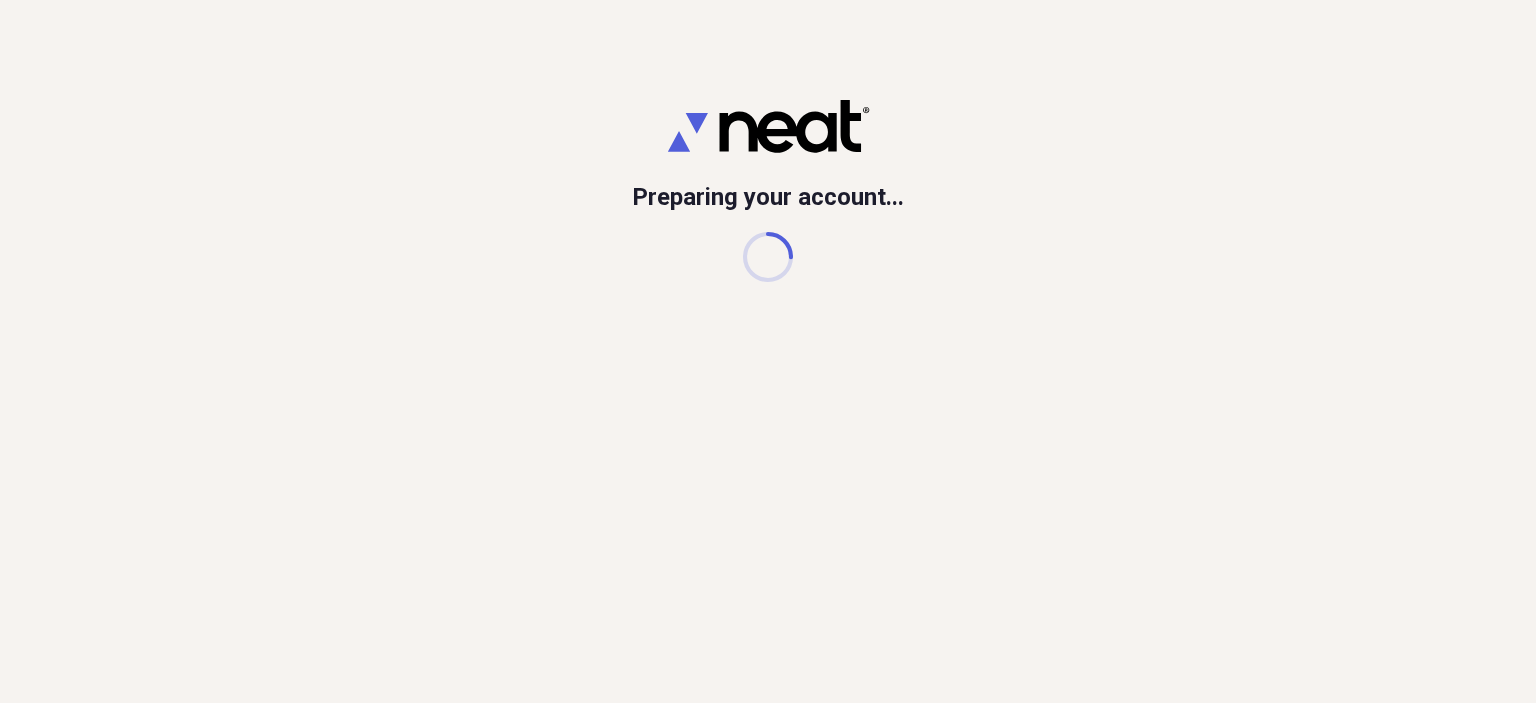 scroll, scrollTop: 0, scrollLeft: 0, axis: both 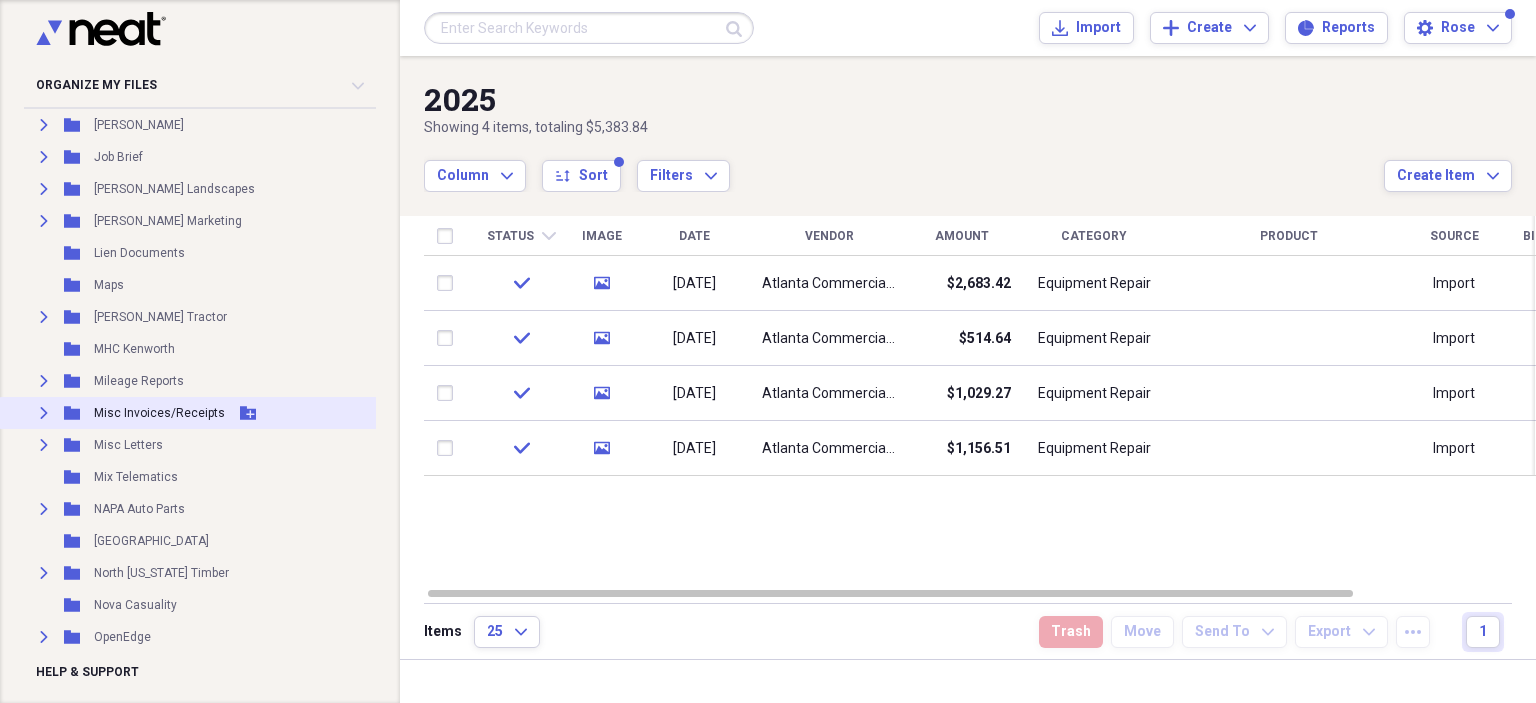 click on "Expand" 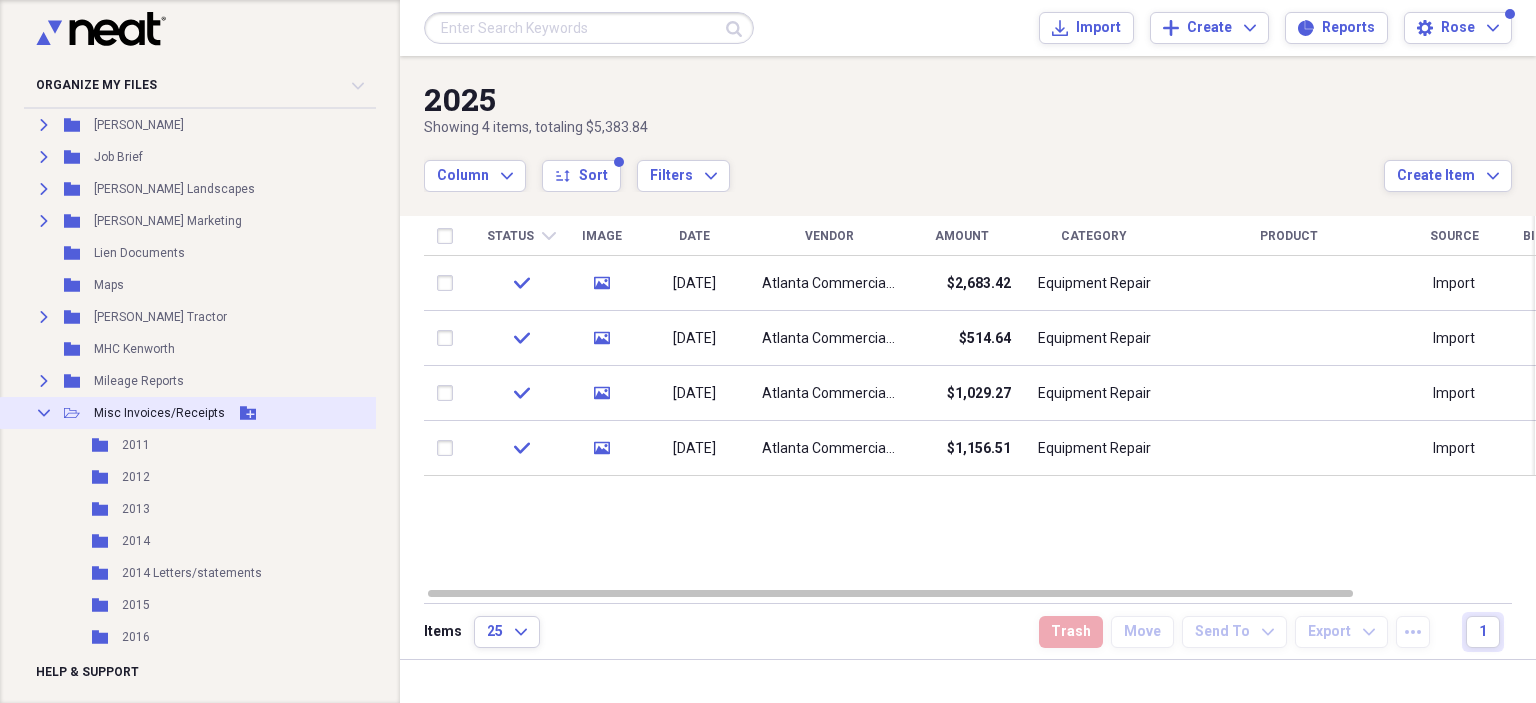 scroll, scrollTop: 3800, scrollLeft: 0, axis: vertical 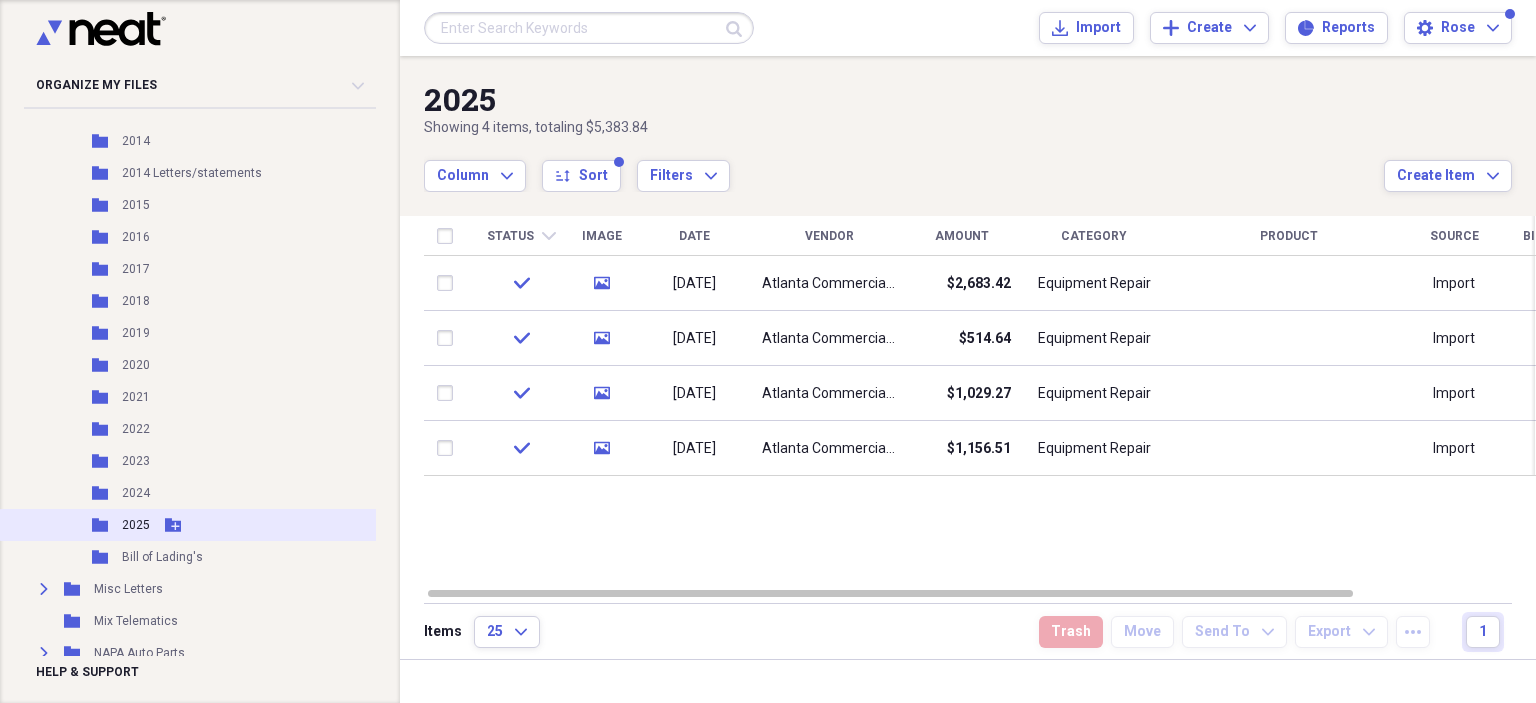 click on "2025" at bounding box center [136, 525] 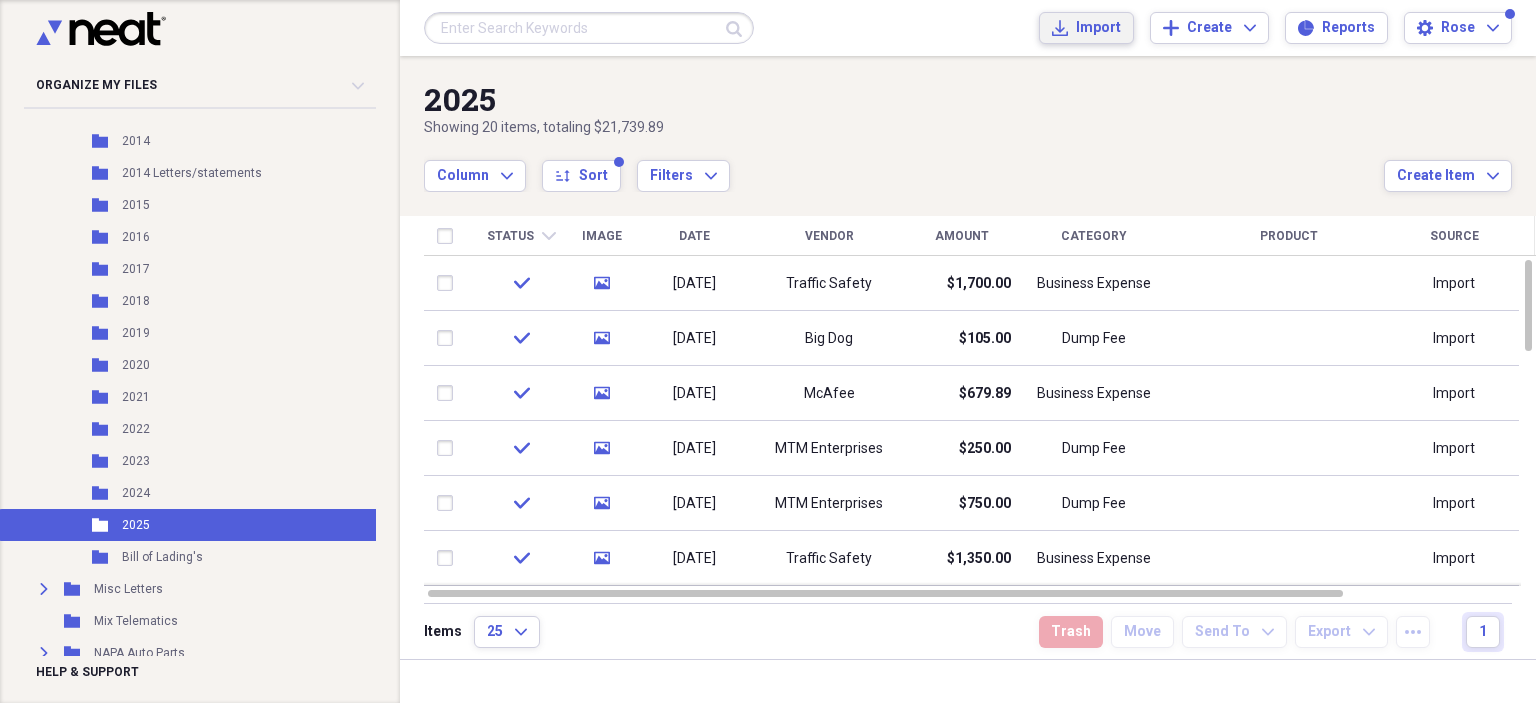 click on "Import" at bounding box center [1098, 28] 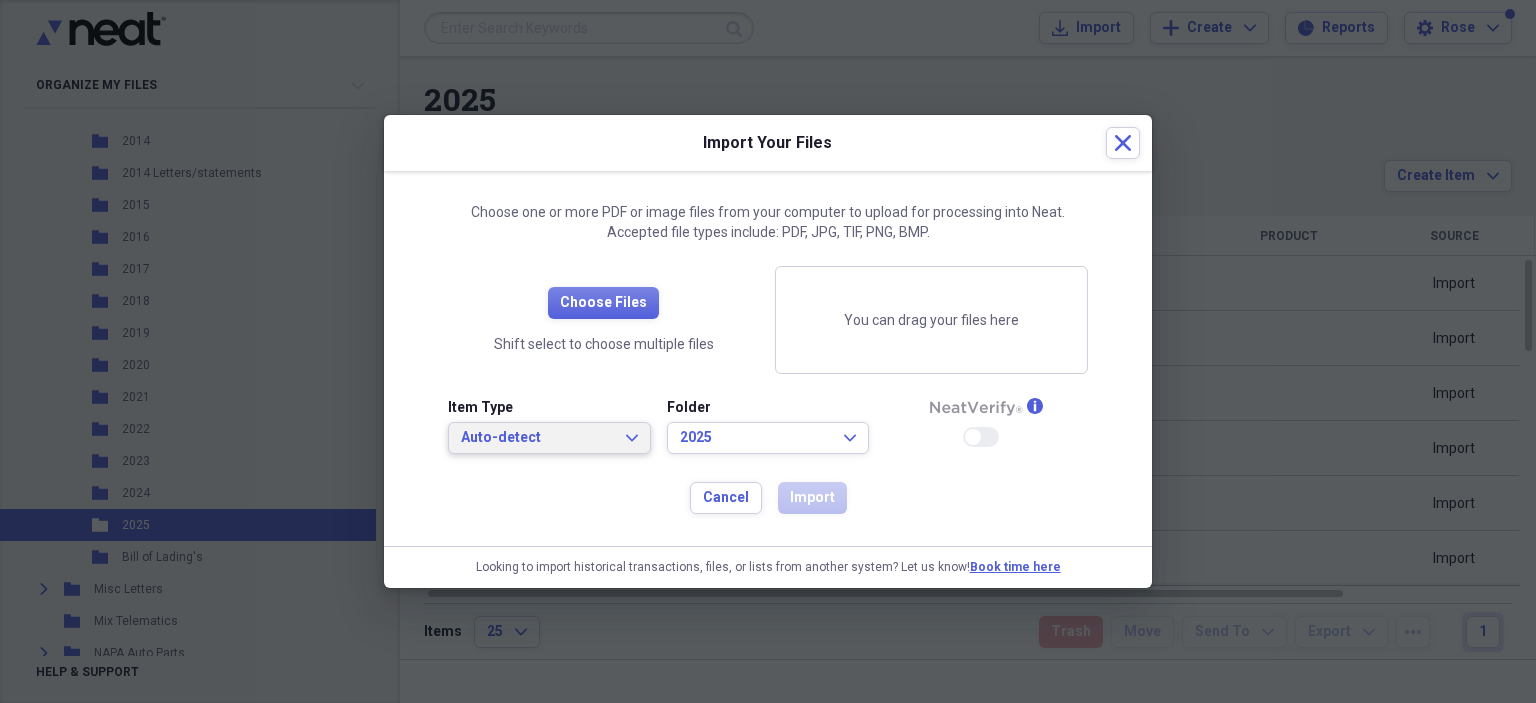 click on "Expand" 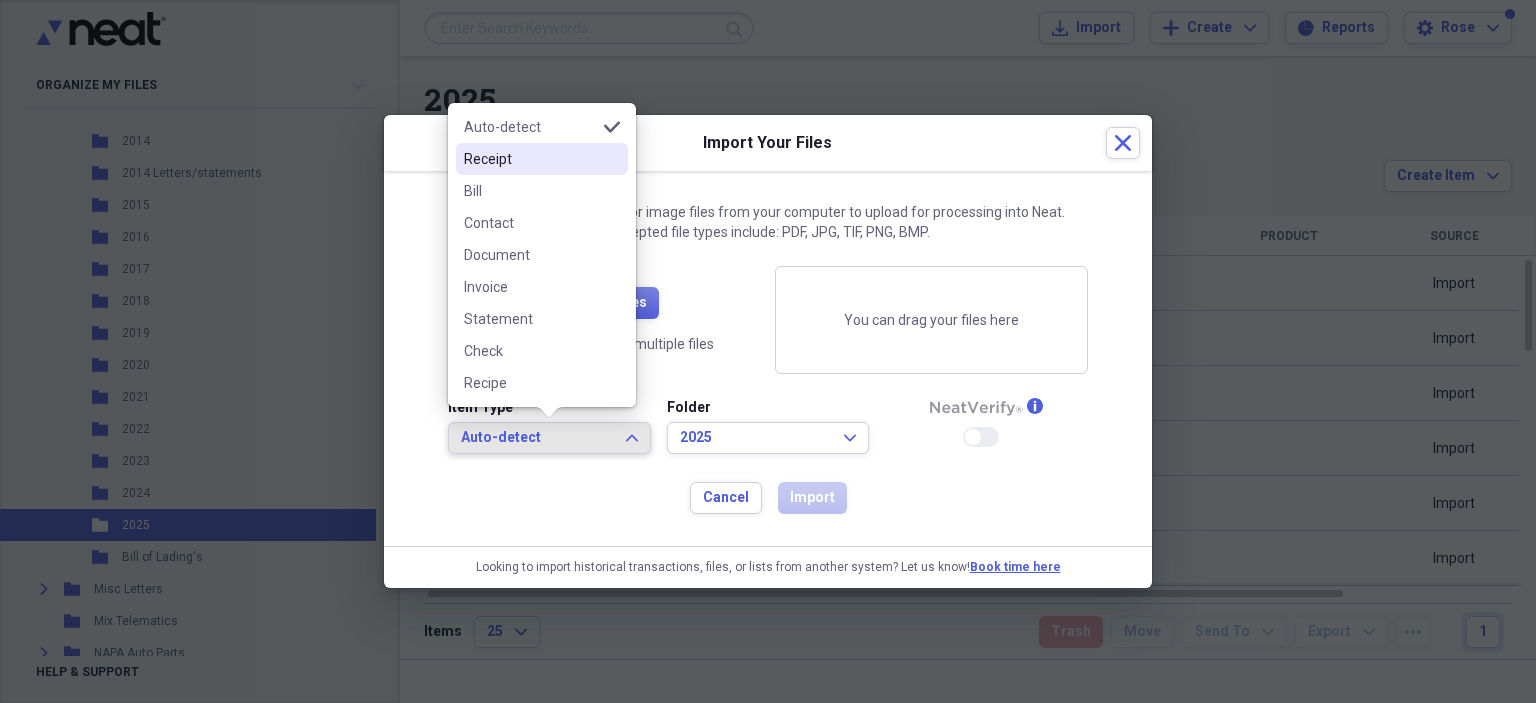 click on "Receipt" at bounding box center (530, 159) 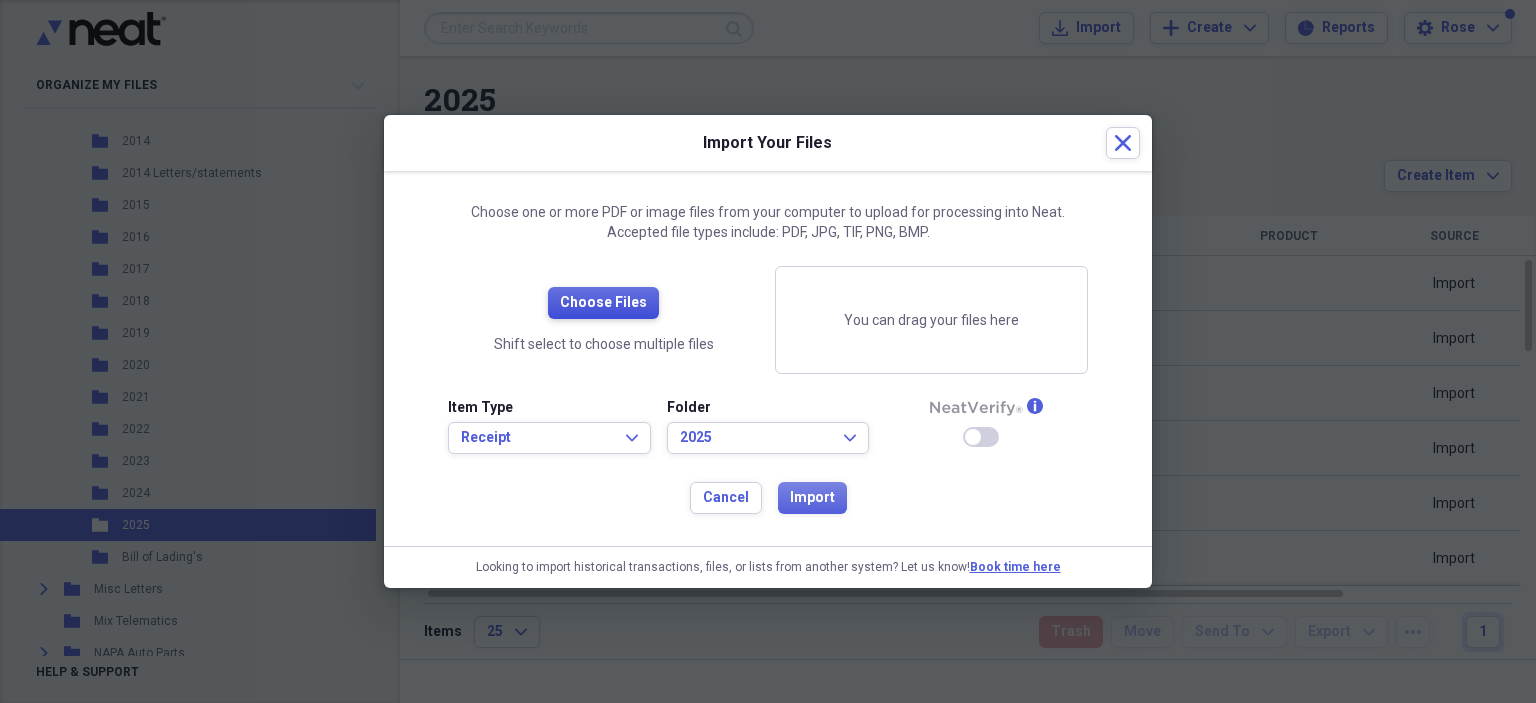click on "Choose Files" at bounding box center [603, 303] 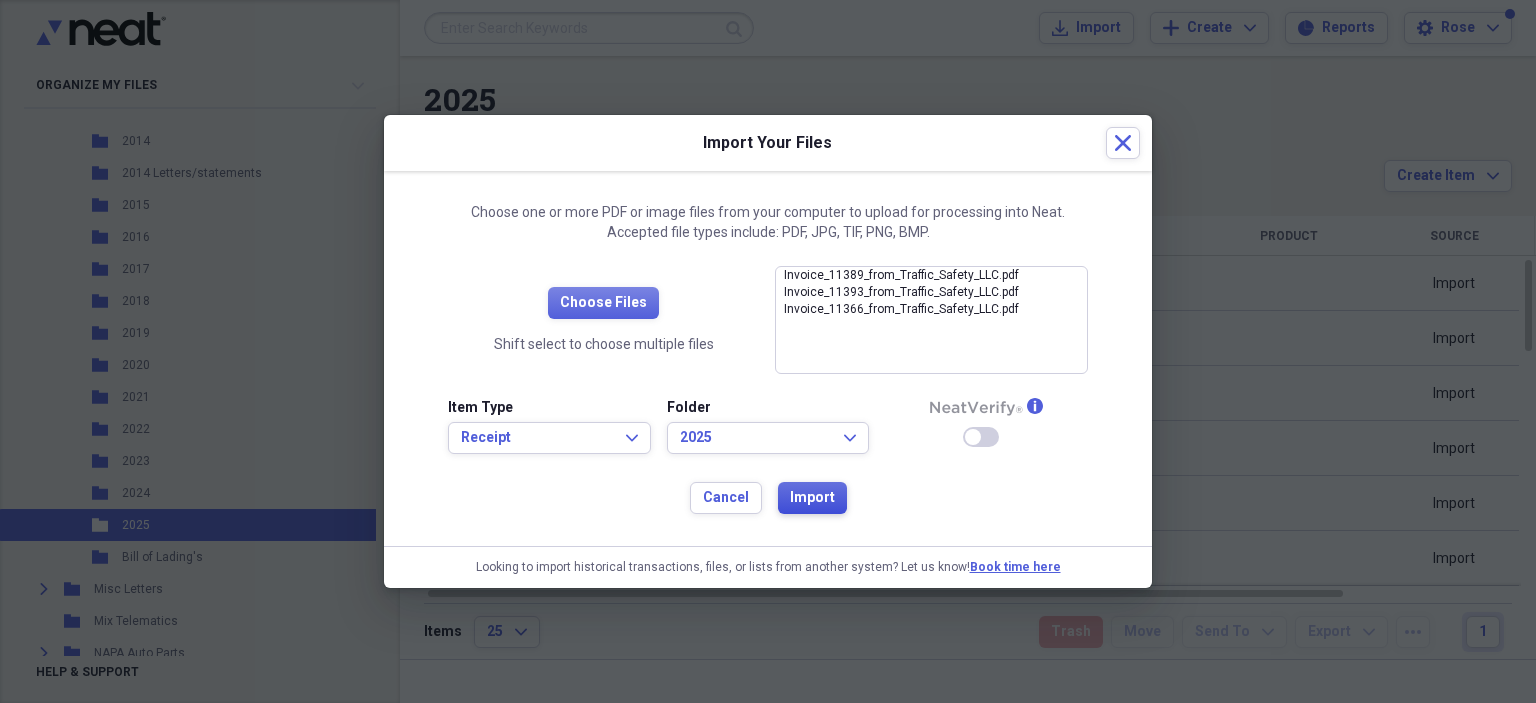 click on "Import" at bounding box center (812, 498) 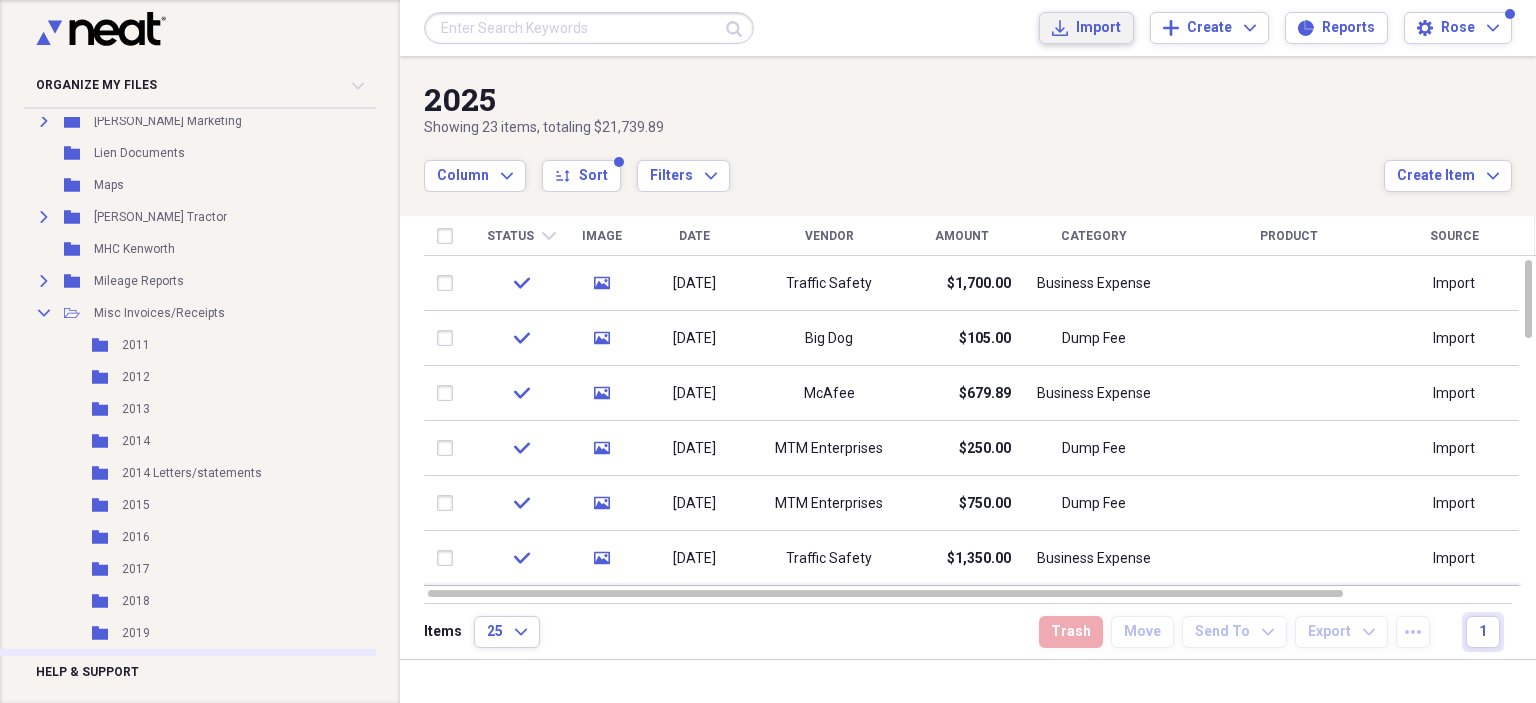 scroll, scrollTop: 4300, scrollLeft: 0, axis: vertical 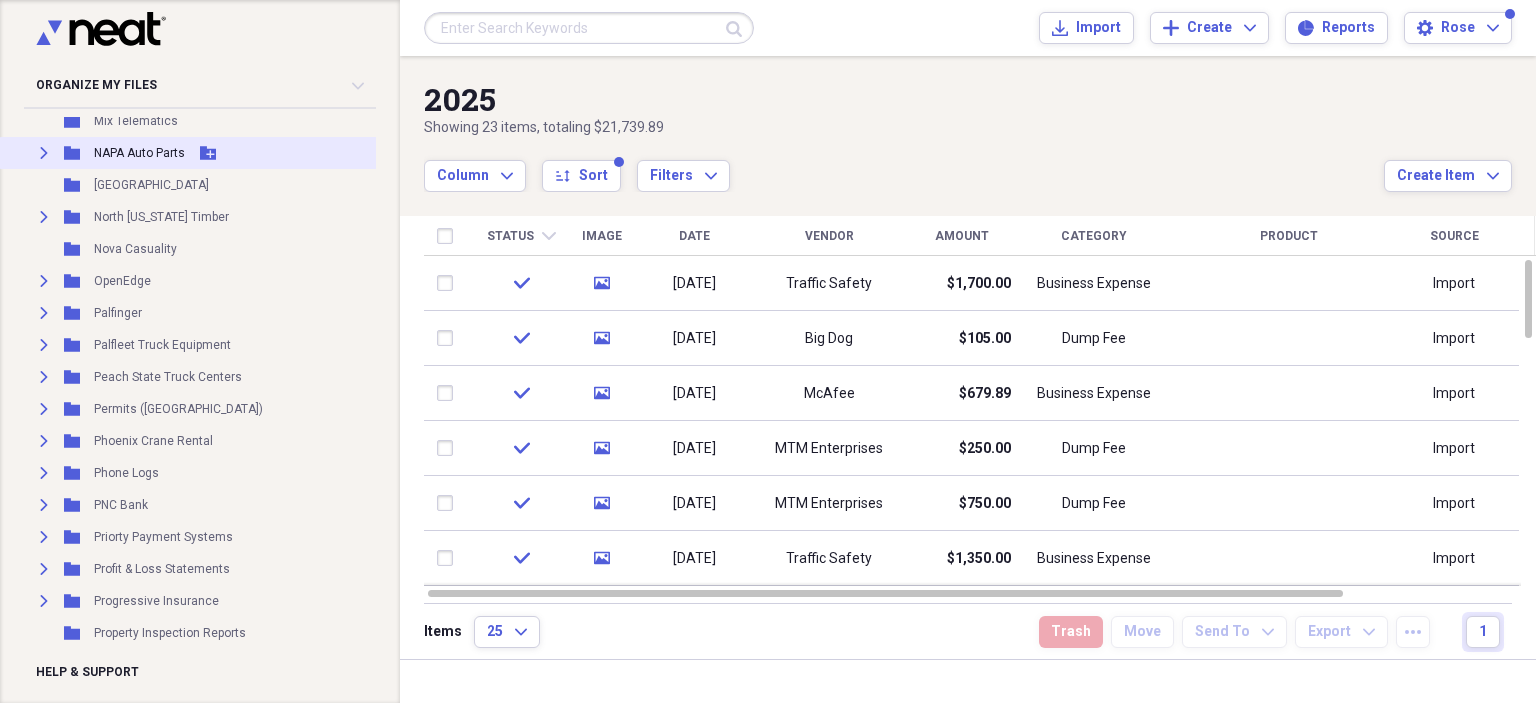 click on "Expand" 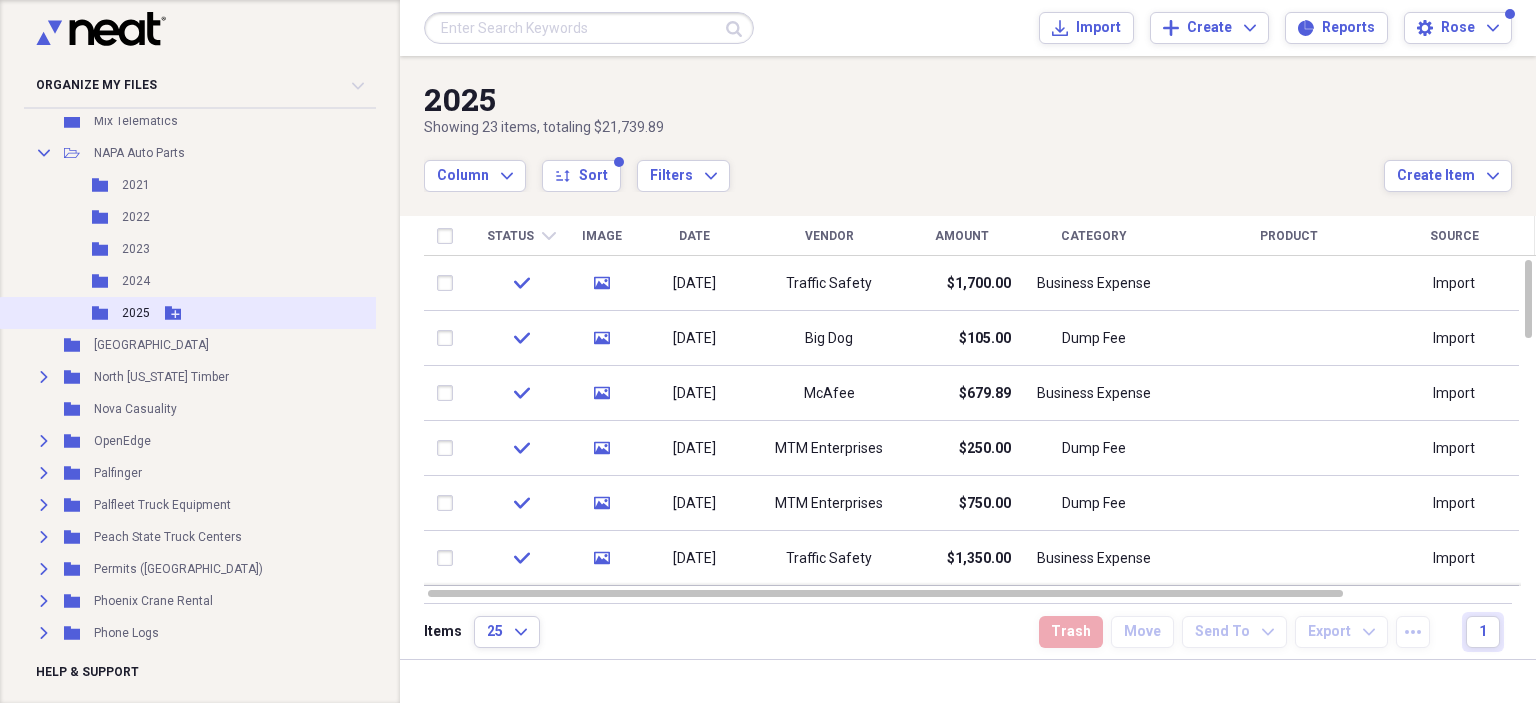 click on "2025" at bounding box center (136, 313) 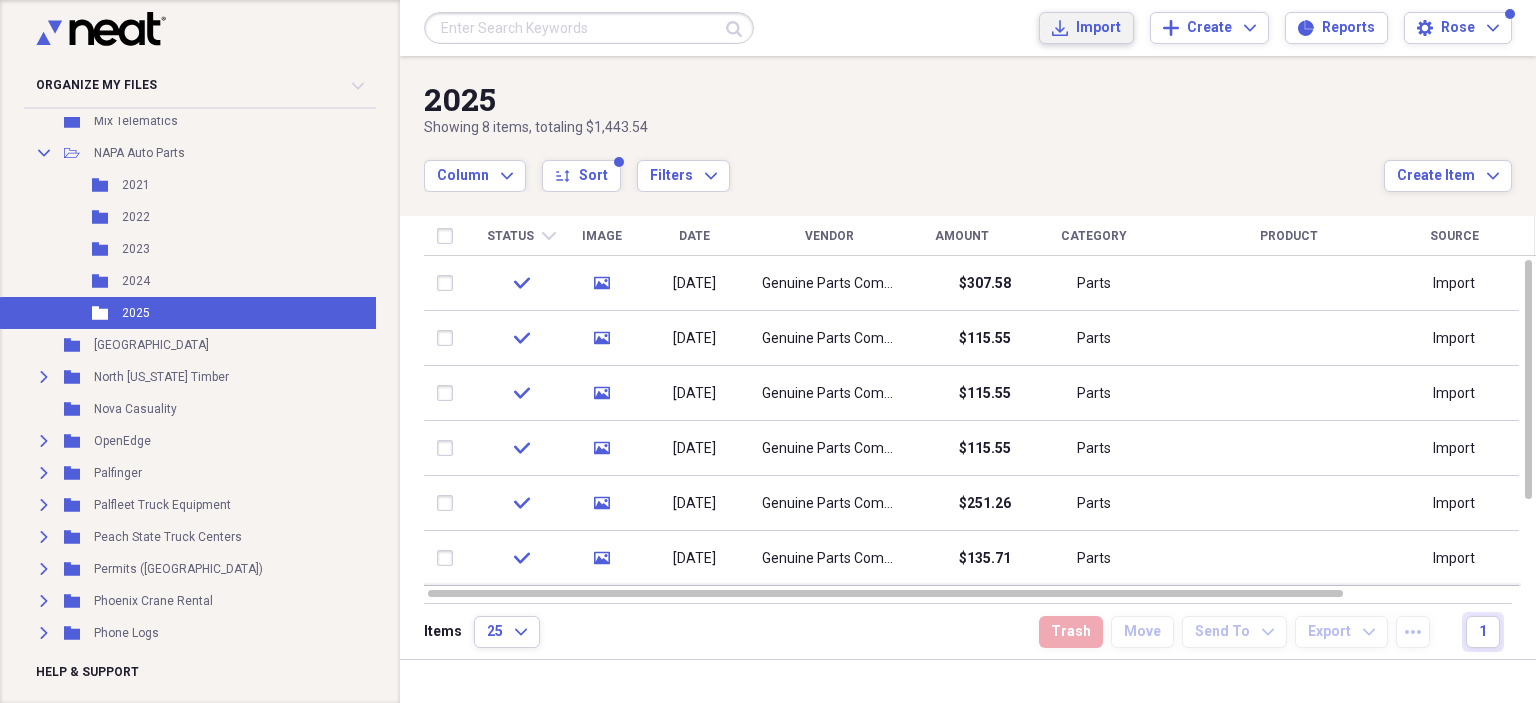 click on "Import" at bounding box center [1098, 28] 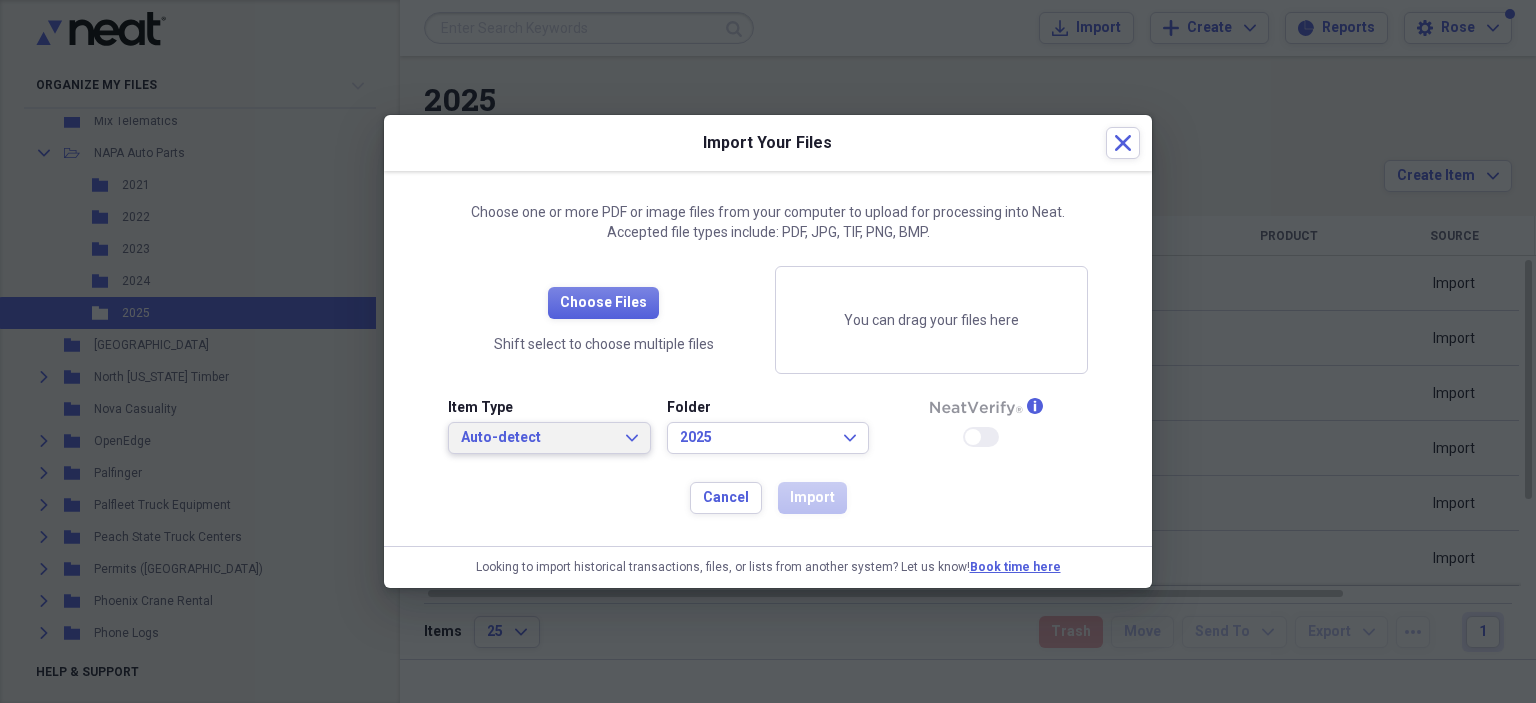 click on "Auto-detect" at bounding box center (537, 438) 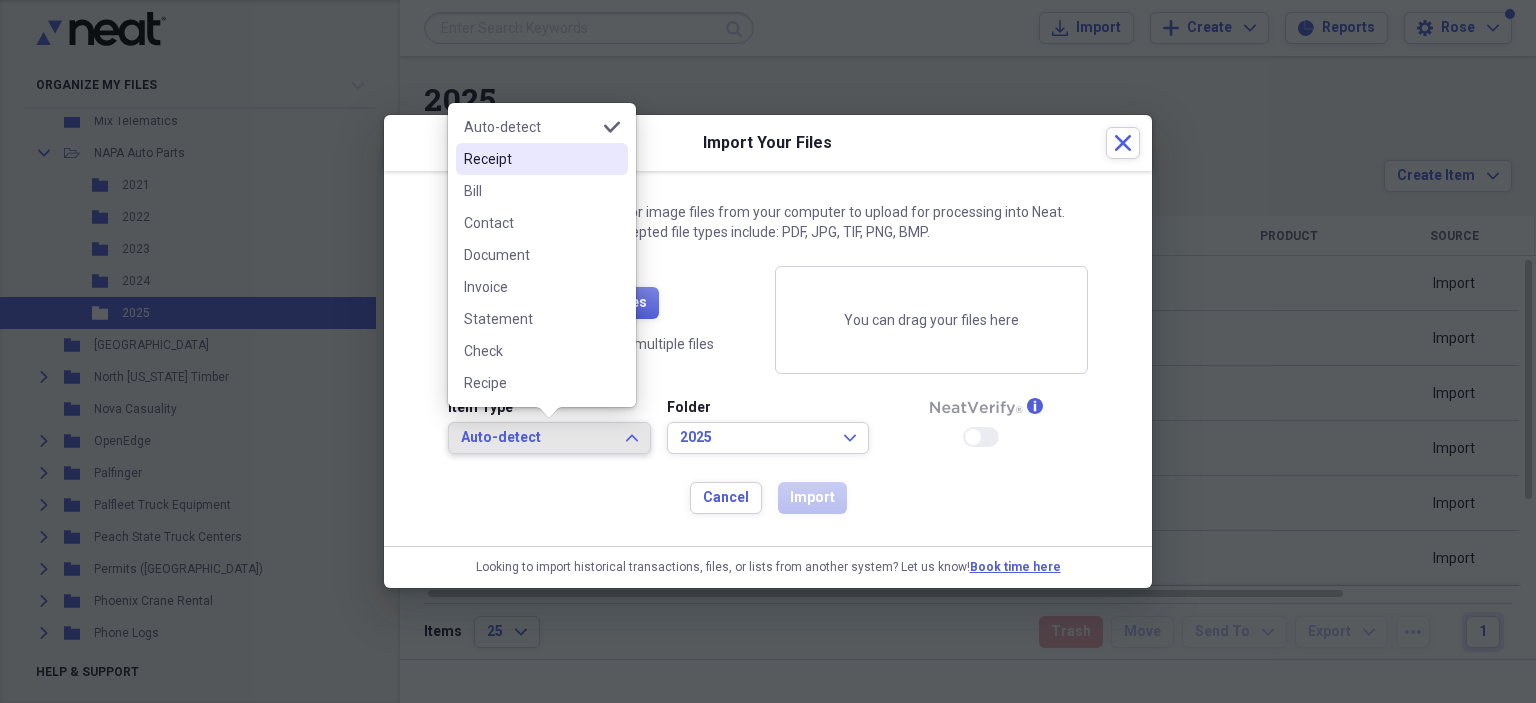 click on "Receipt" at bounding box center (530, 159) 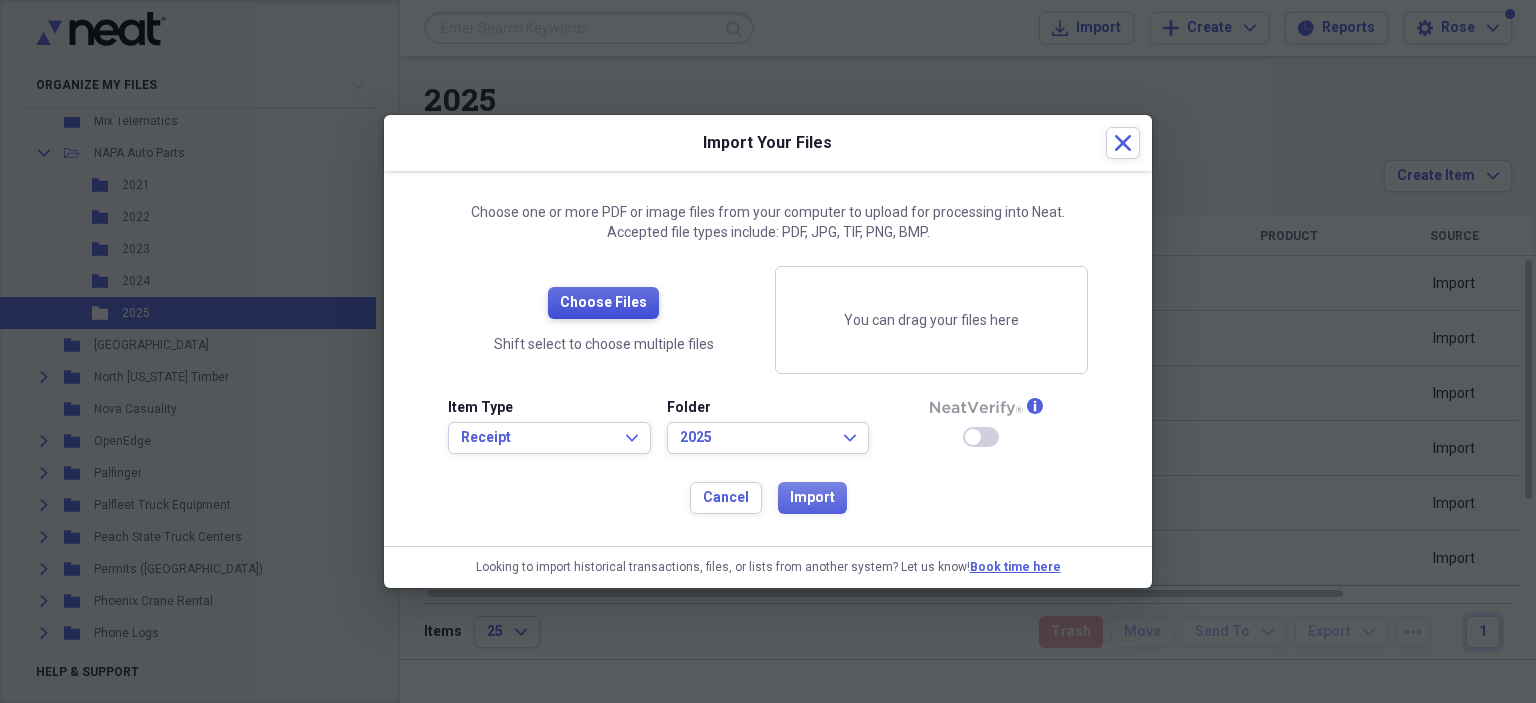 click on "Choose Files" at bounding box center (603, 303) 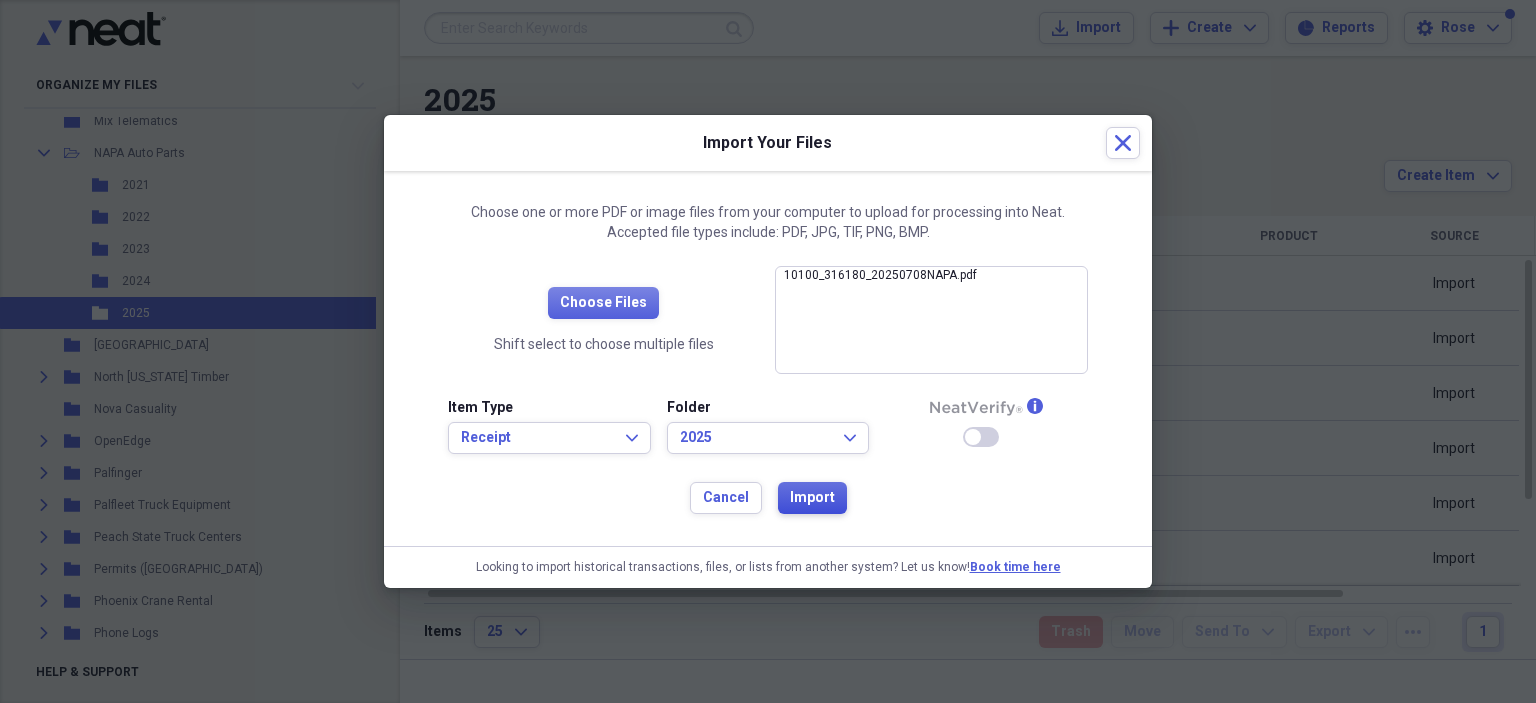 click on "Import" at bounding box center (812, 498) 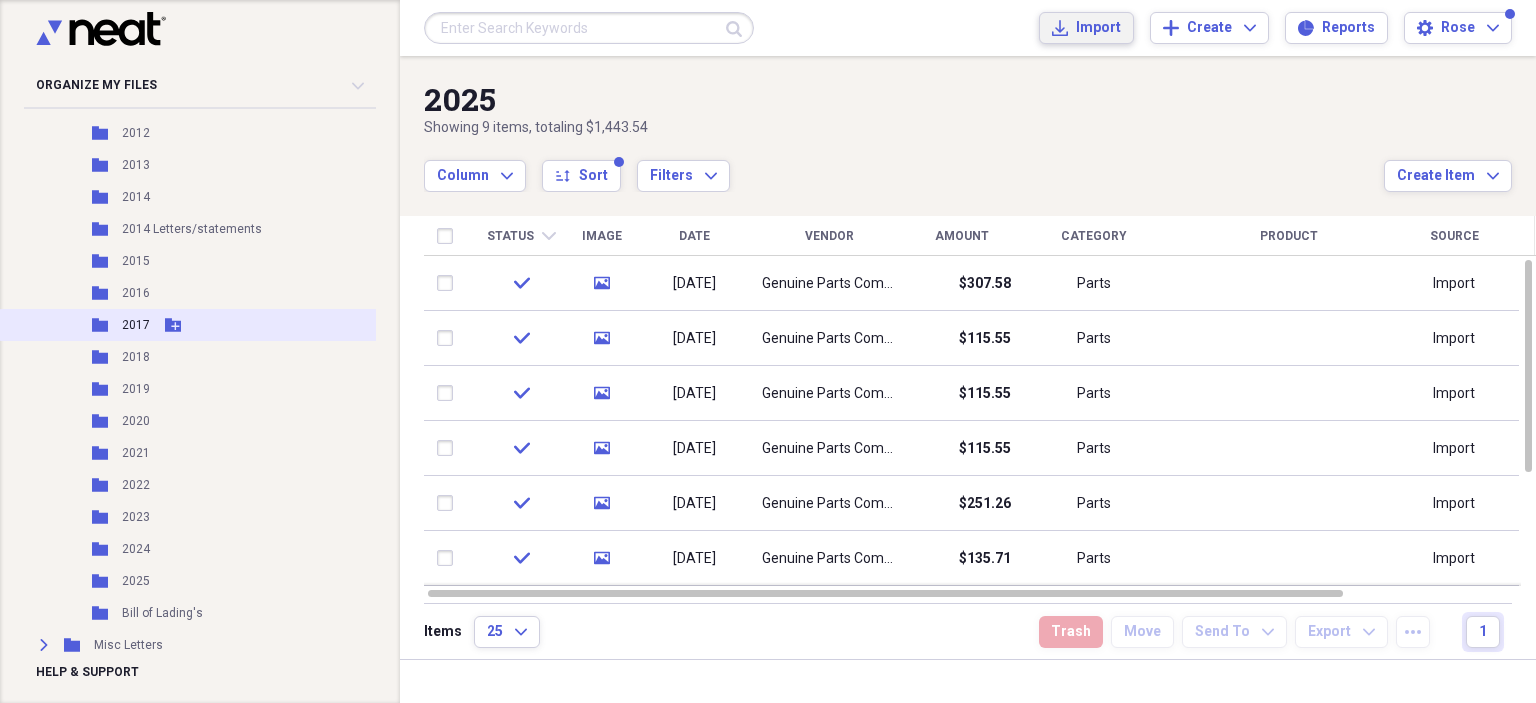 scroll, scrollTop: 3800, scrollLeft: 0, axis: vertical 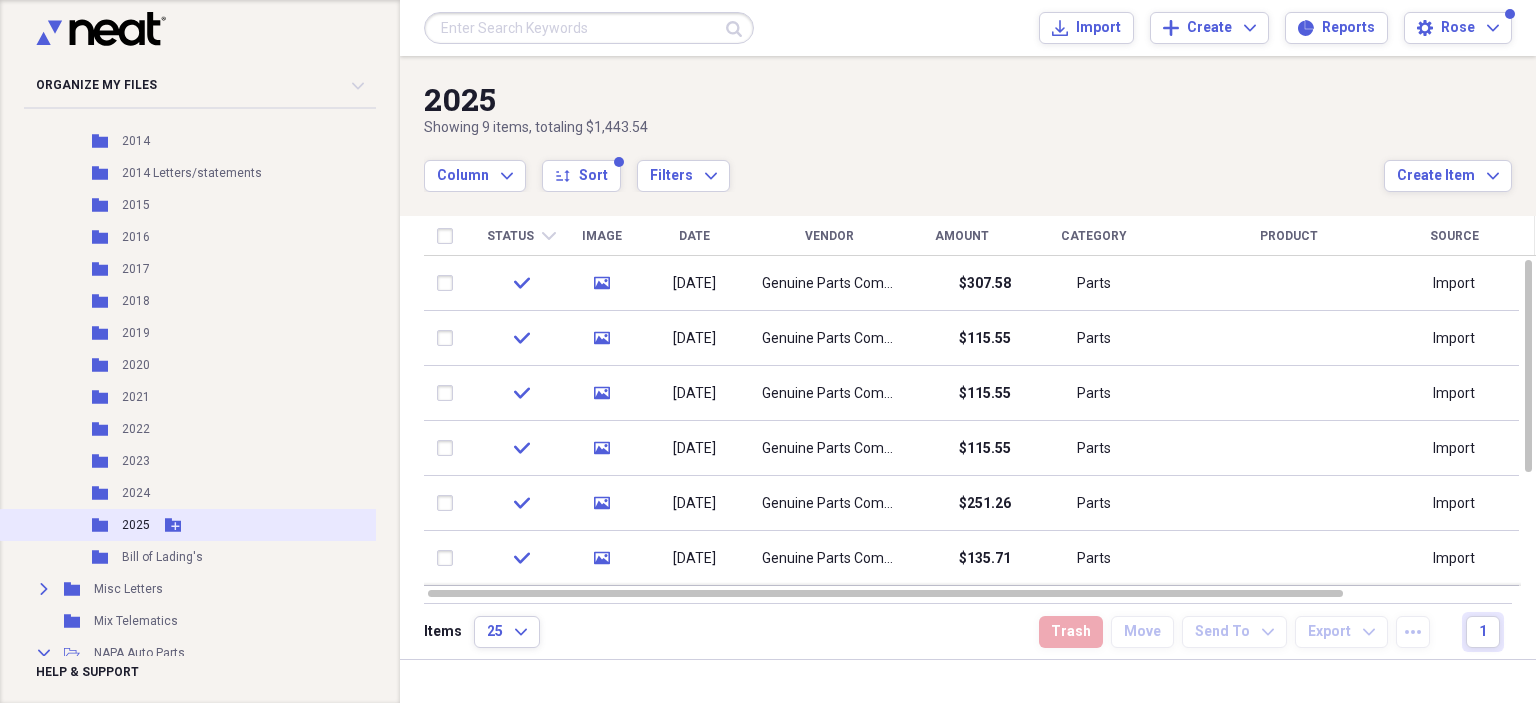click on "2025" at bounding box center [136, 525] 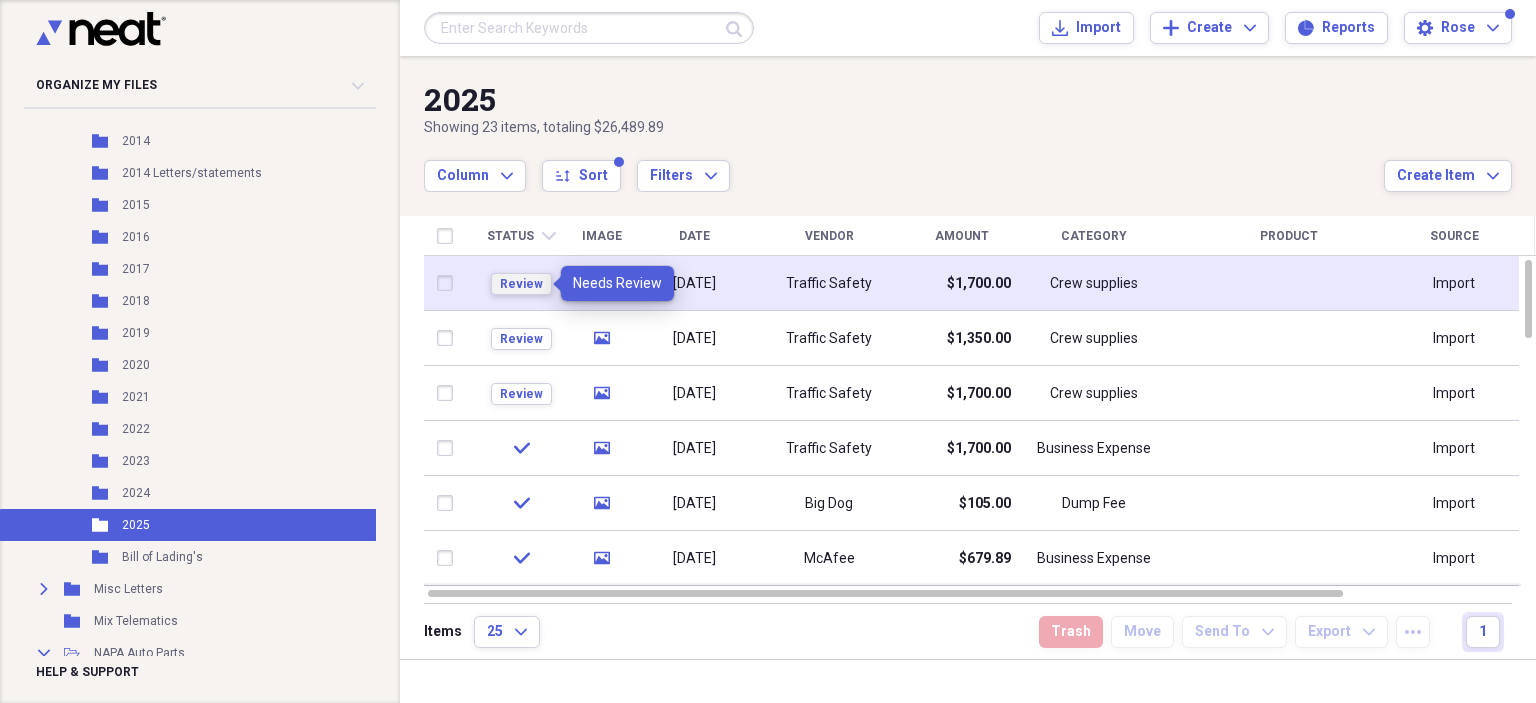 click on "Review" at bounding box center (521, 284) 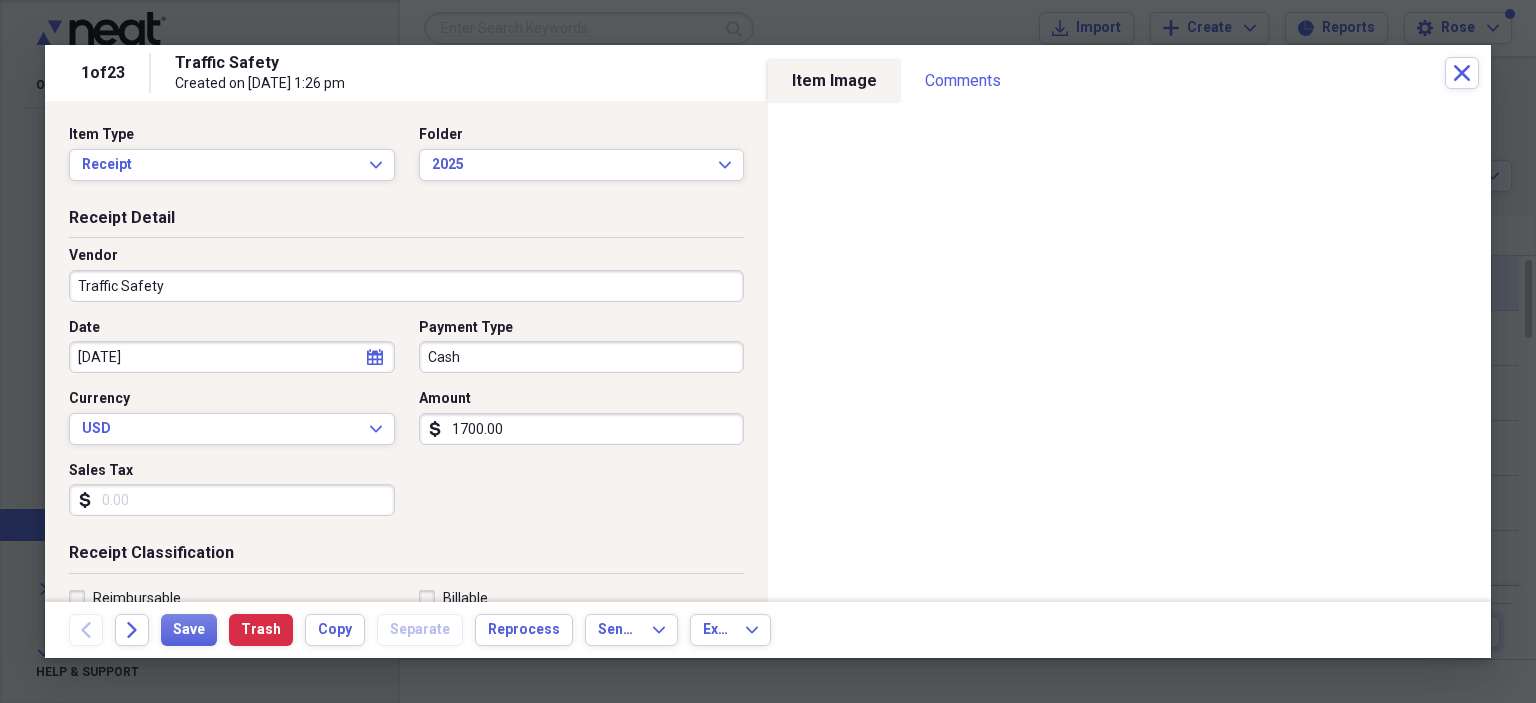 click on "Cash" at bounding box center [582, 357] 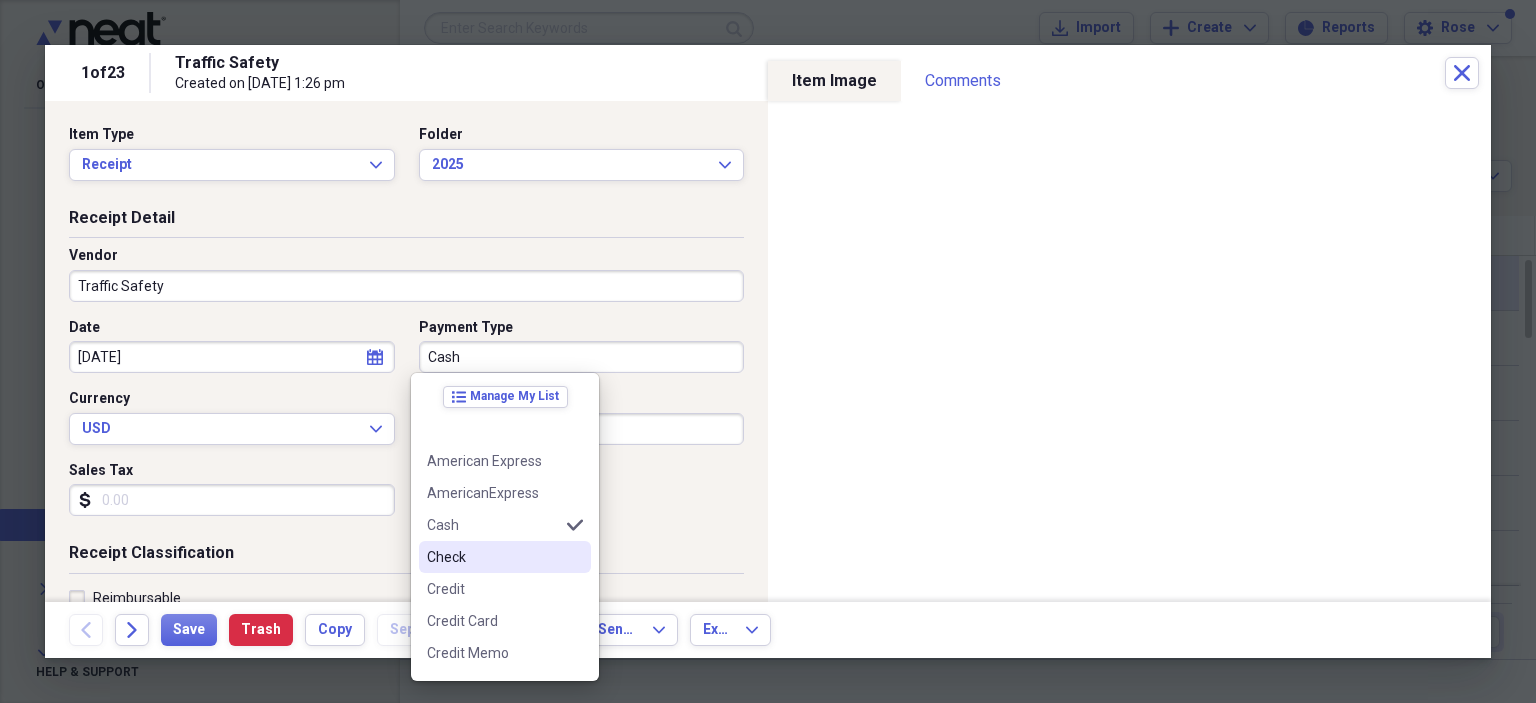 click on "Check" at bounding box center [493, 557] 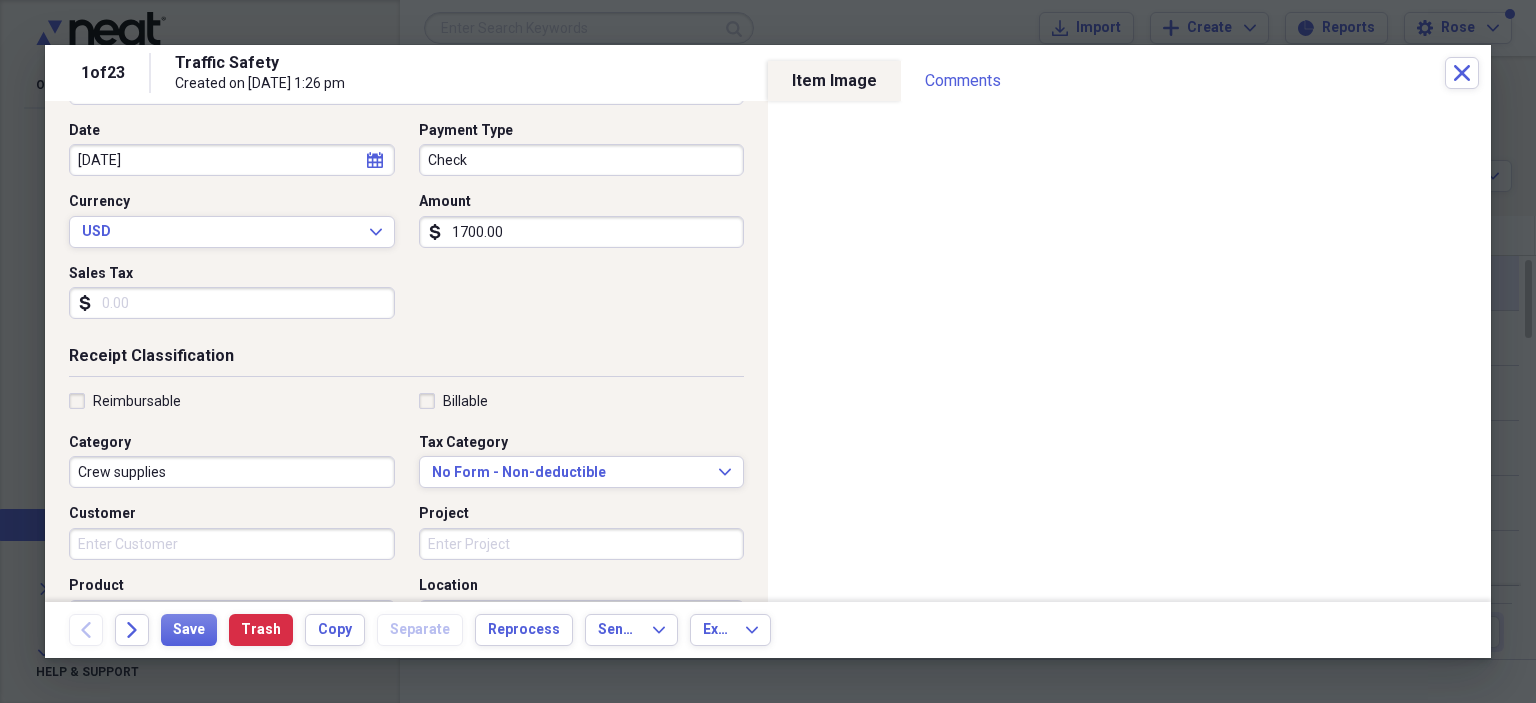 scroll, scrollTop: 200, scrollLeft: 0, axis: vertical 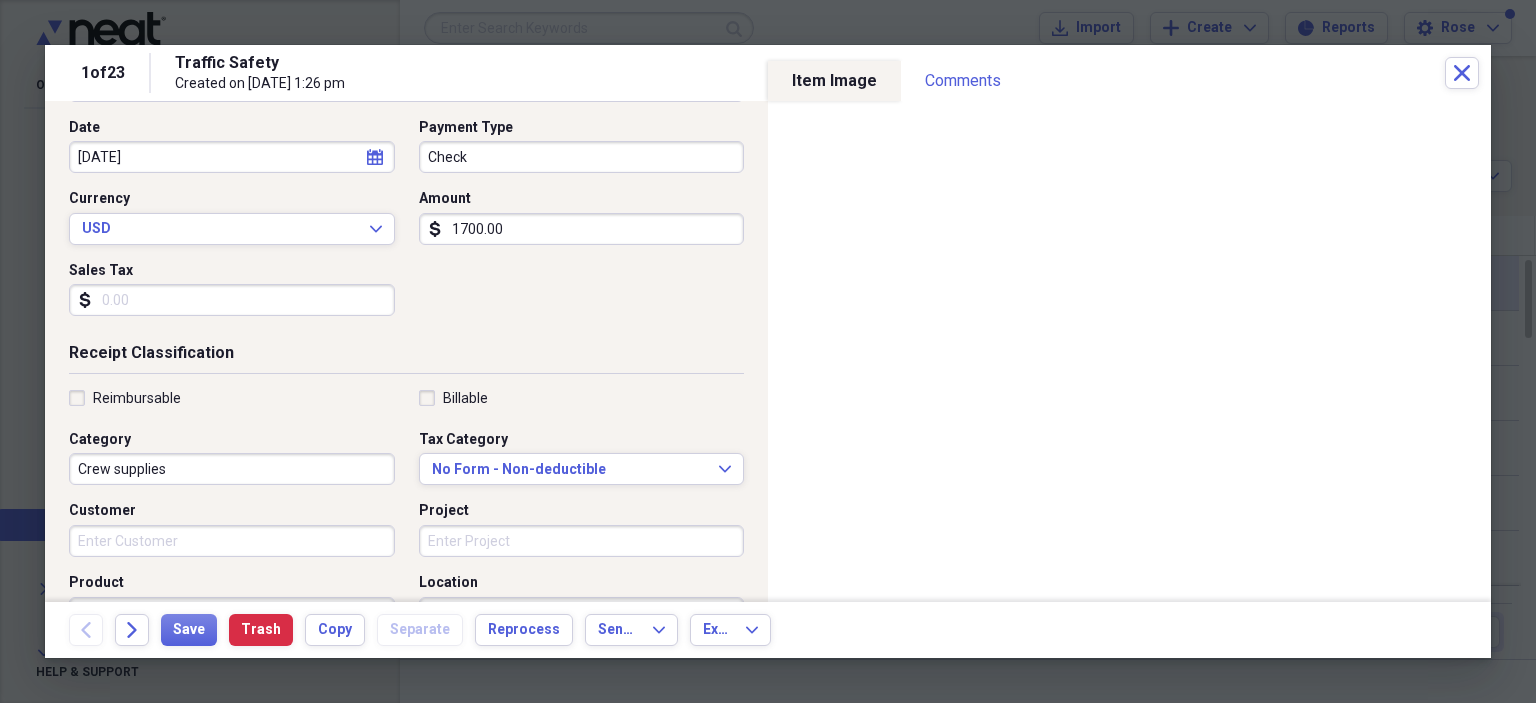 click on "Crew supplies" at bounding box center [232, 469] 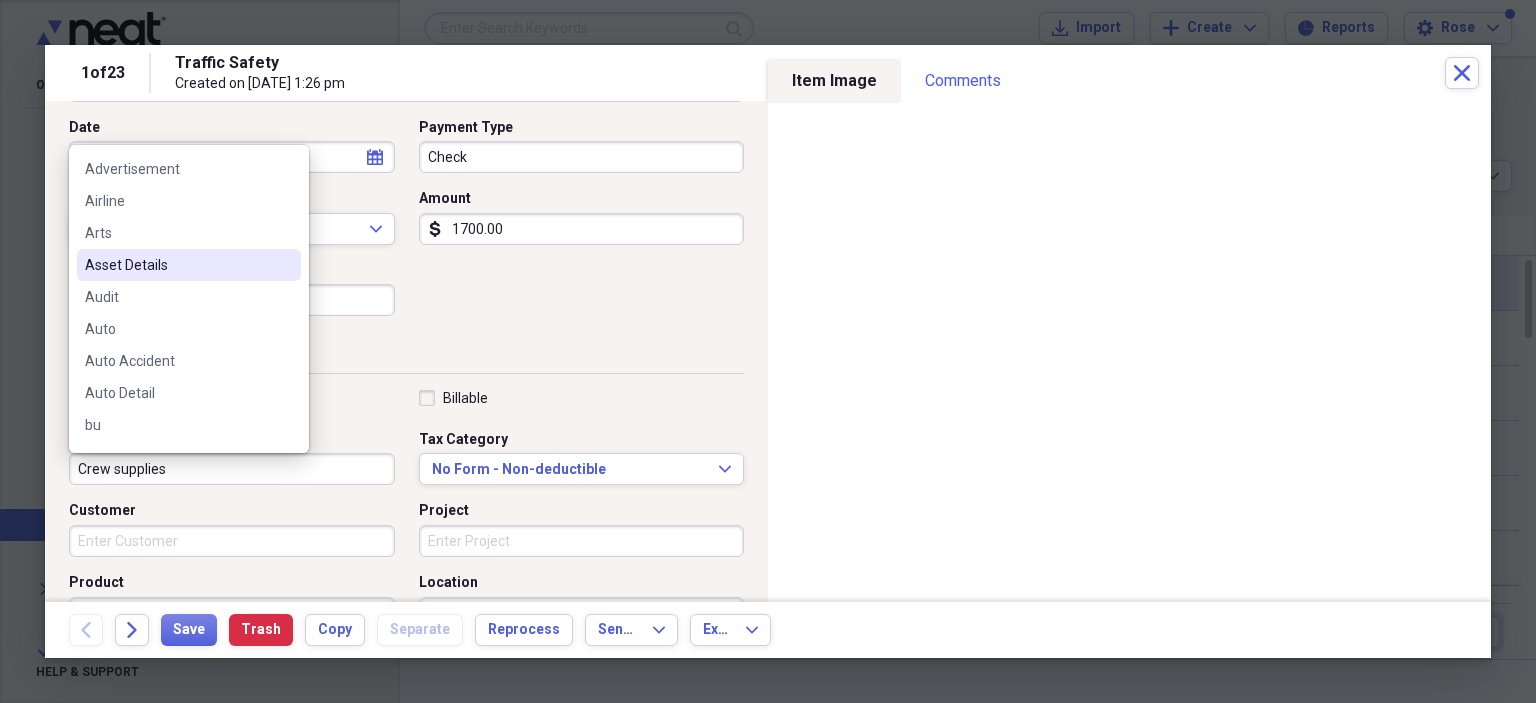 scroll, scrollTop: 200, scrollLeft: 0, axis: vertical 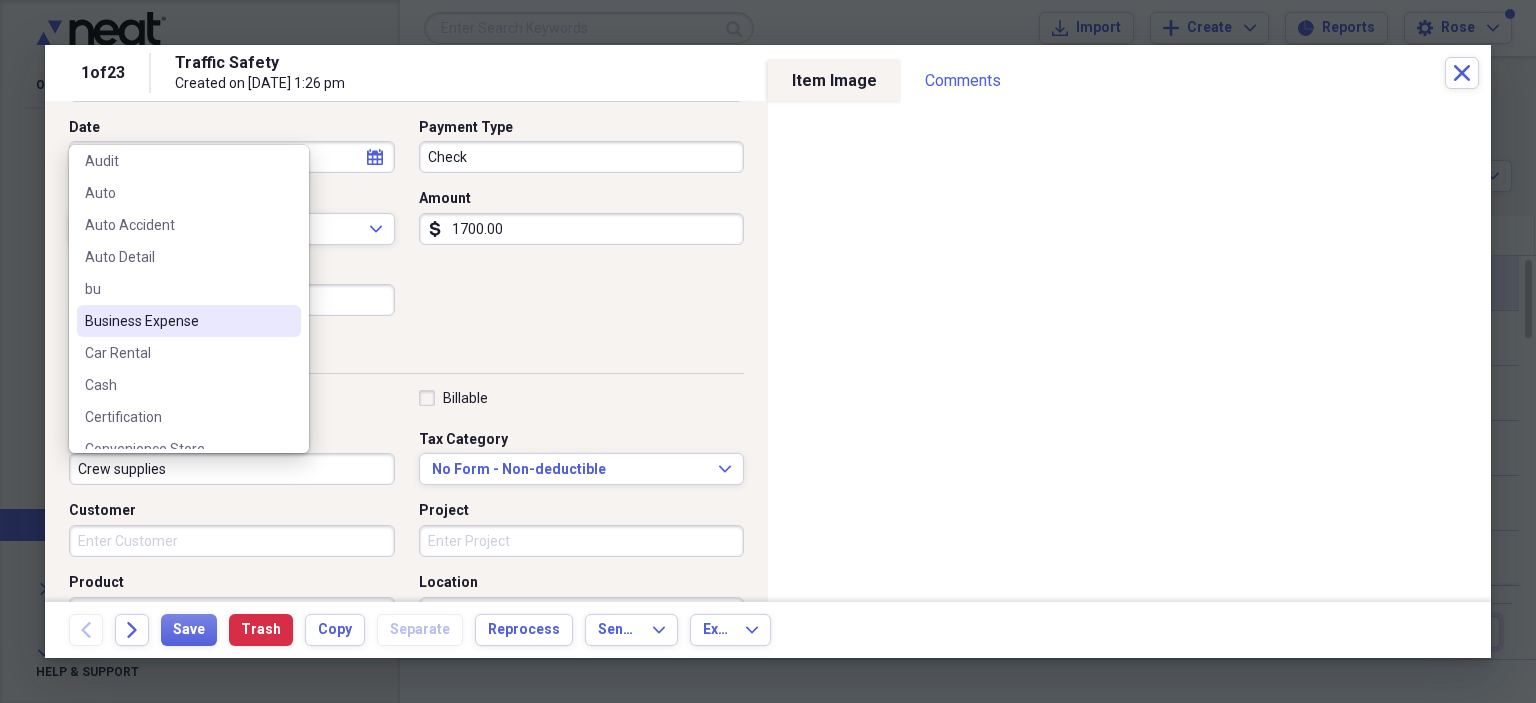 drag, startPoint x: 168, startPoint y: 328, endPoint x: 160, endPoint y: 415, distance: 87.36704 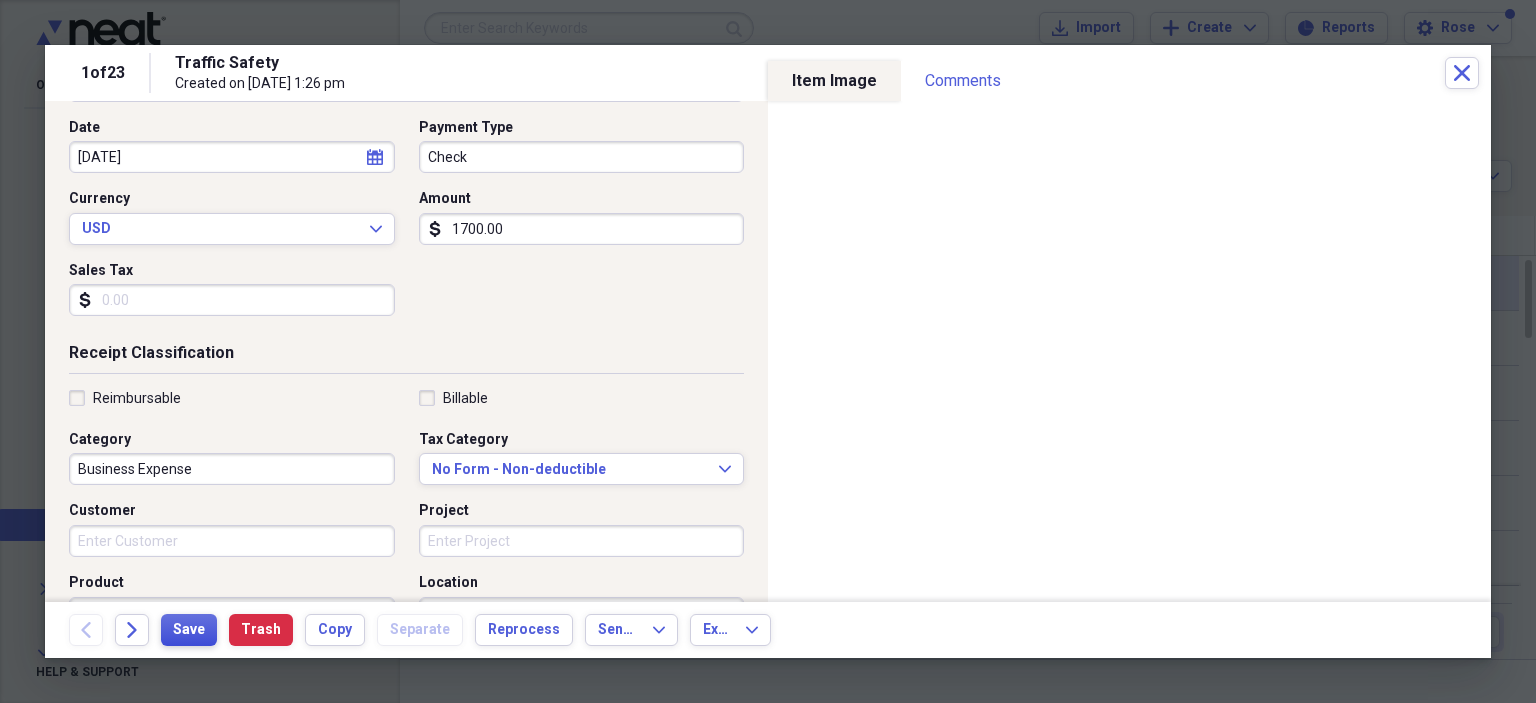 click on "Save" at bounding box center (189, 630) 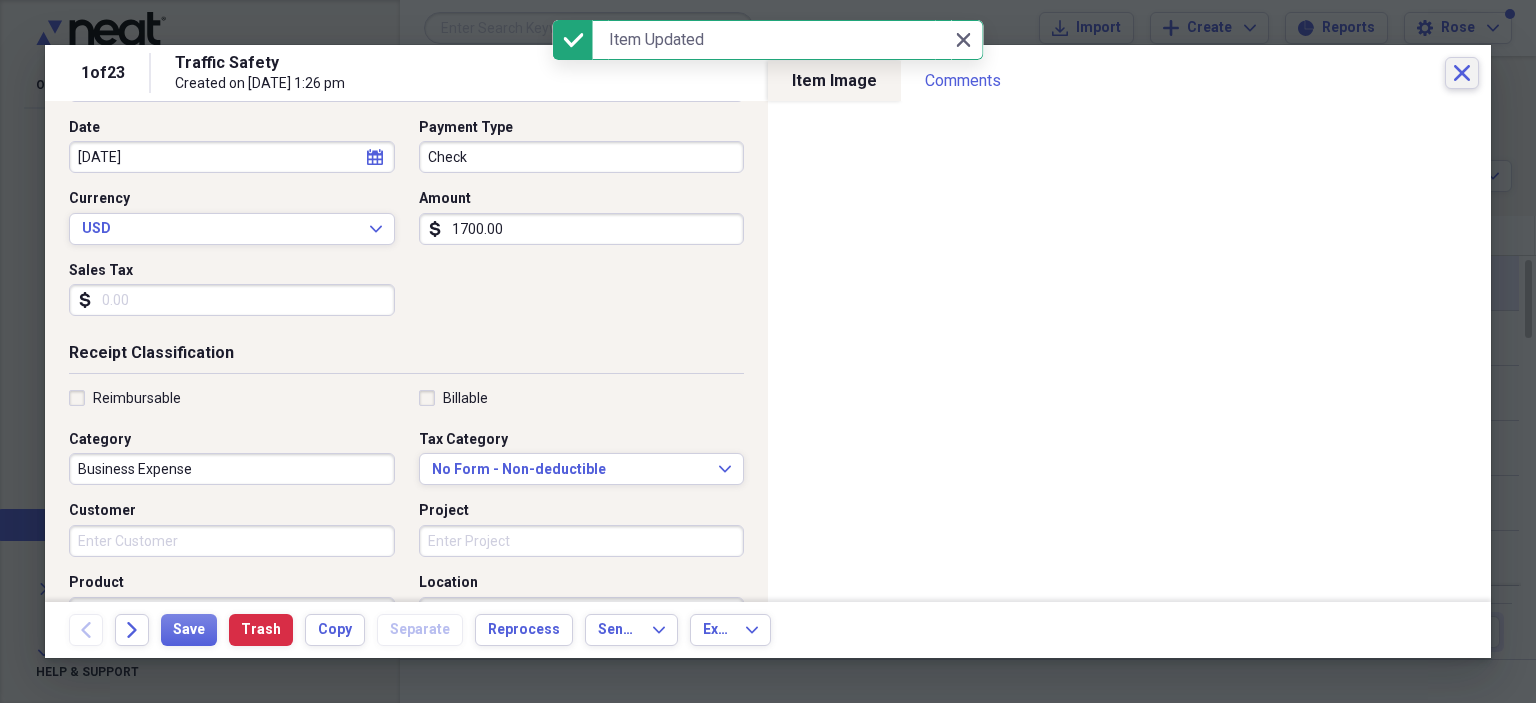 click on "Close" 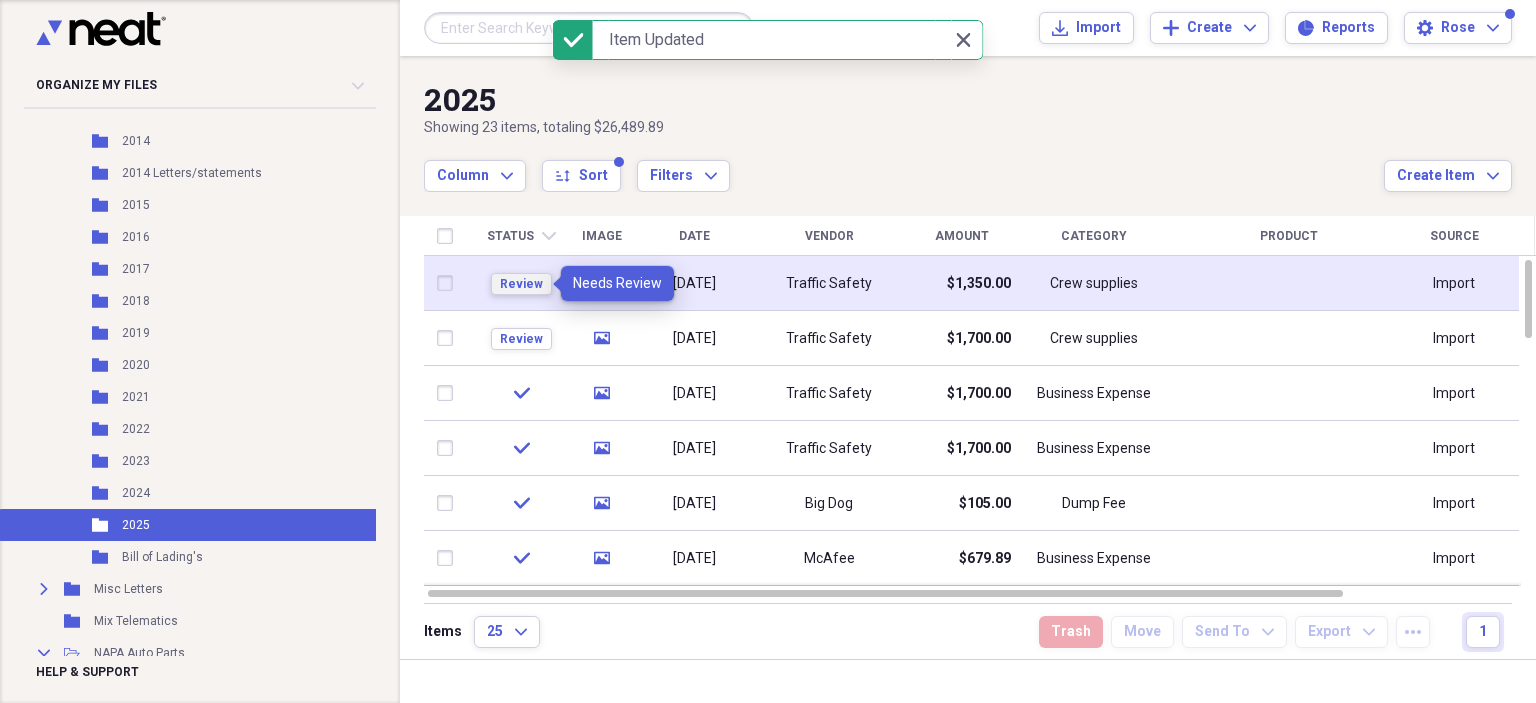 click on "Review" at bounding box center [521, 284] 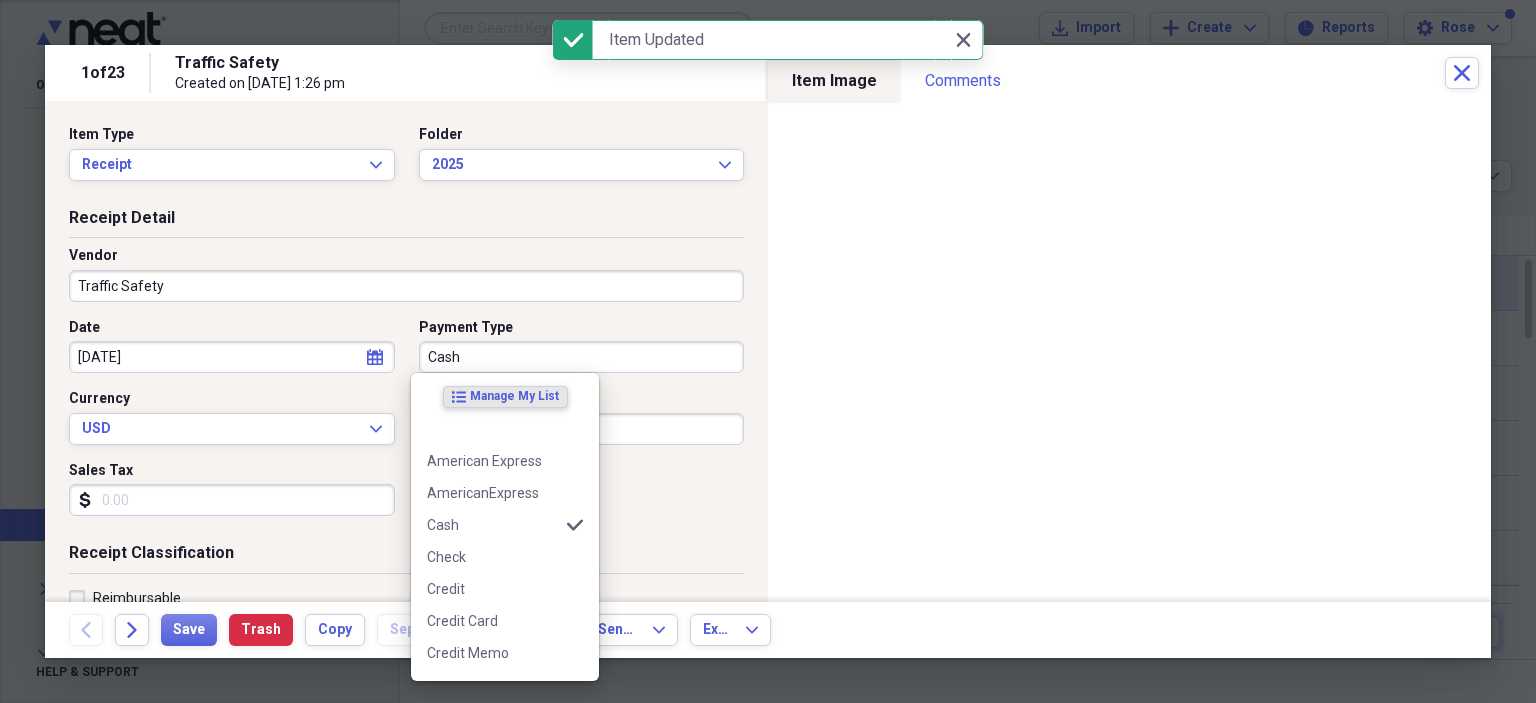 click on "Cash" at bounding box center [582, 357] 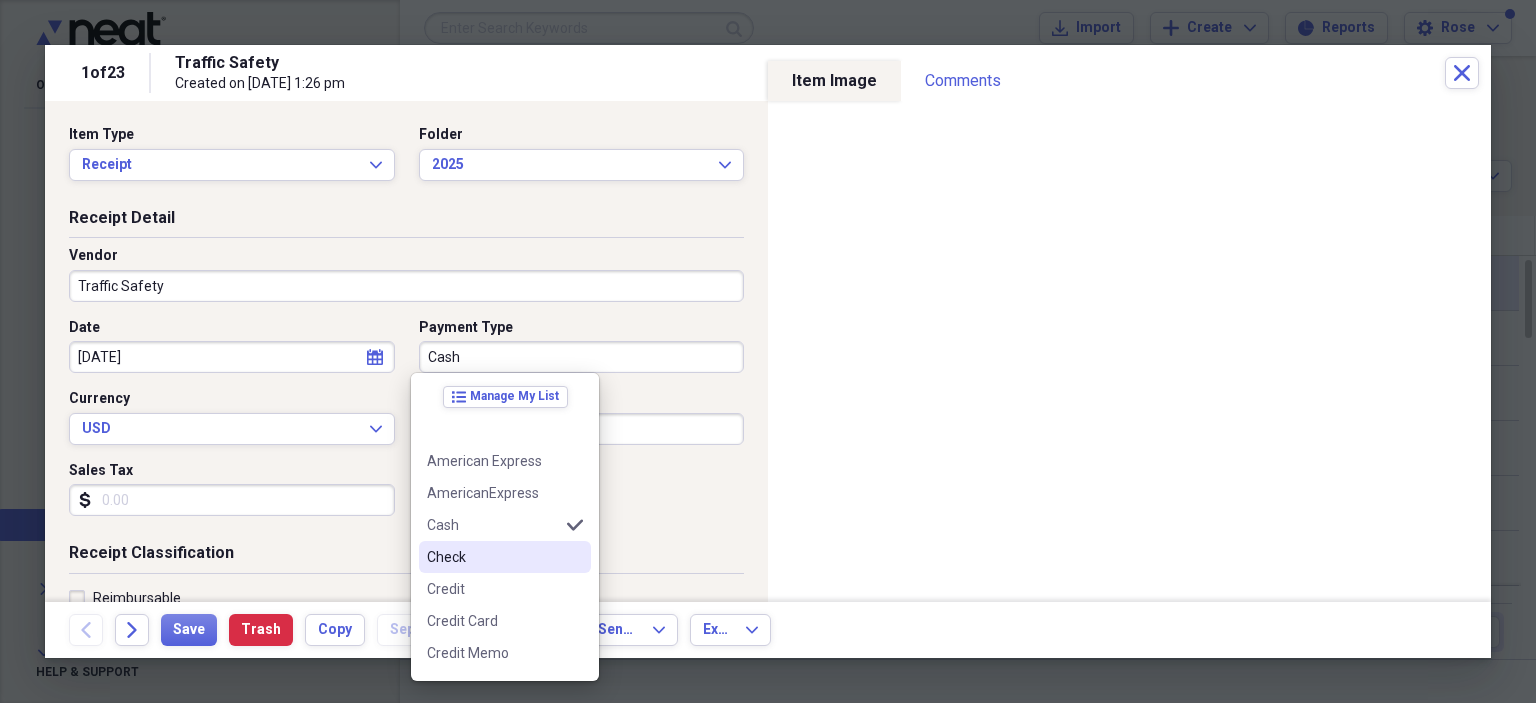 click on "Check" at bounding box center (493, 557) 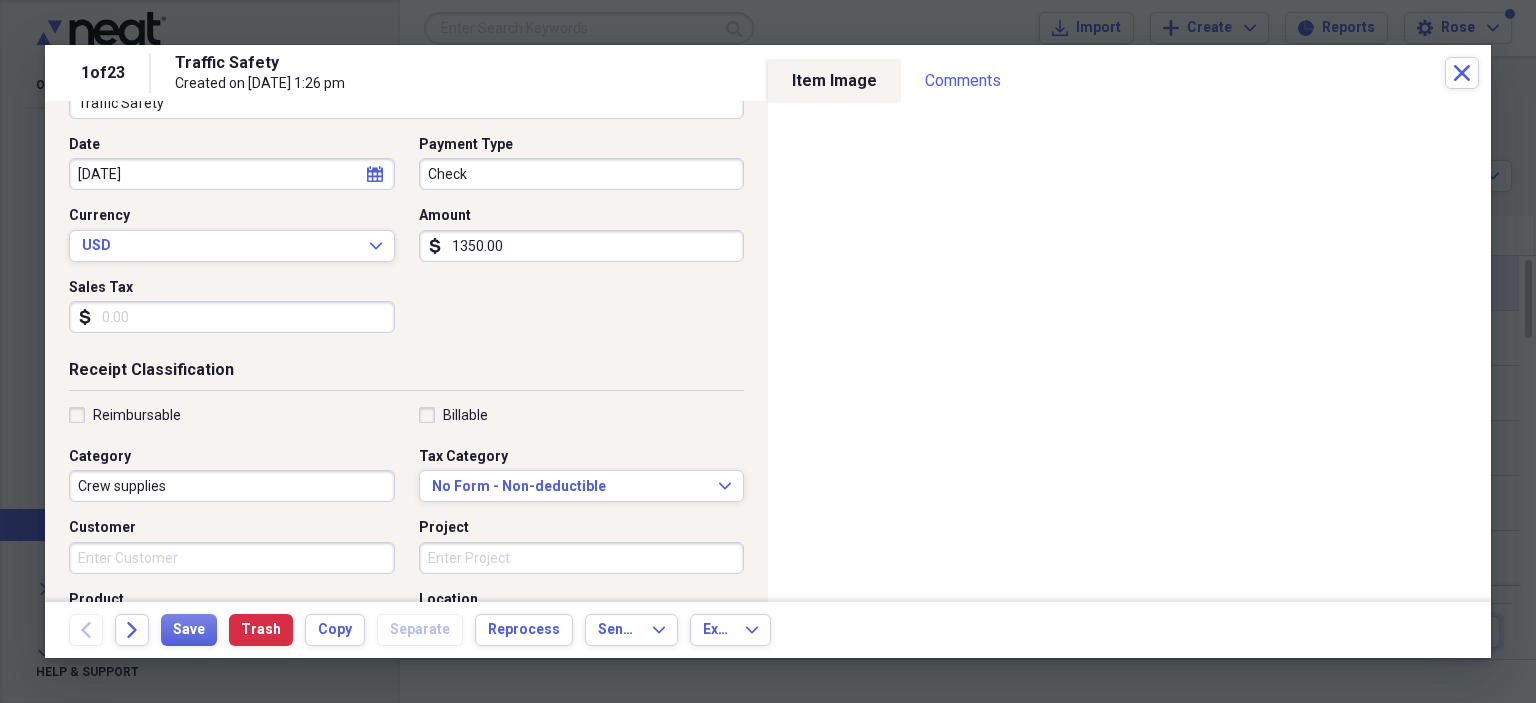 scroll, scrollTop: 200, scrollLeft: 0, axis: vertical 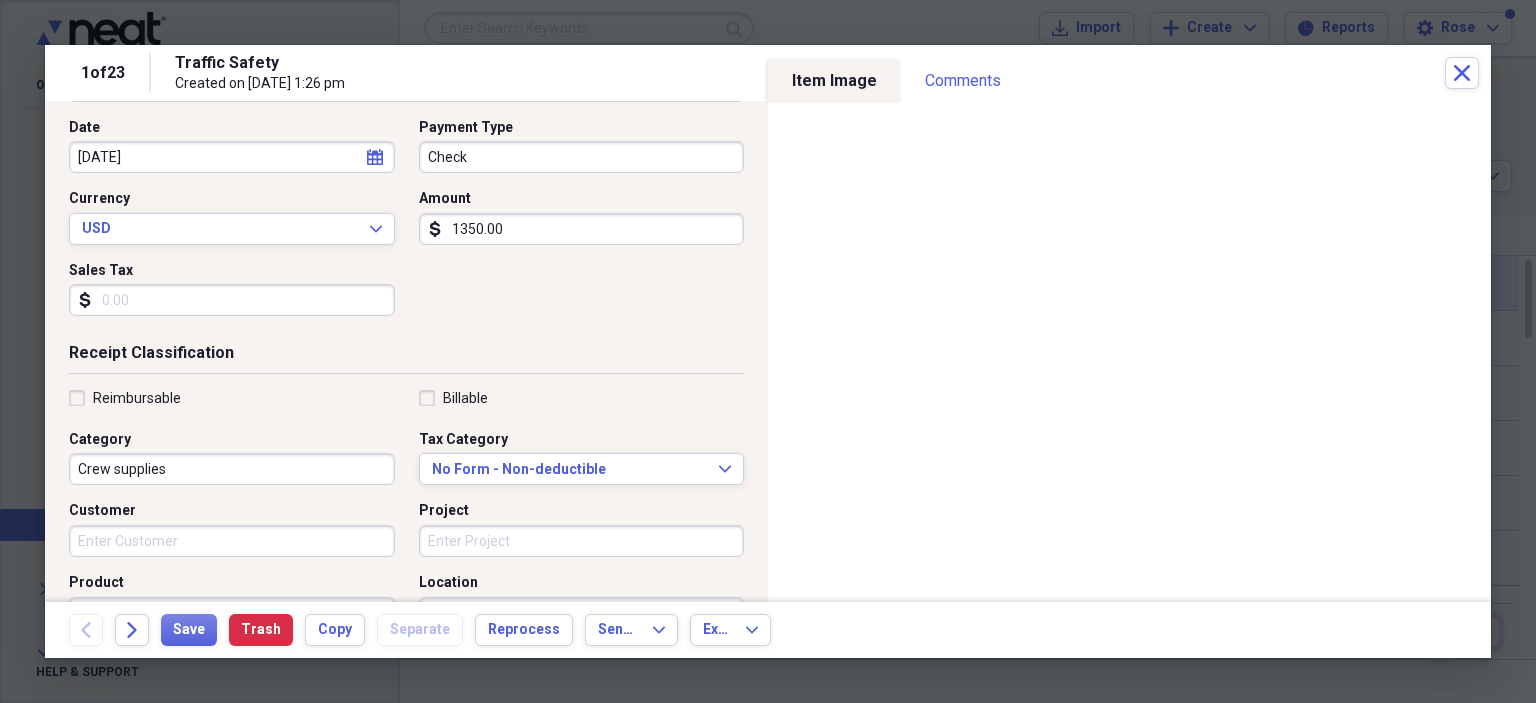 click on "Crew supplies" at bounding box center (232, 469) 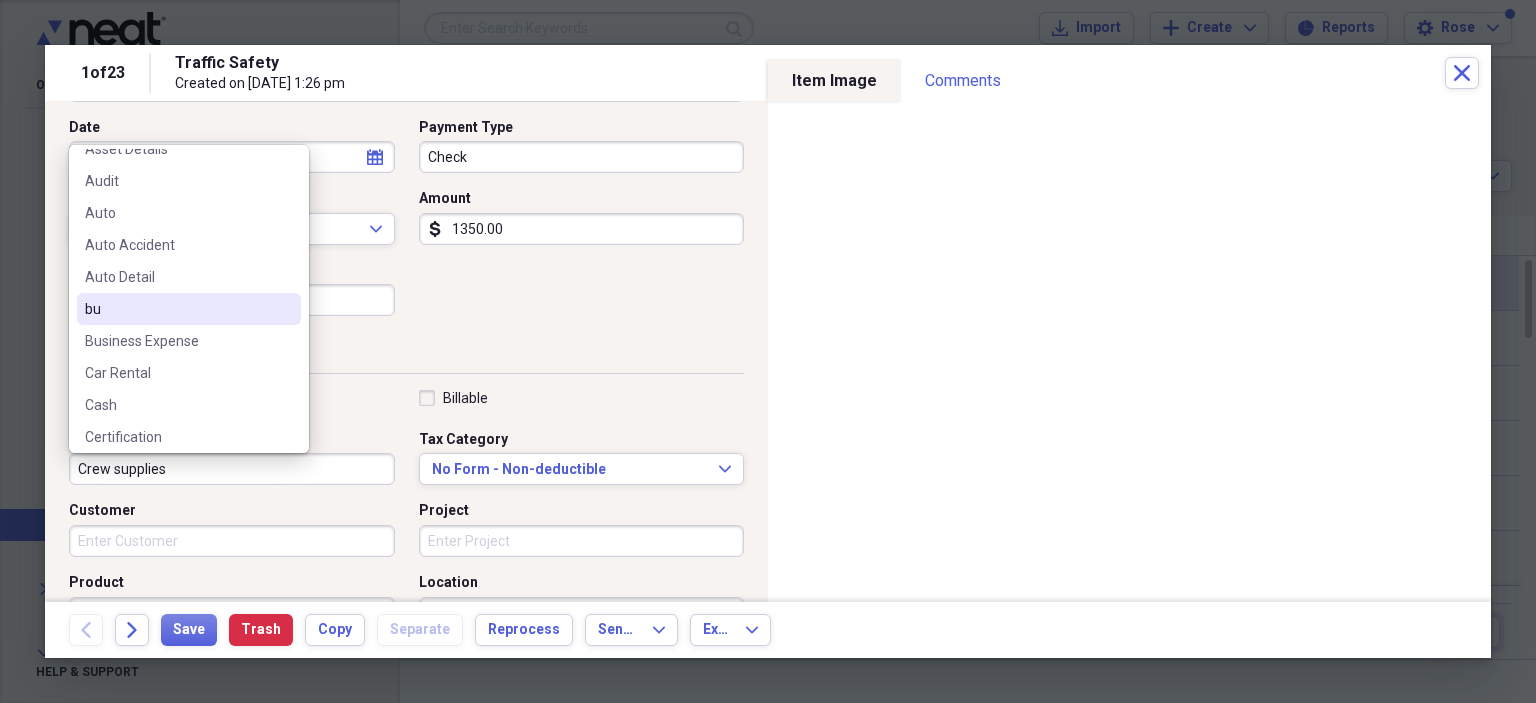scroll, scrollTop: 200, scrollLeft: 0, axis: vertical 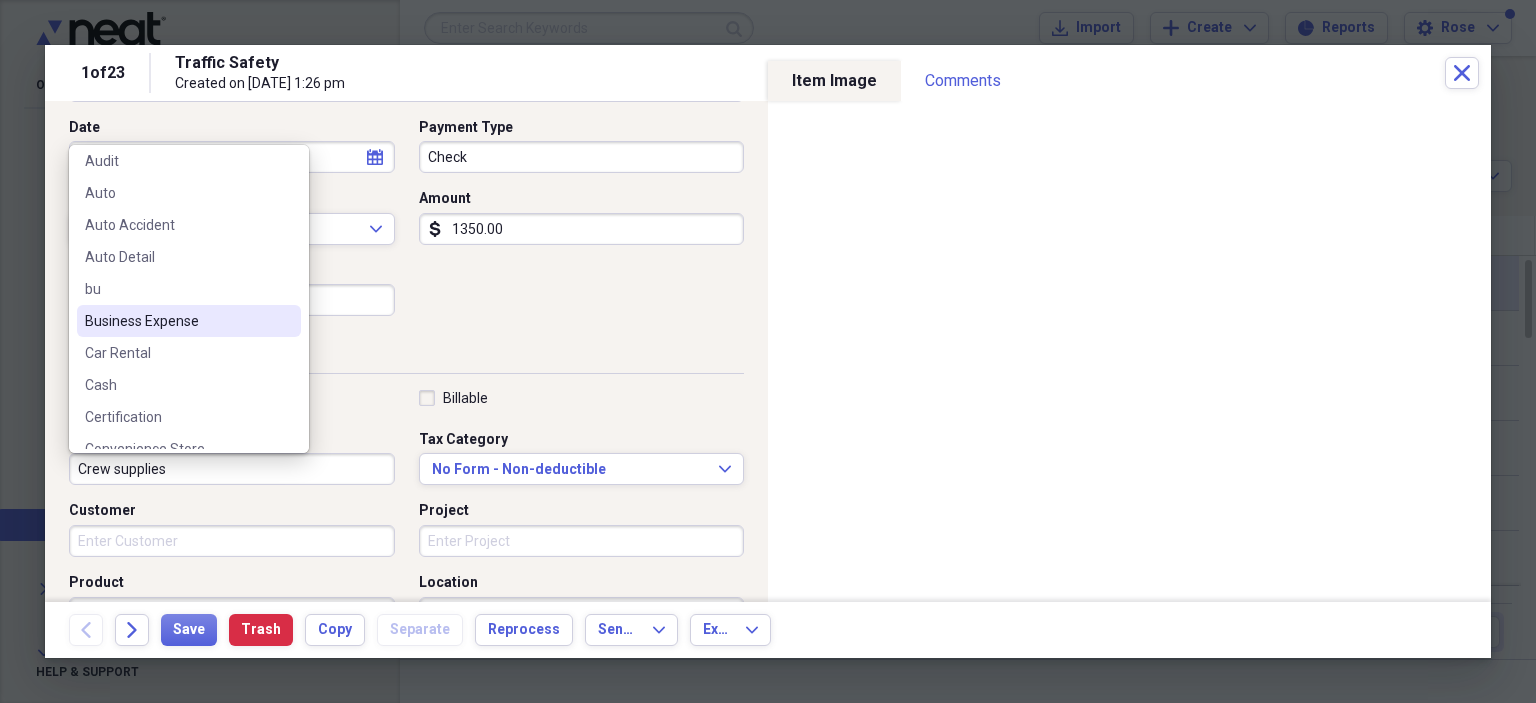 click on "Business Expense" at bounding box center [177, 321] 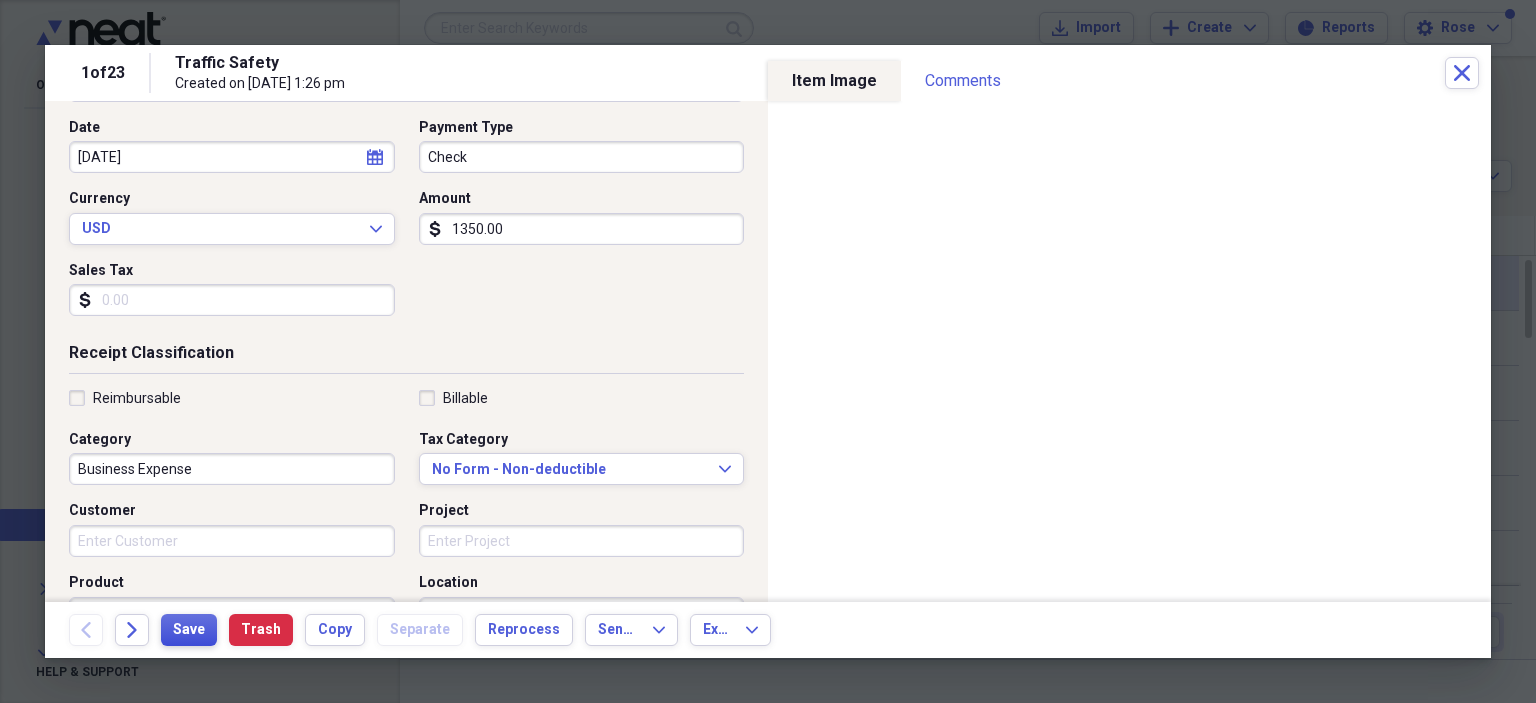 click on "Save" at bounding box center [189, 630] 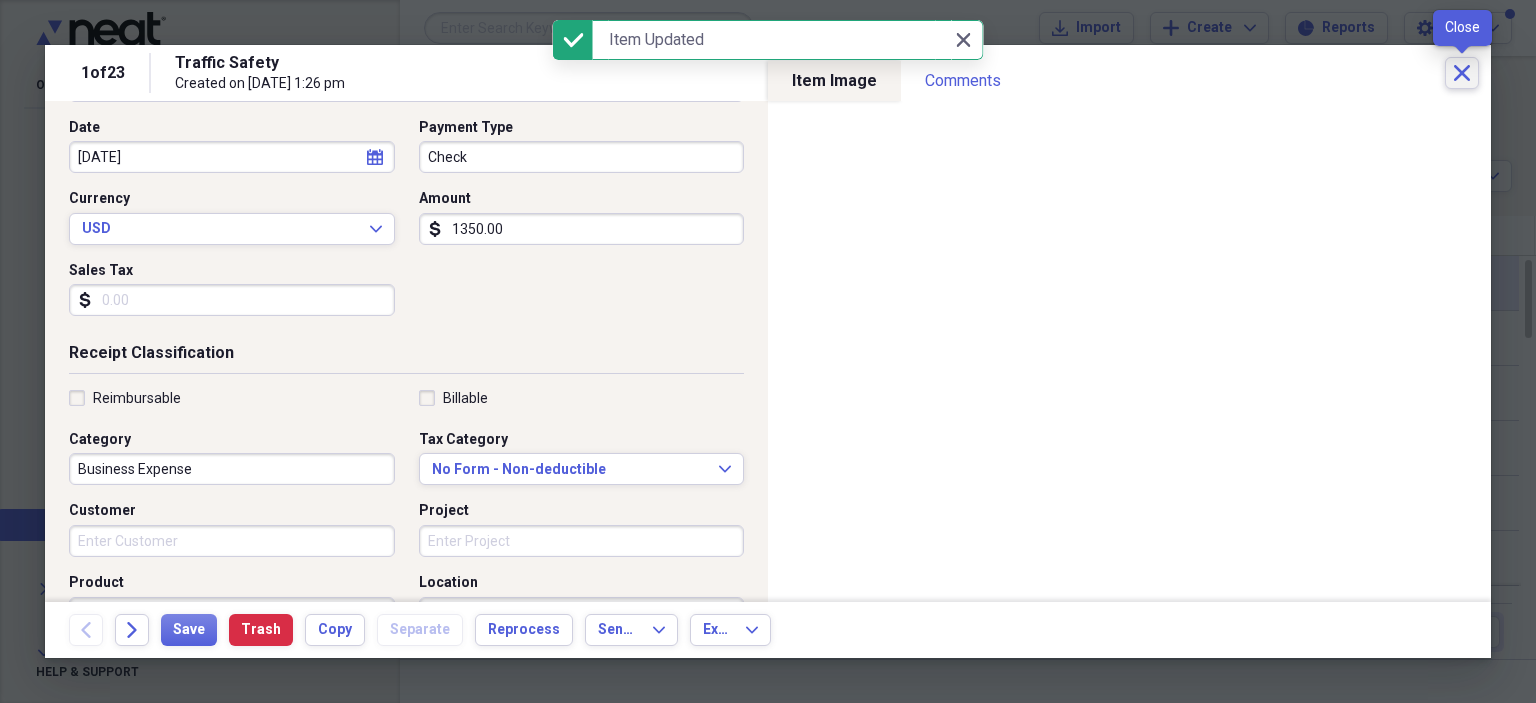click on "Close" 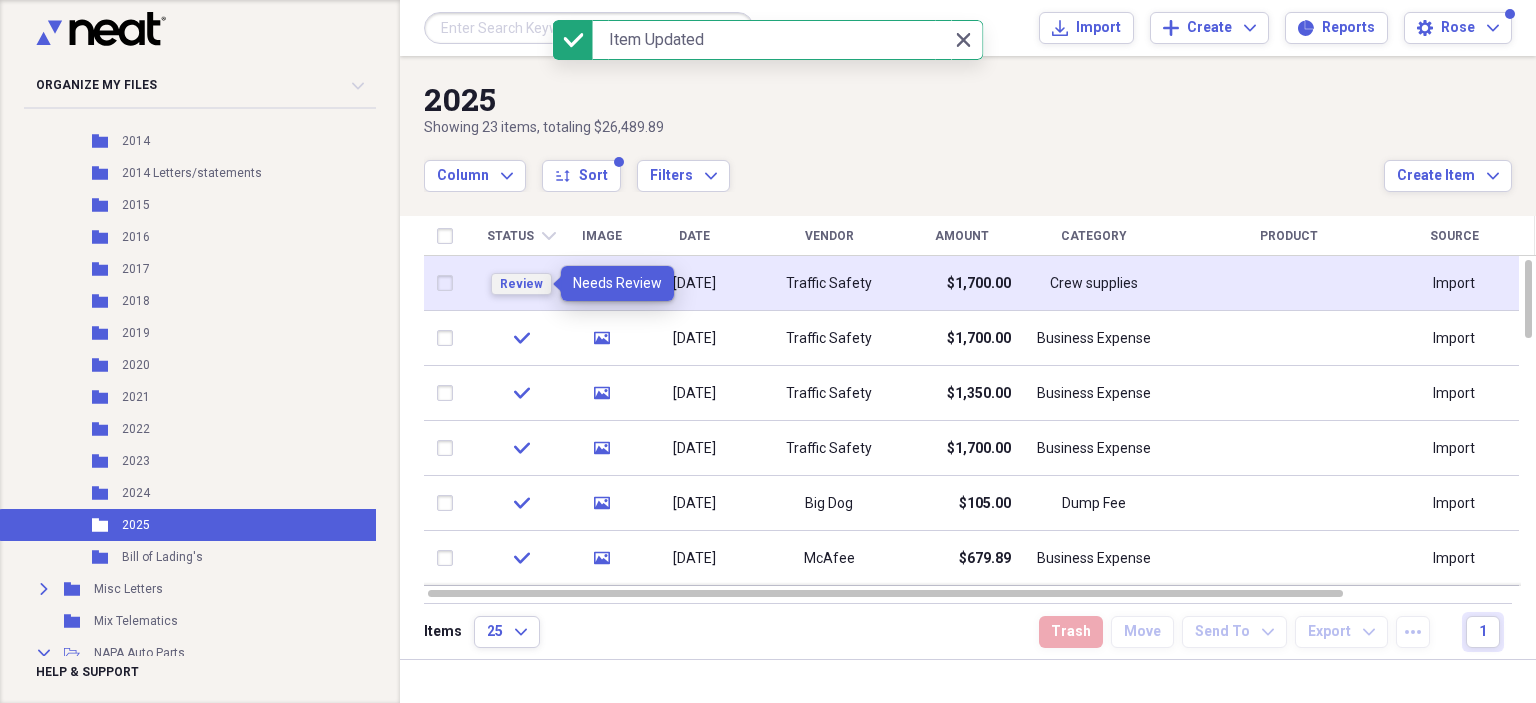click on "Review" at bounding box center (521, 284) 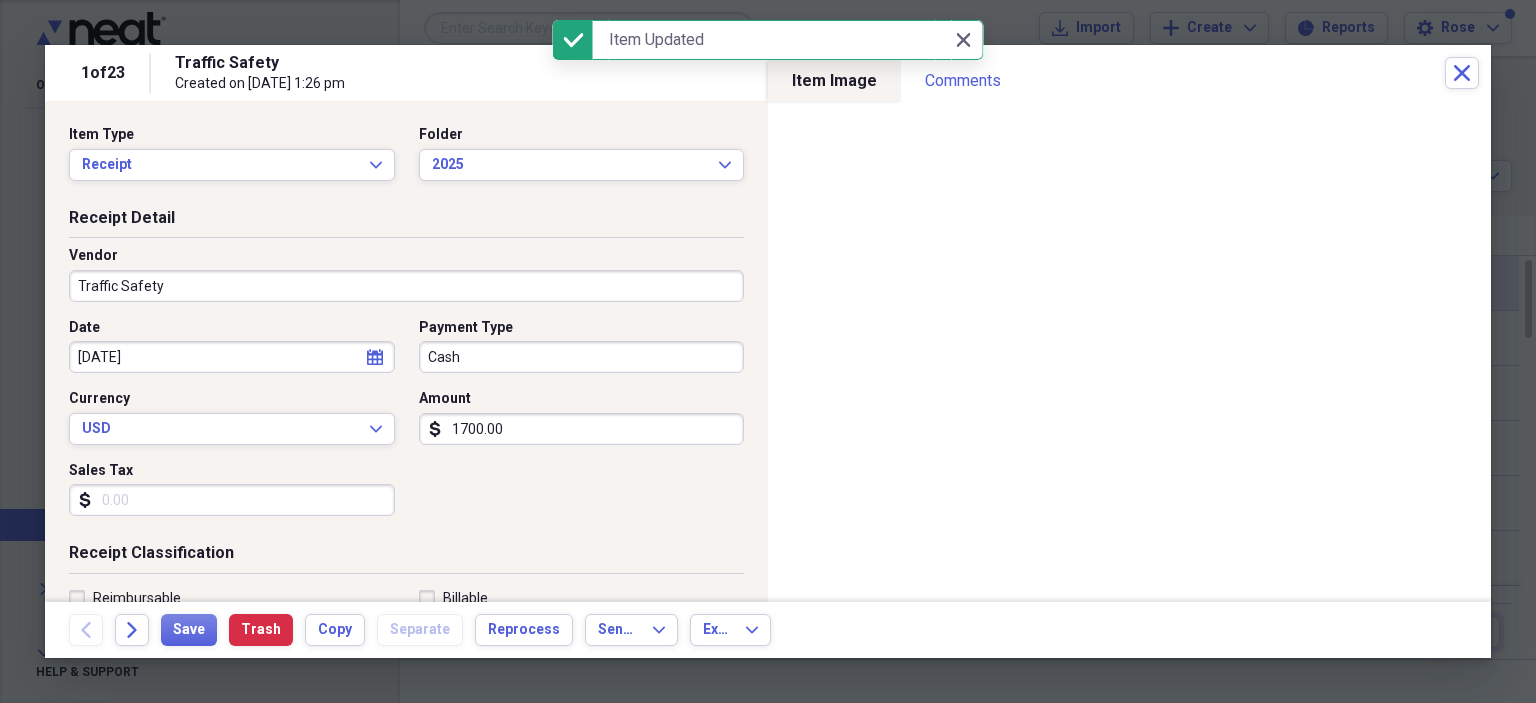 click on "Cash" at bounding box center (582, 357) 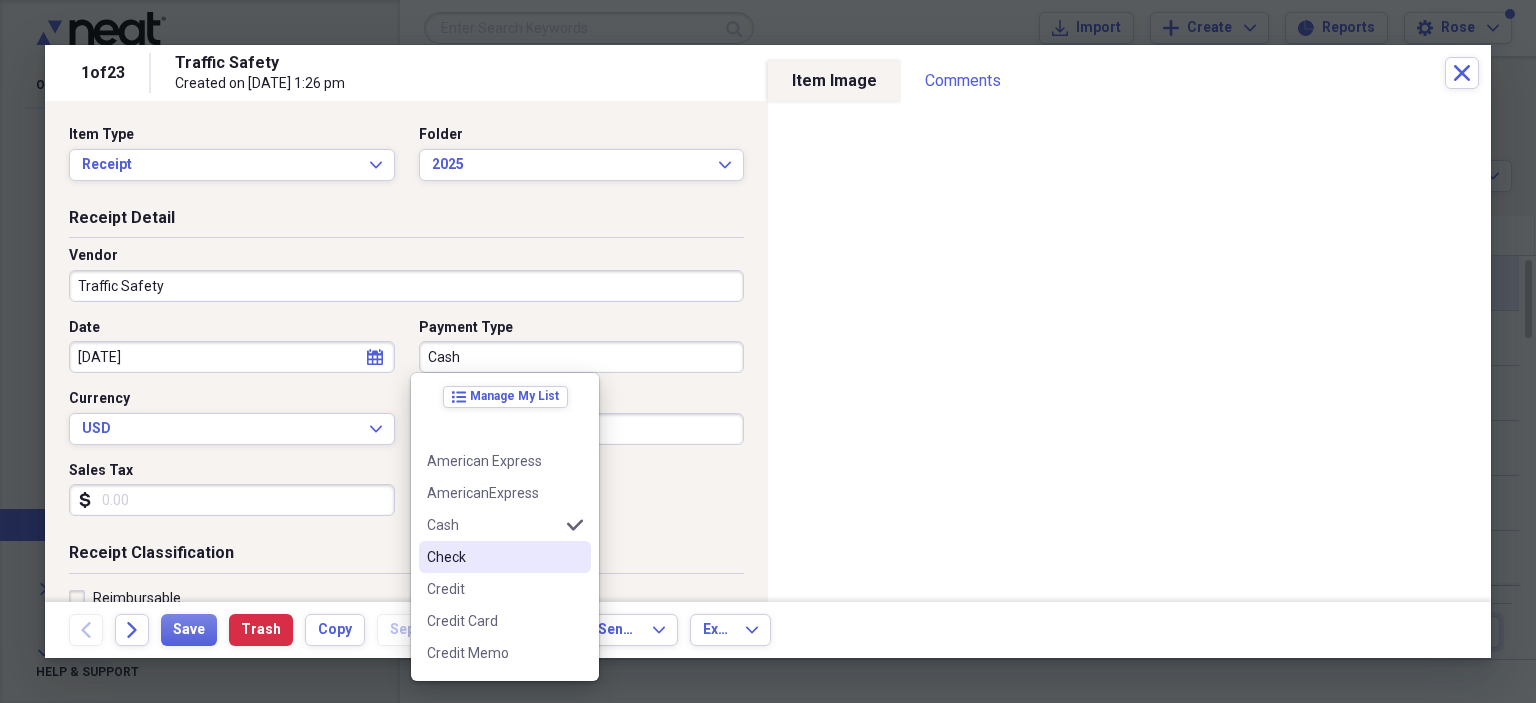 click on "Check" at bounding box center [505, 557] 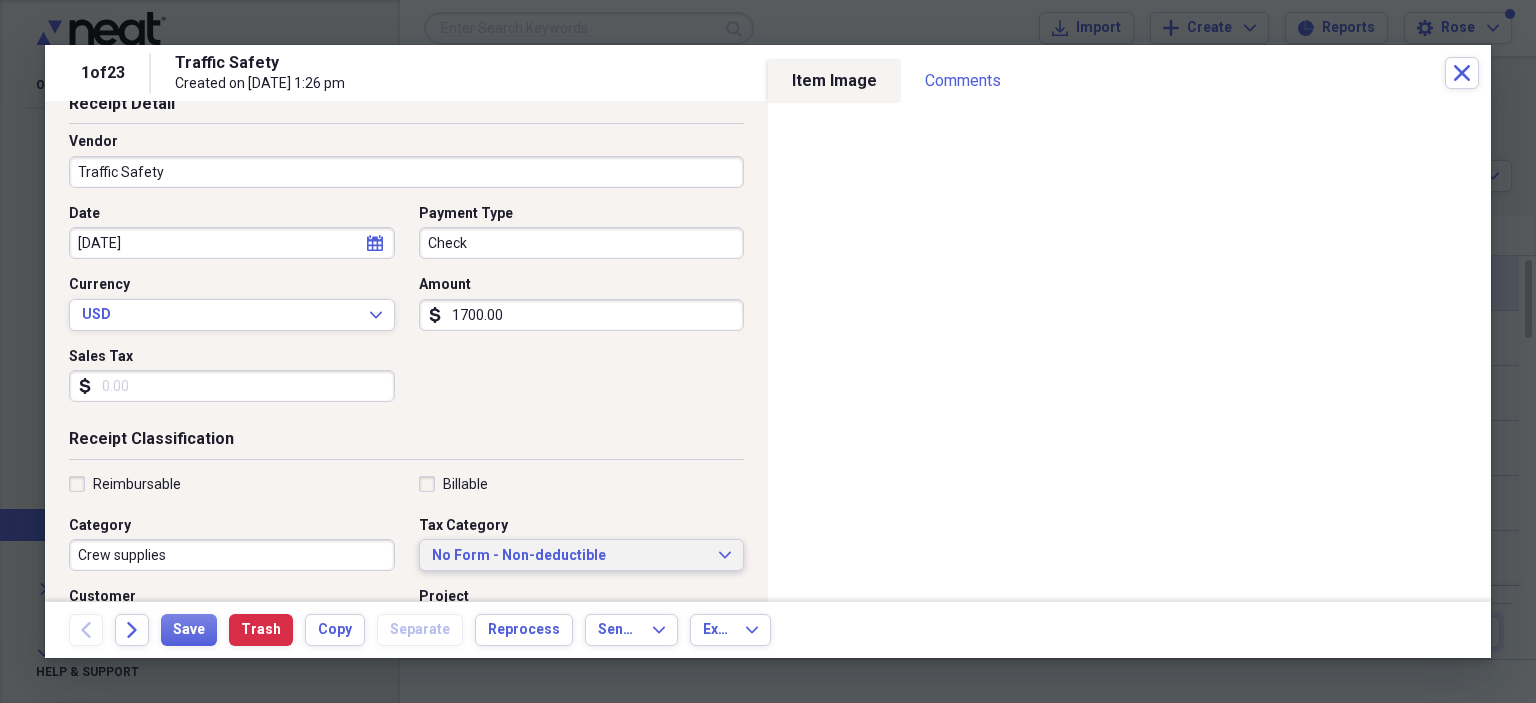 scroll, scrollTop: 200, scrollLeft: 0, axis: vertical 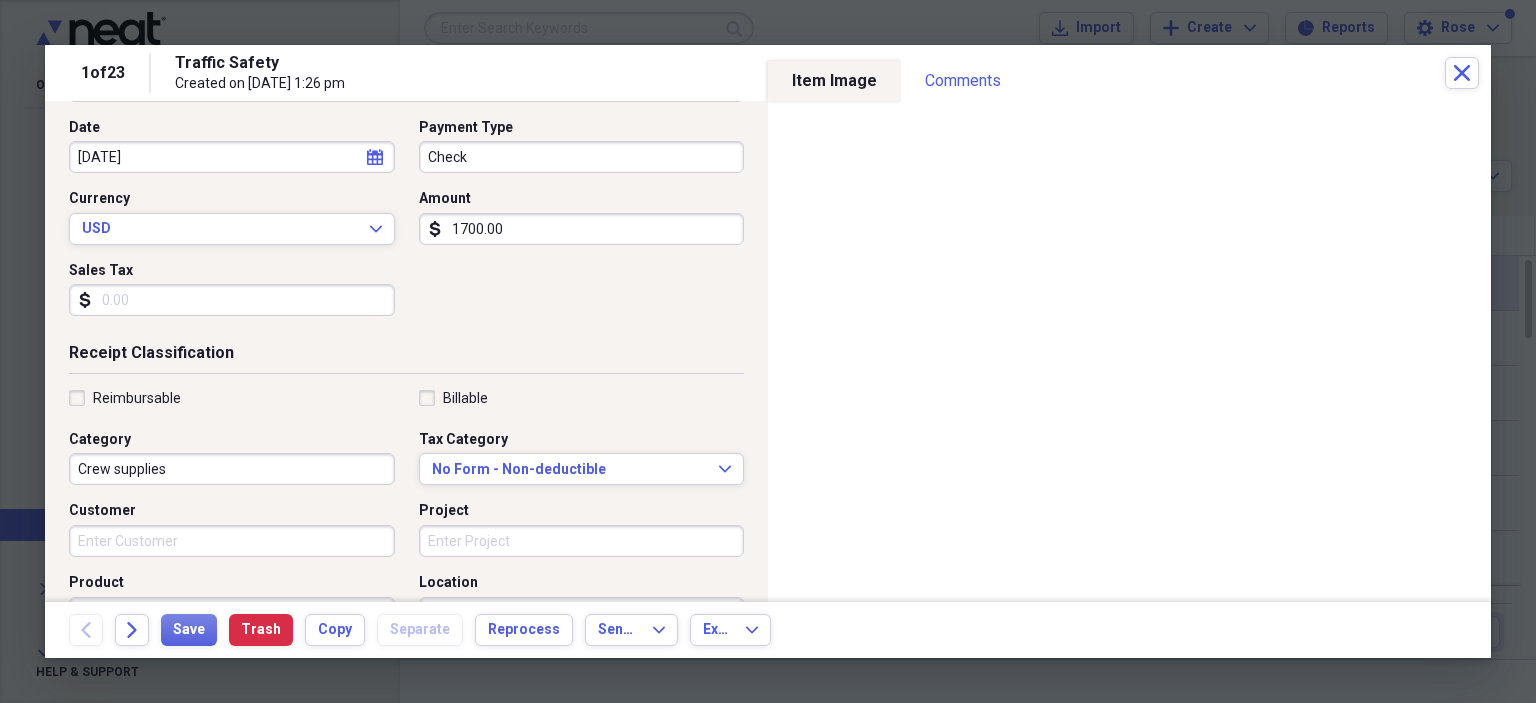 click on "Crew supplies" at bounding box center [232, 469] 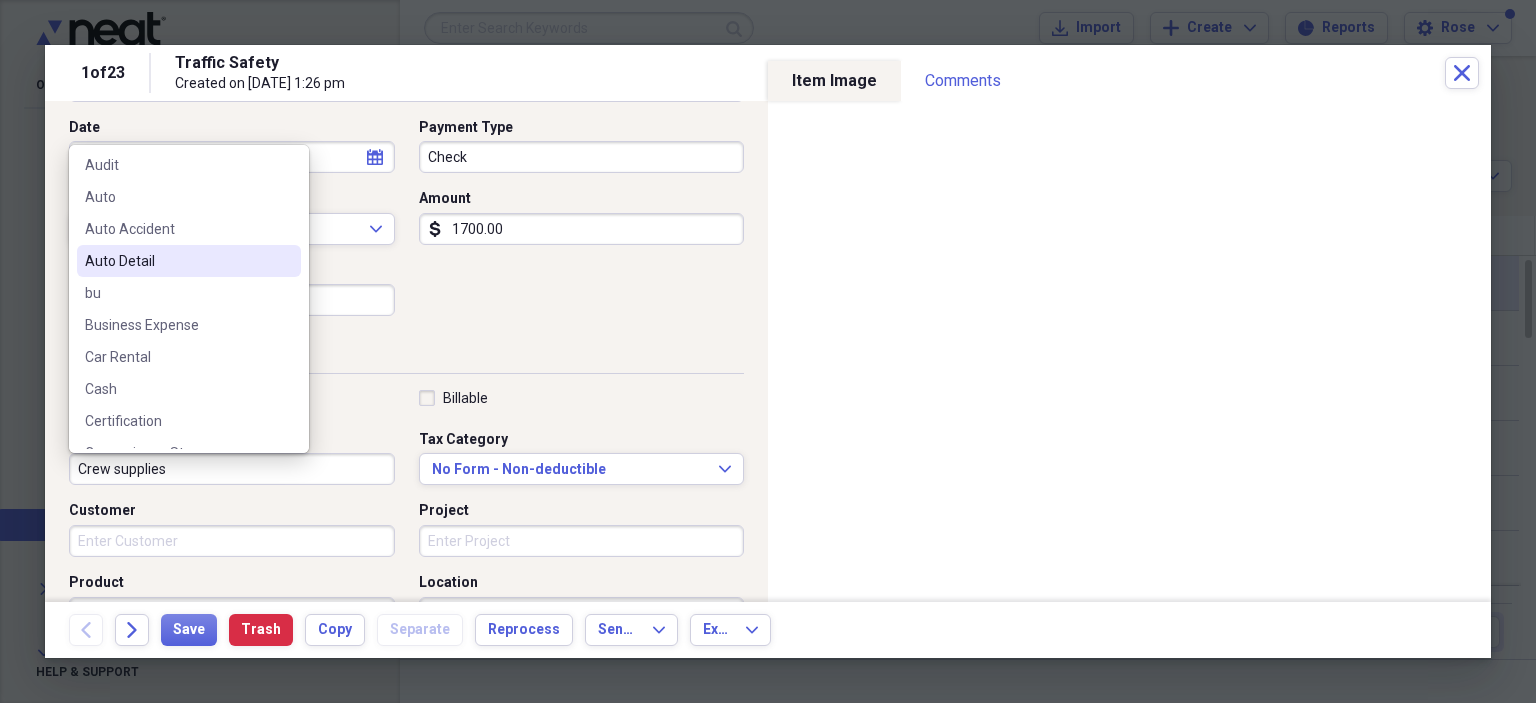 scroll, scrollTop: 200, scrollLeft: 0, axis: vertical 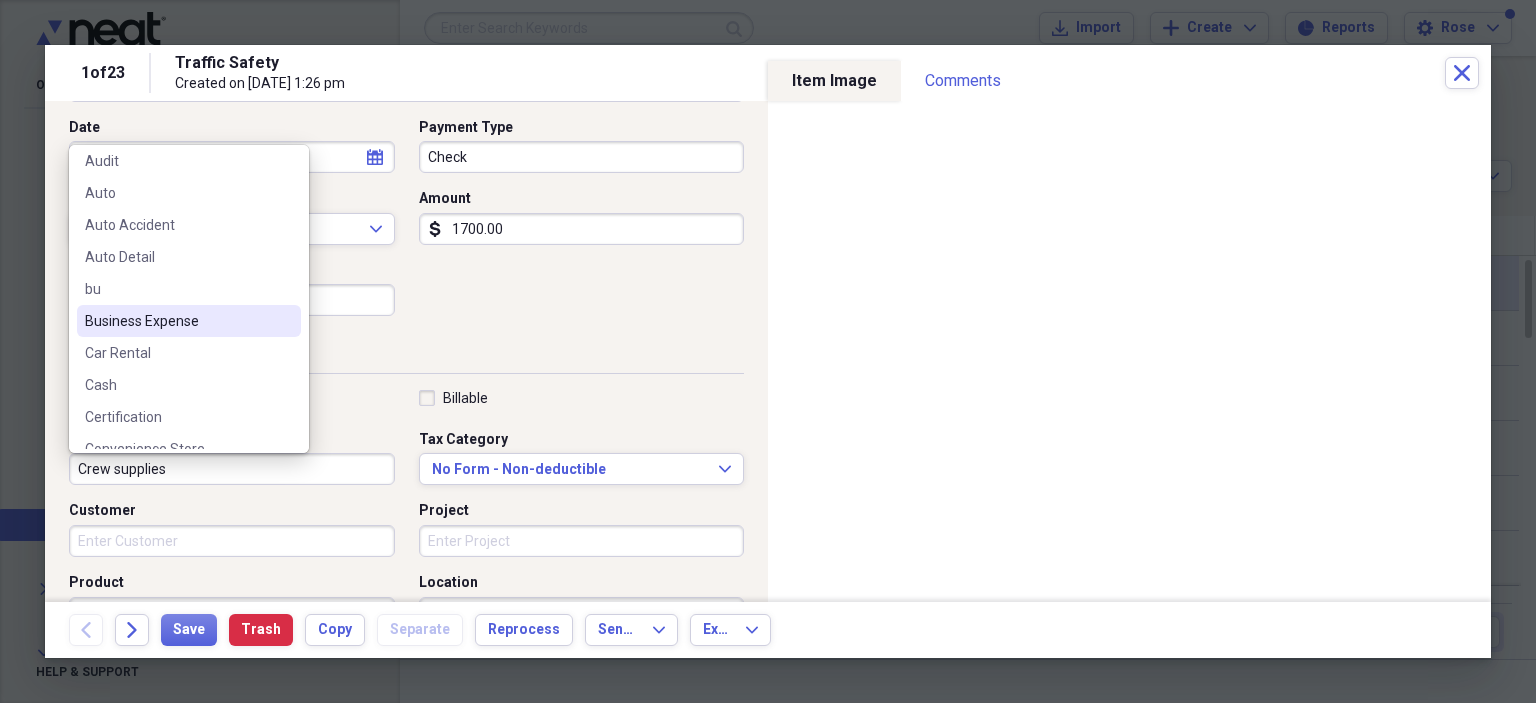 click on "Business Expense" at bounding box center [177, 321] 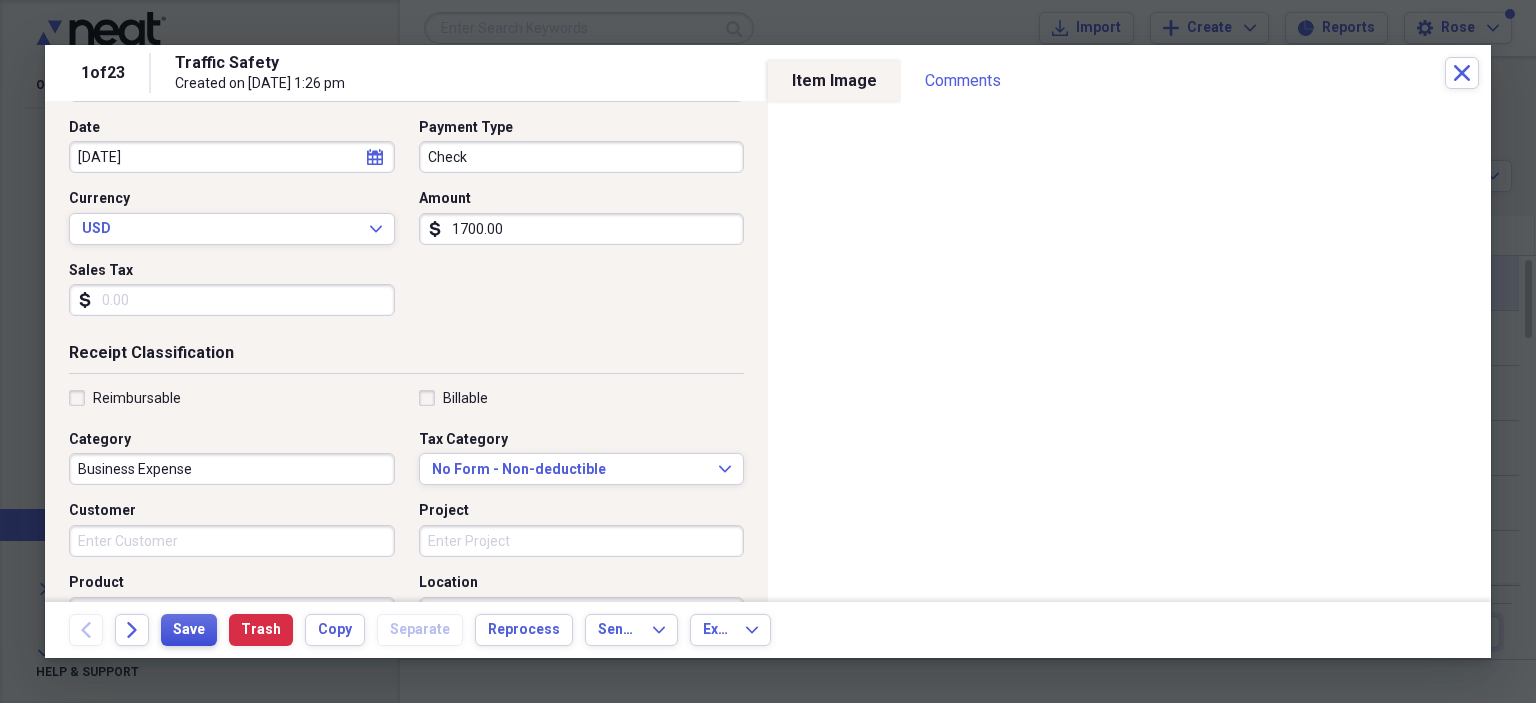 click on "Save" at bounding box center [189, 630] 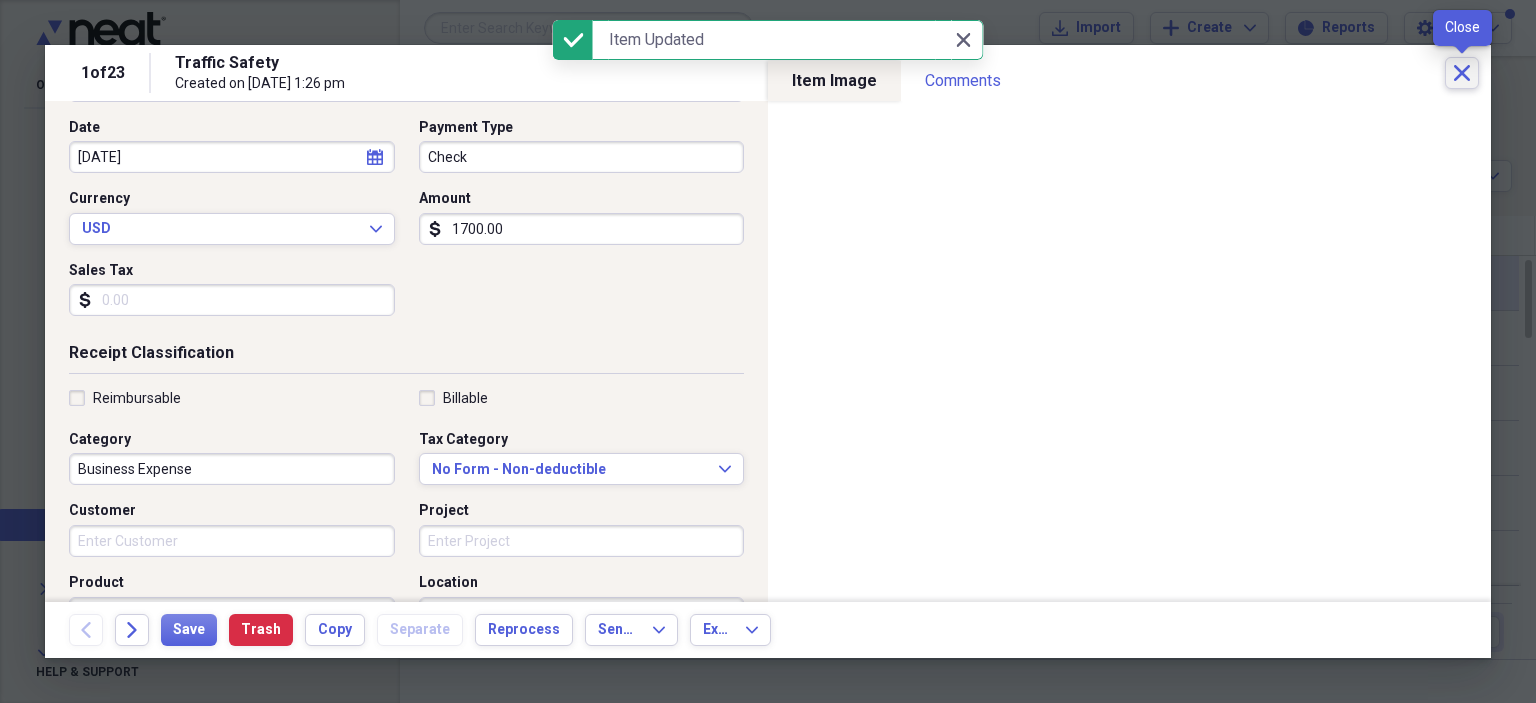 click on "Close" 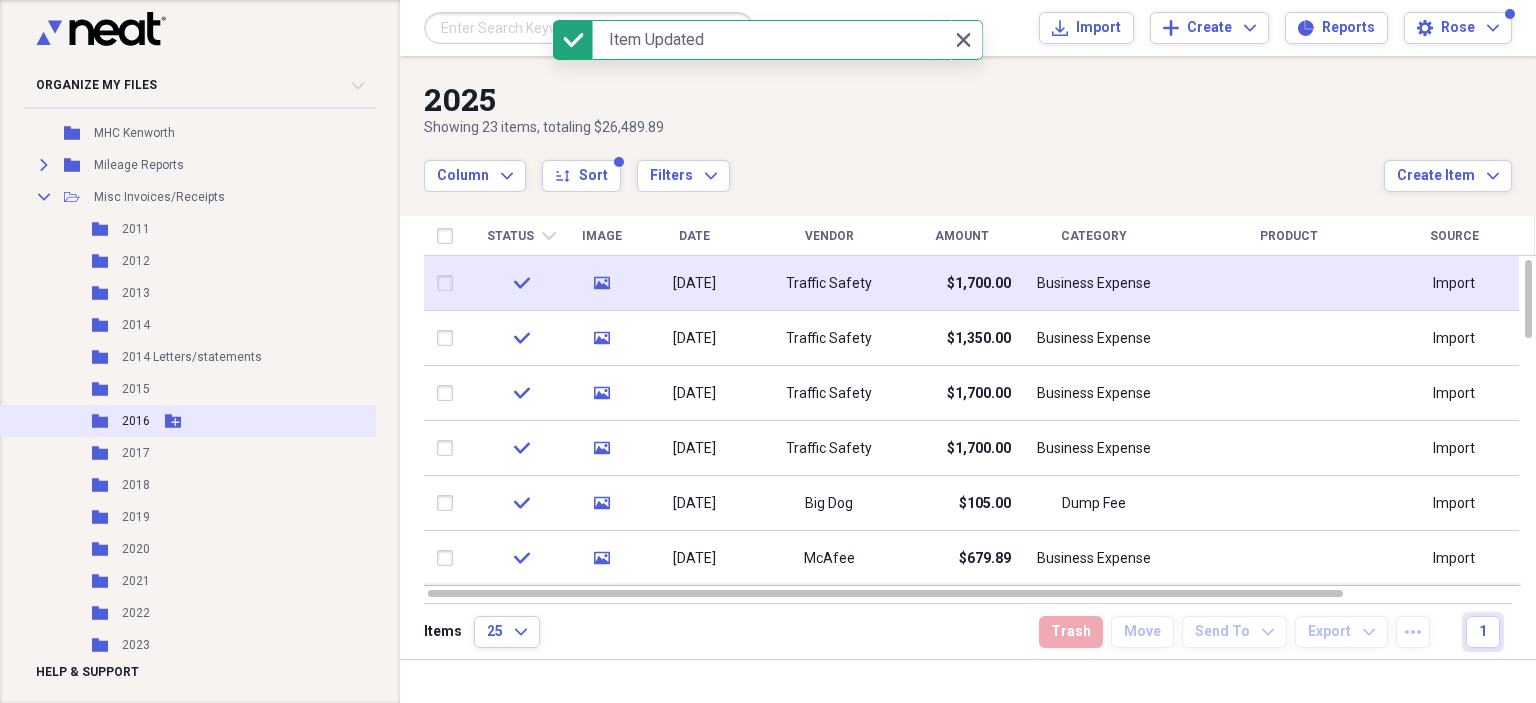 scroll, scrollTop: 3400, scrollLeft: 0, axis: vertical 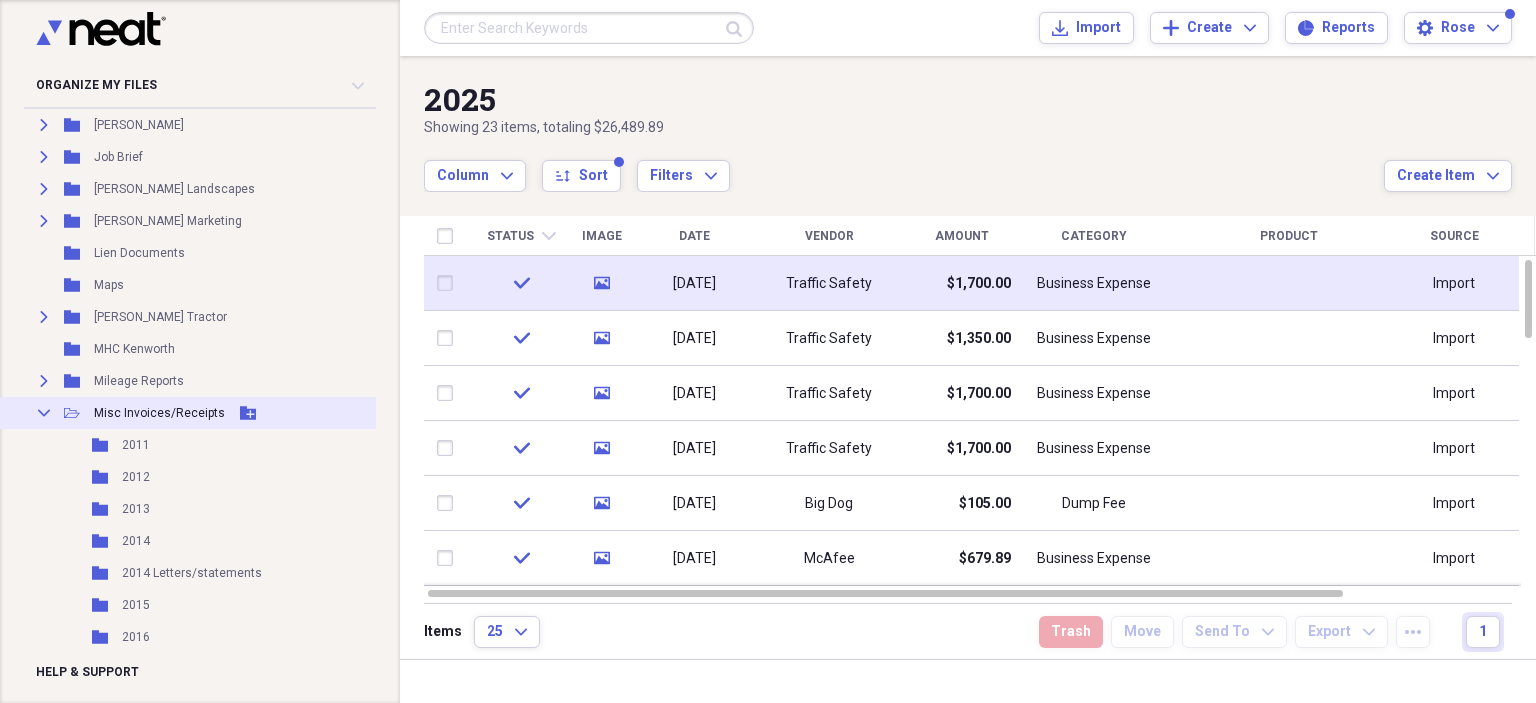 click on "Collapse" 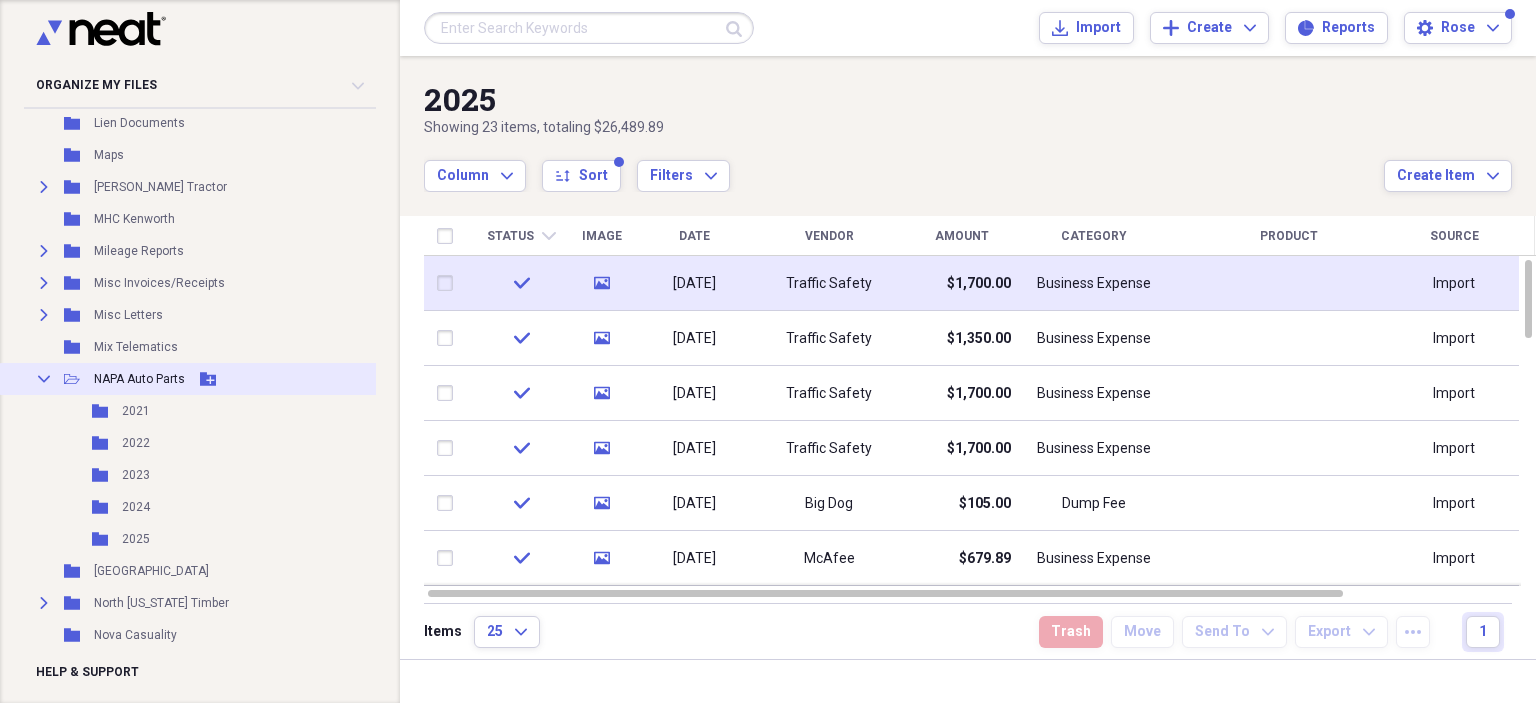scroll, scrollTop: 3600, scrollLeft: 0, axis: vertical 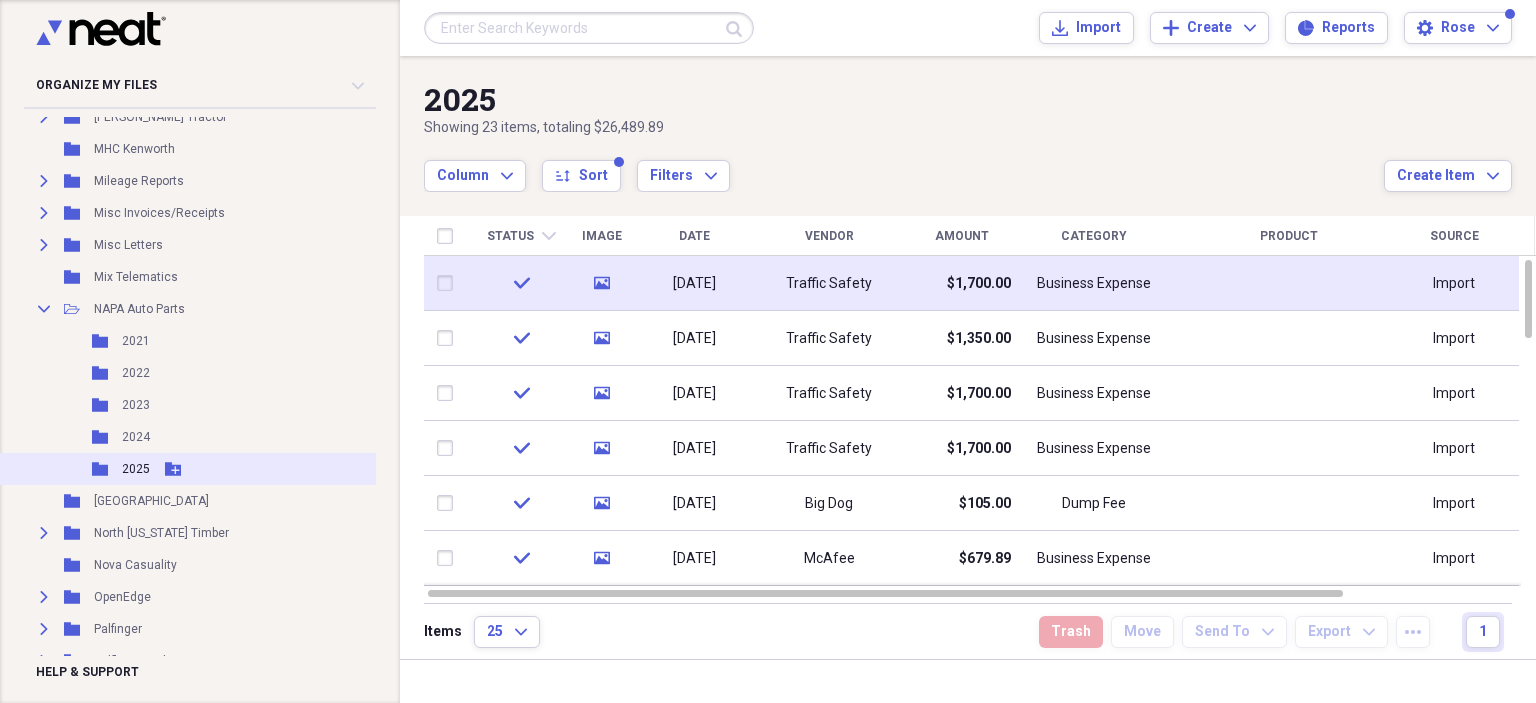 click on "2025" at bounding box center [136, 469] 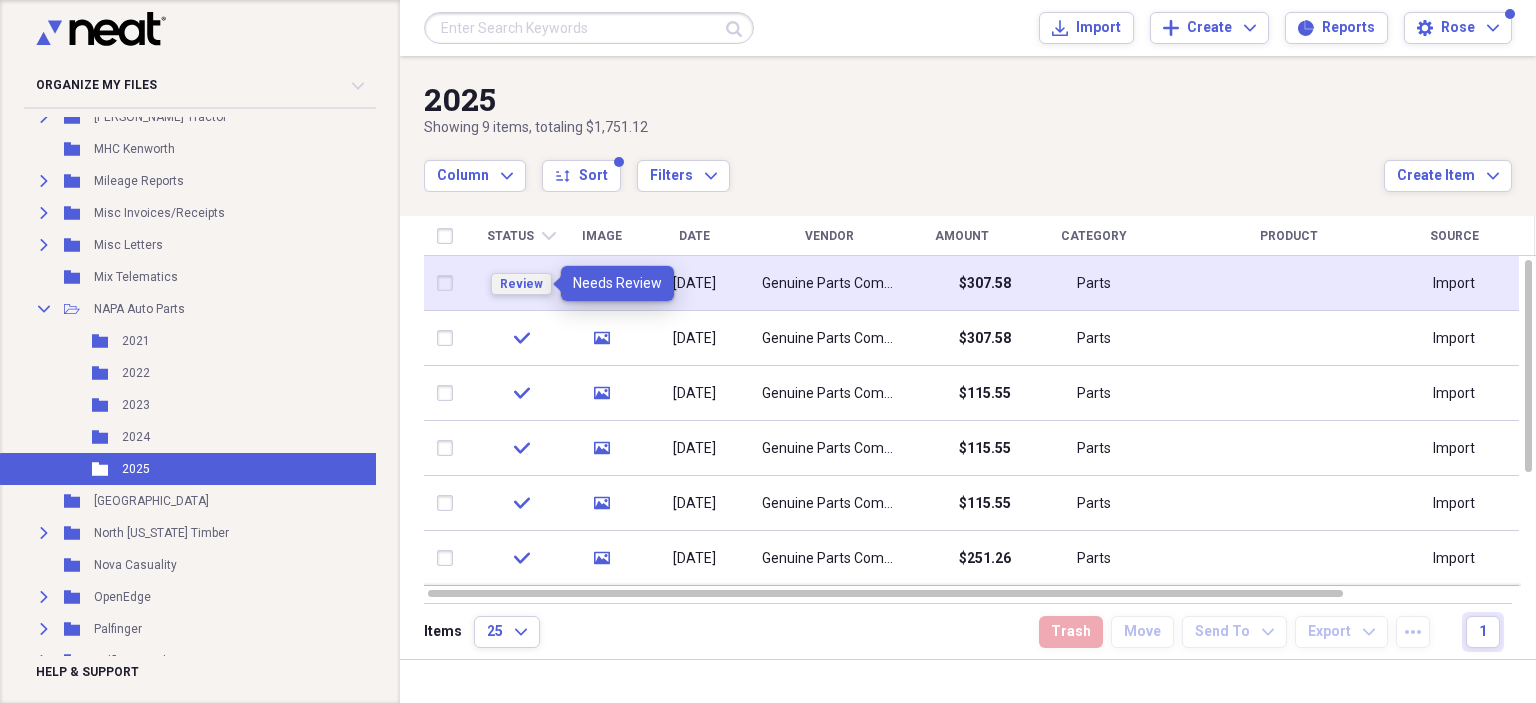 click on "Review" at bounding box center [521, 284] 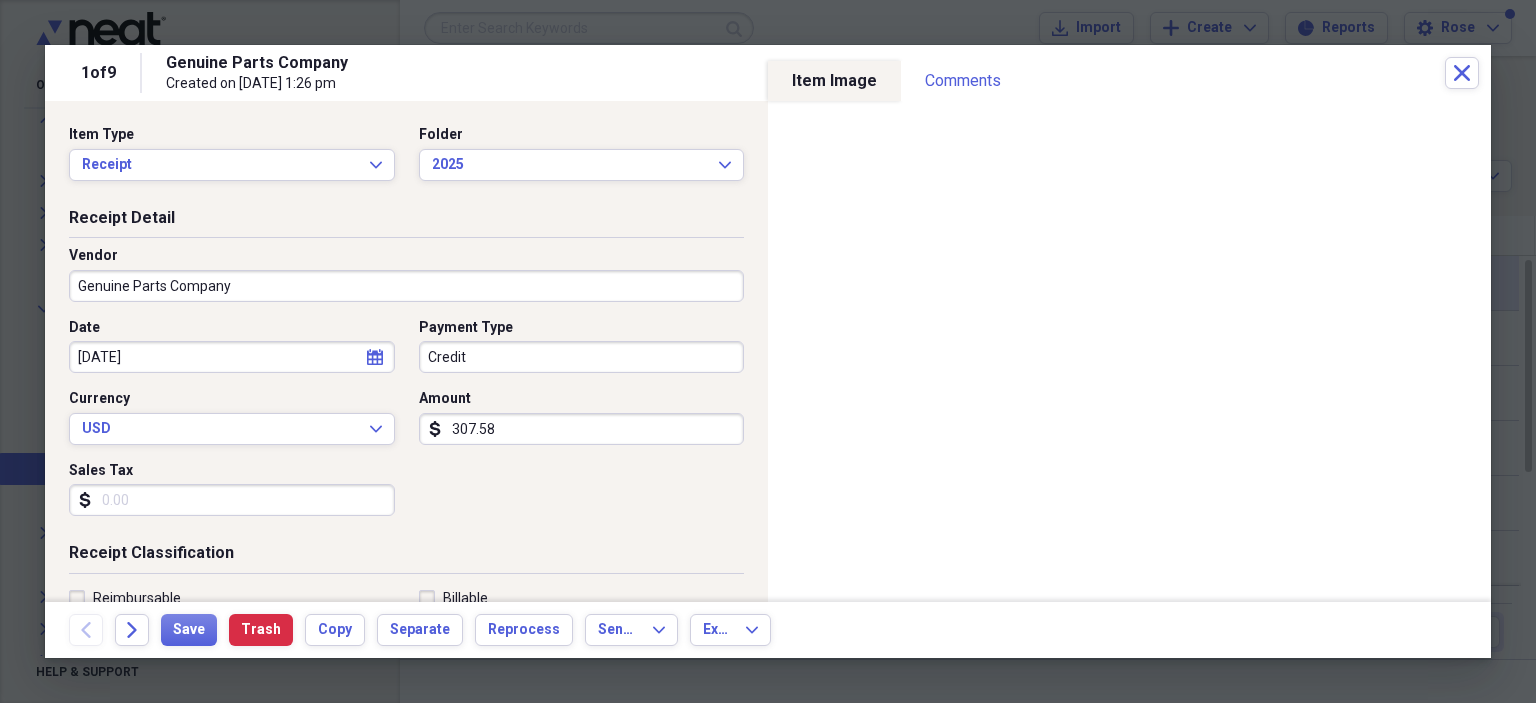 click on "Credit" at bounding box center (582, 357) 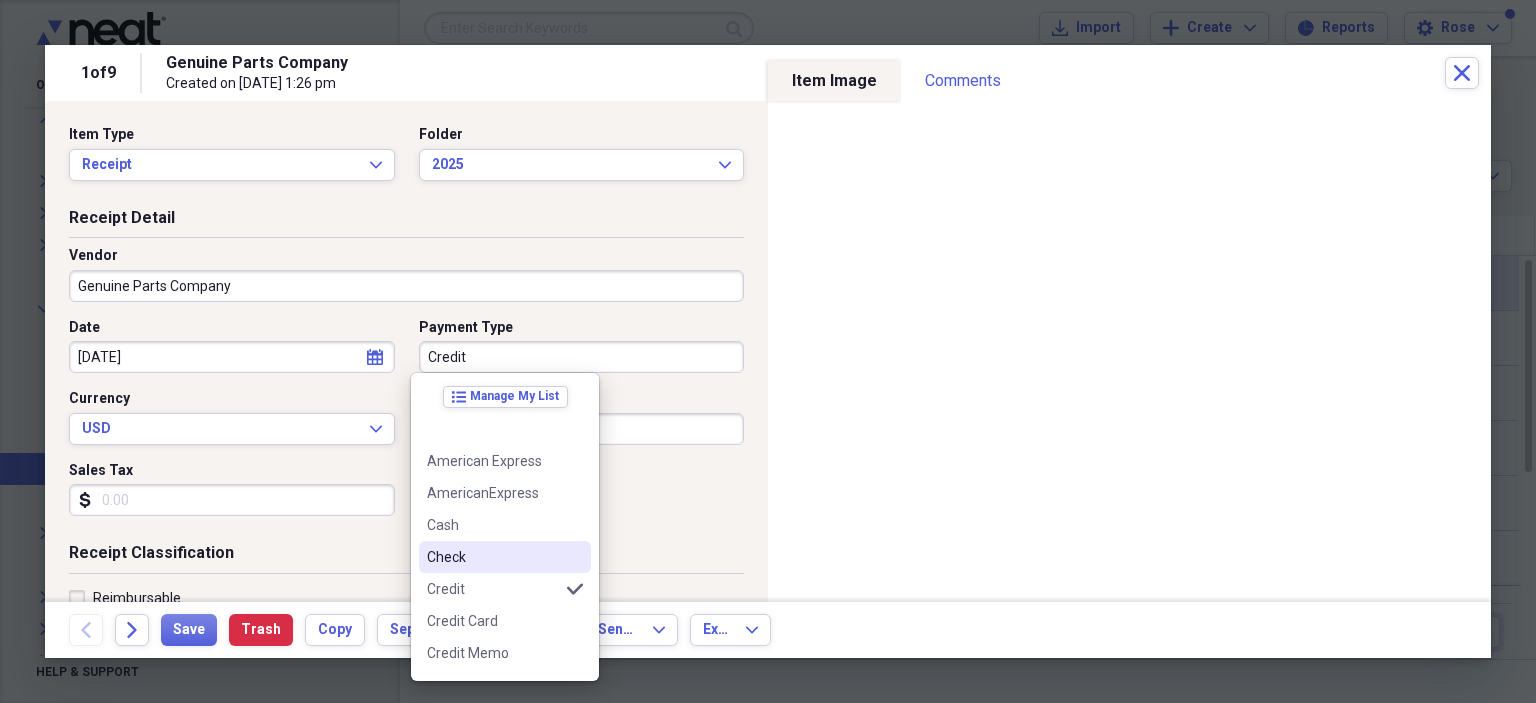 click on "Check" at bounding box center [505, 557] 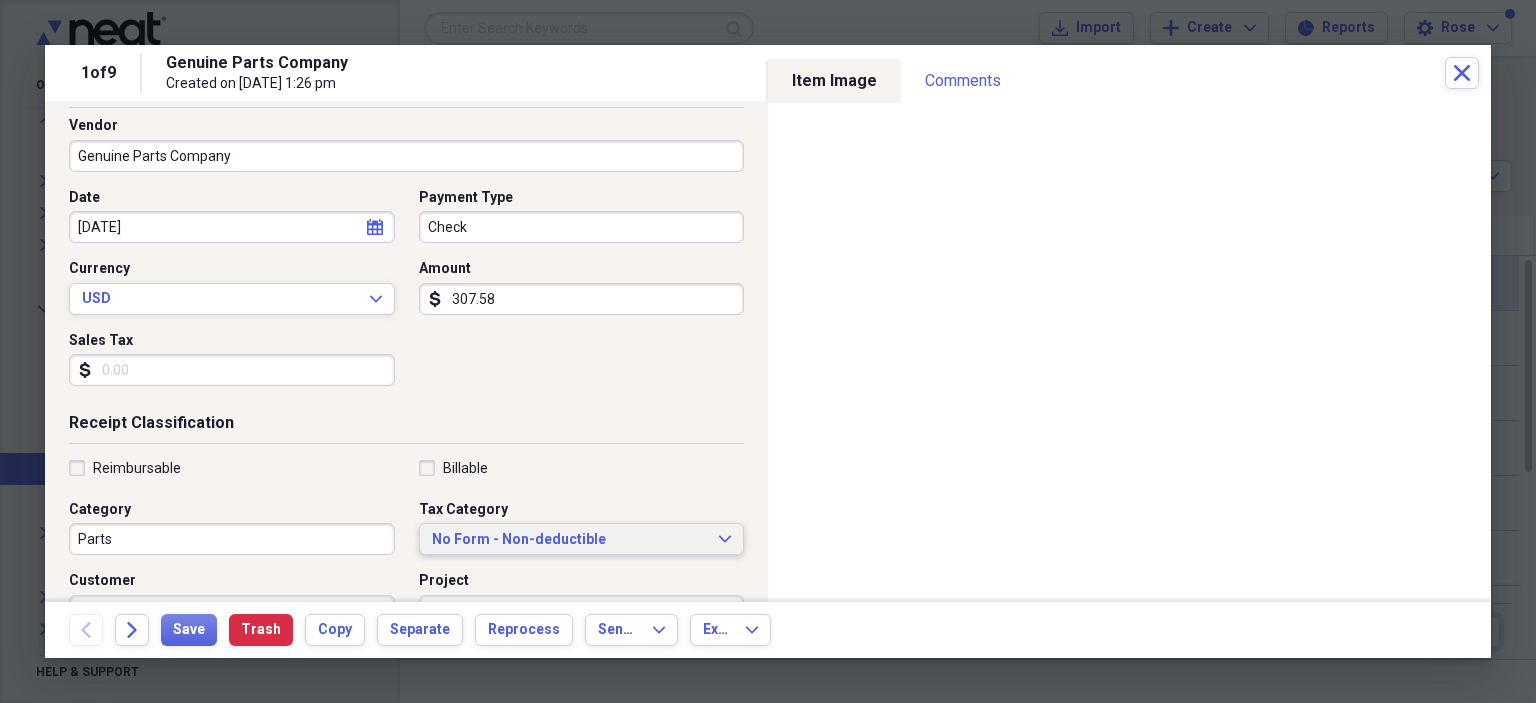 scroll, scrollTop: 300, scrollLeft: 0, axis: vertical 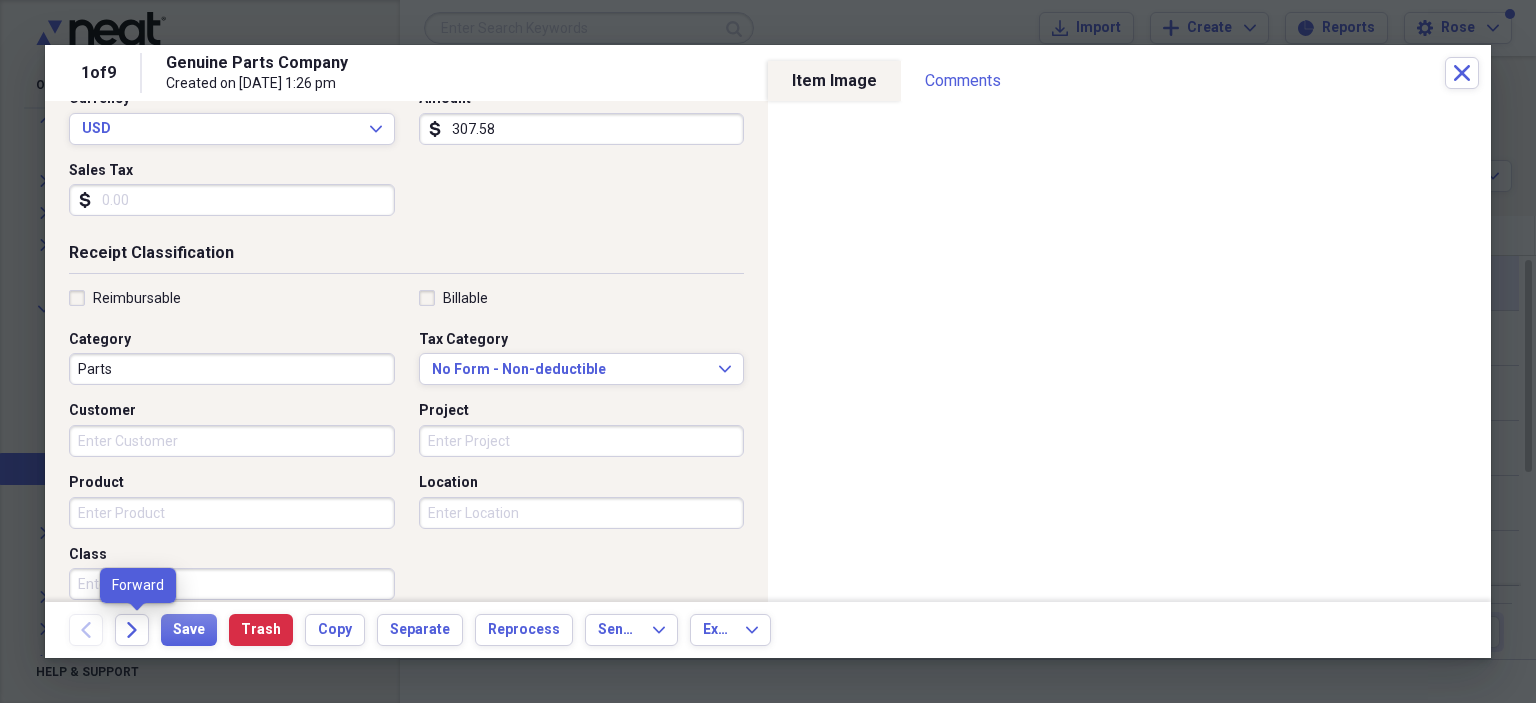 click on "Forward" at bounding box center (138, 630) 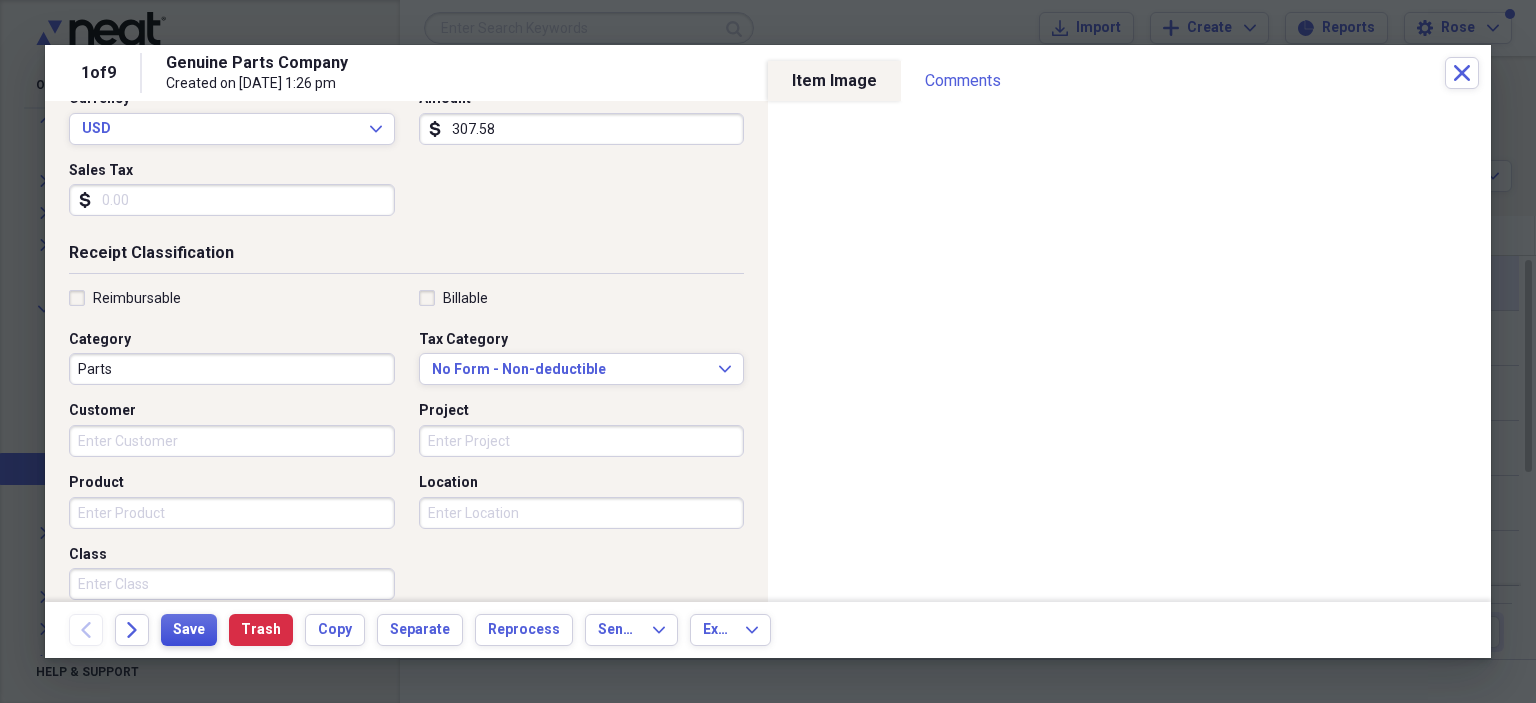 click on "Save" at bounding box center (189, 630) 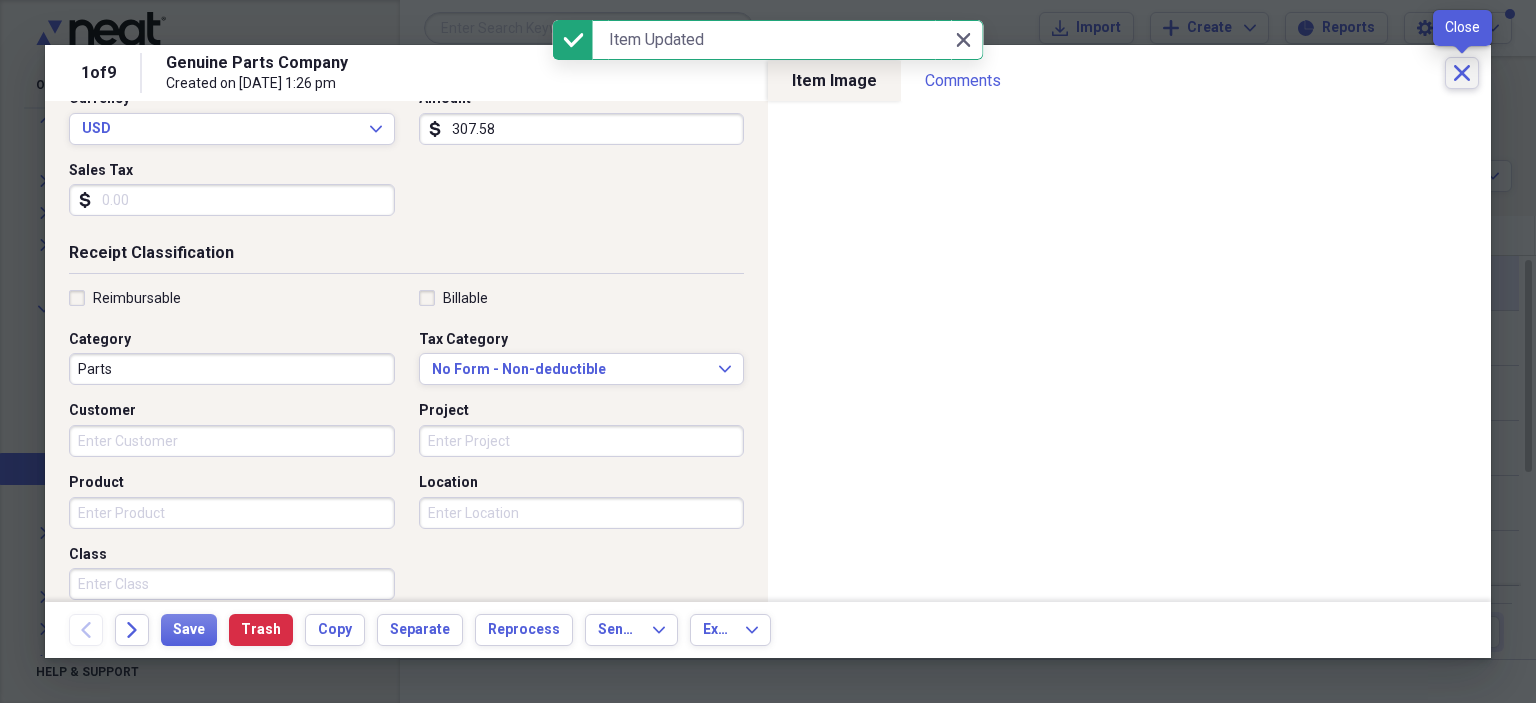 click 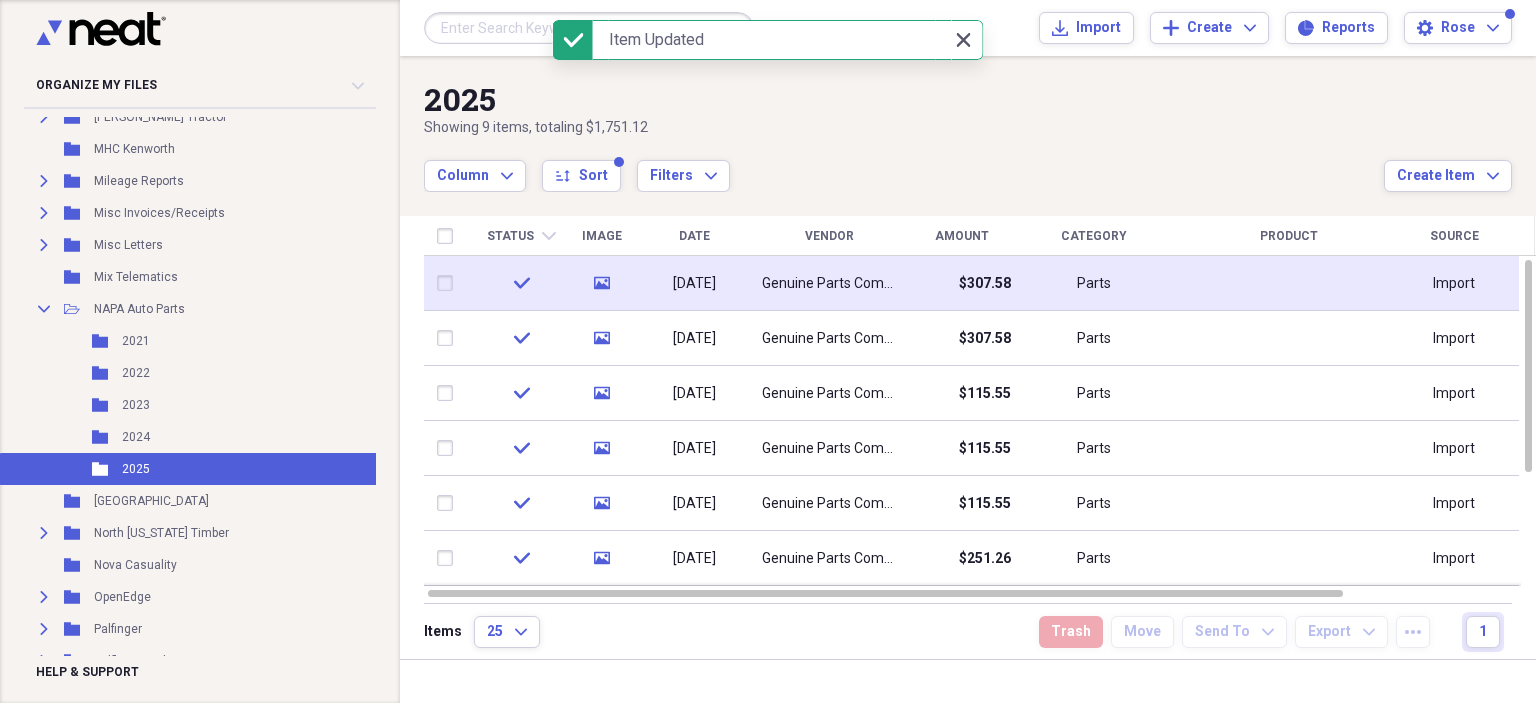 click on "Close" 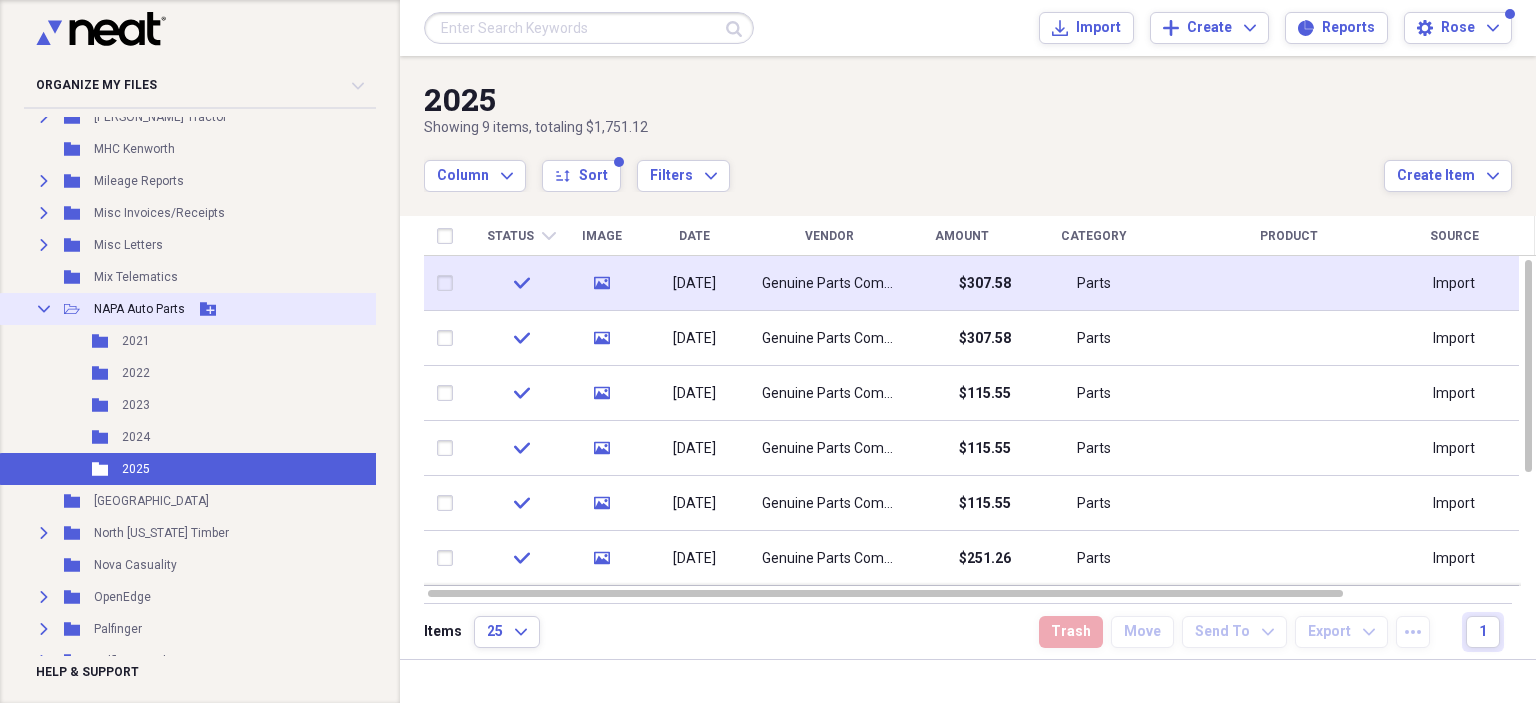 click on "Collapse" 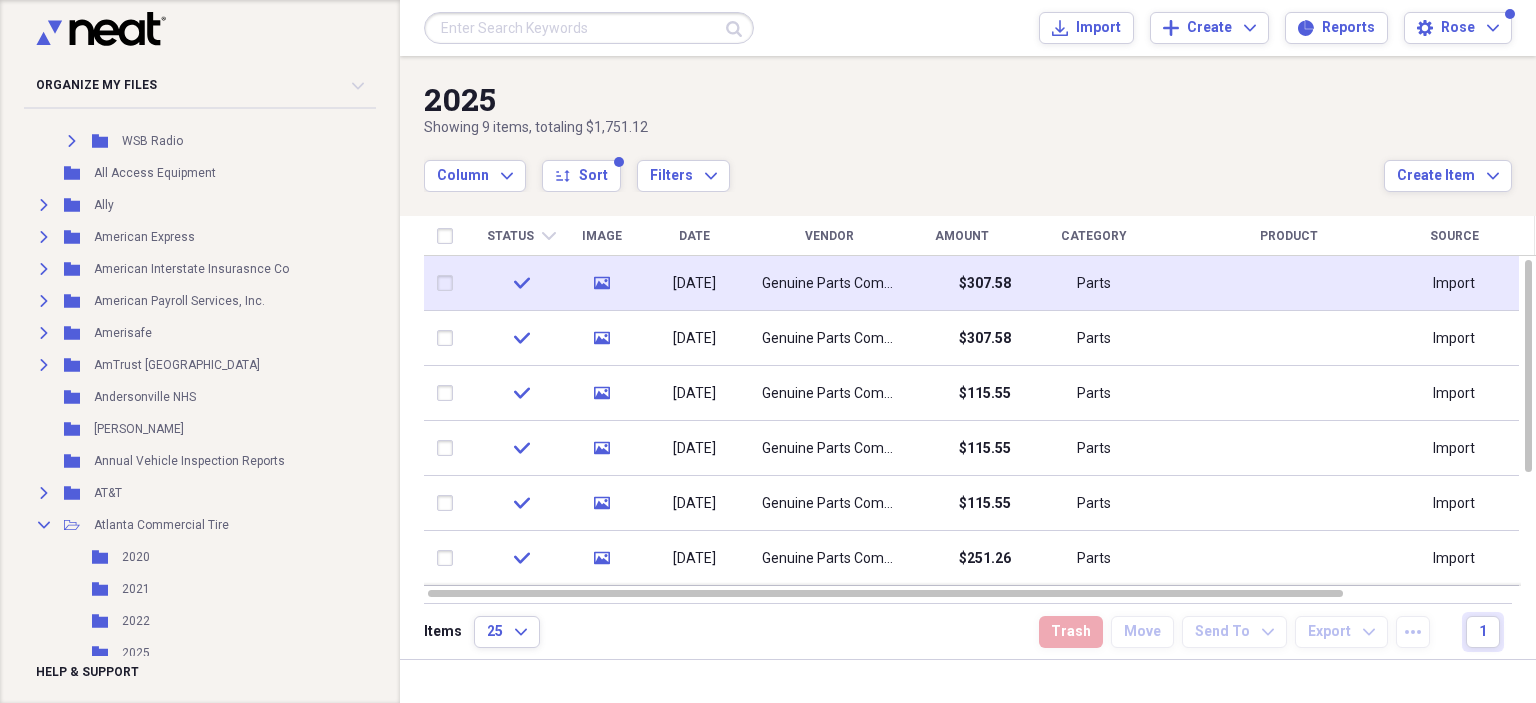 scroll, scrollTop: 800, scrollLeft: 0, axis: vertical 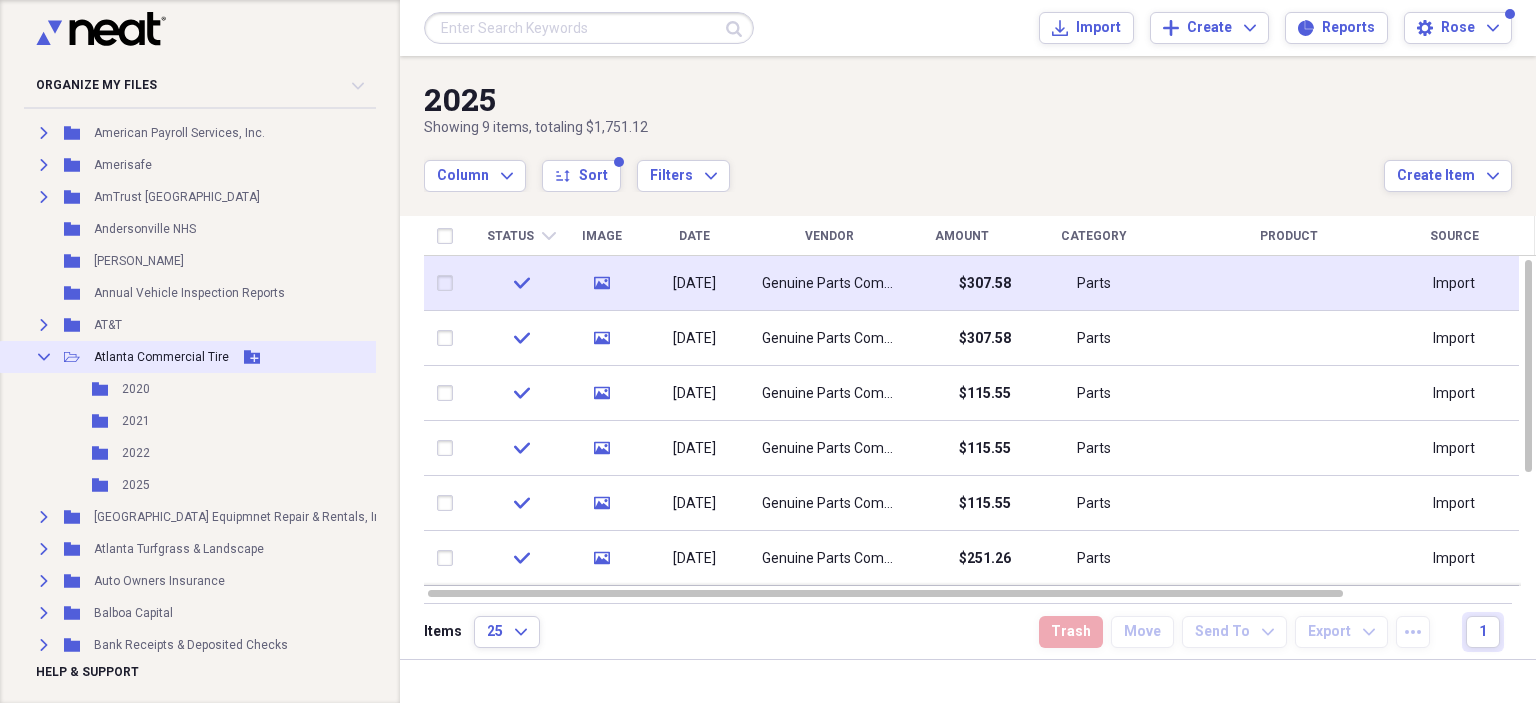 click on "Collapse" 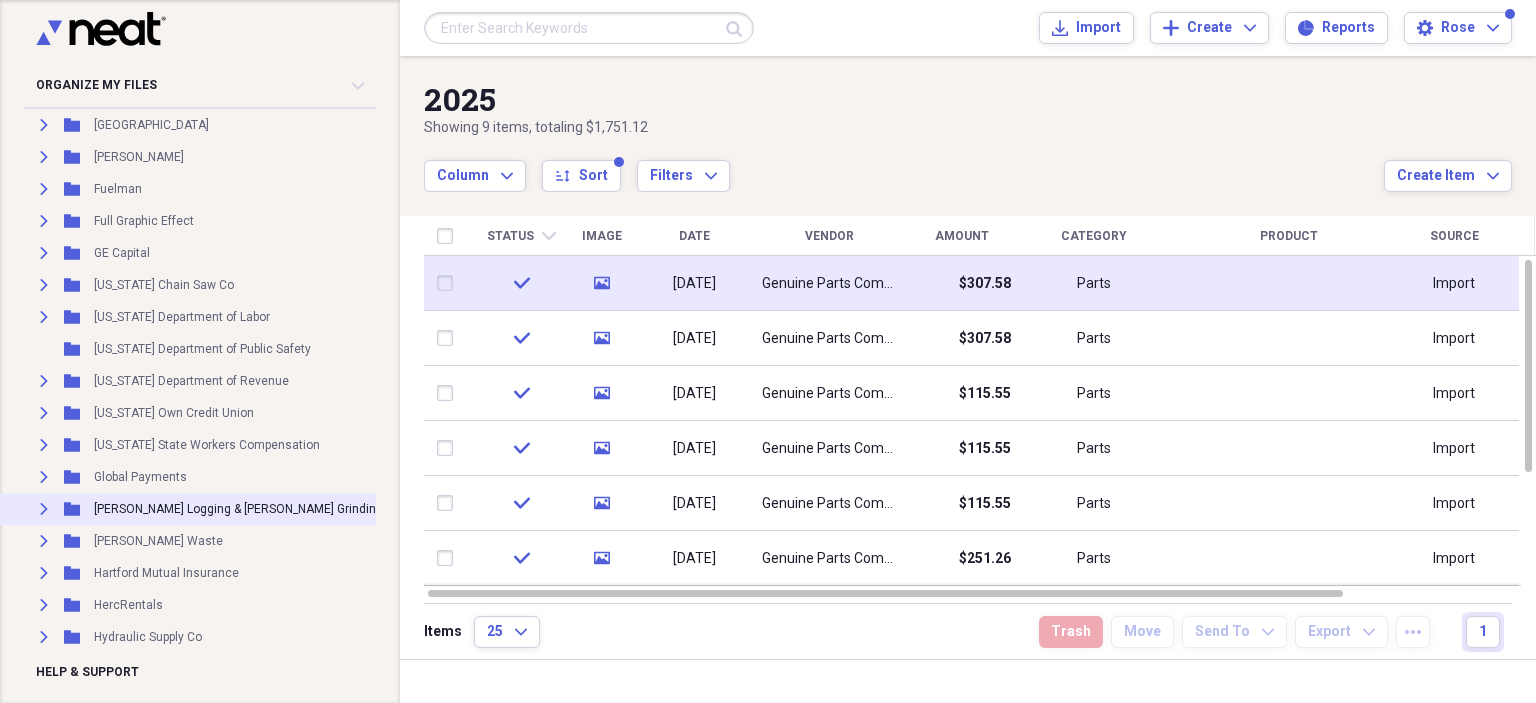 scroll, scrollTop: 2700, scrollLeft: 0, axis: vertical 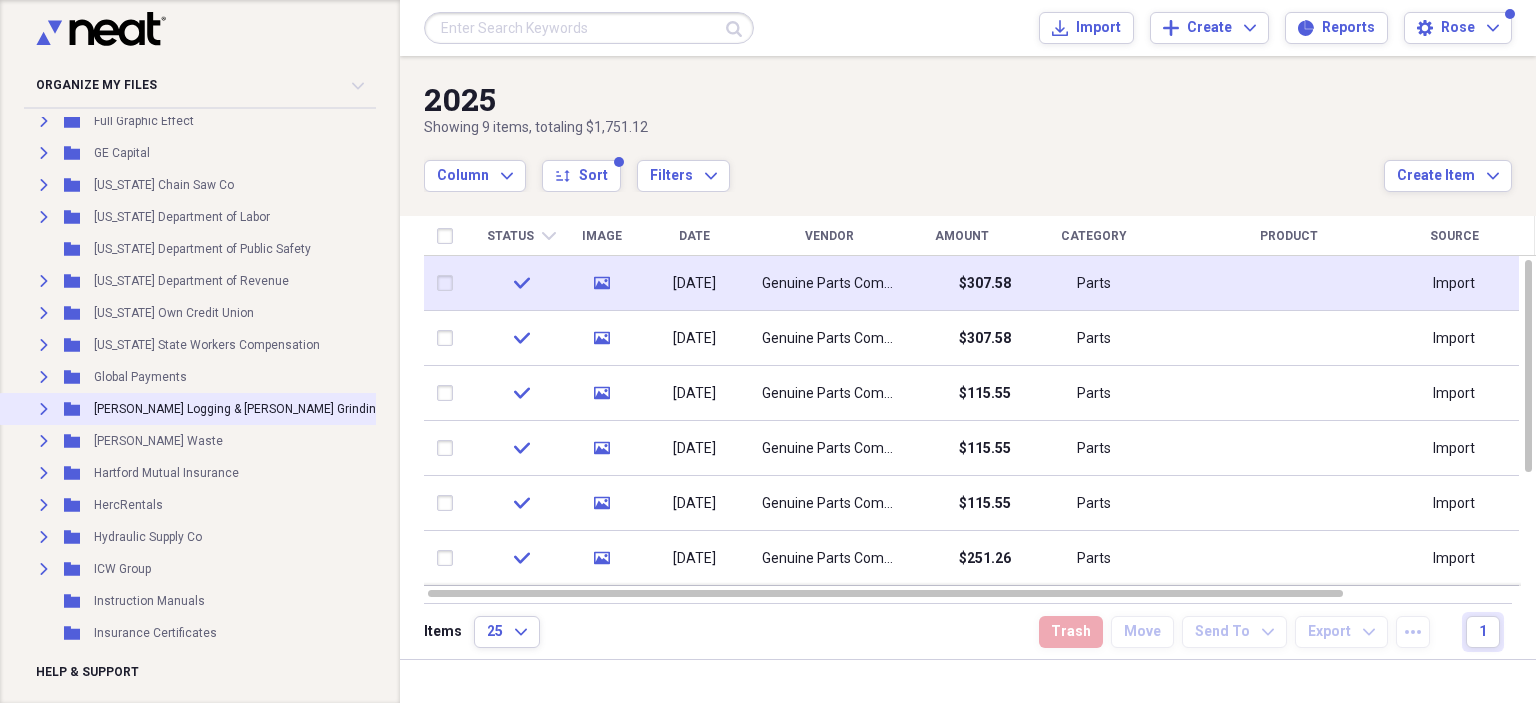 click on "Expand" 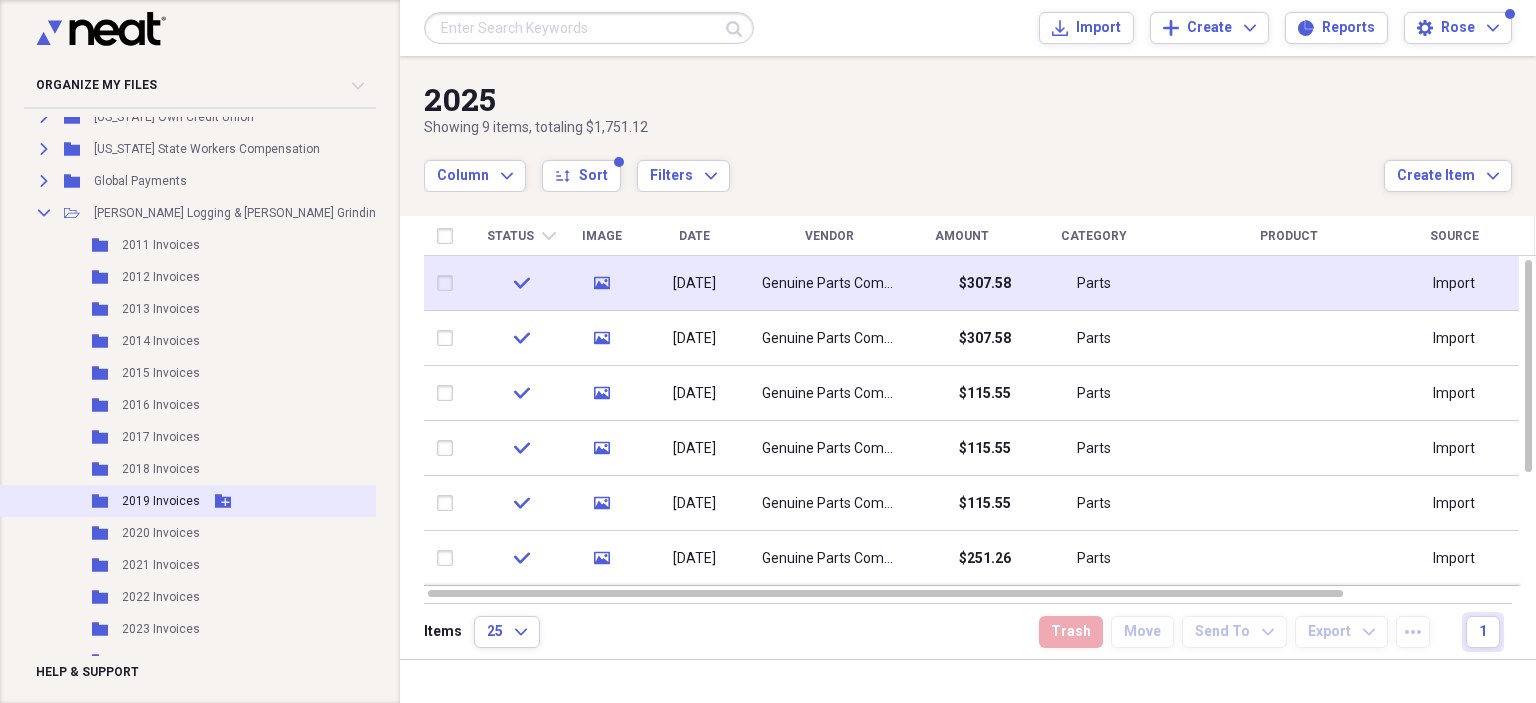 scroll, scrollTop: 2900, scrollLeft: 0, axis: vertical 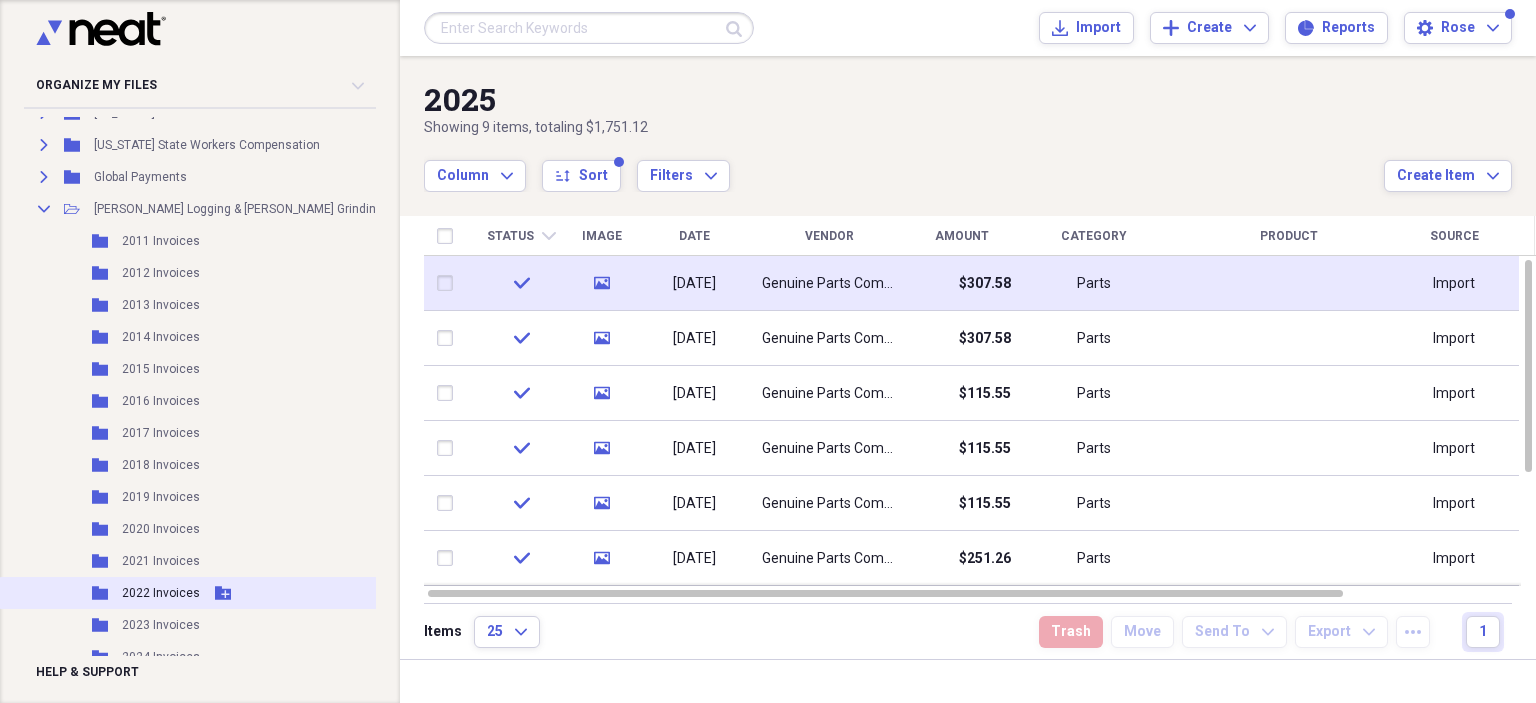click on "2022 Invoices" at bounding box center [161, 593] 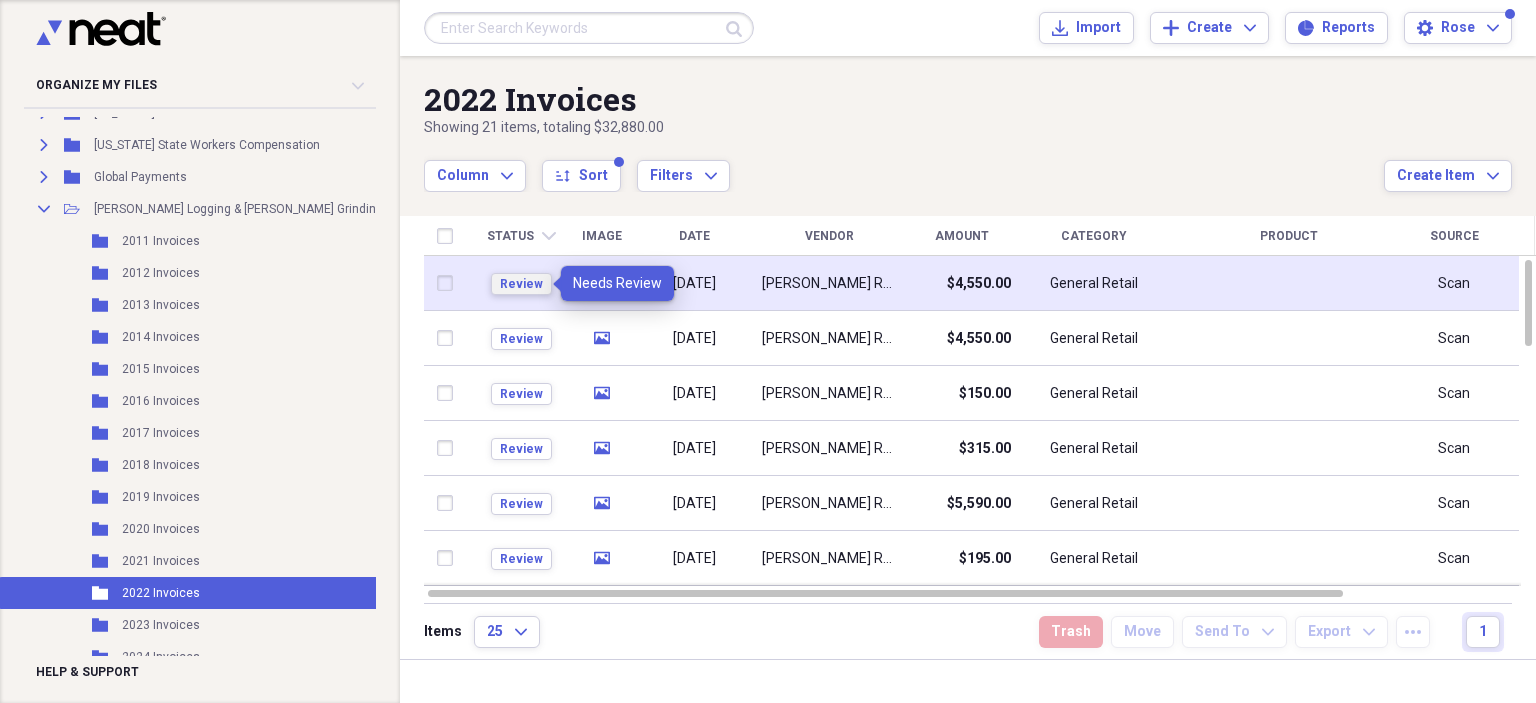 click on "Review" at bounding box center [521, 284] 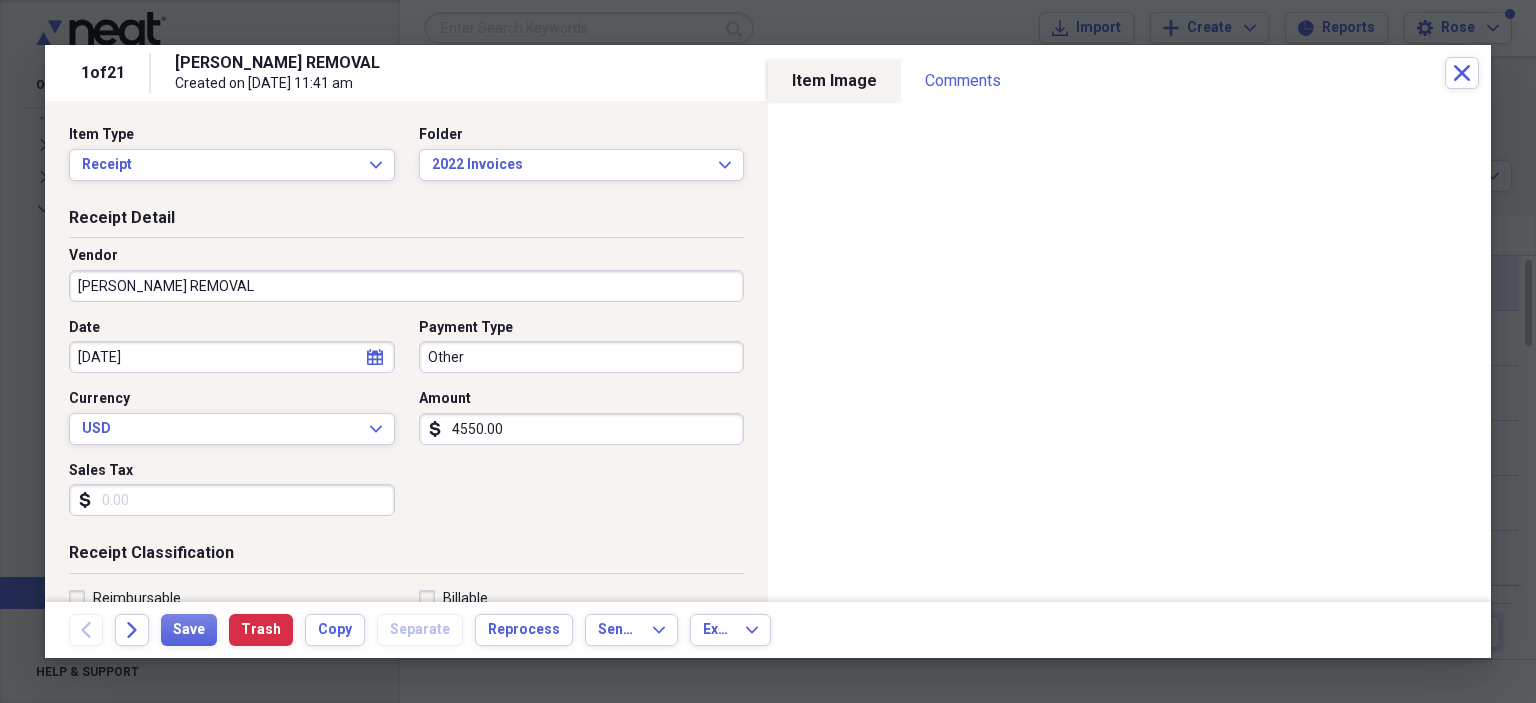 click on "Other" at bounding box center (582, 357) 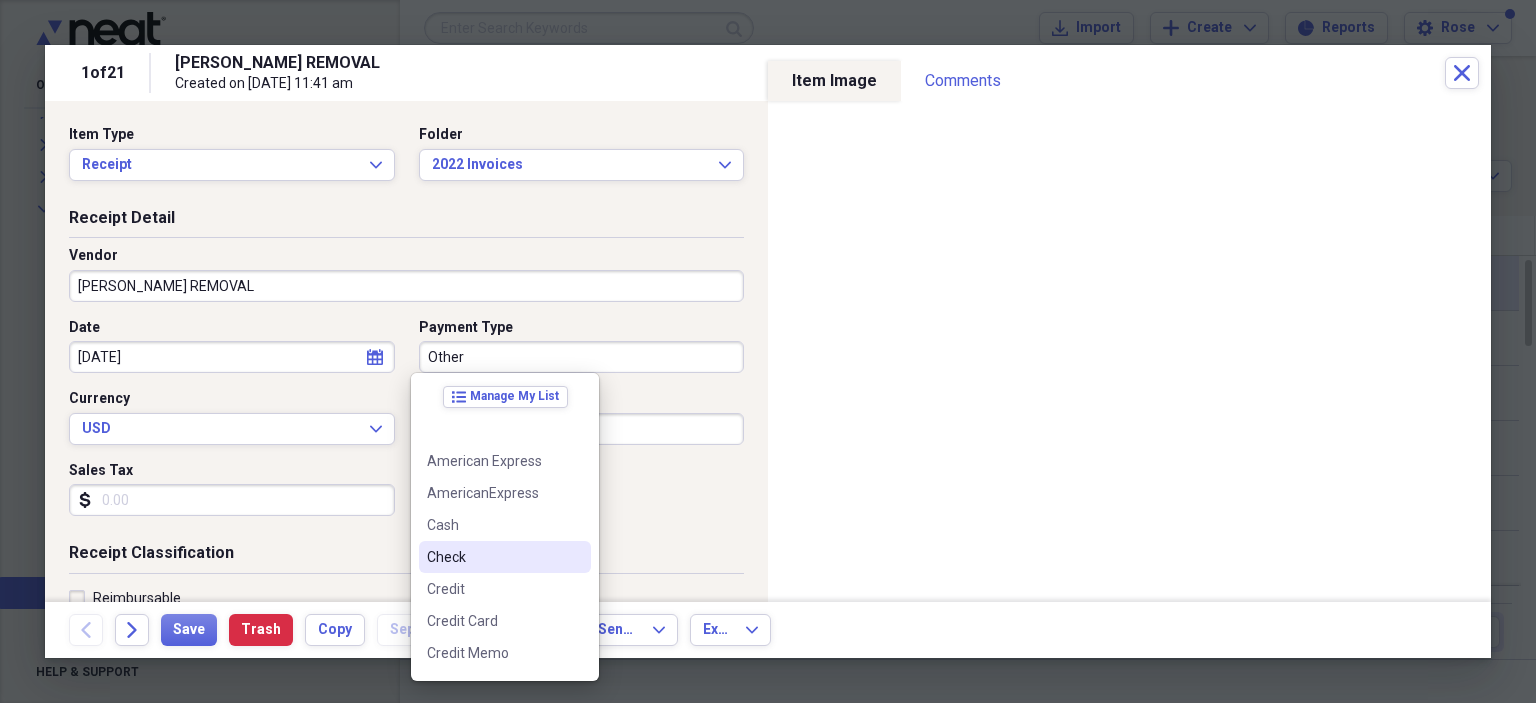 click on "Check" at bounding box center [493, 557] 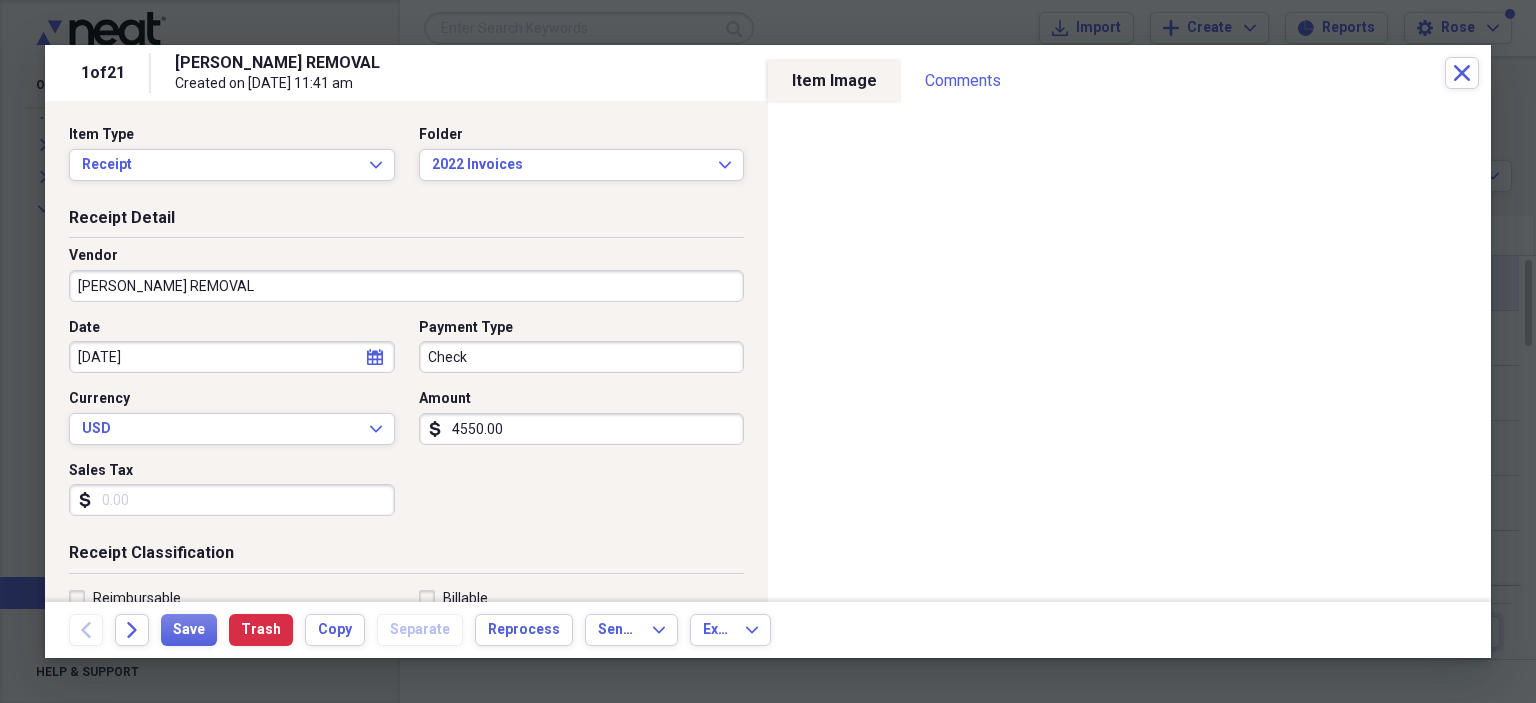 click on "4550.00" at bounding box center (582, 429) 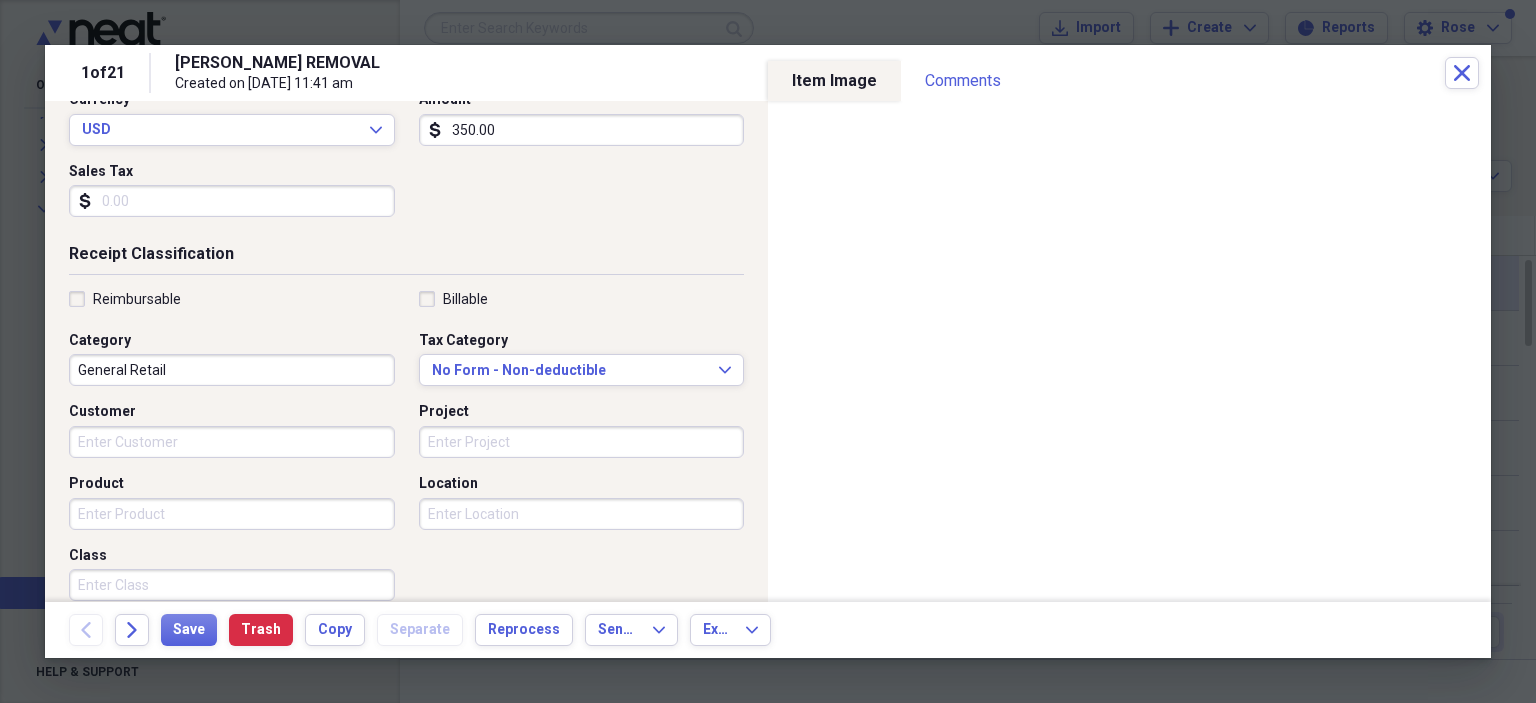 scroll, scrollTop: 300, scrollLeft: 0, axis: vertical 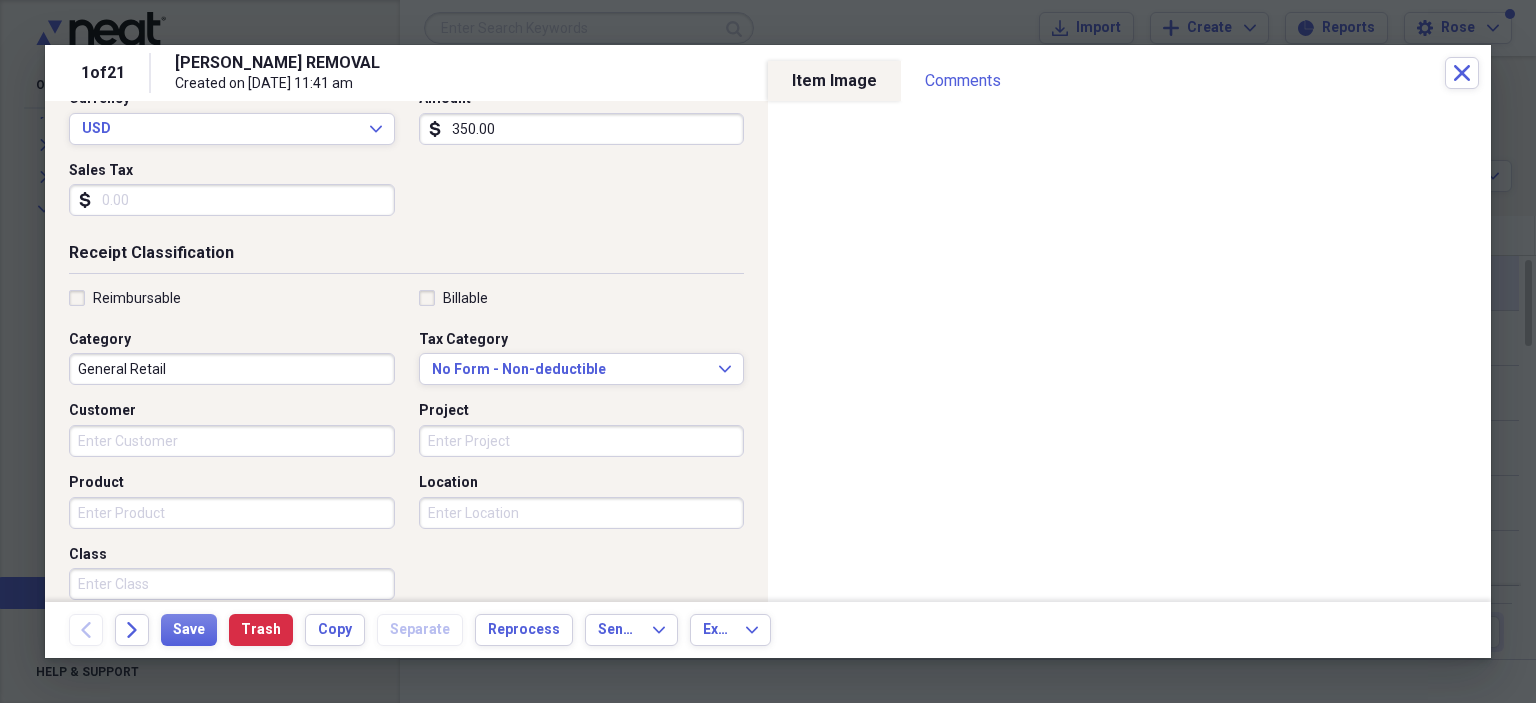 type on "350.00" 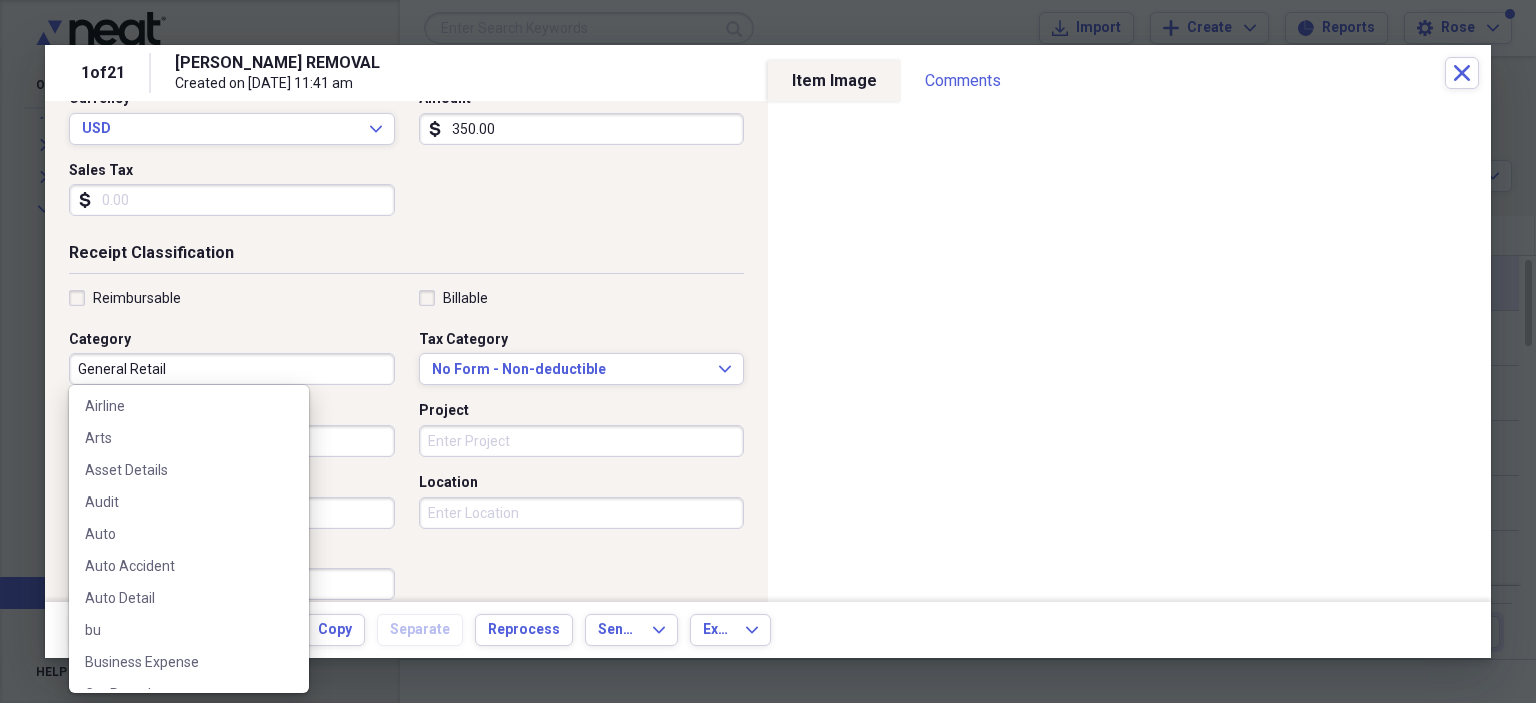 scroll, scrollTop: 300, scrollLeft: 0, axis: vertical 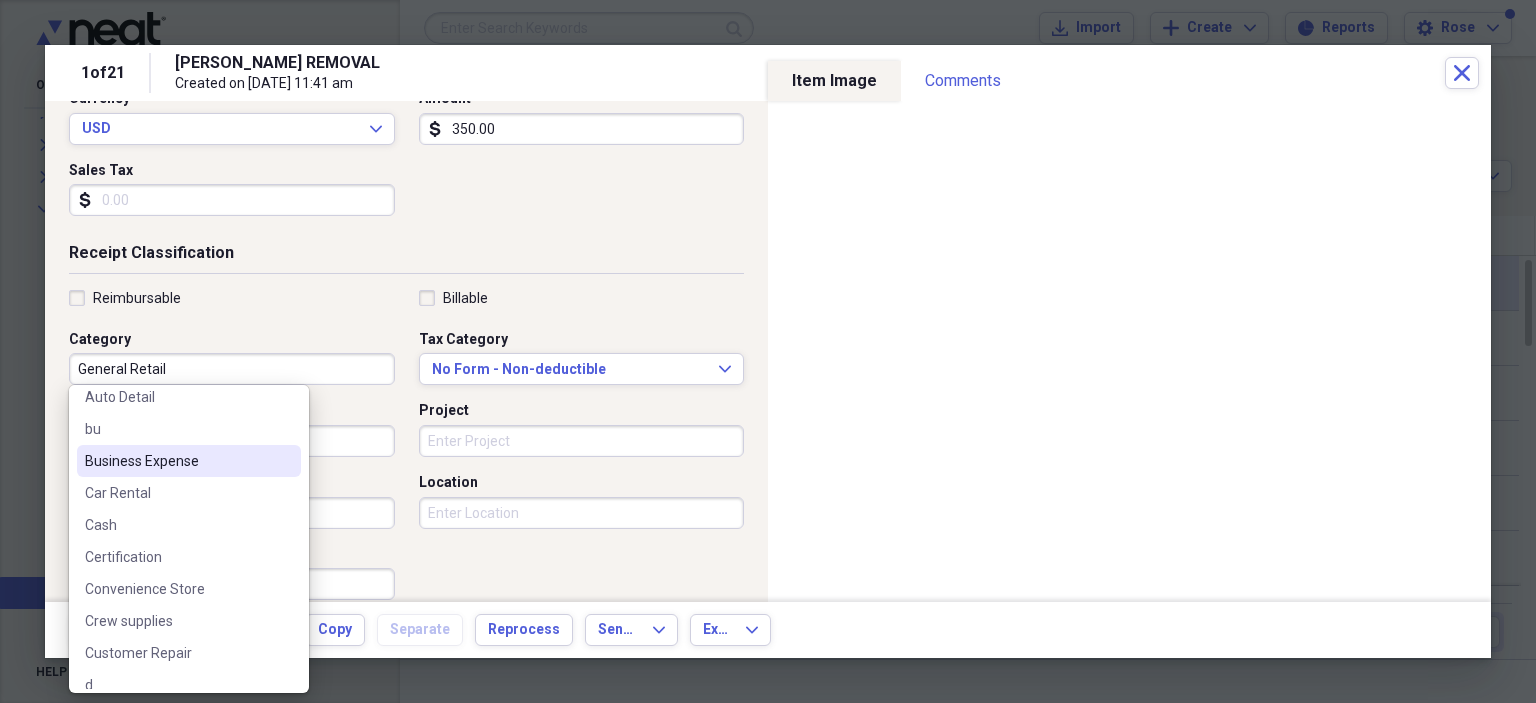 click on "Business Expense" at bounding box center (177, 461) 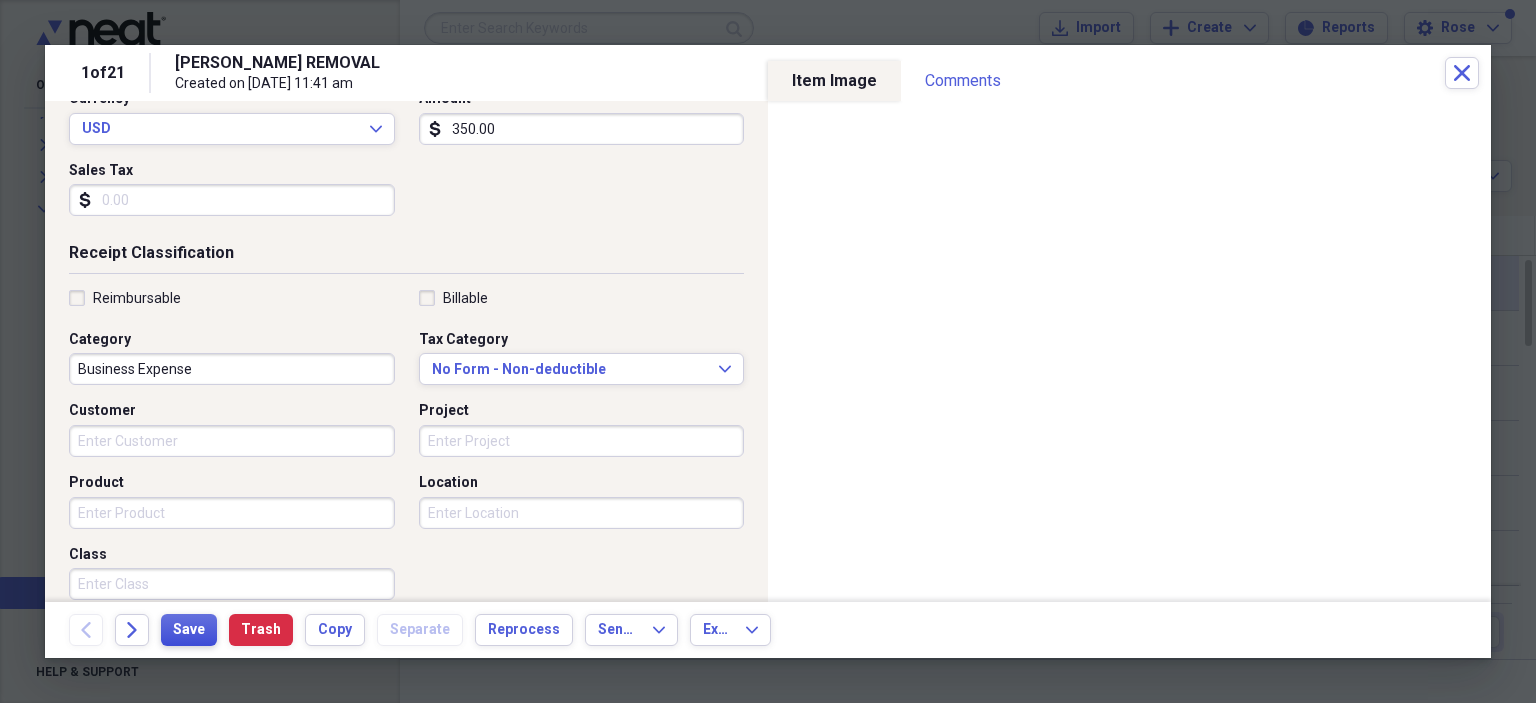 click on "Save" at bounding box center [189, 630] 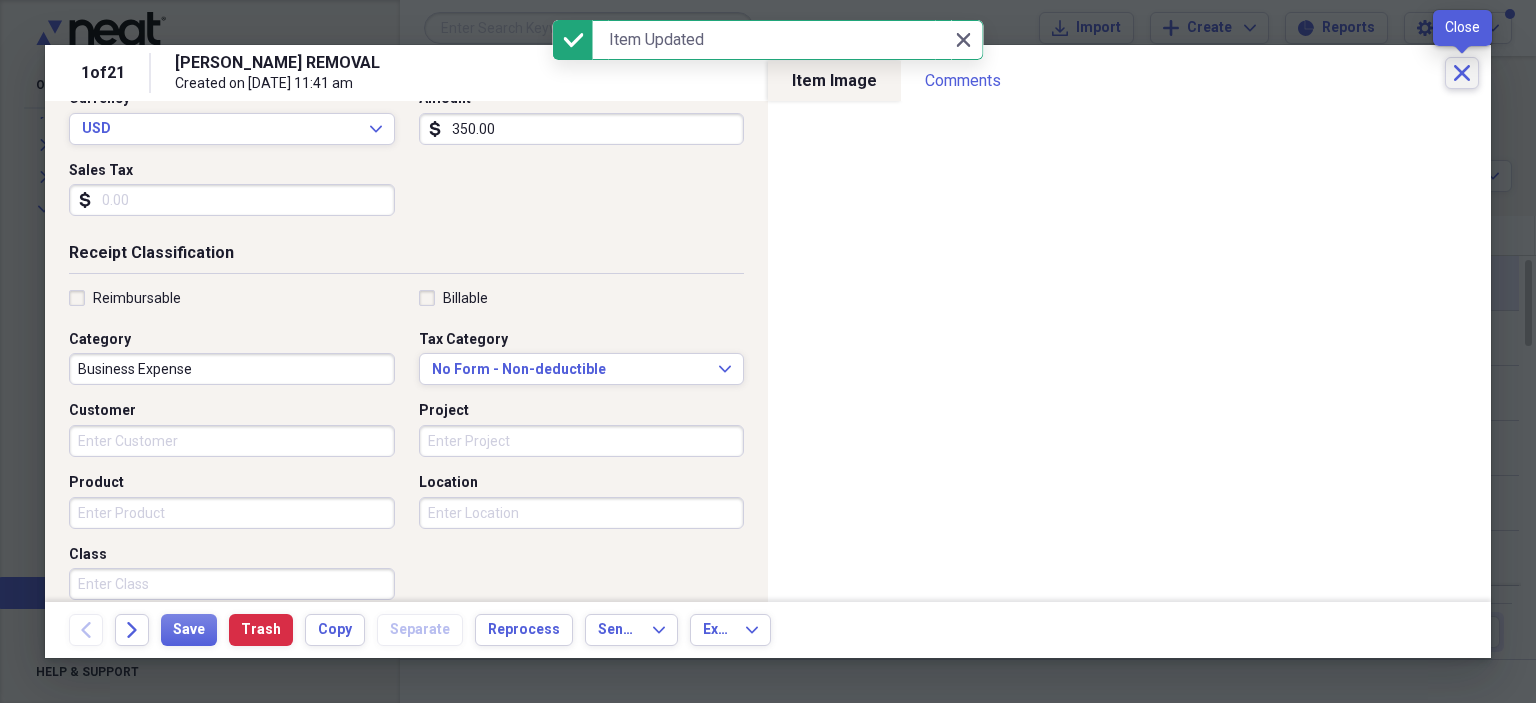 click on "Close" at bounding box center (1462, 73) 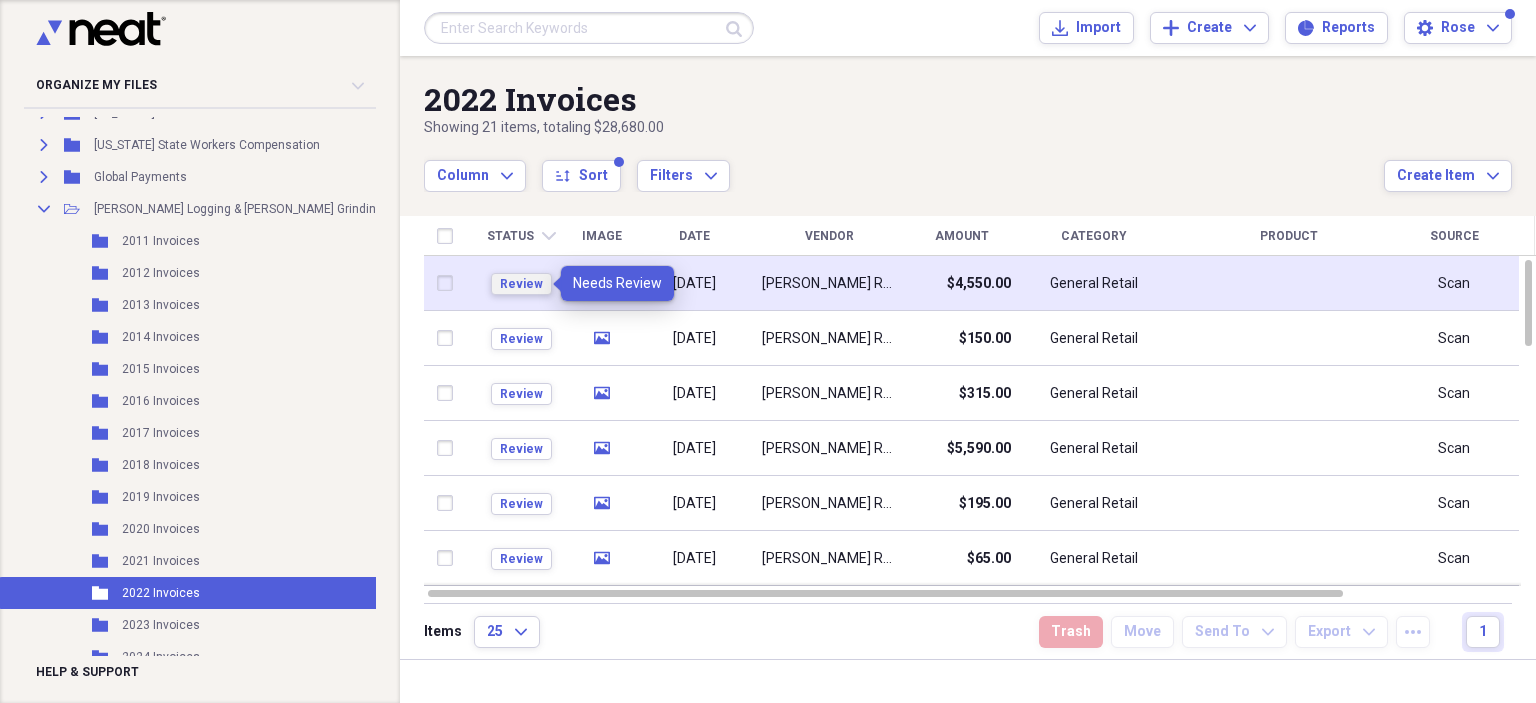 click on "Review" at bounding box center (521, 284) 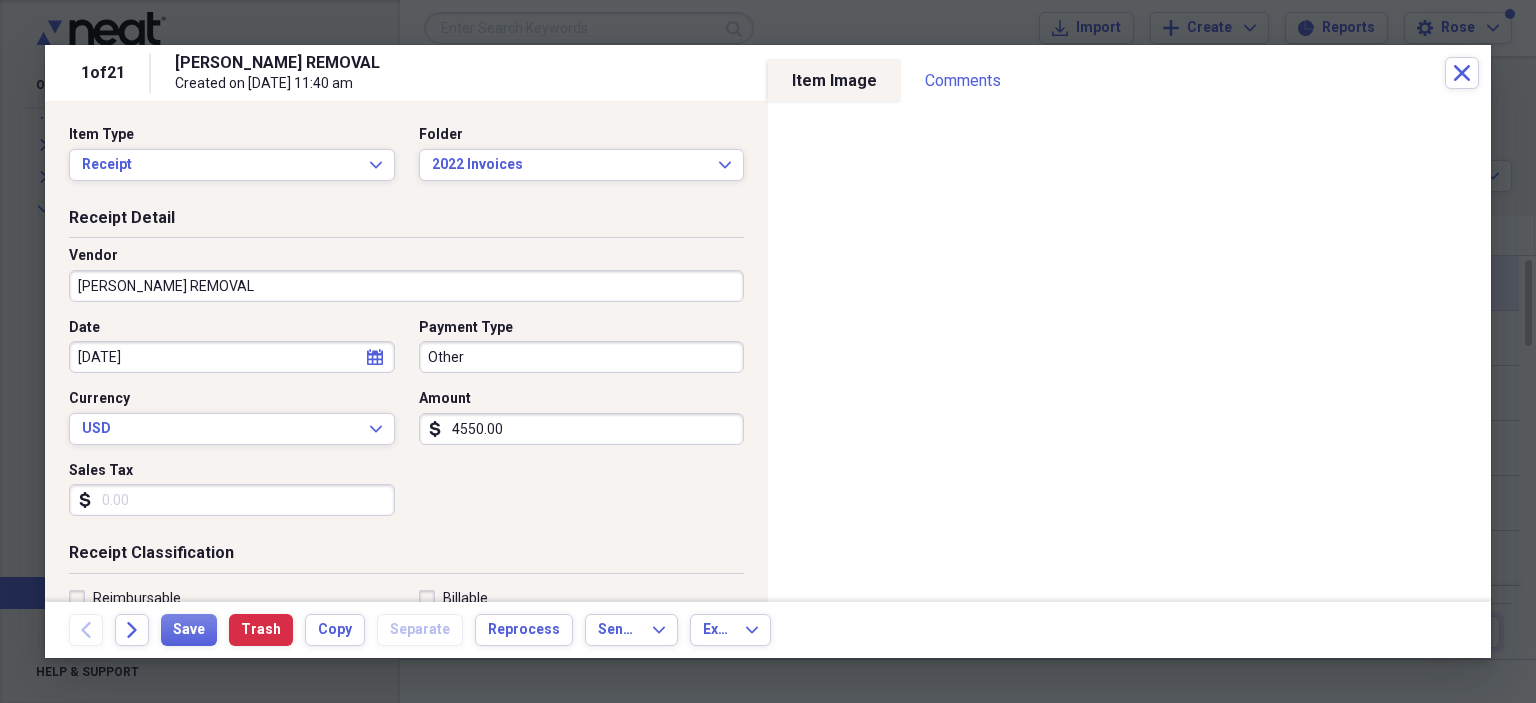 click on "Other" at bounding box center [582, 357] 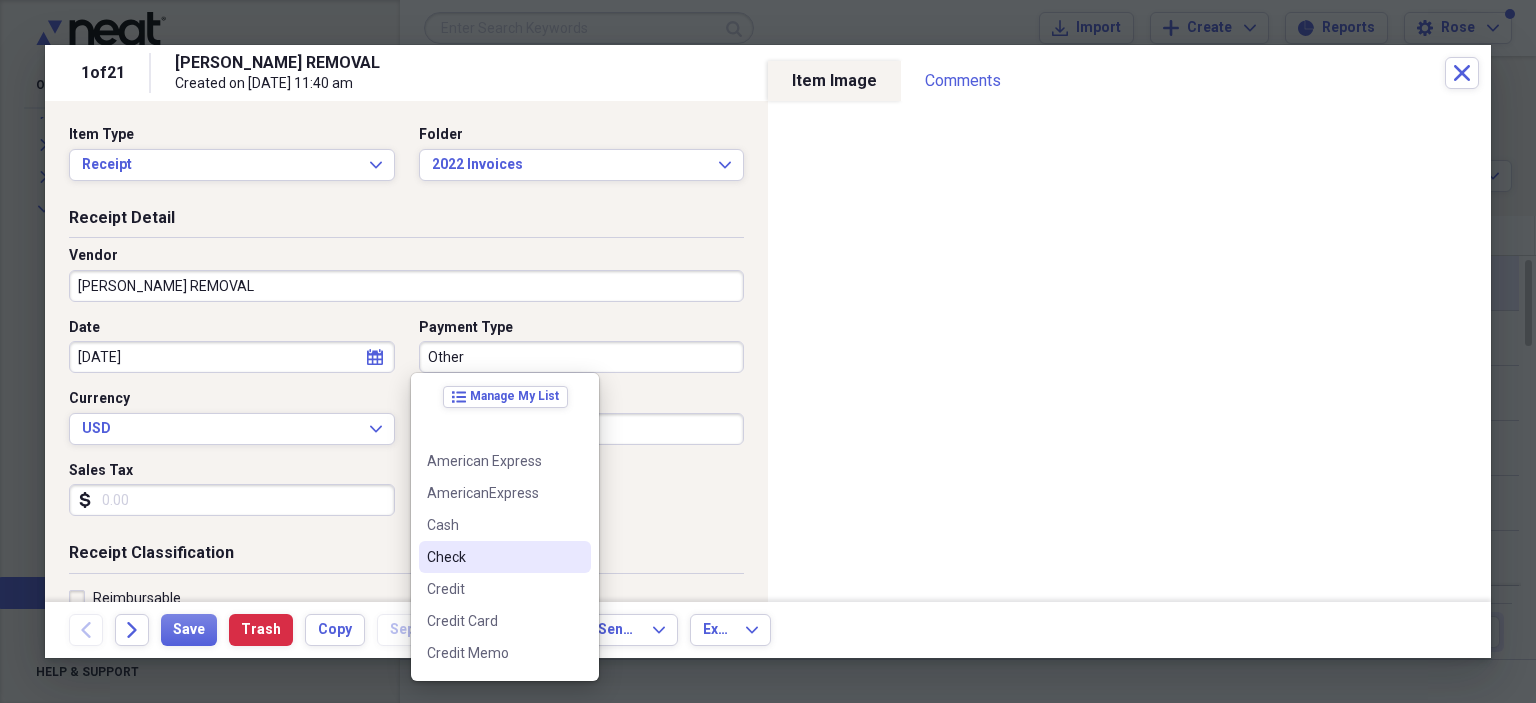 click on "Check" at bounding box center [493, 557] 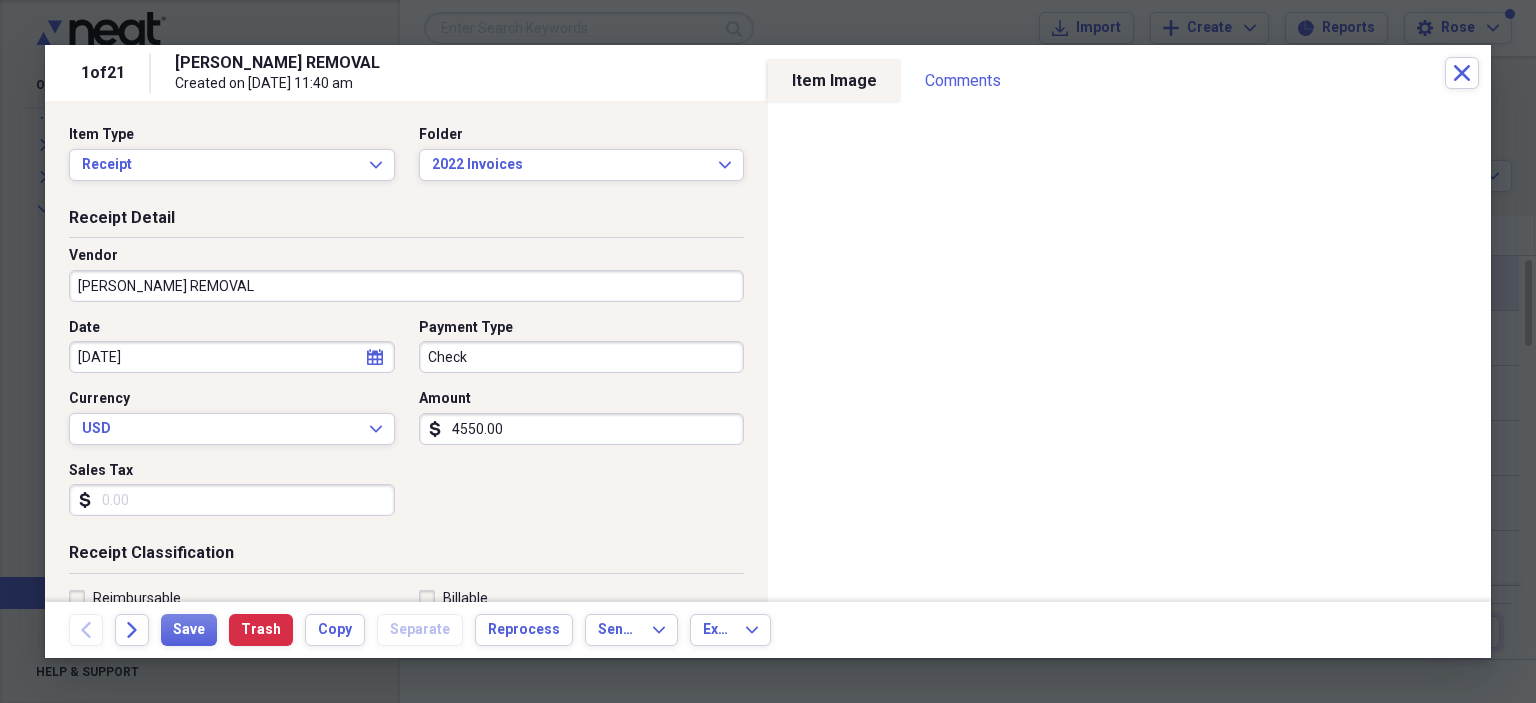 click on "4550.00" at bounding box center [582, 429] 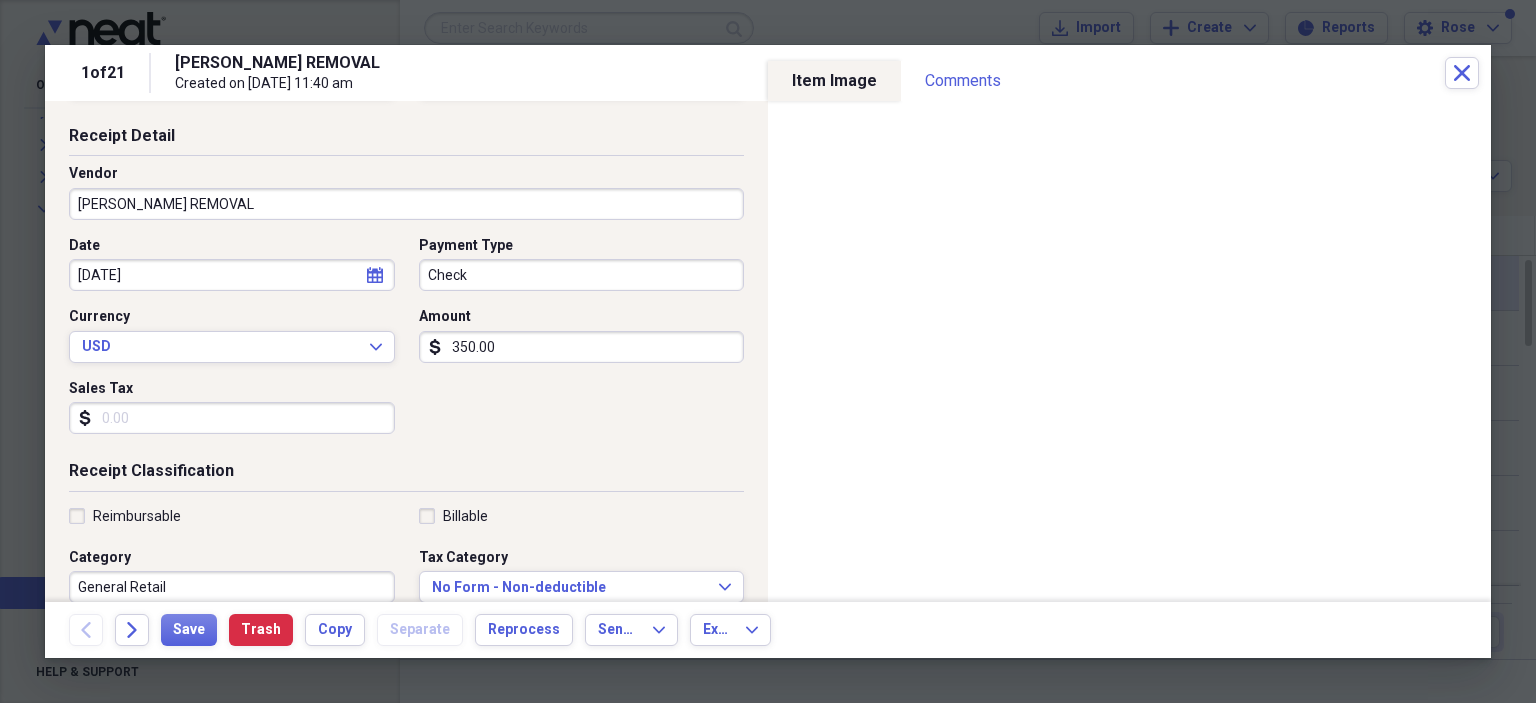 scroll, scrollTop: 200, scrollLeft: 0, axis: vertical 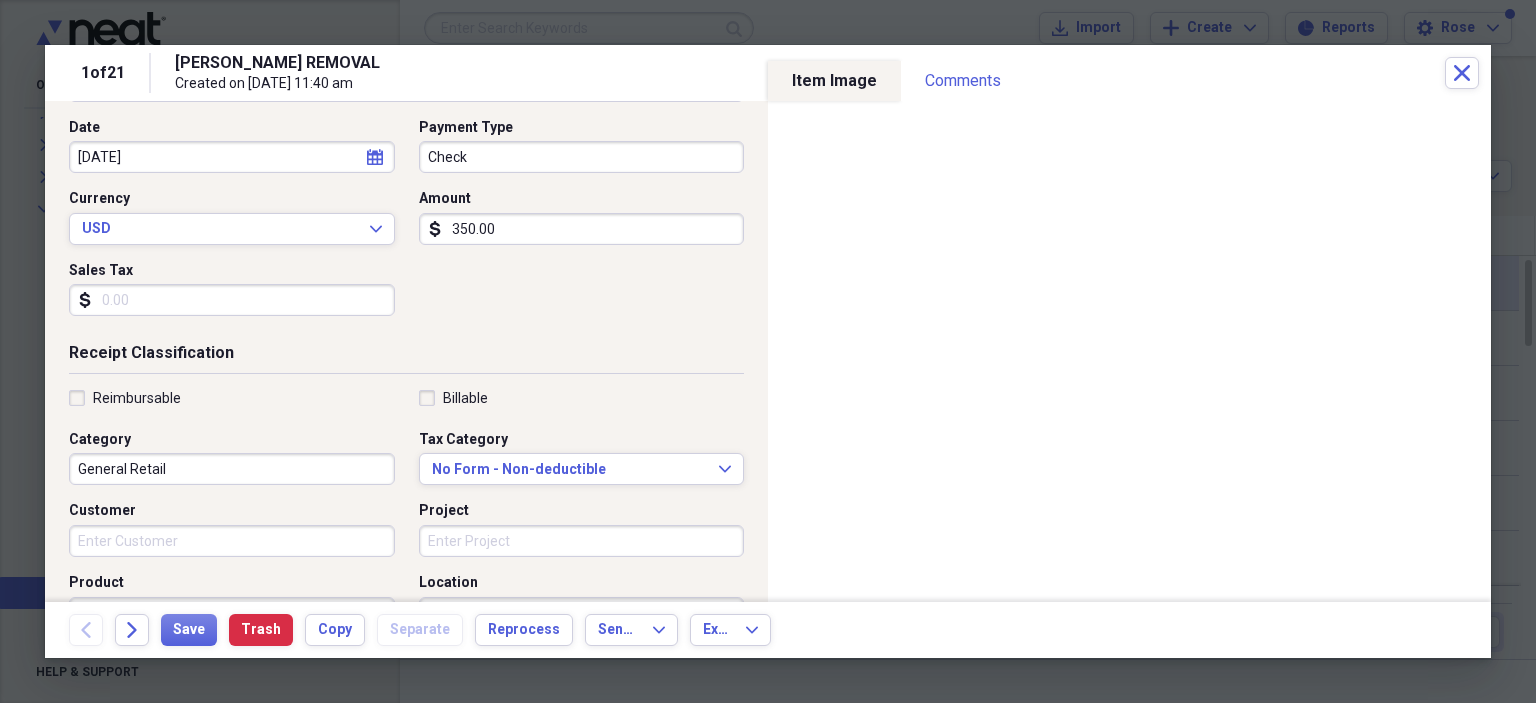 type on "350.00" 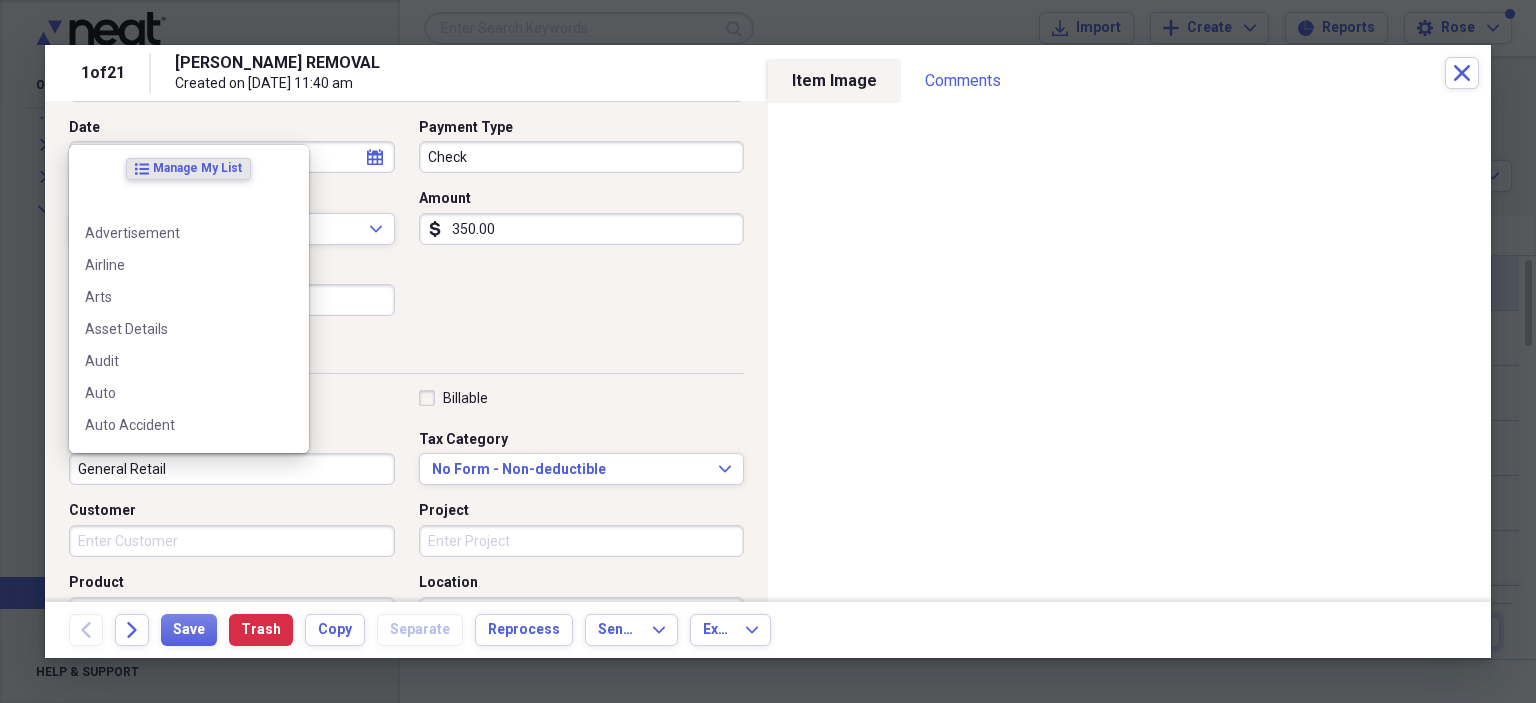 click on "General Retail" at bounding box center (232, 469) 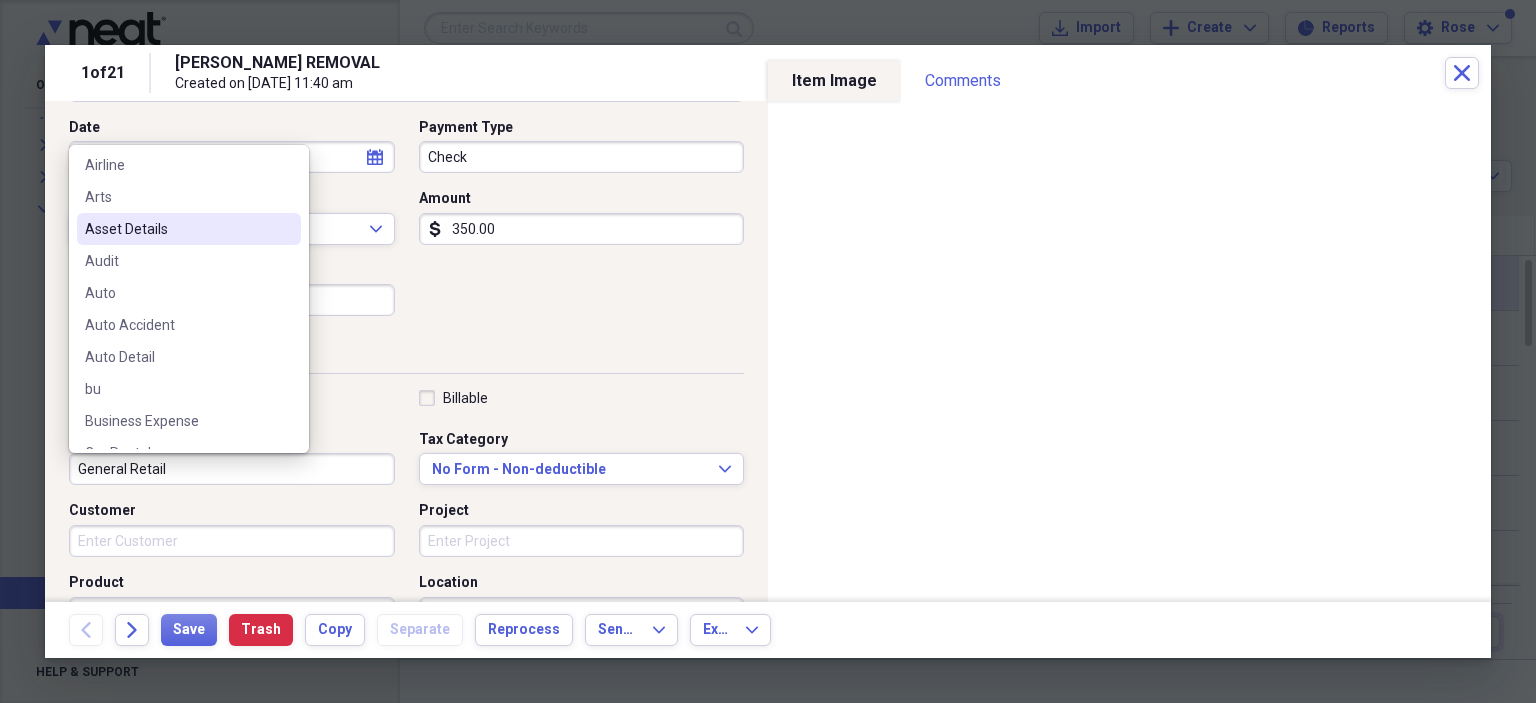 scroll, scrollTop: 200, scrollLeft: 0, axis: vertical 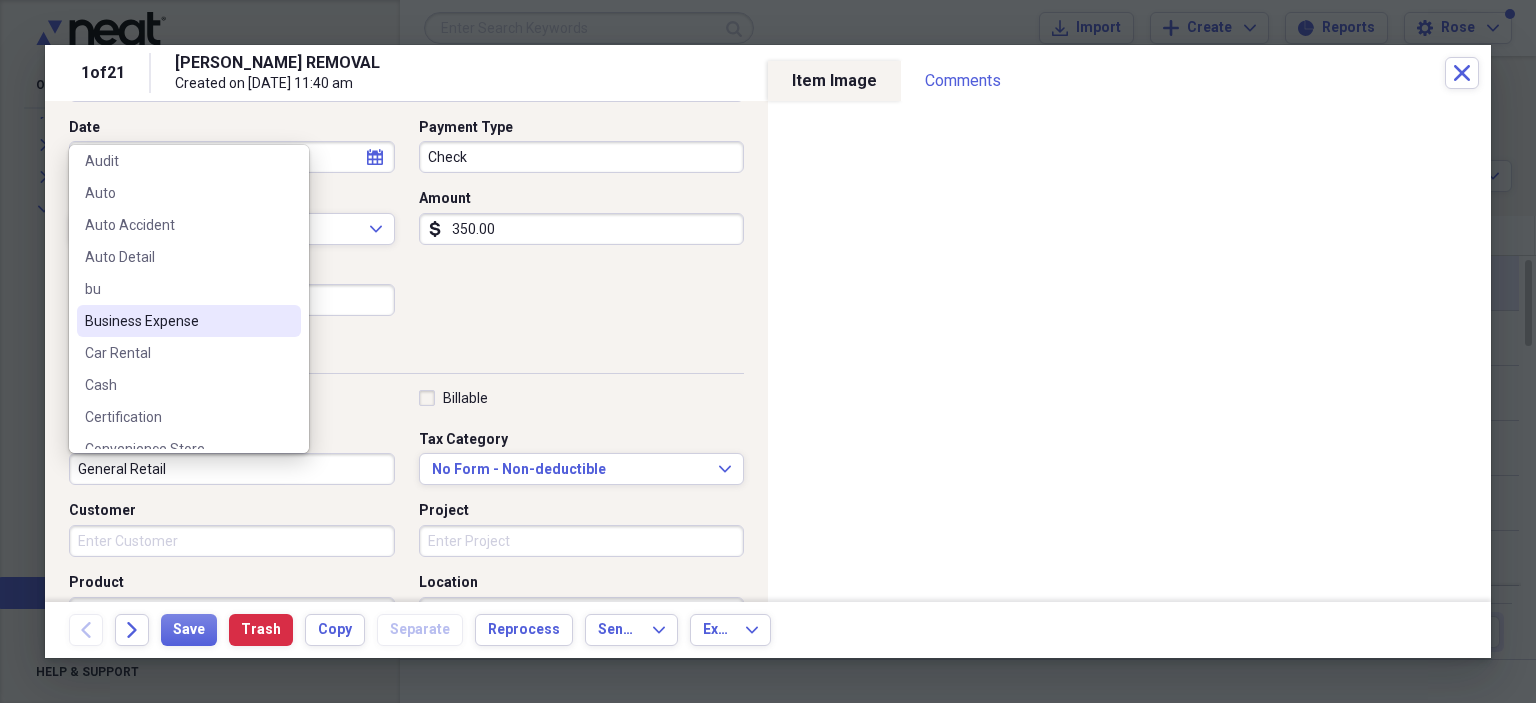 click on "Business Expense" at bounding box center [177, 321] 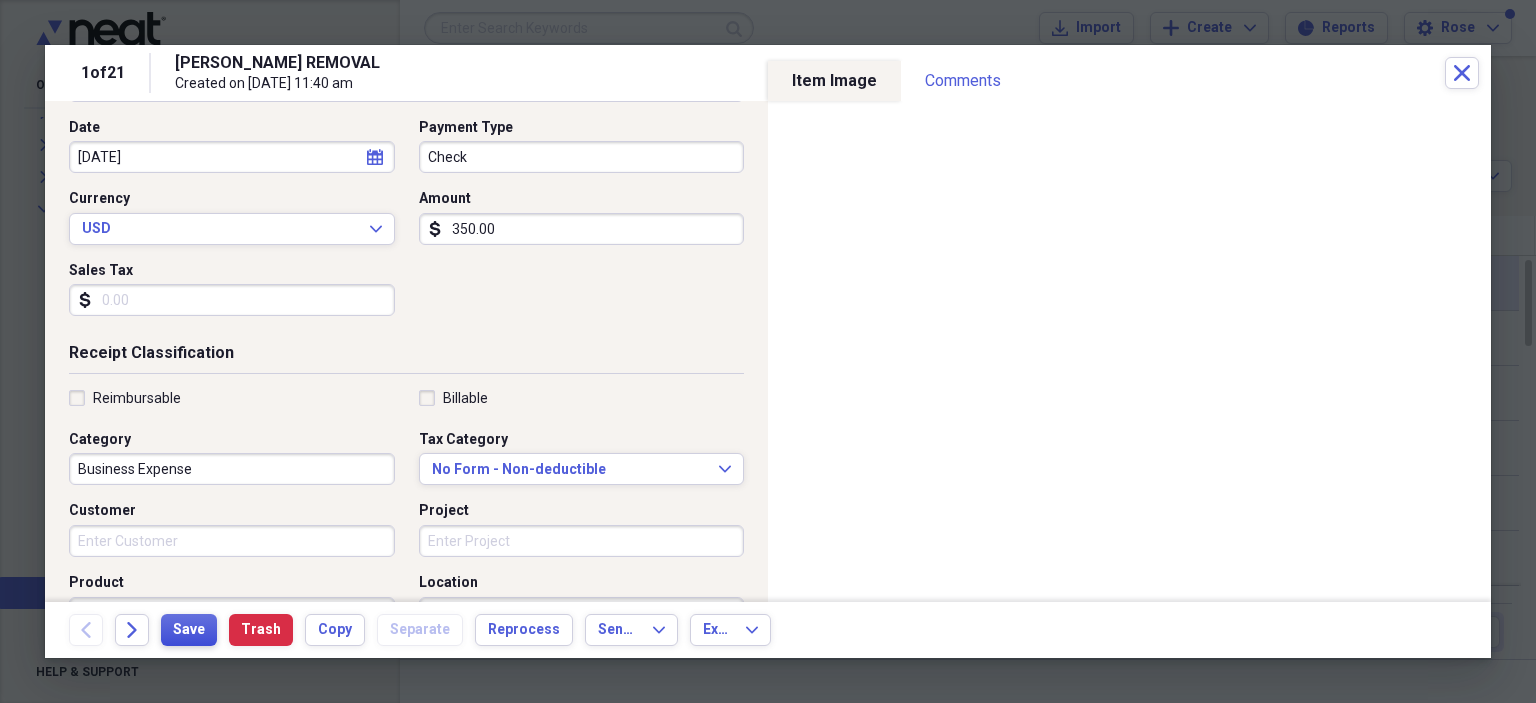 click on "Save" at bounding box center [189, 630] 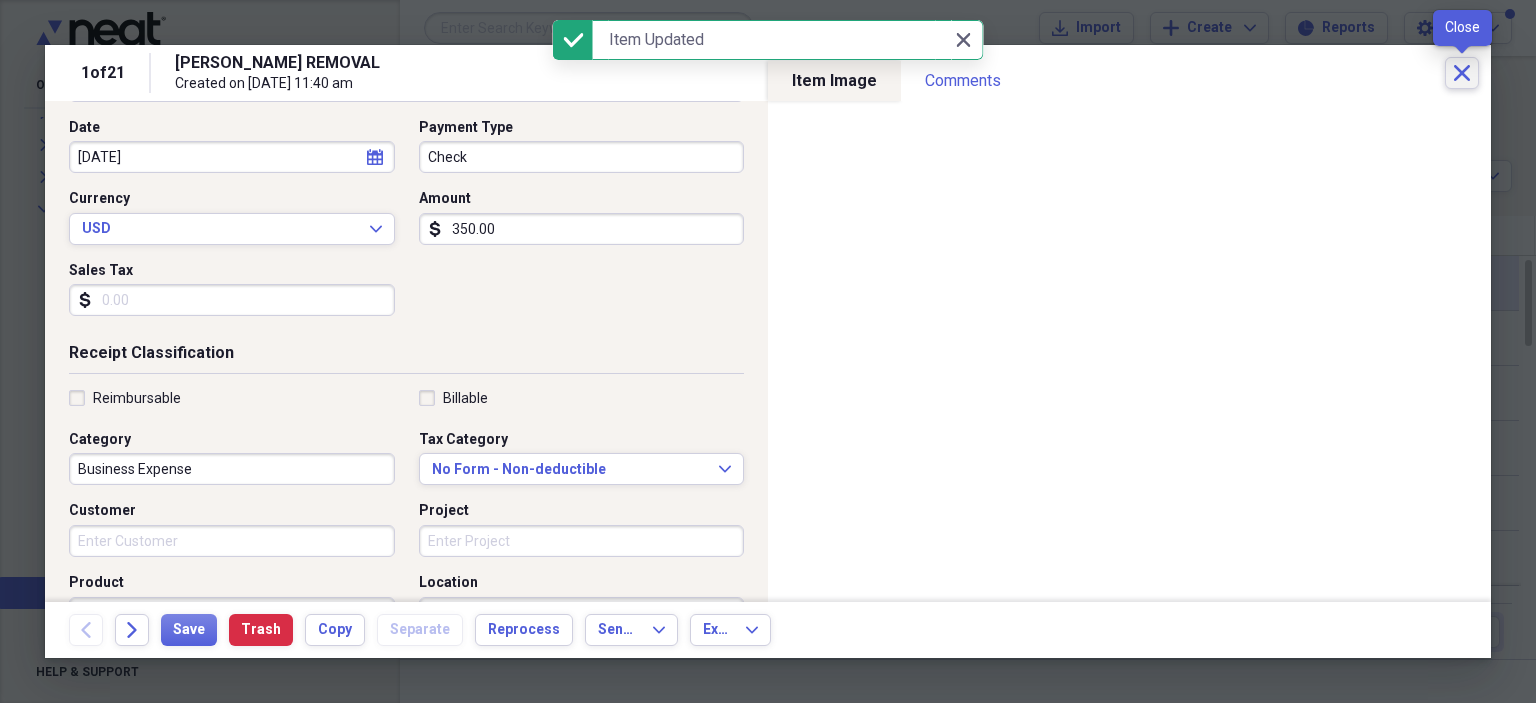 click on "Close" at bounding box center [1462, 73] 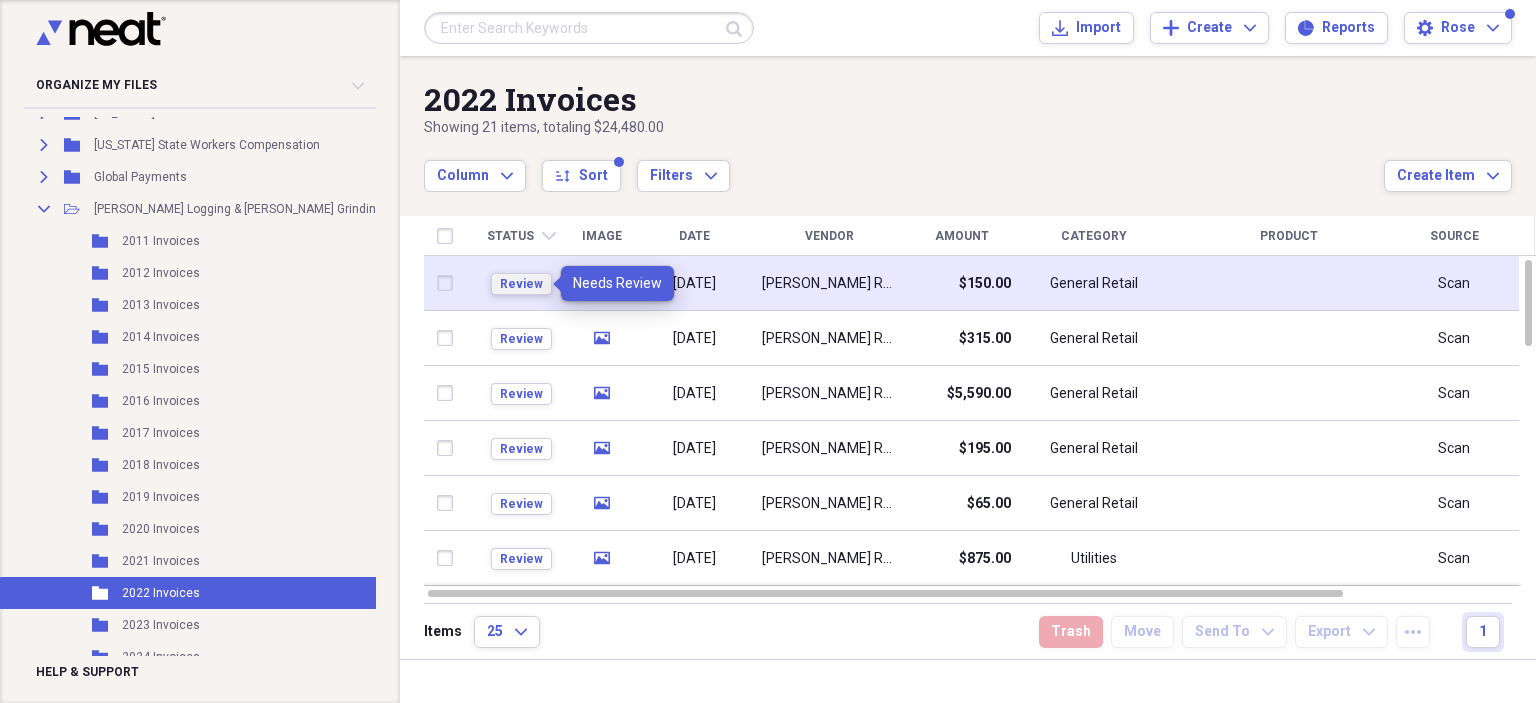 click on "Review" at bounding box center [521, 284] 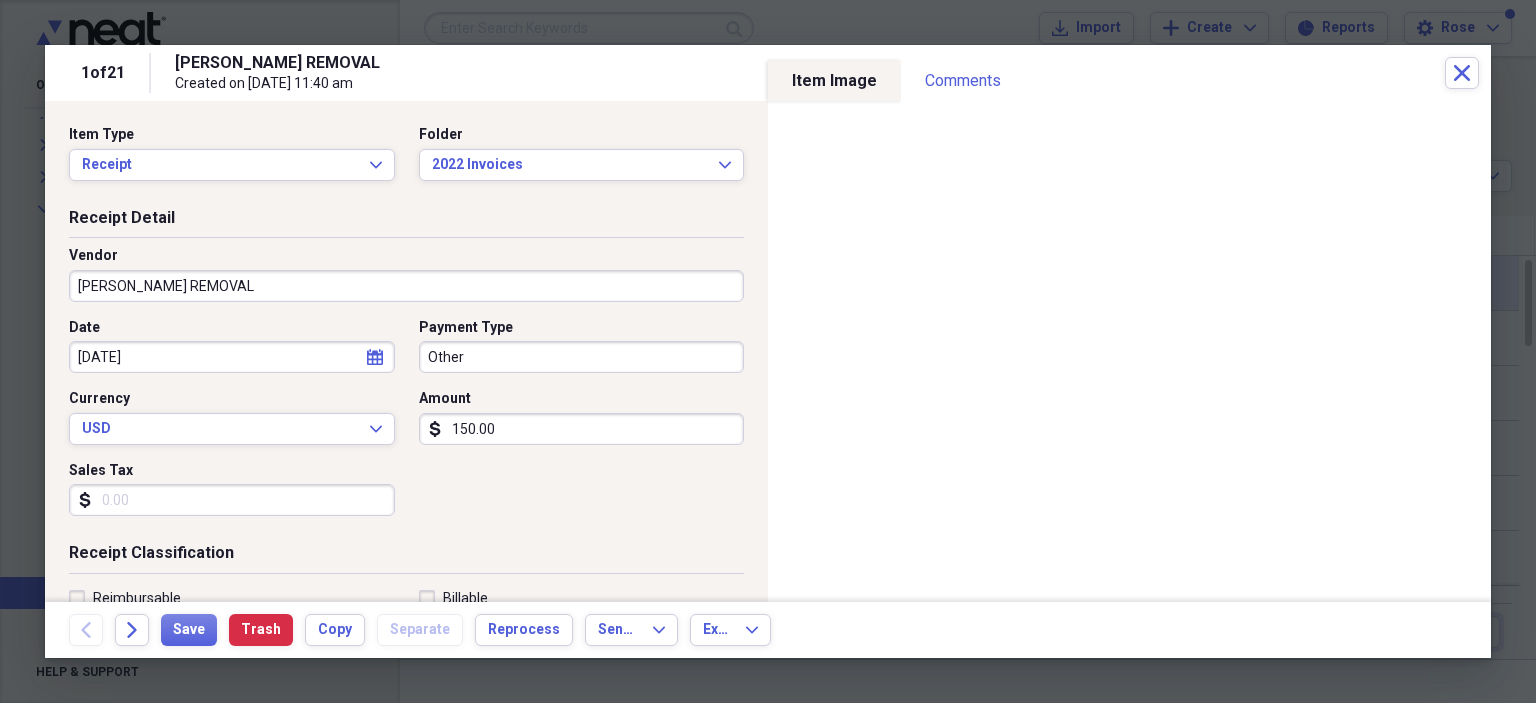 click on "Other" at bounding box center (582, 357) 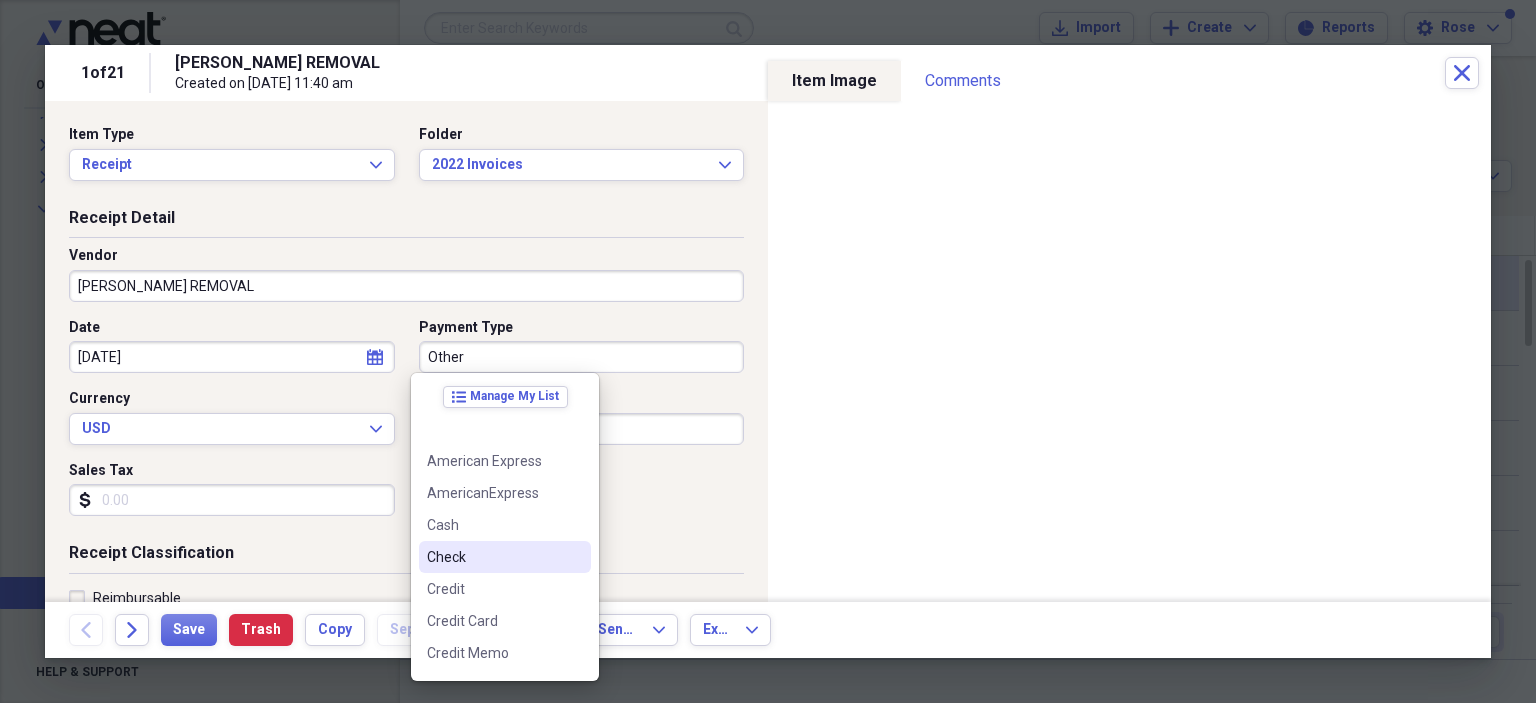 click on "Check" at bounding box center [505, 557] 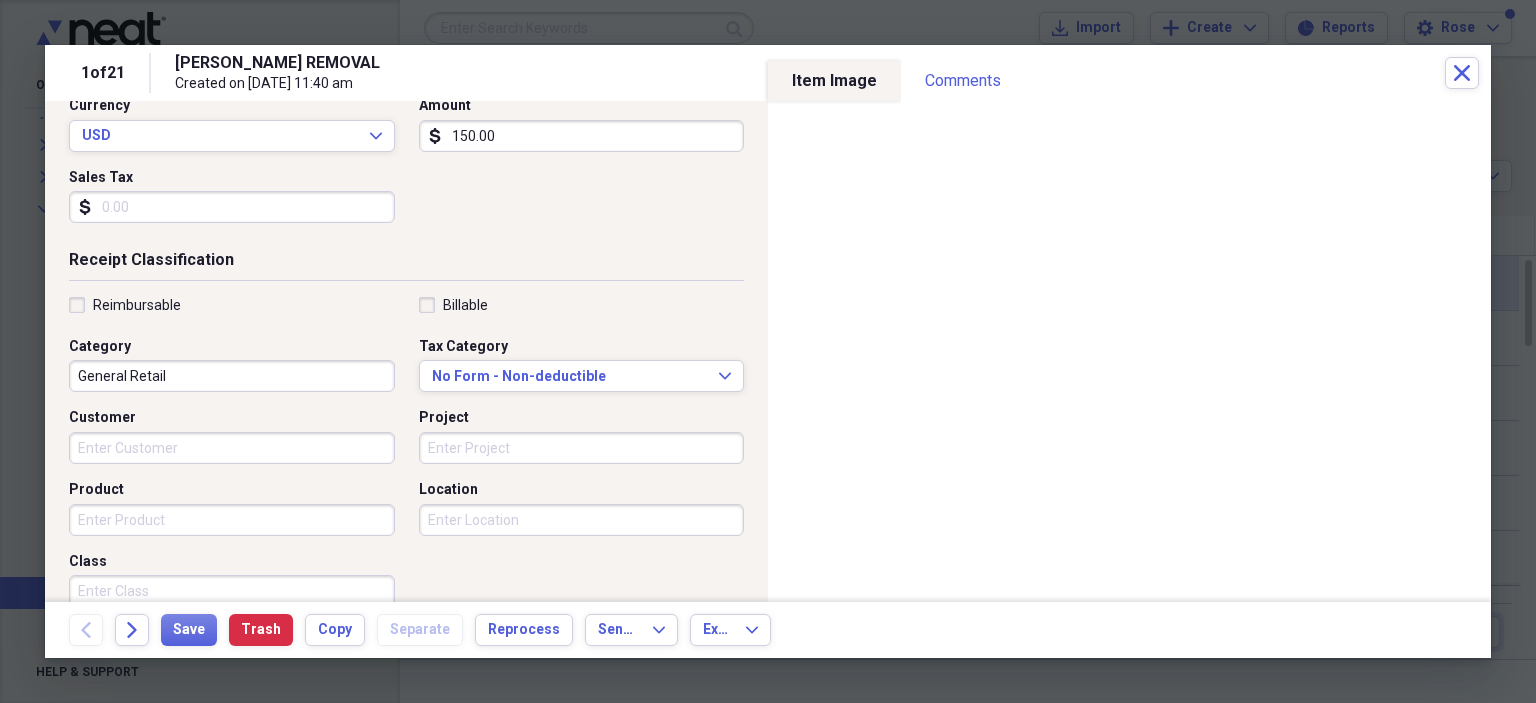 scroll, scrollTop: 400, scrollLeft: 0, axis: vertical 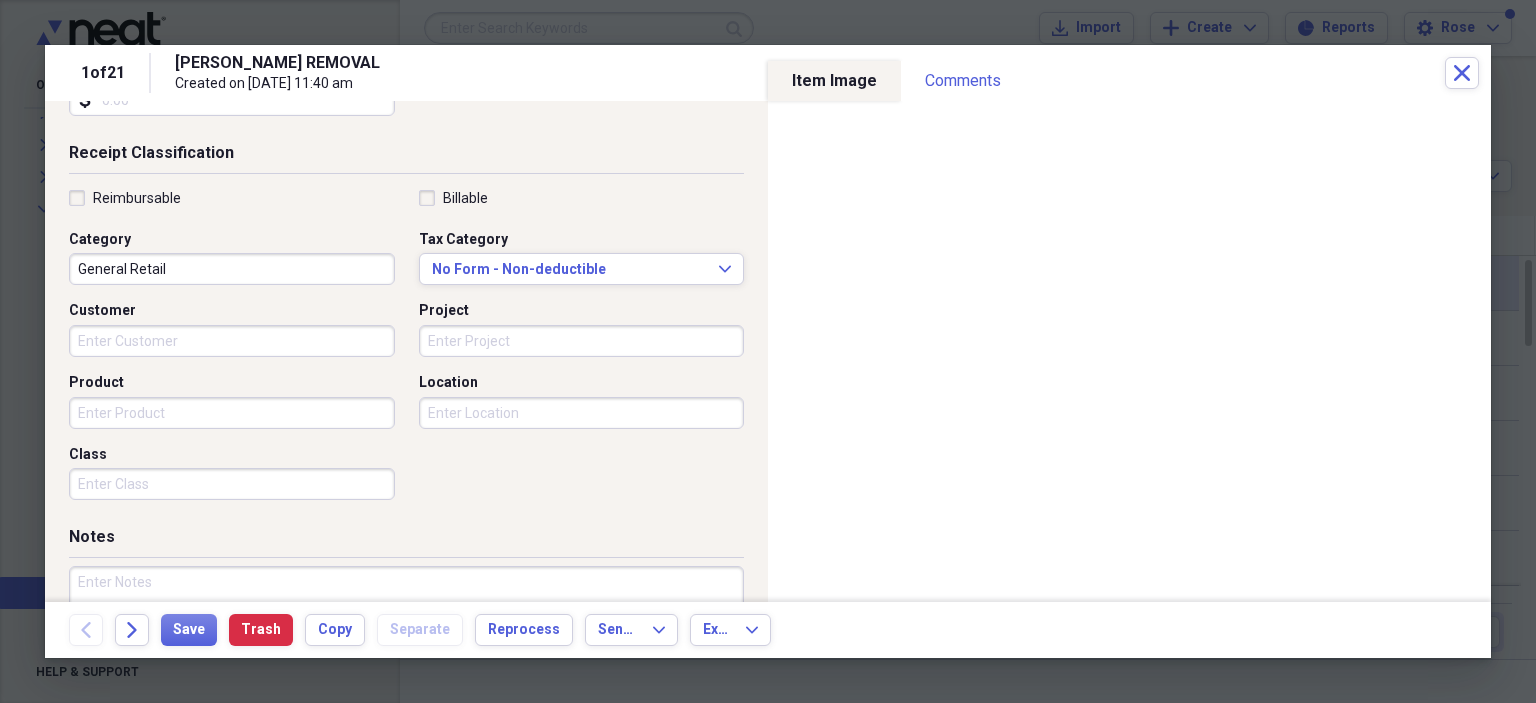 click on "General Retail" at bounding box center [232, 269] 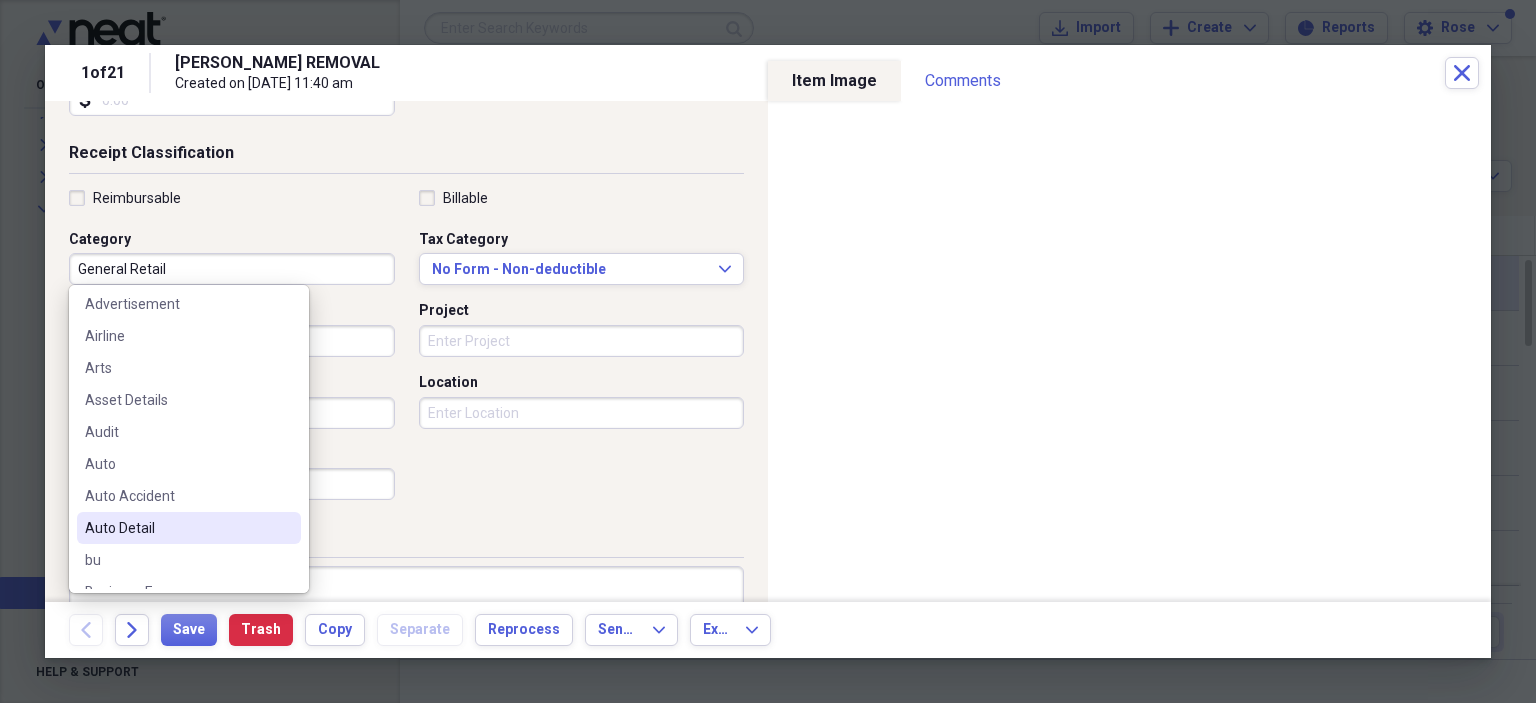 scroll, scrollTop: 100, scrollLeft: 0, axis: vertical 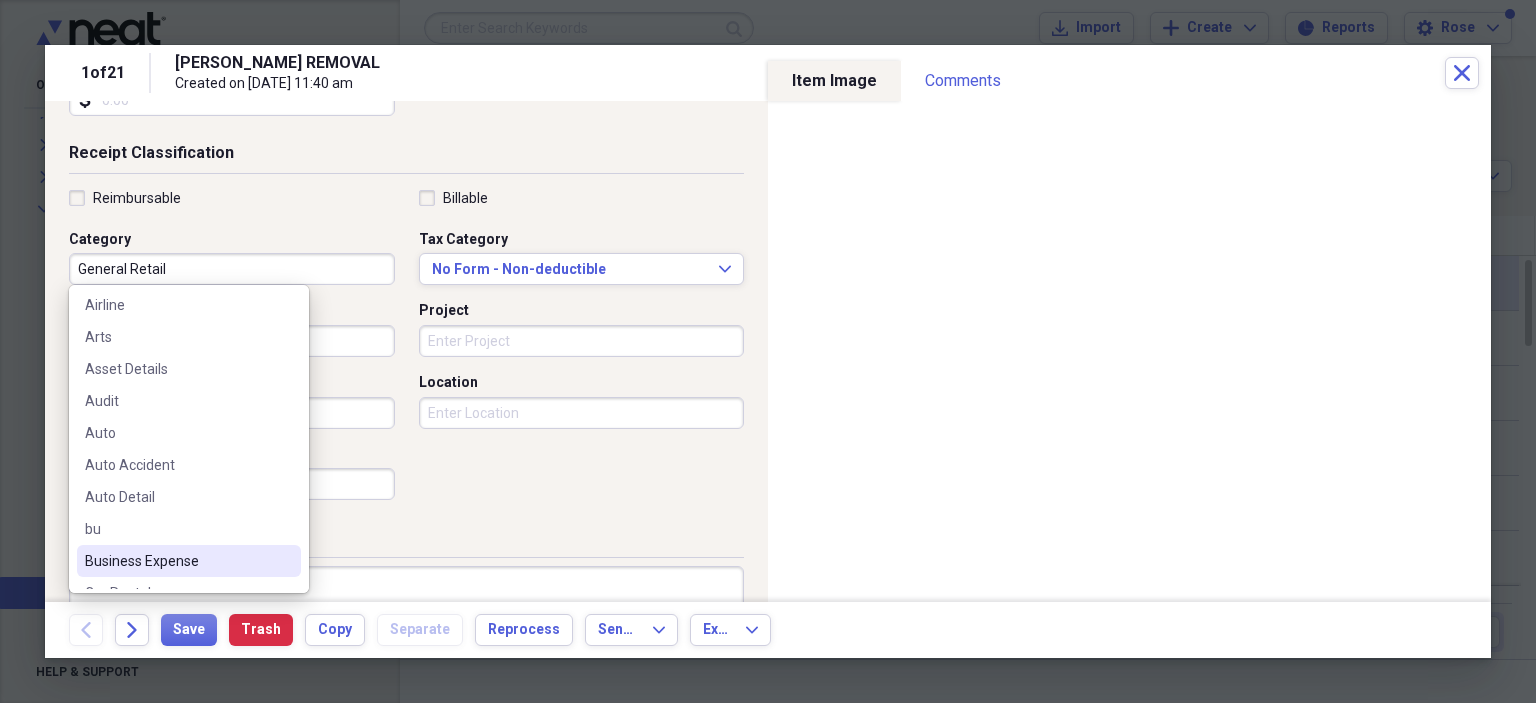 drag, startPoint x: 159, startPoint y: 559, endPoint x: 161, endPoint y: 585, distance: 26.076809 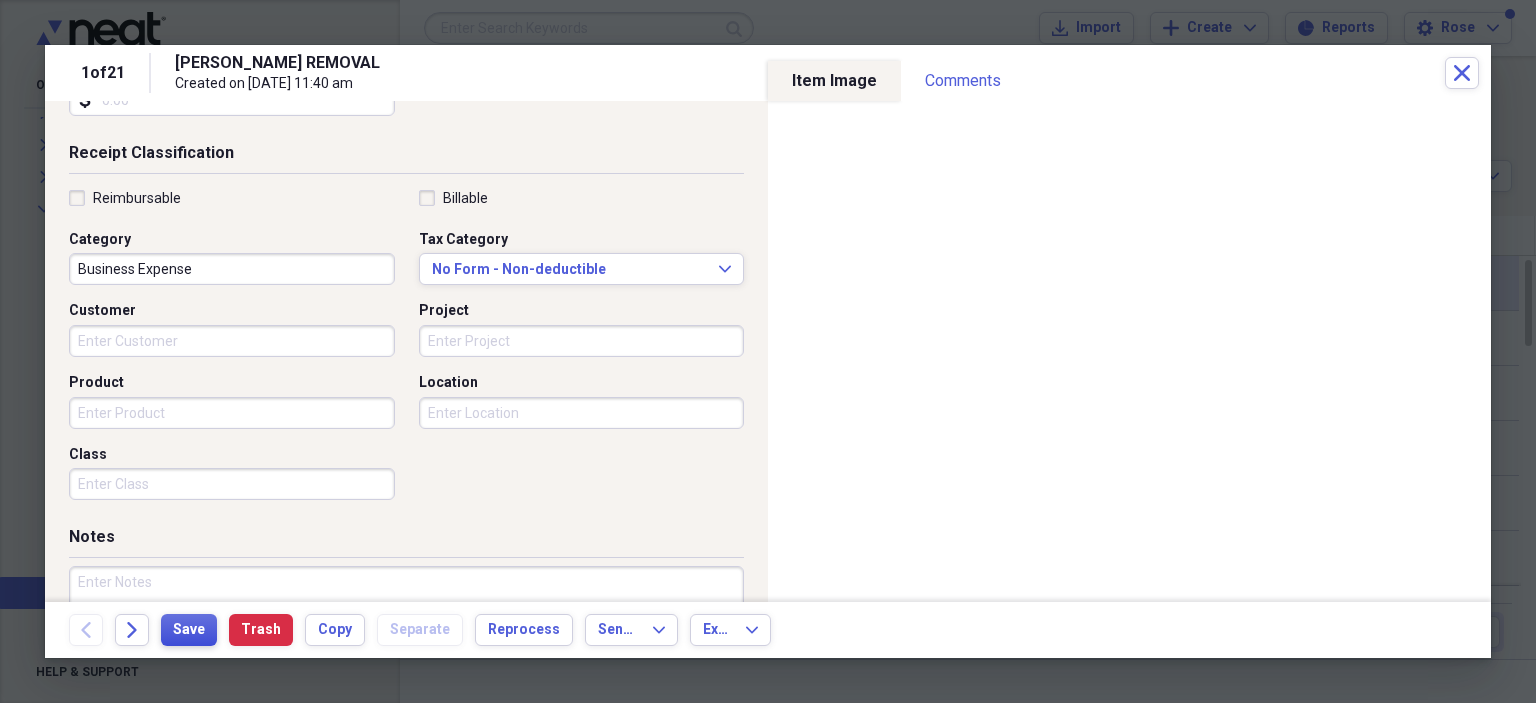 click on "Save" at bounding box center [189, 630] 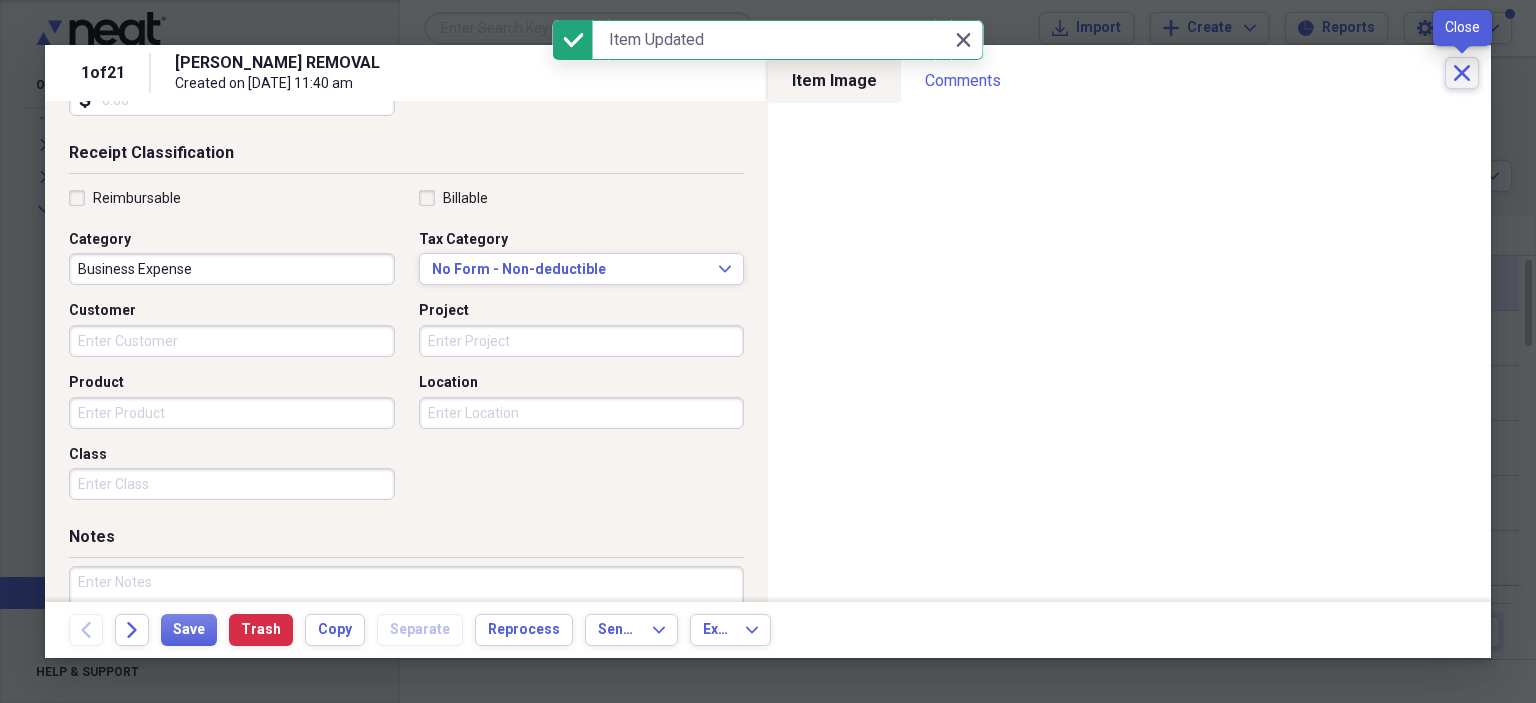 click 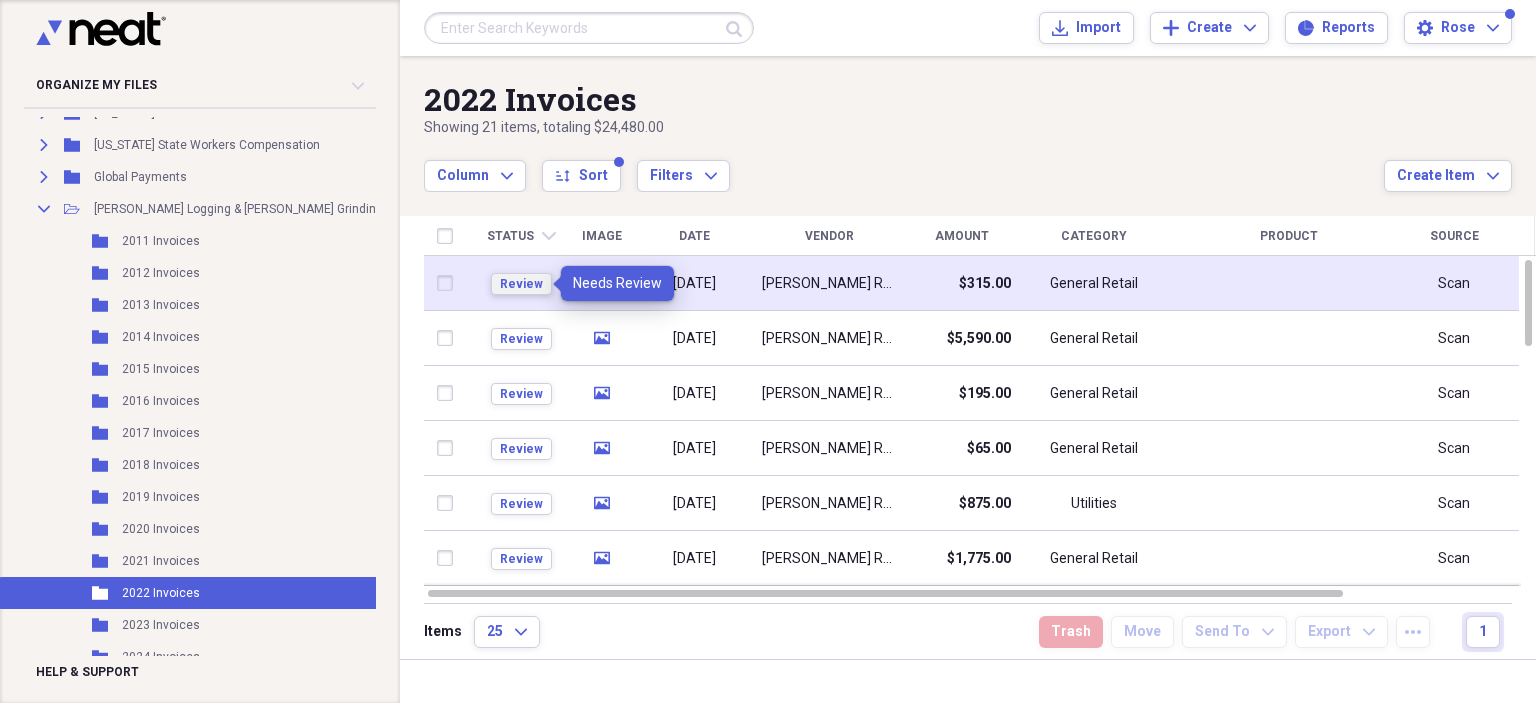 click on "Review" at bounding box center [521, 284] 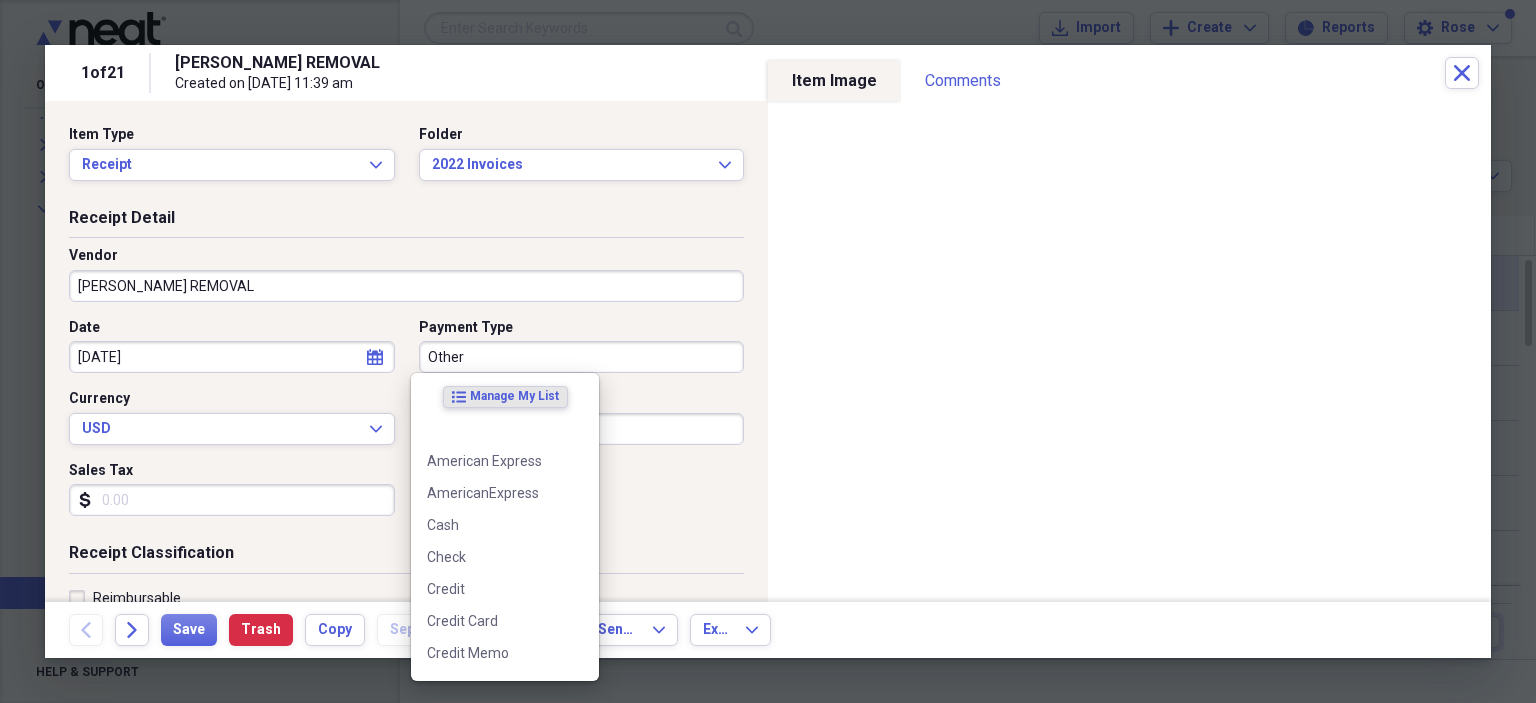 click on "Other" at bounding box center [582, 357] 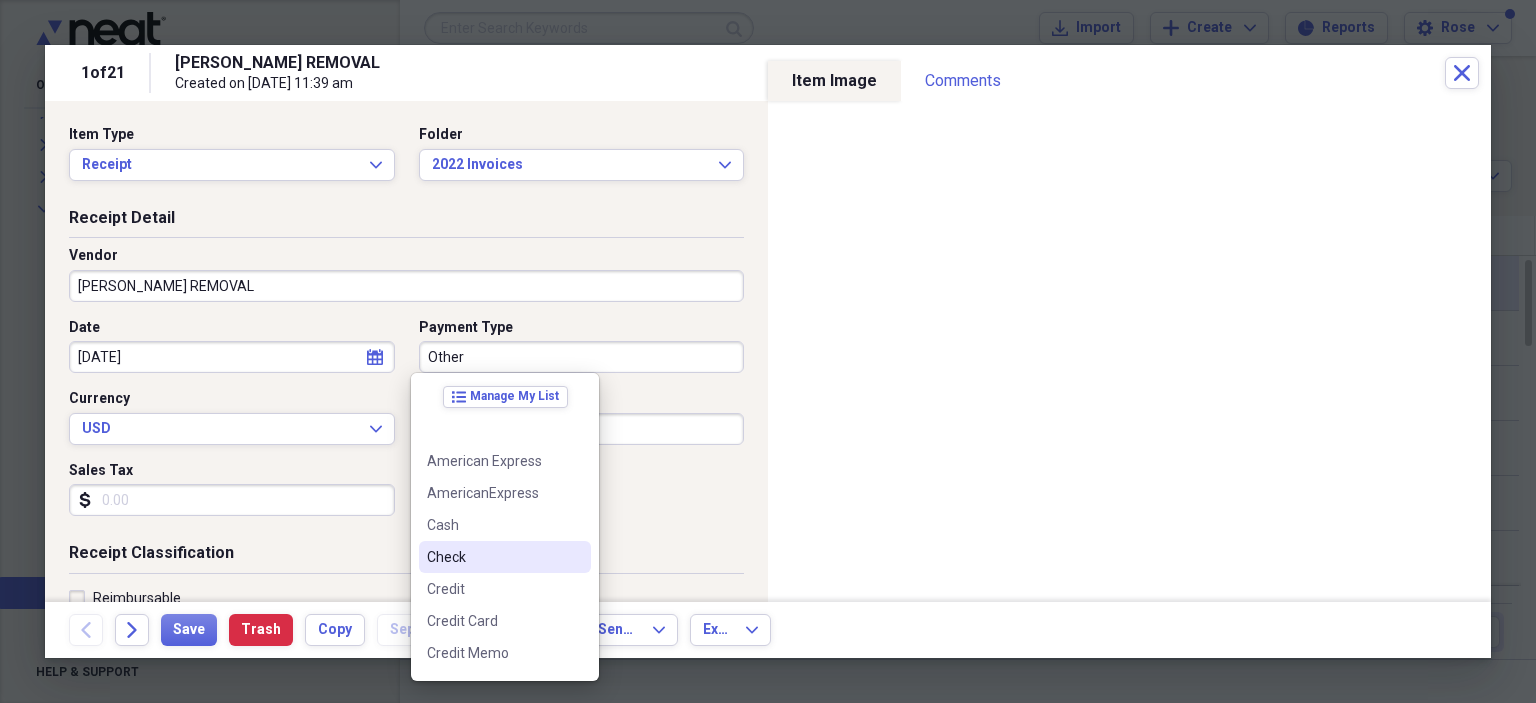 click on "Check" at bounding box center (493, 557) 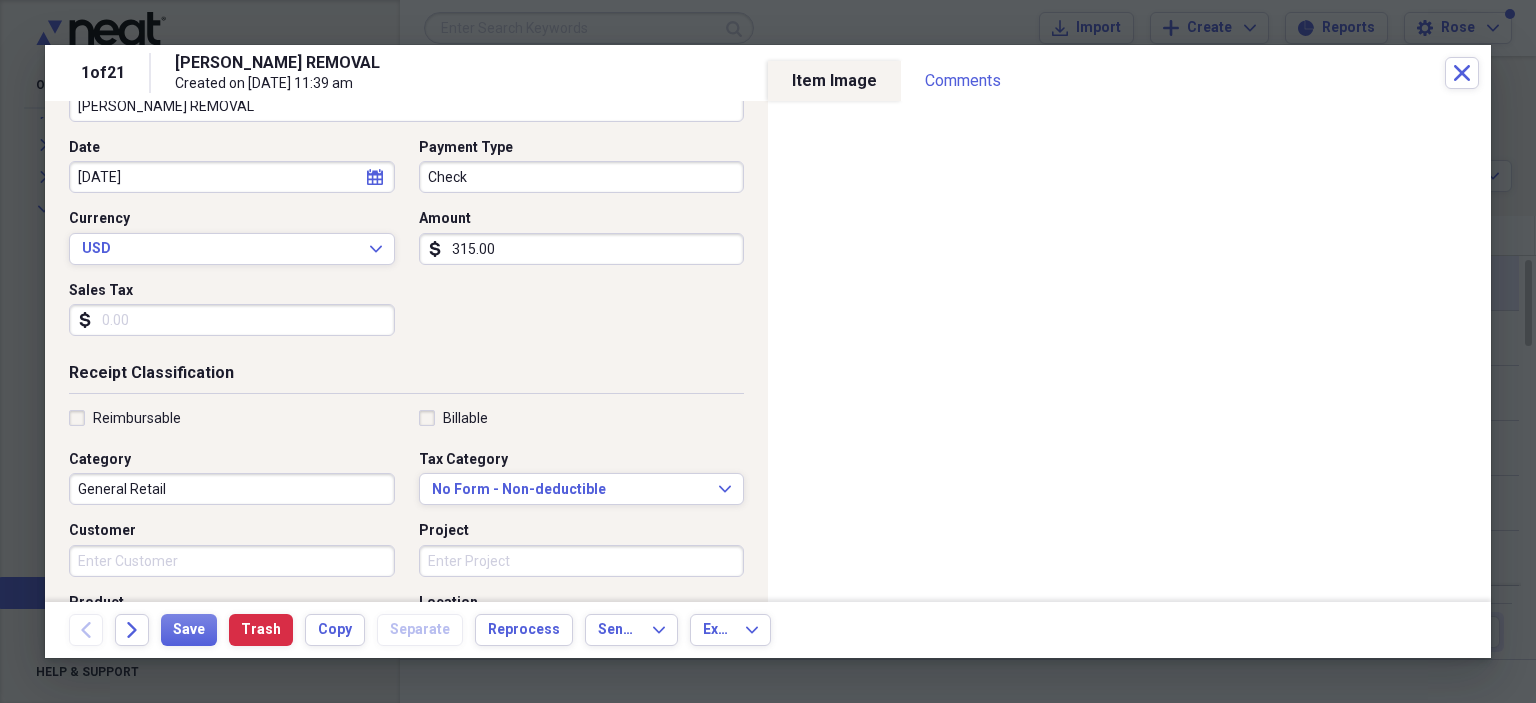 scroll, scrollTop: 300, scrollLeft: 0, axis: vertical 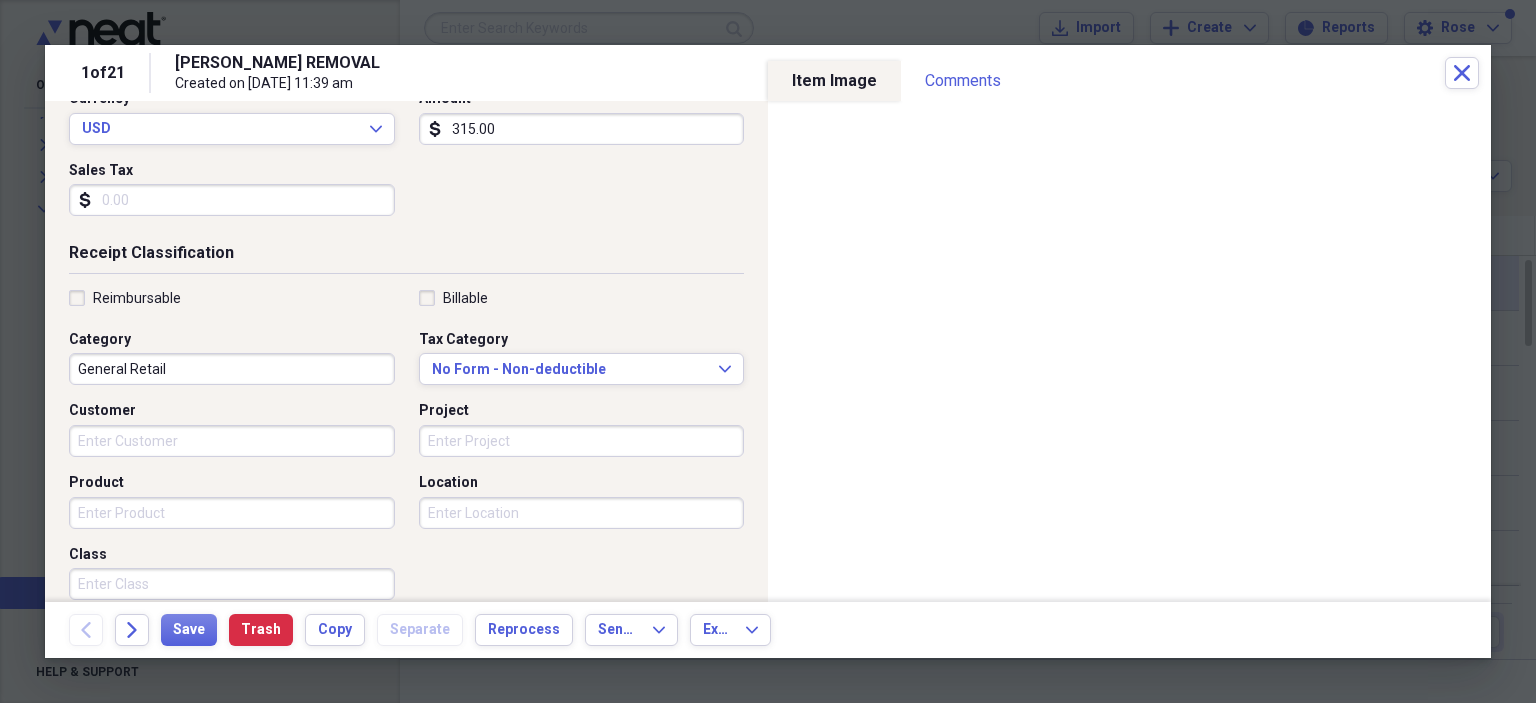 click on "General Retail" at bounding box center (232, 369) 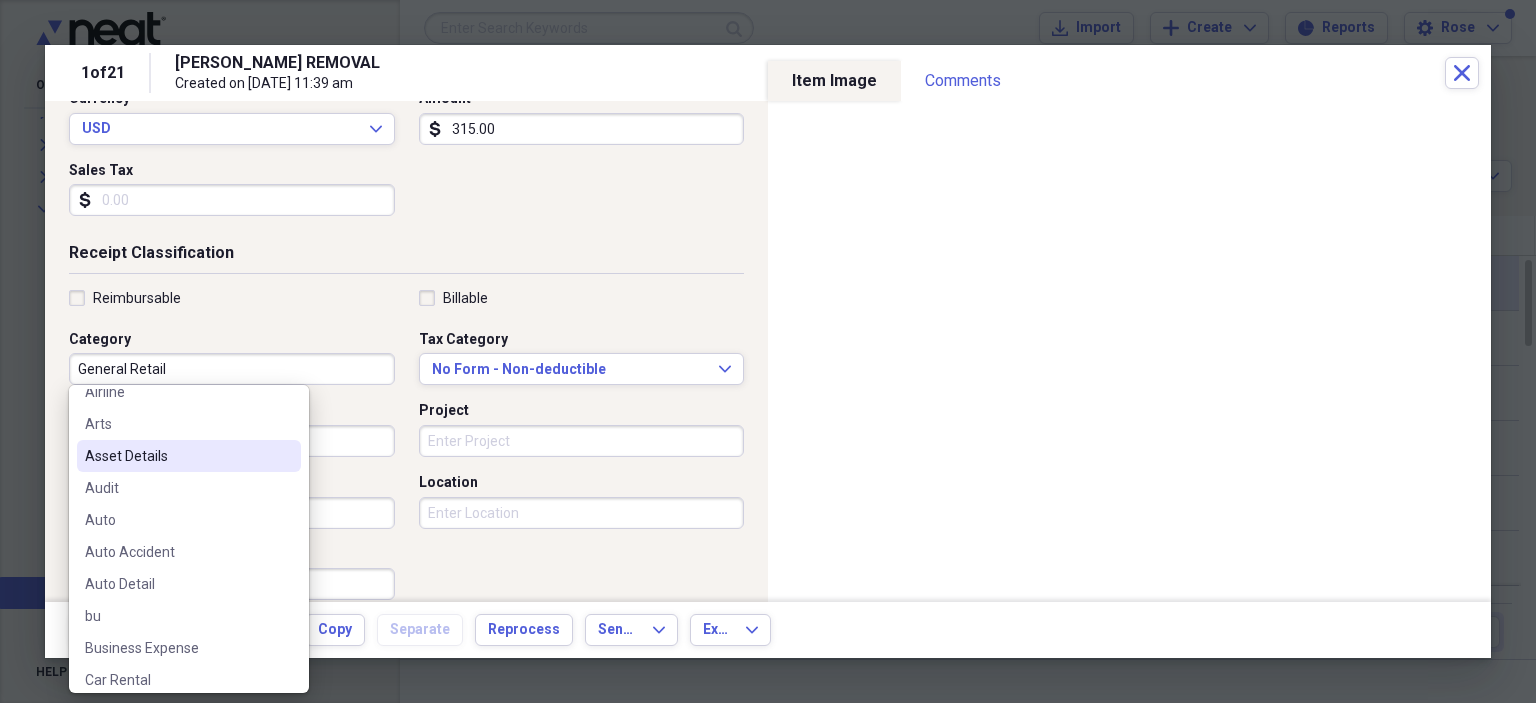 scroll, scrollTop: 300, scrollLeft: 0, axis: vertical 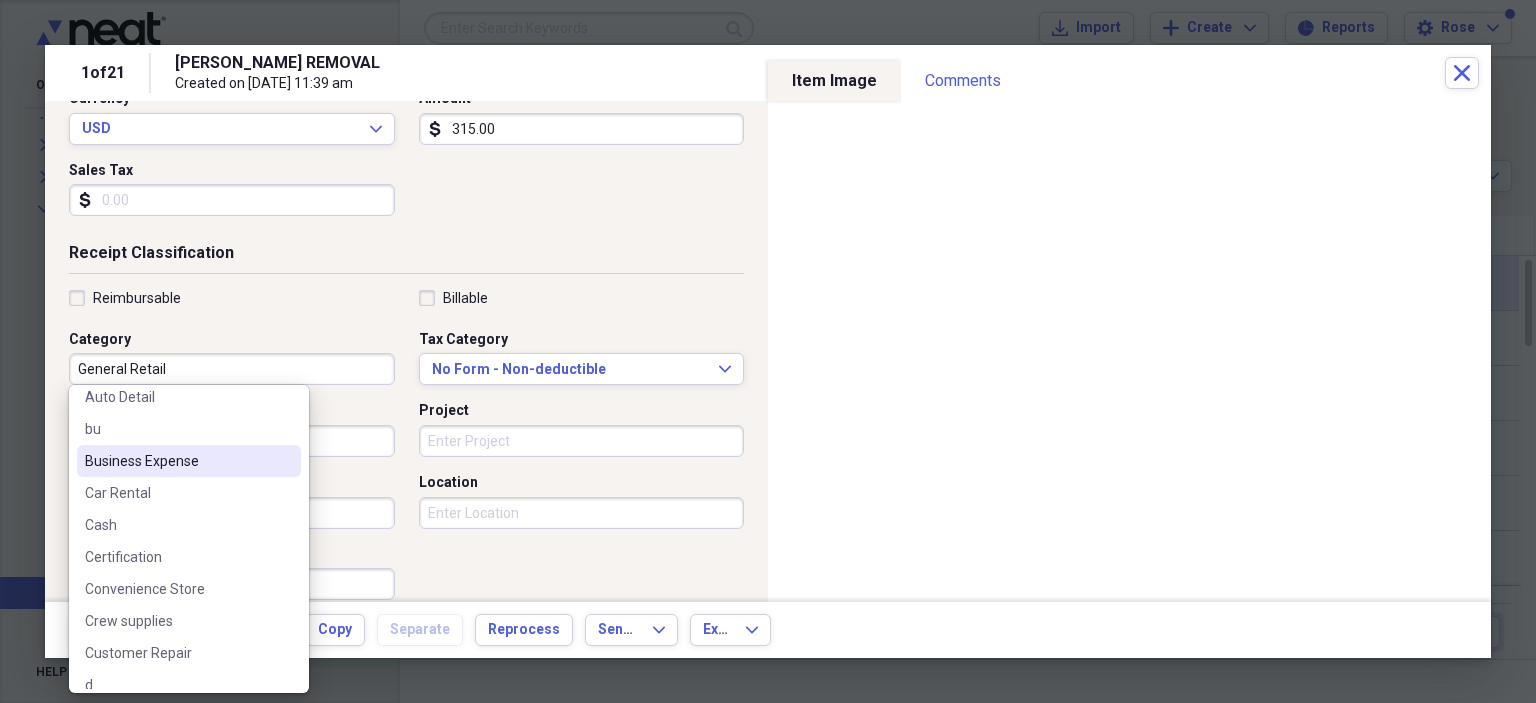 click on "Business Expense" at bounding box center (177, 461) 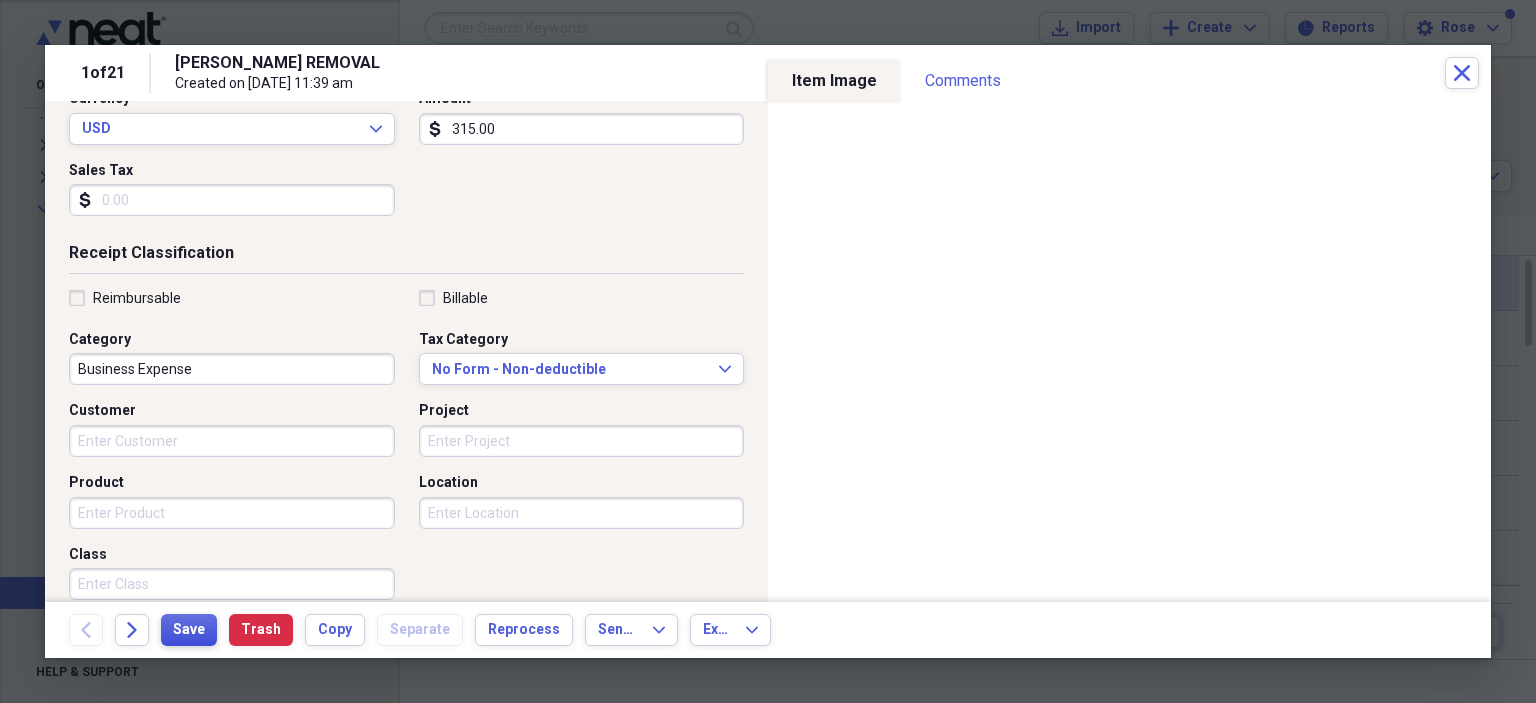 click on "Save" at bounding box center [189, 630] 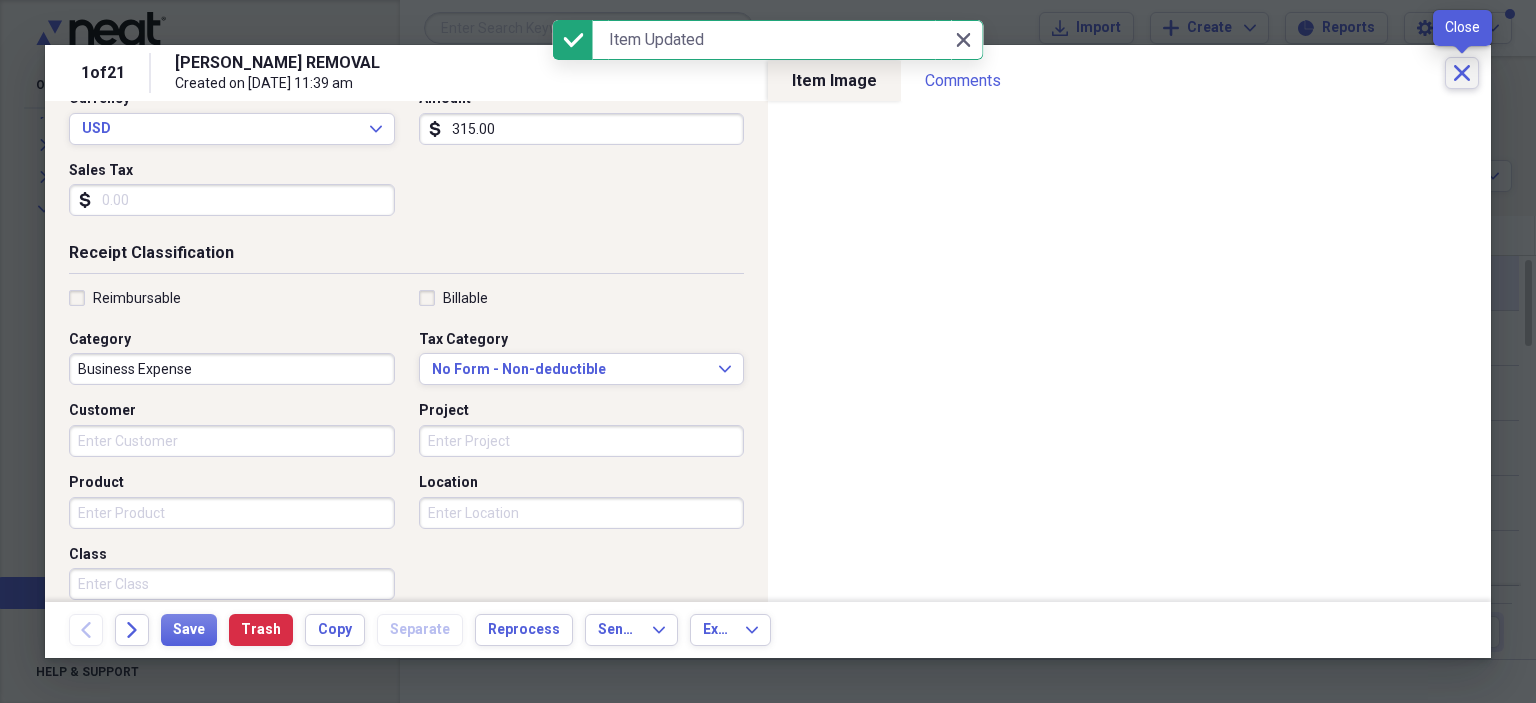 click on "Close" 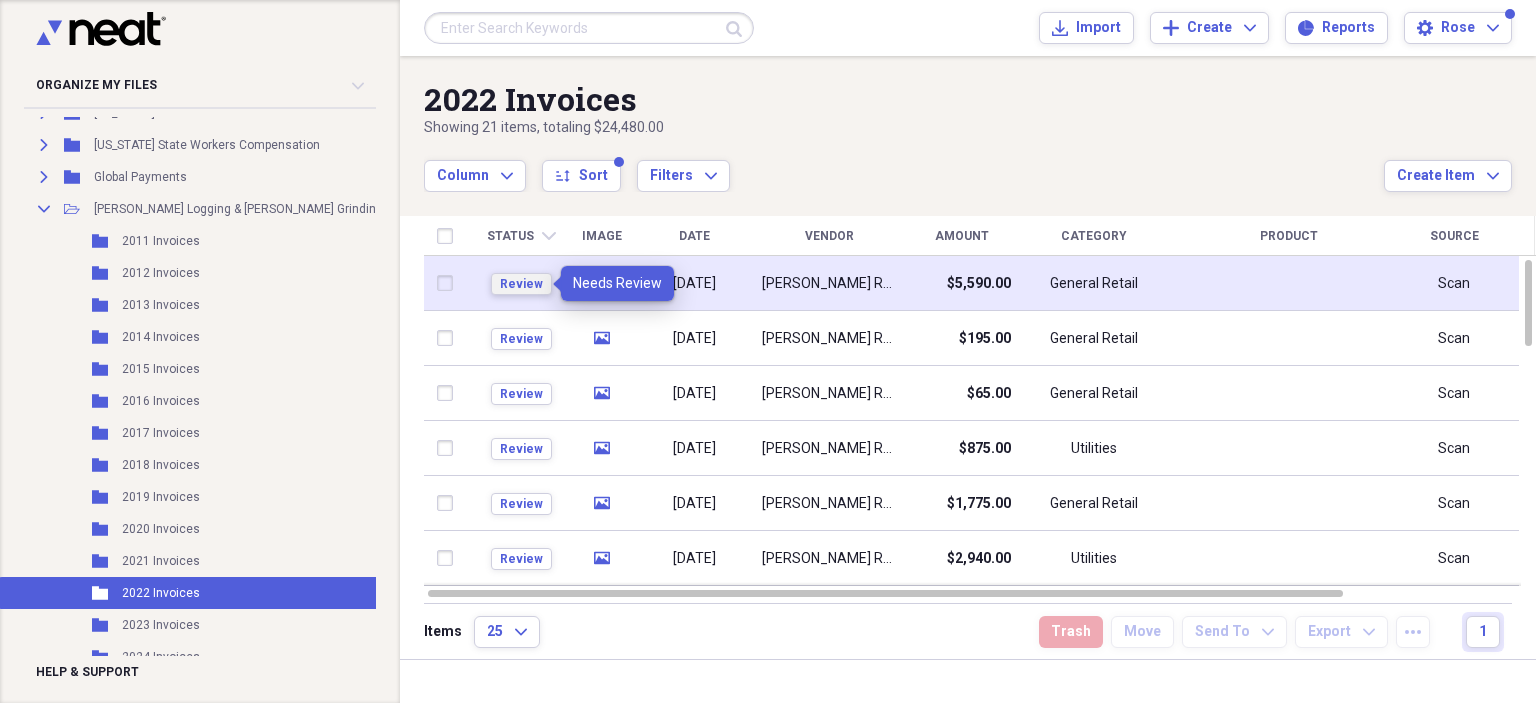 click on "Review" at bounding box center [521, 284] 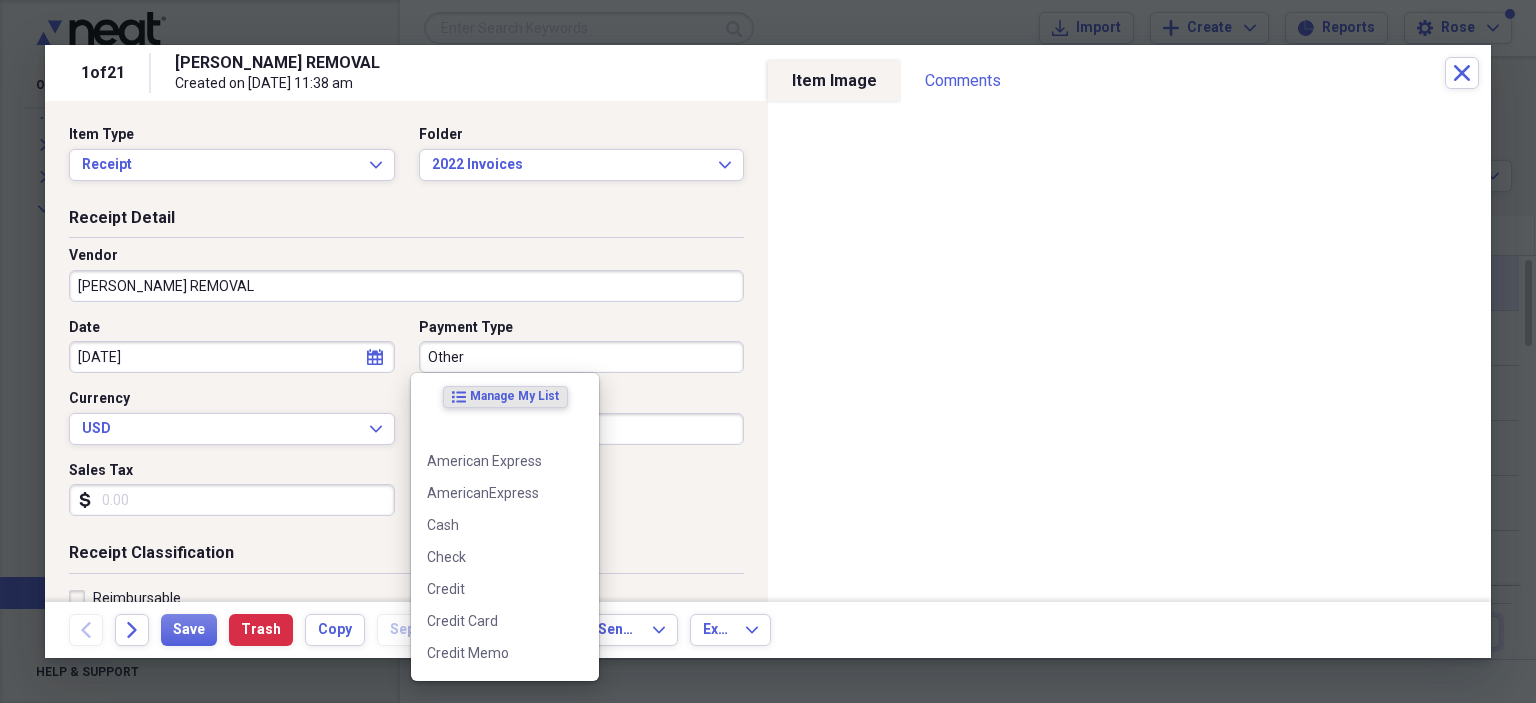 click on "Other" at bounding box center (582, 357) 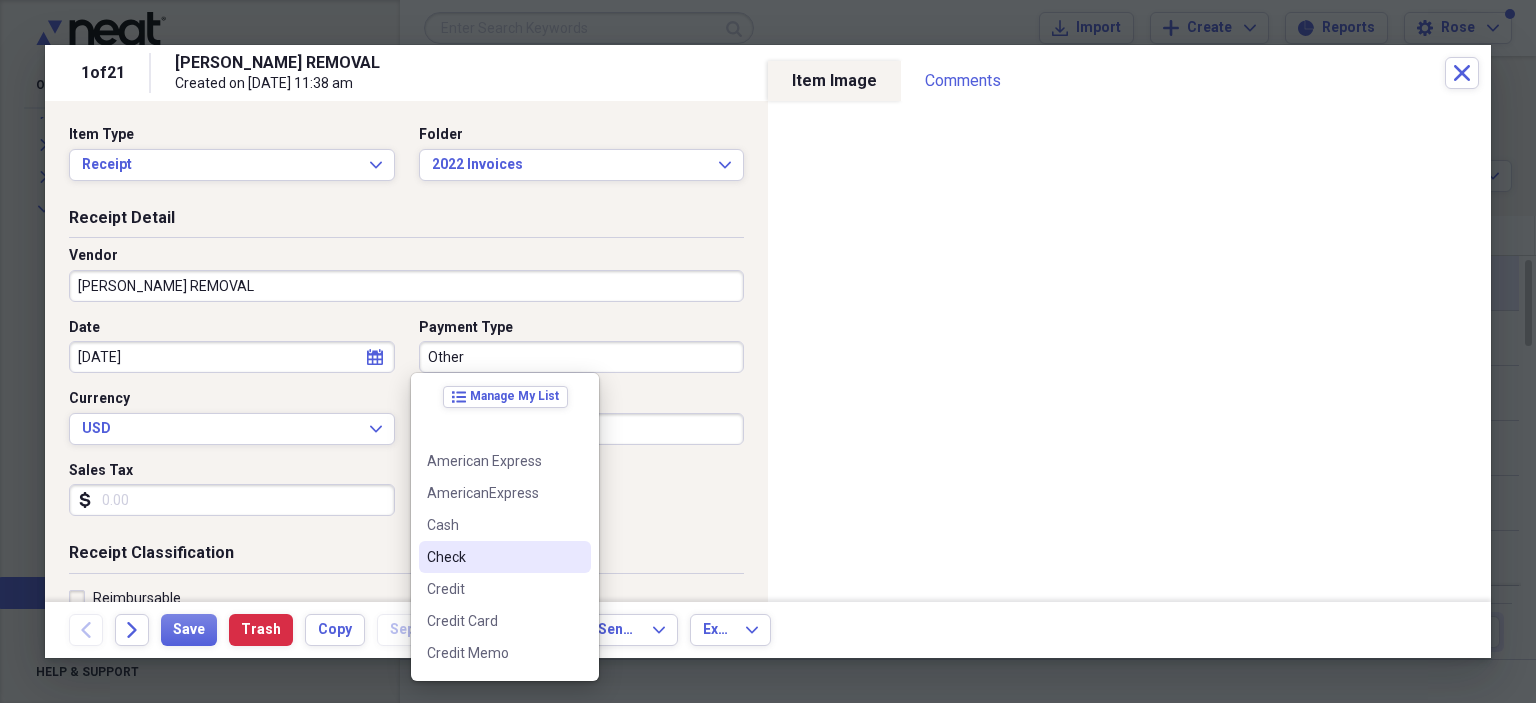 click on "Check" at bounding box center [493, 557] 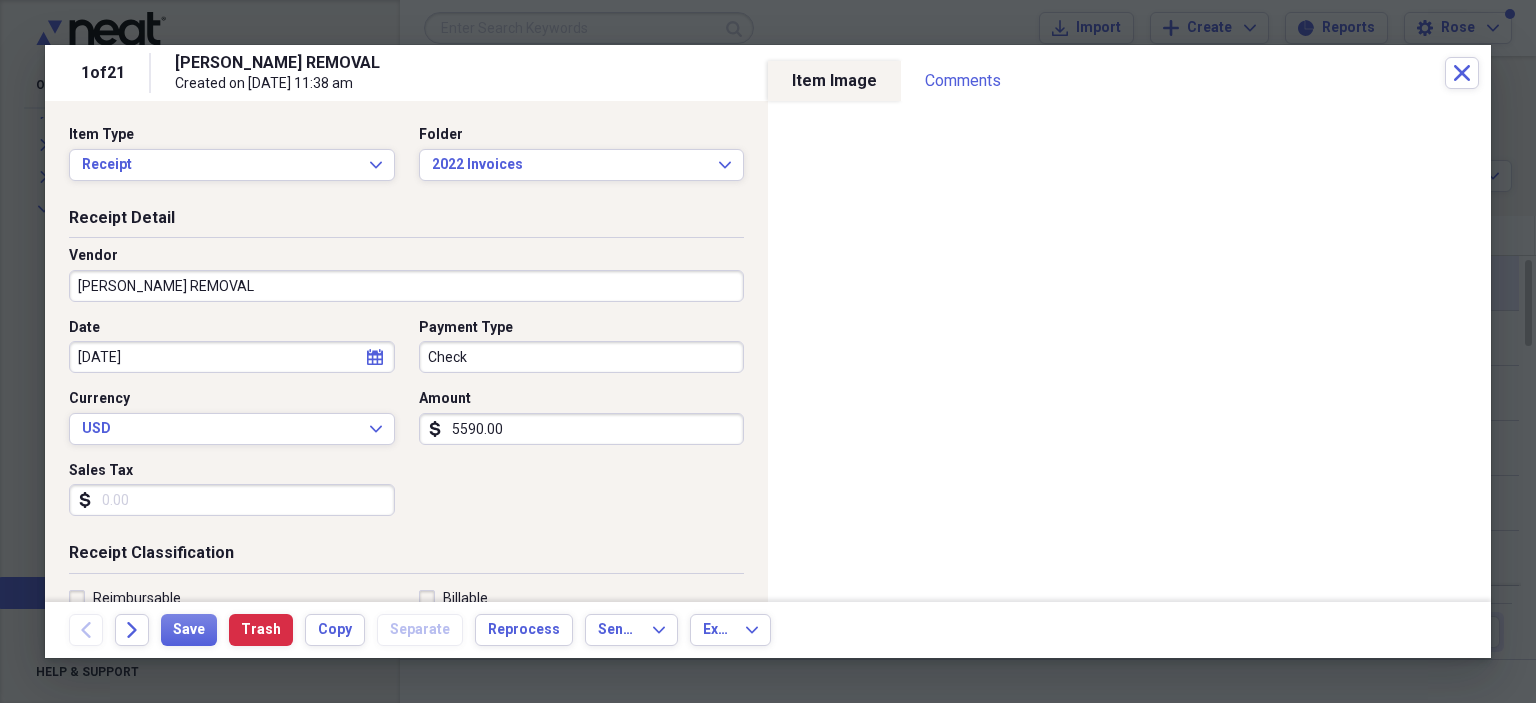click on "5590.00" at bounding box center (582, 429) 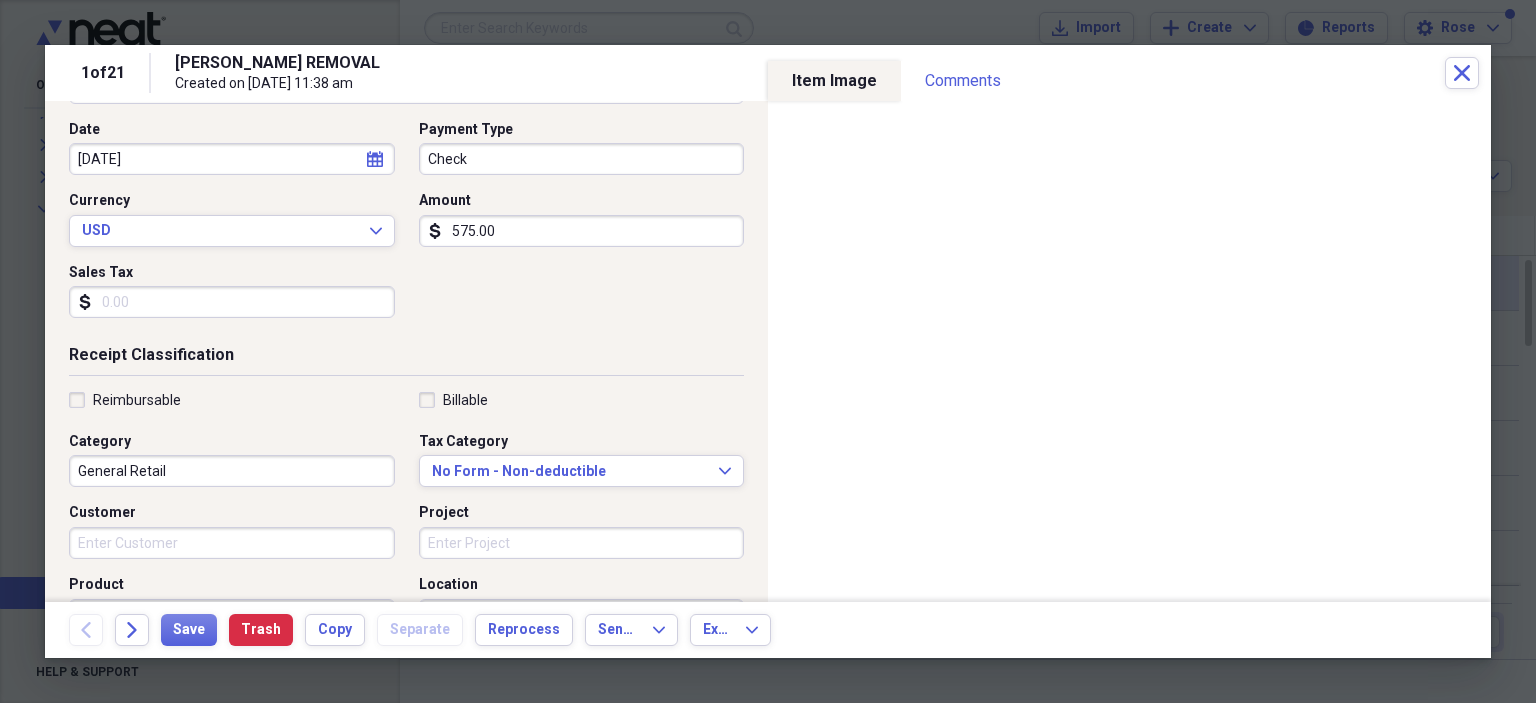 scroll, scrollTop: 200, scrollLeft: 0, axis: vertical 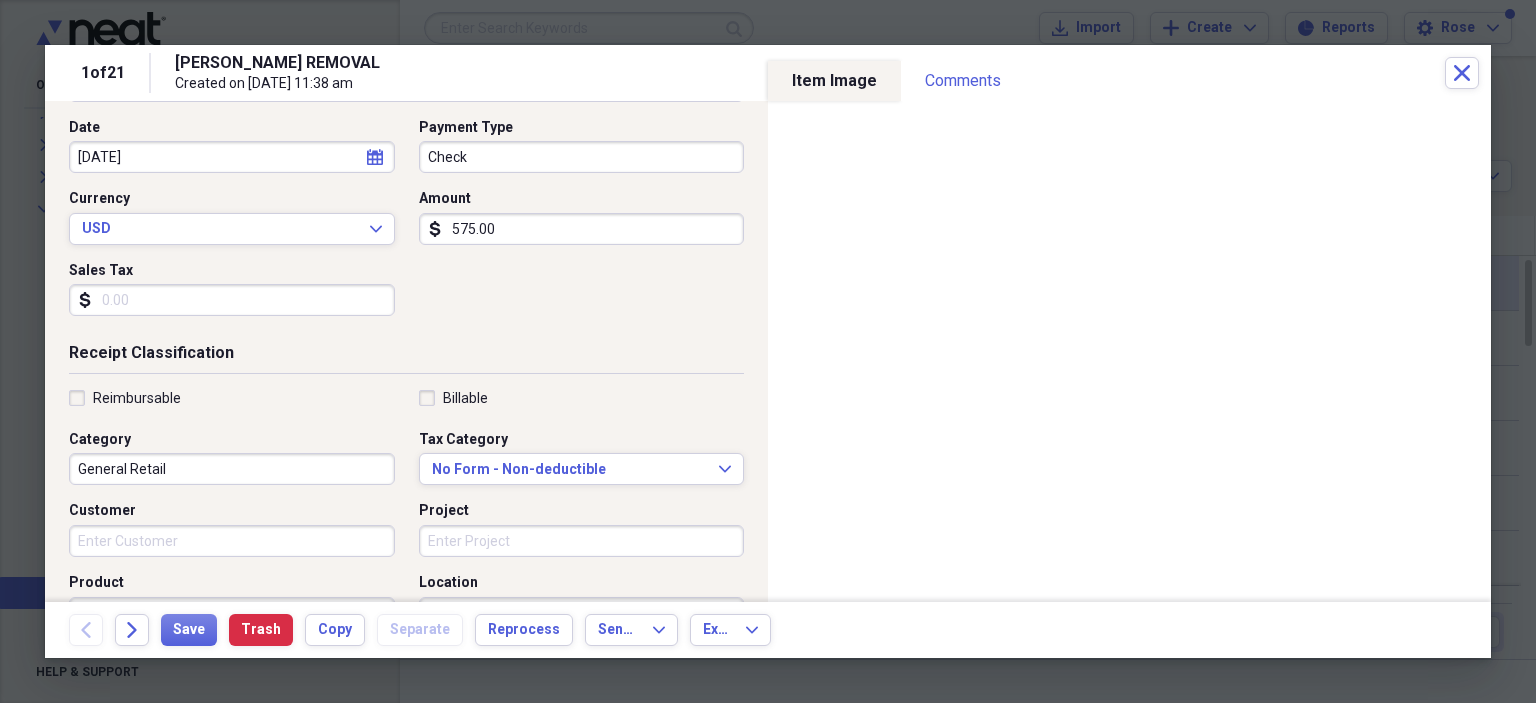 type on "575.00" 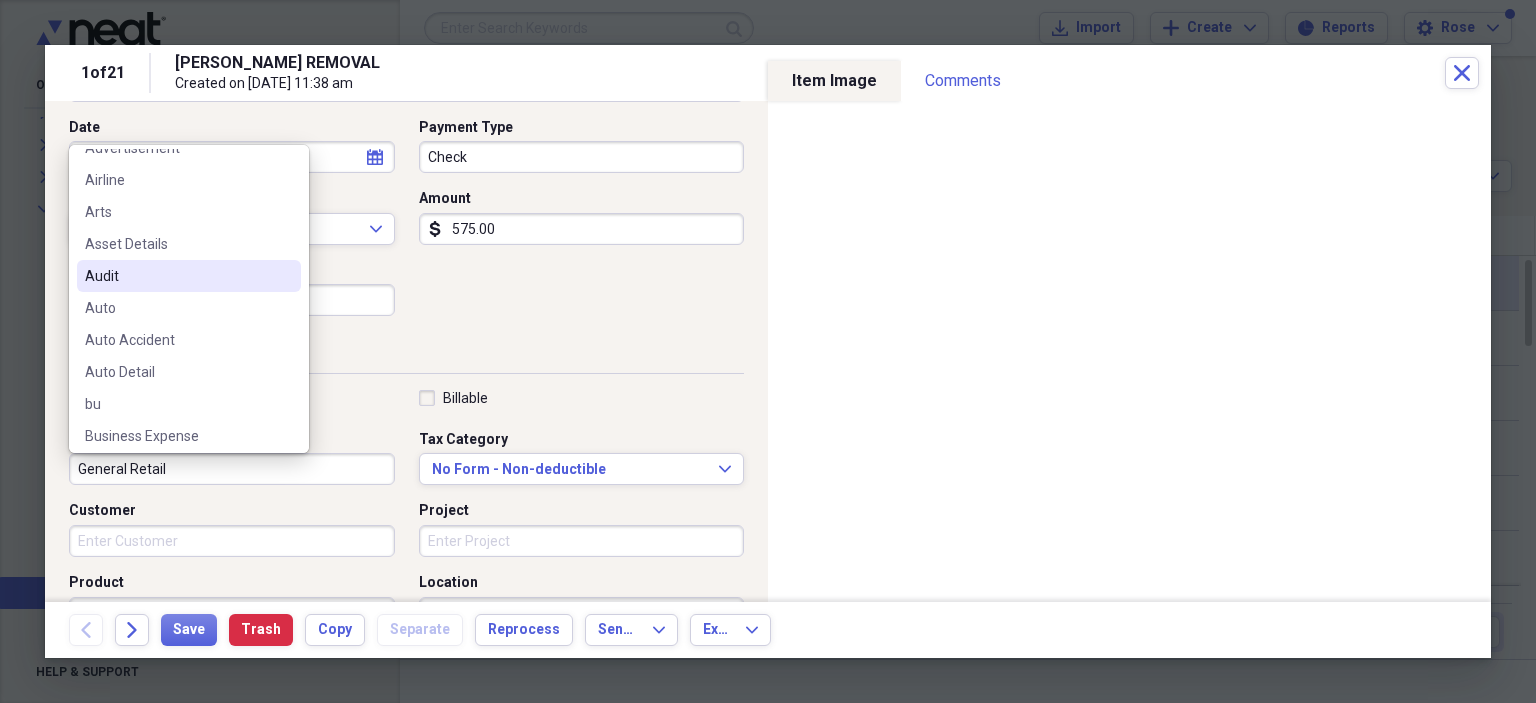 scroll, scrollTop: 200, scrollLeft: 0, axis: vertical 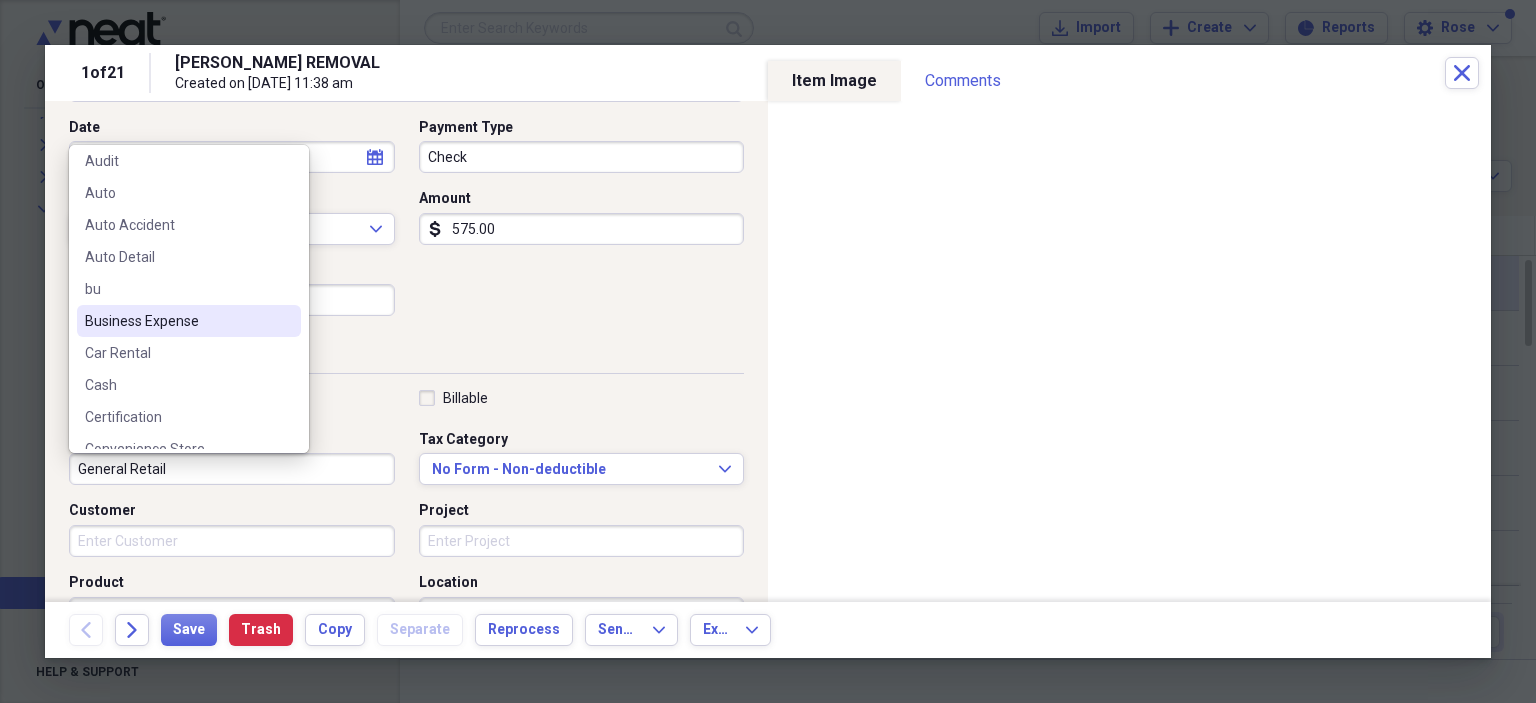 click on "Business Expense" at bounding box center [177, 321] 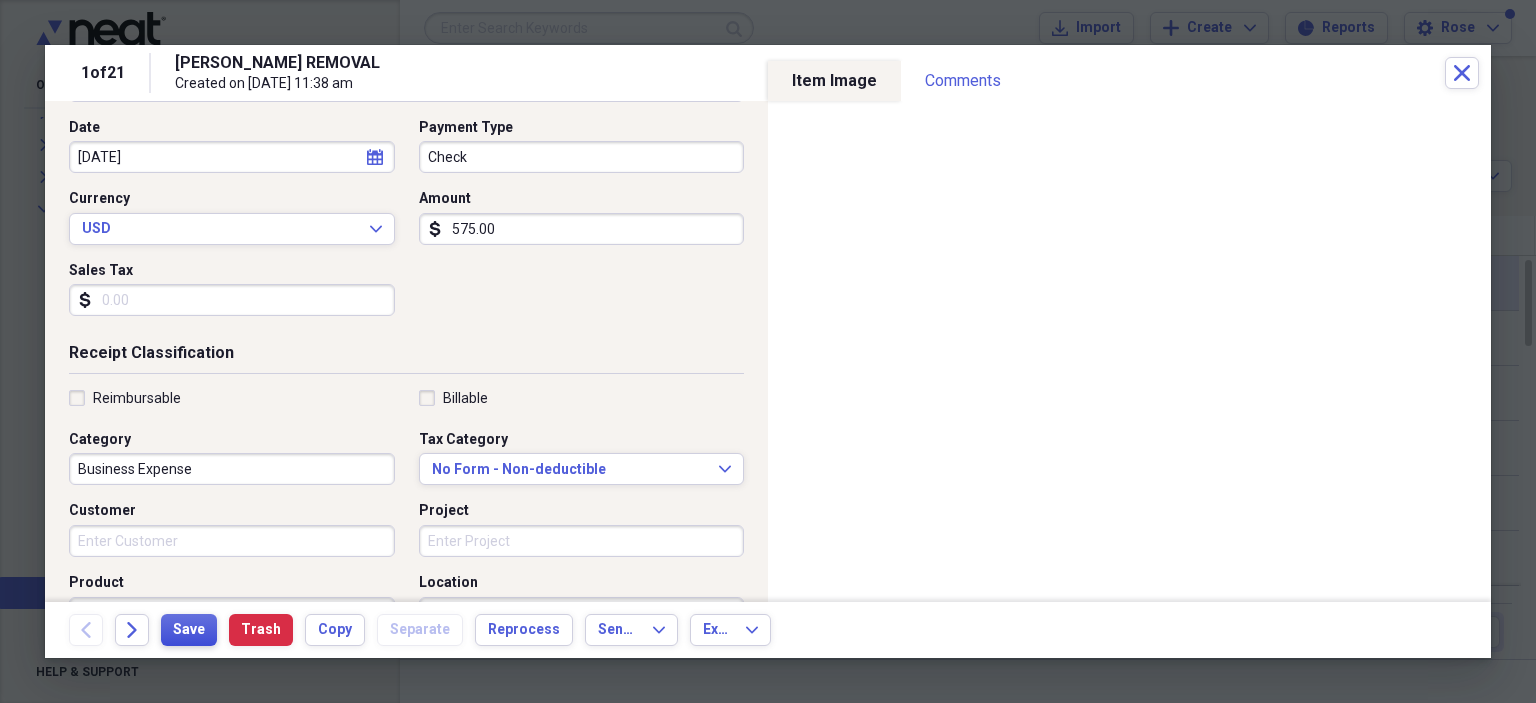 click on "Save" at bounding box center [189, 630] 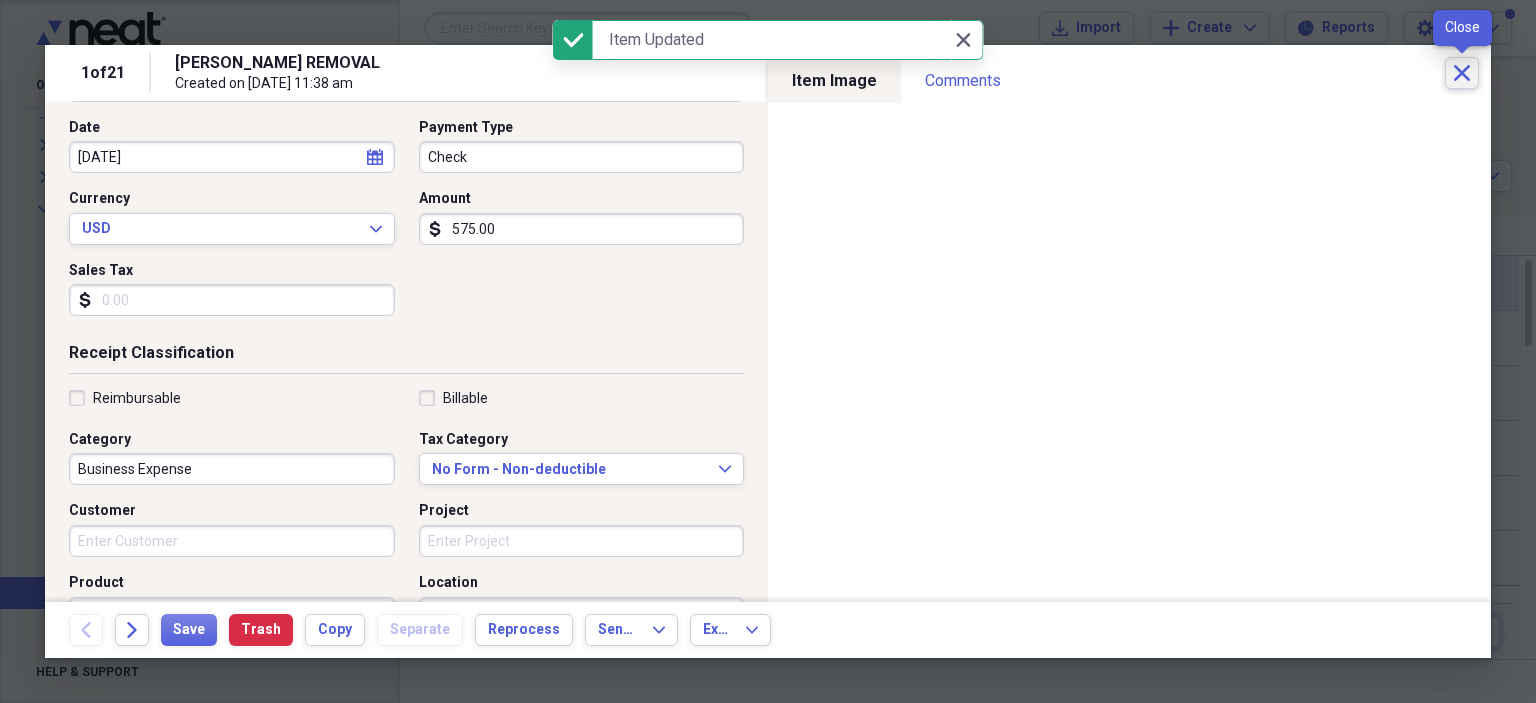 click on "Close" at bounding box center [1462, 73] 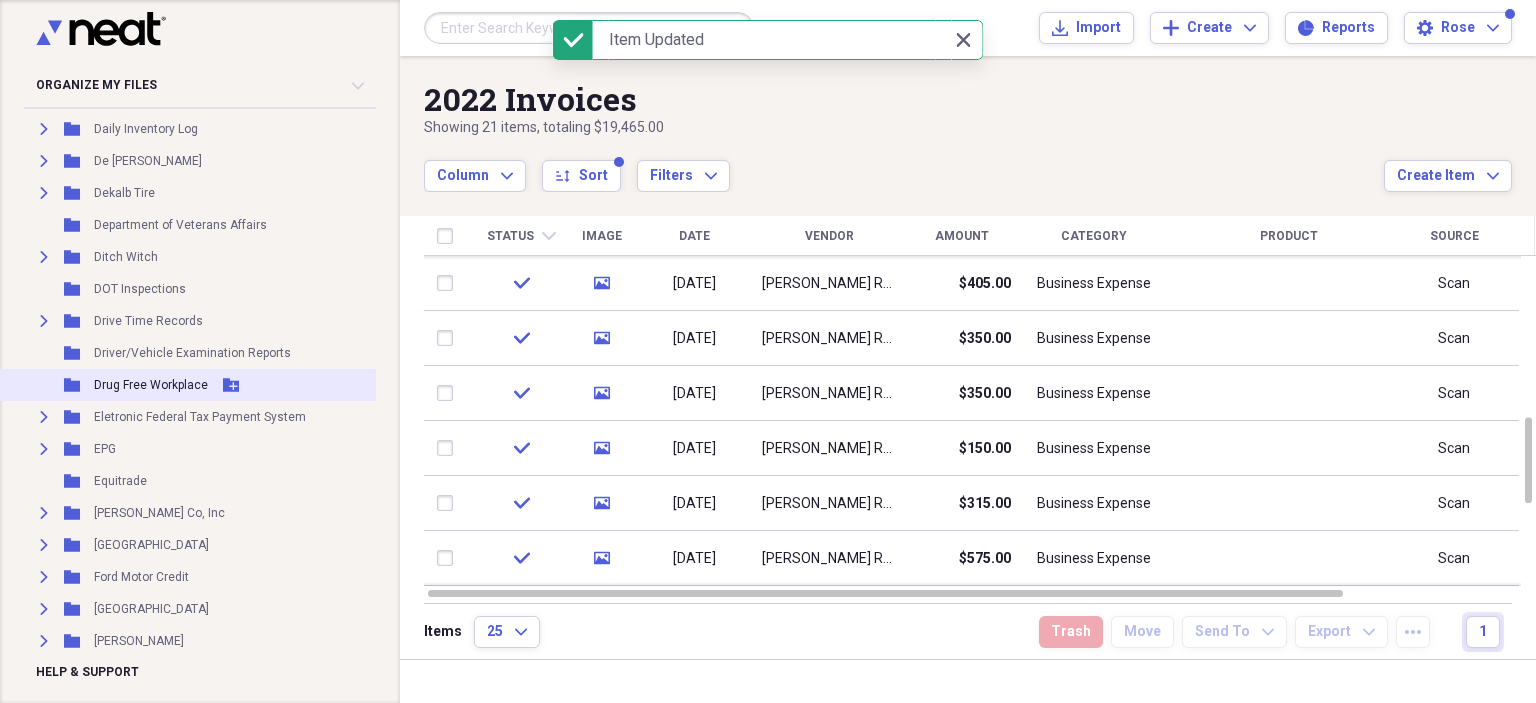 scroll, scrollTop: 2000, scrollLeft: 0, axis: vertical 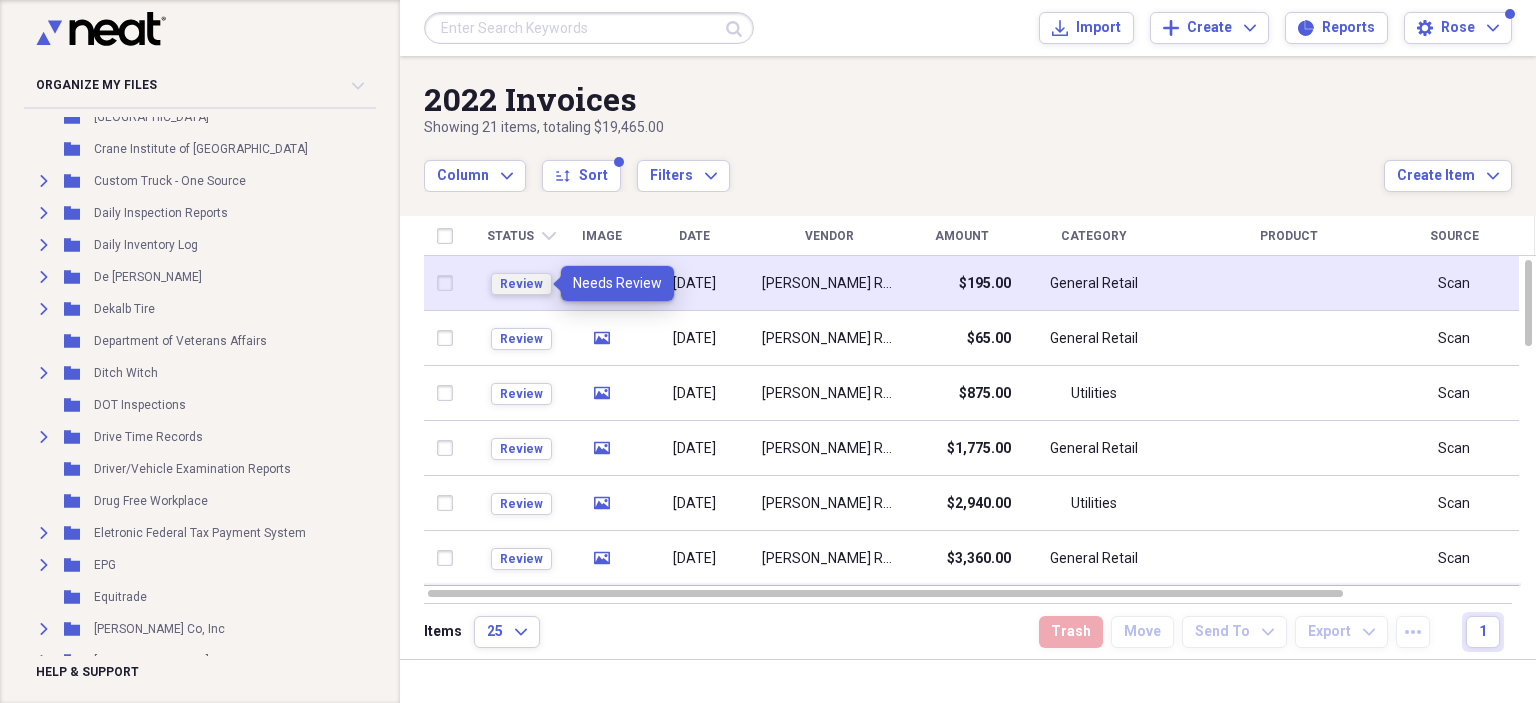 click on "Review" at bounding box center [521, 284] 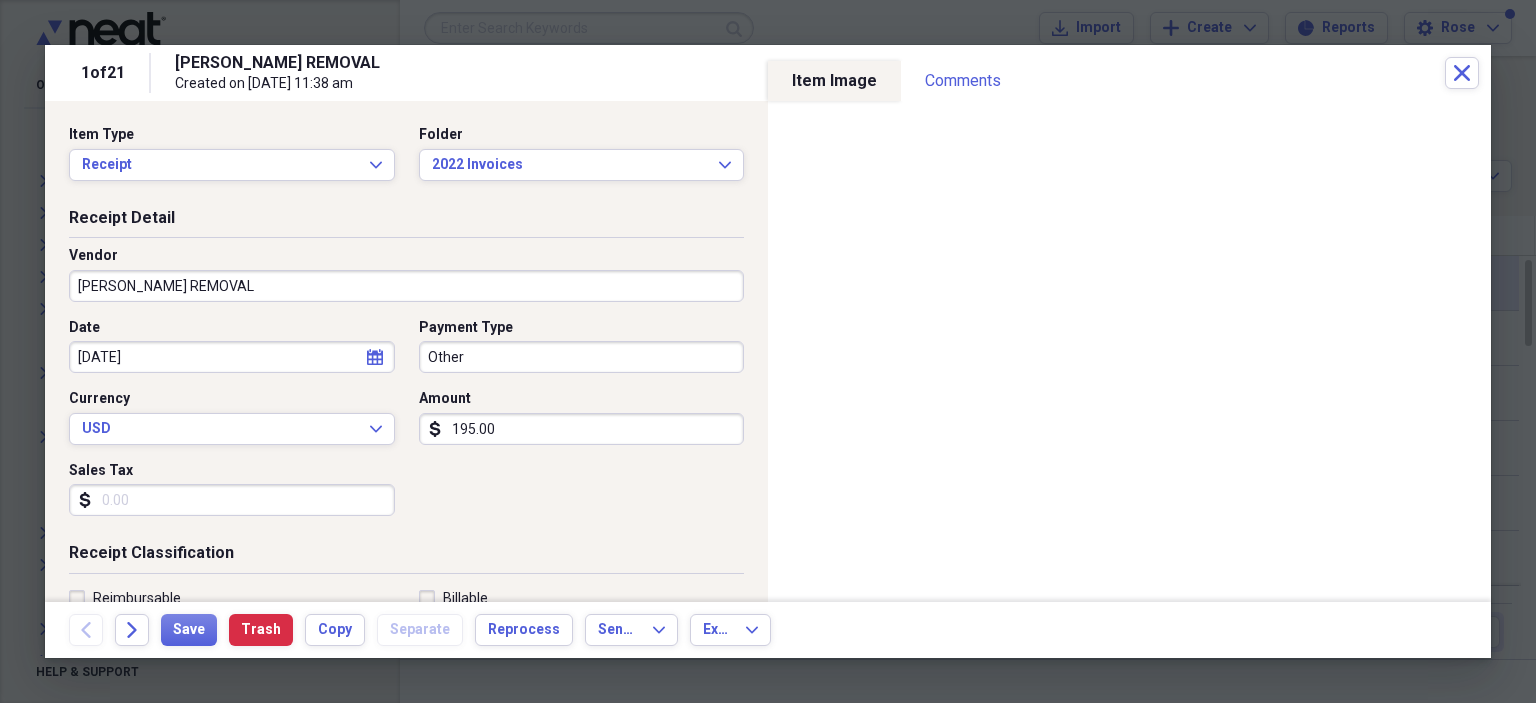 click on "Other" at bounding box center (582, 357) 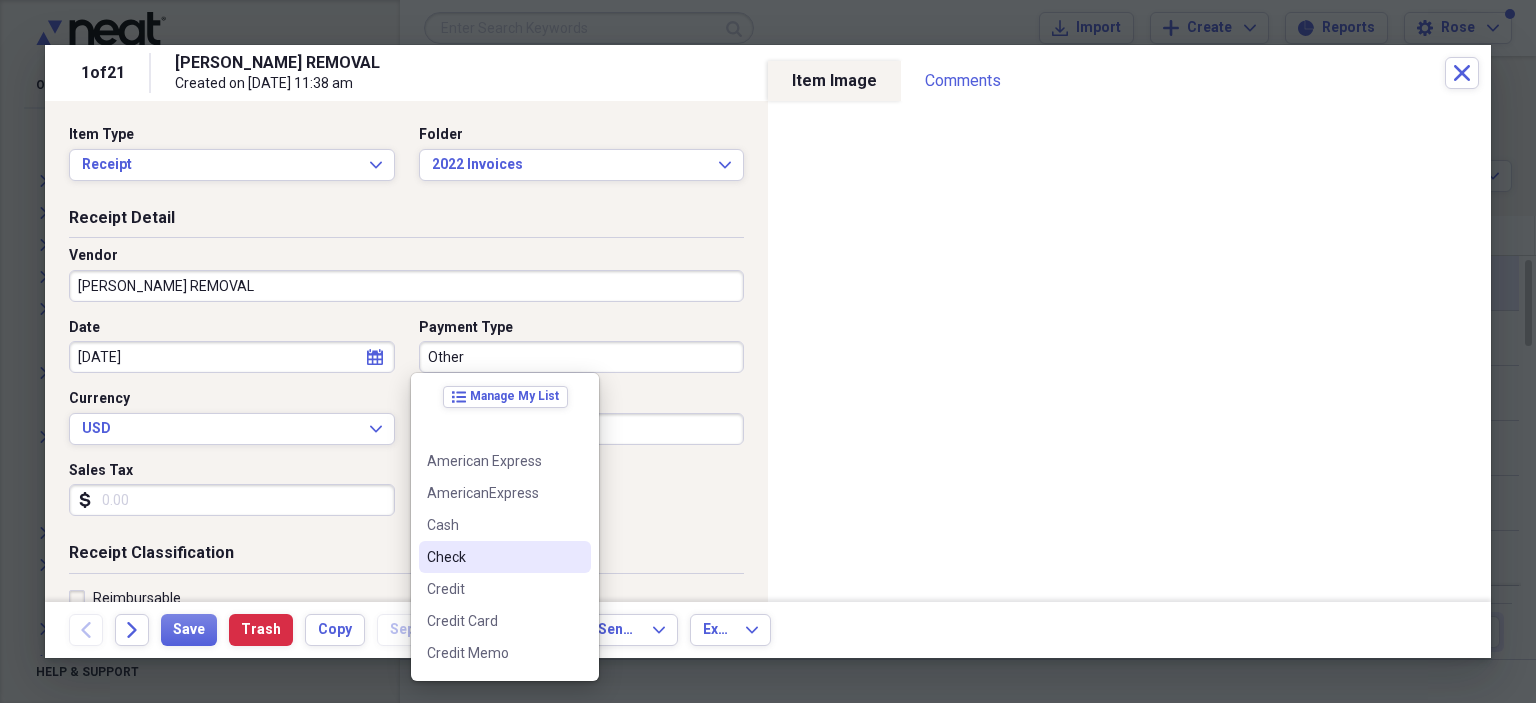 click on "Check" at bounding box center [493, 557] 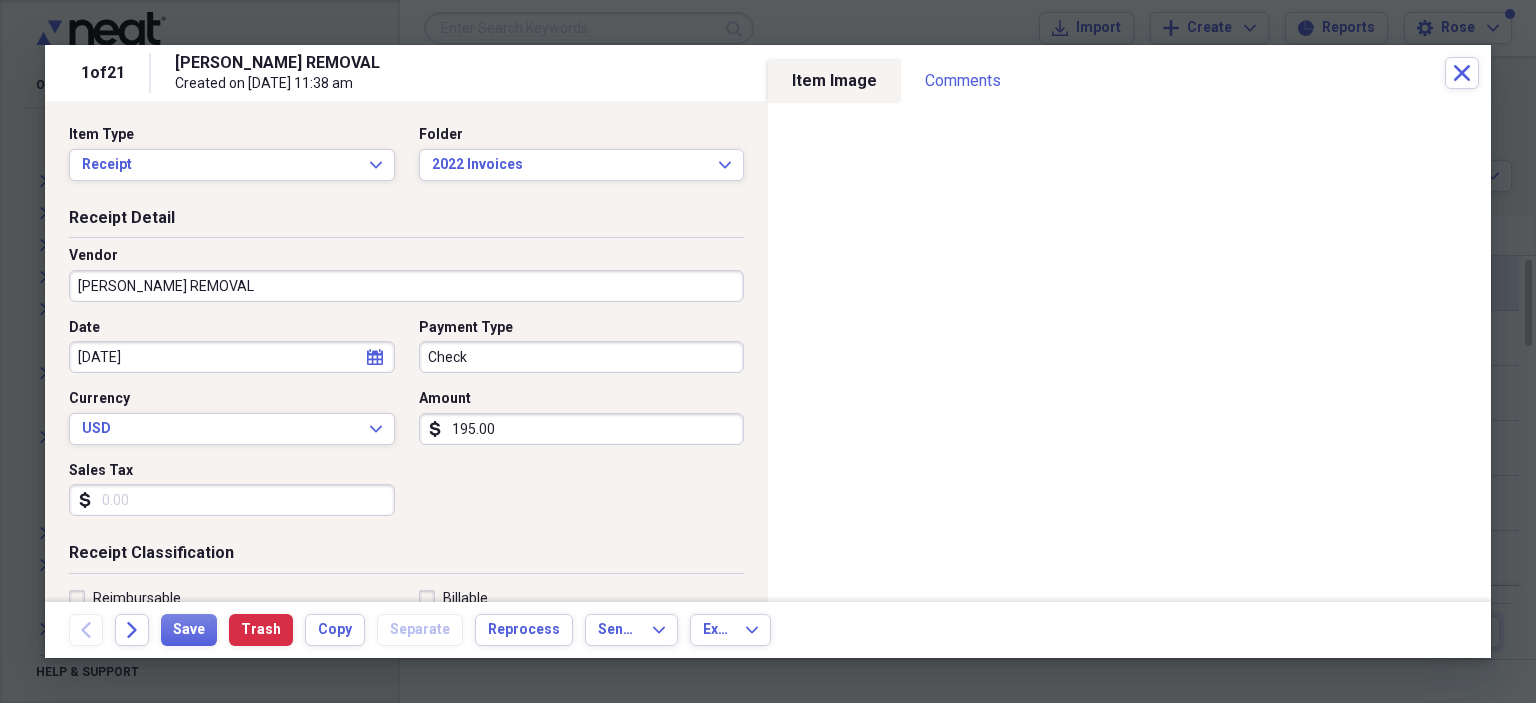 type on "Check" 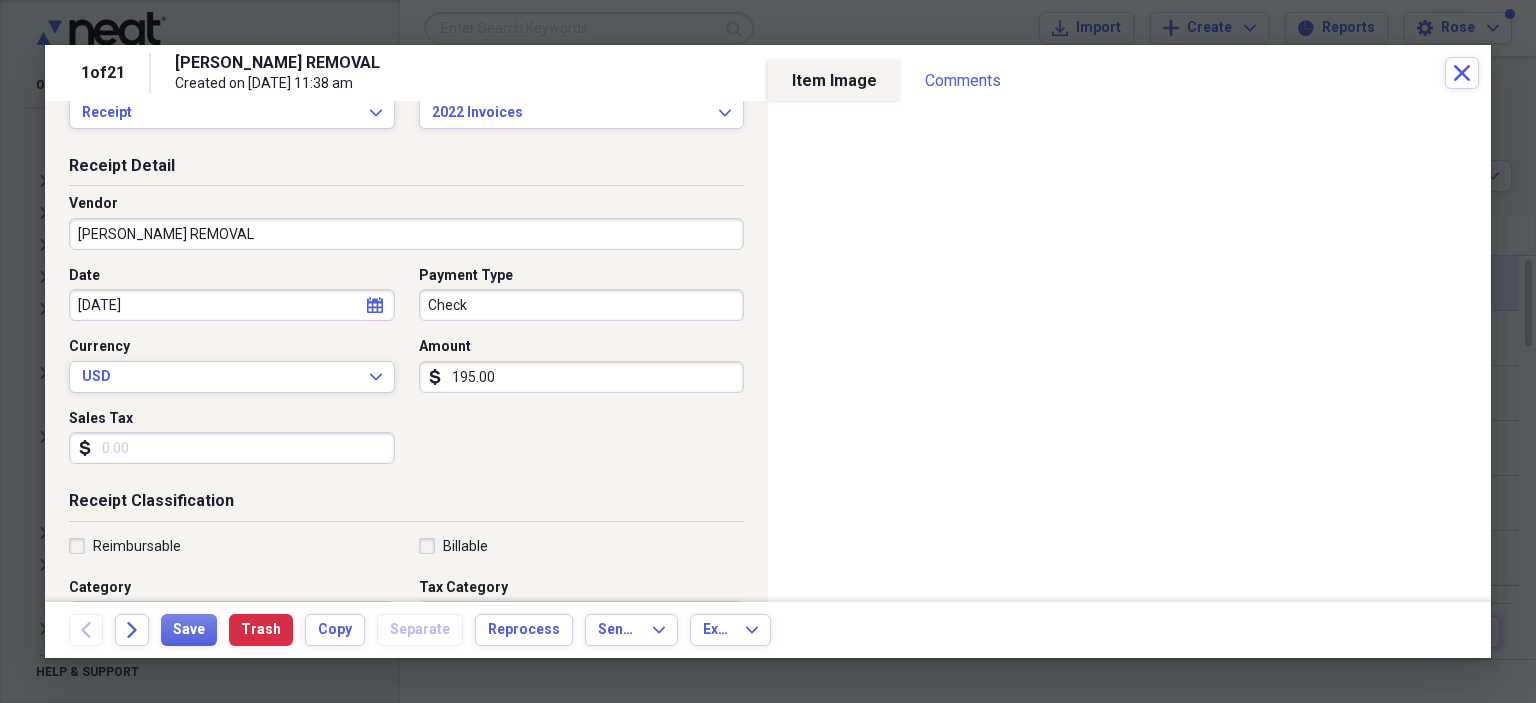 scroll, scrollTop: 200, scrollLeft: 0, axis: vertical 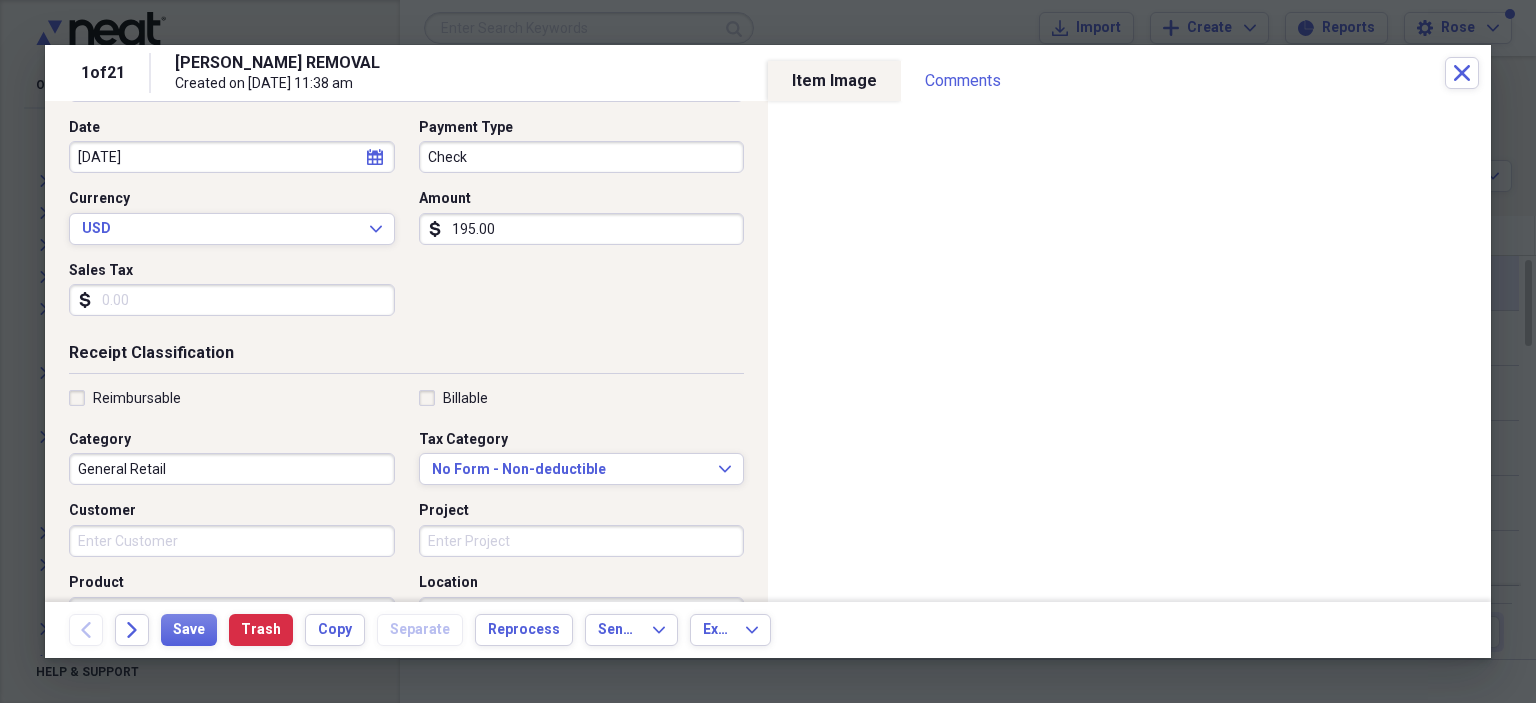 click on "General Retail" at bounding box center [232, 469] 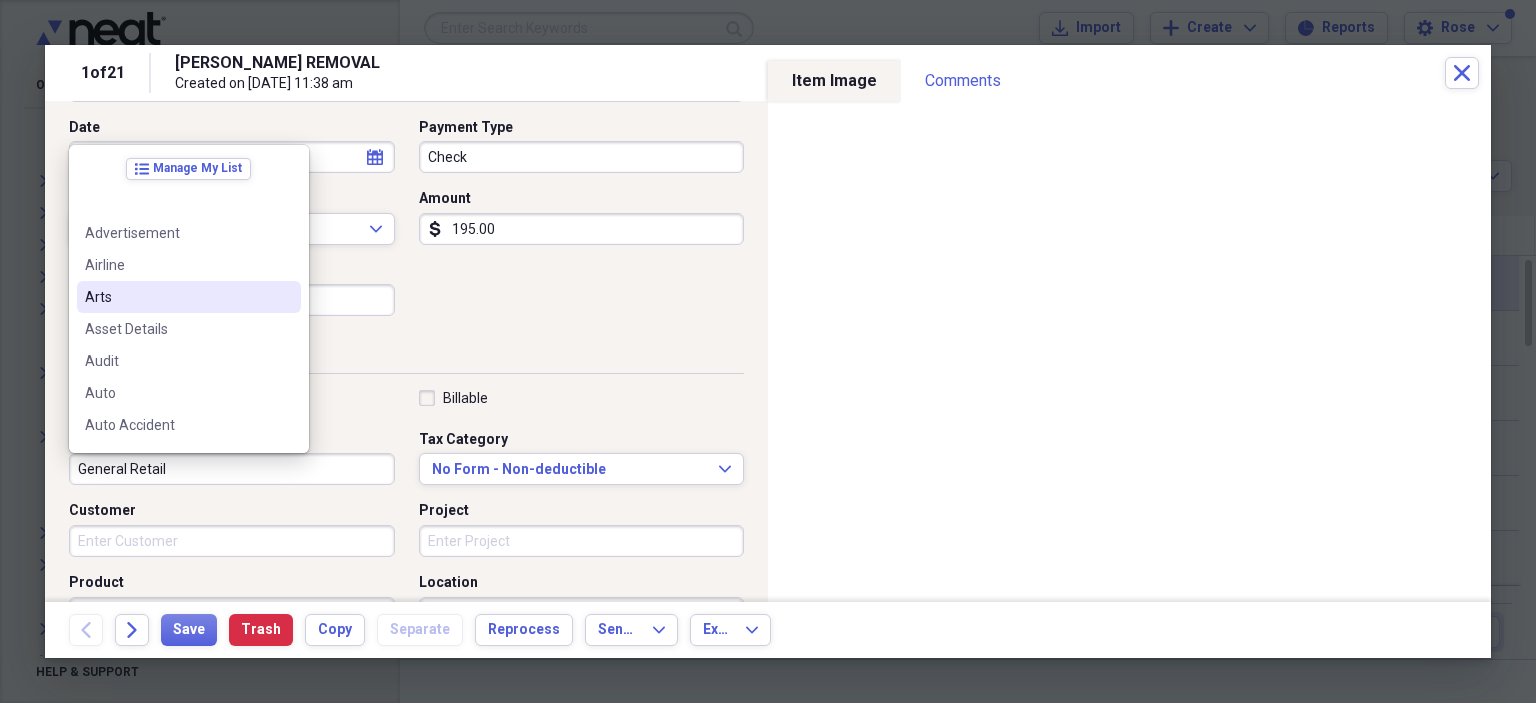 scroll, scrollTop: 200, scrollLeft: 0, axis: vertical 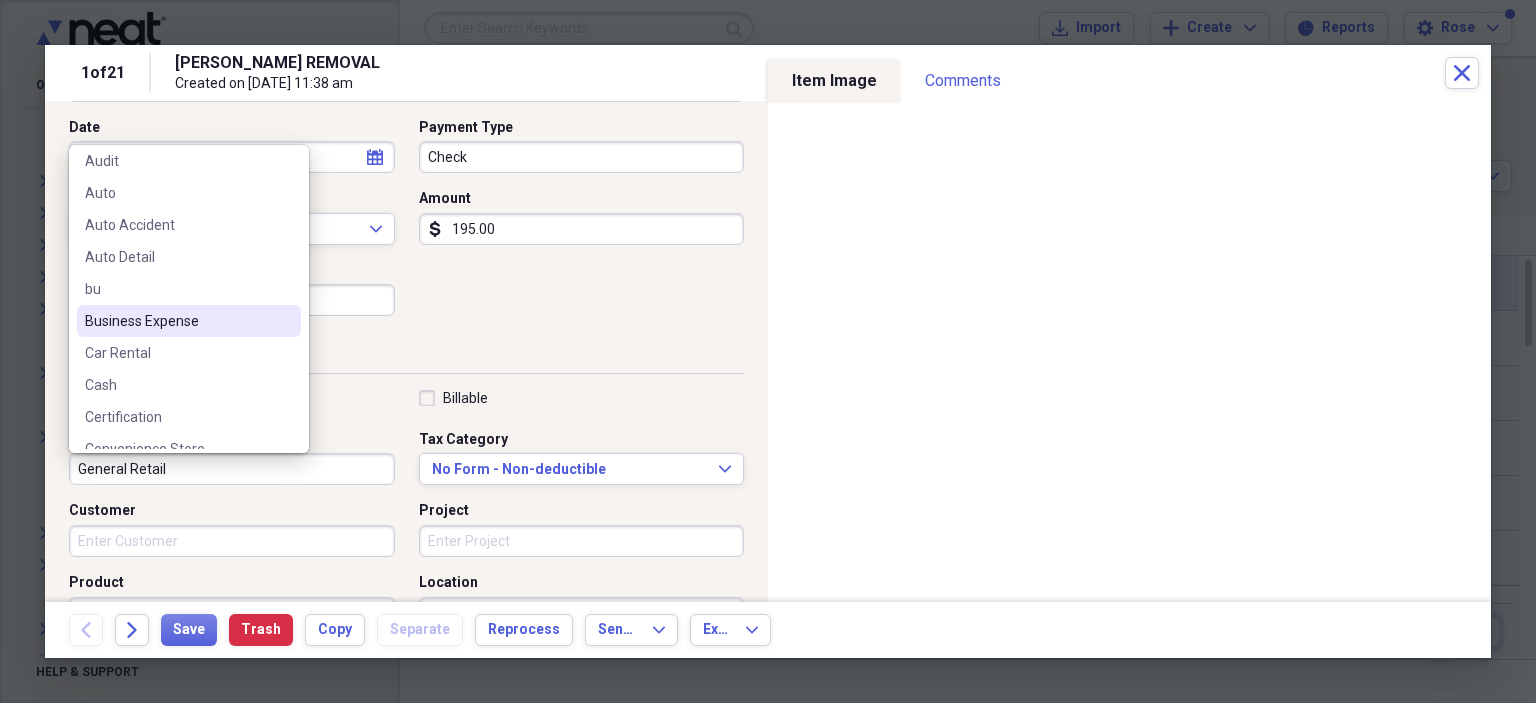 click on "Business Expense" at bounding box center [177, 321] 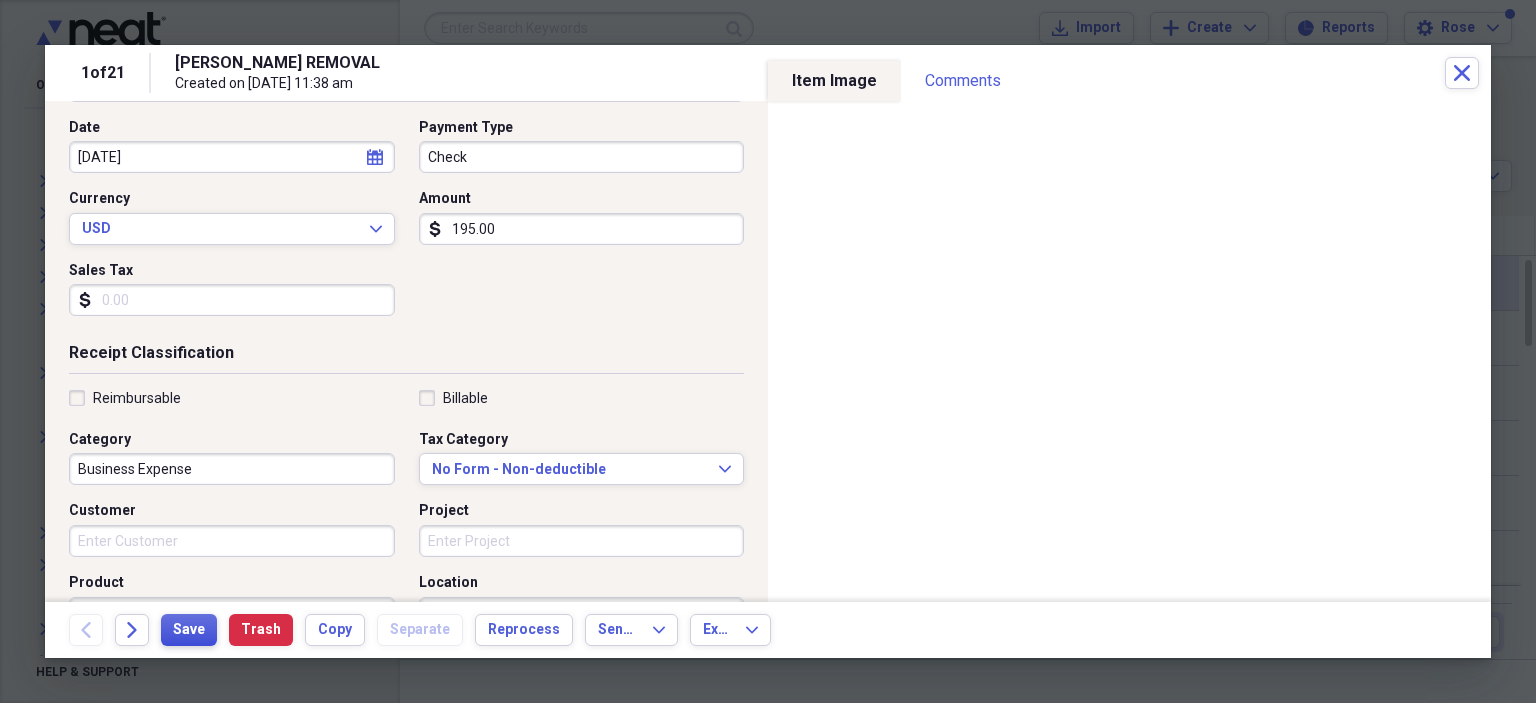 click on "Save" at bounding box center (189, 630) 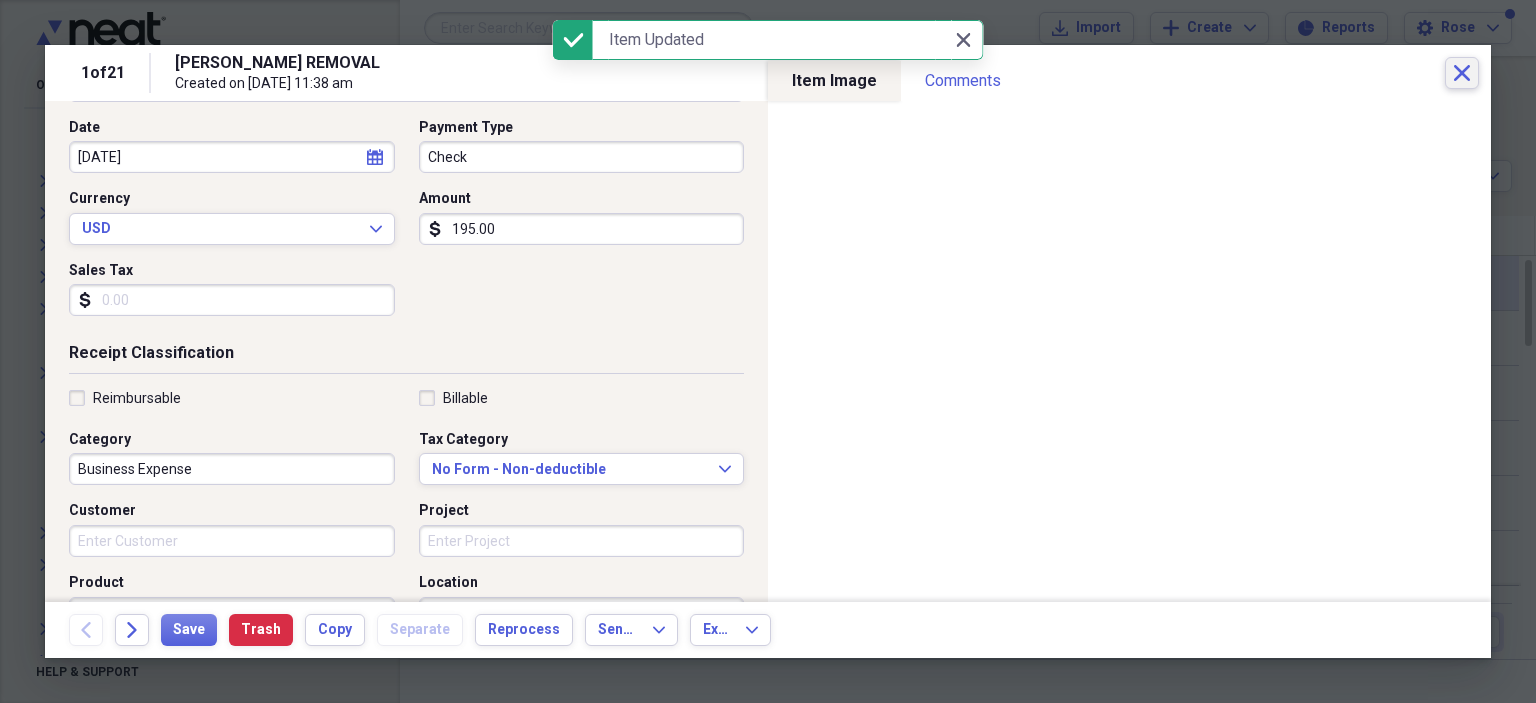 click 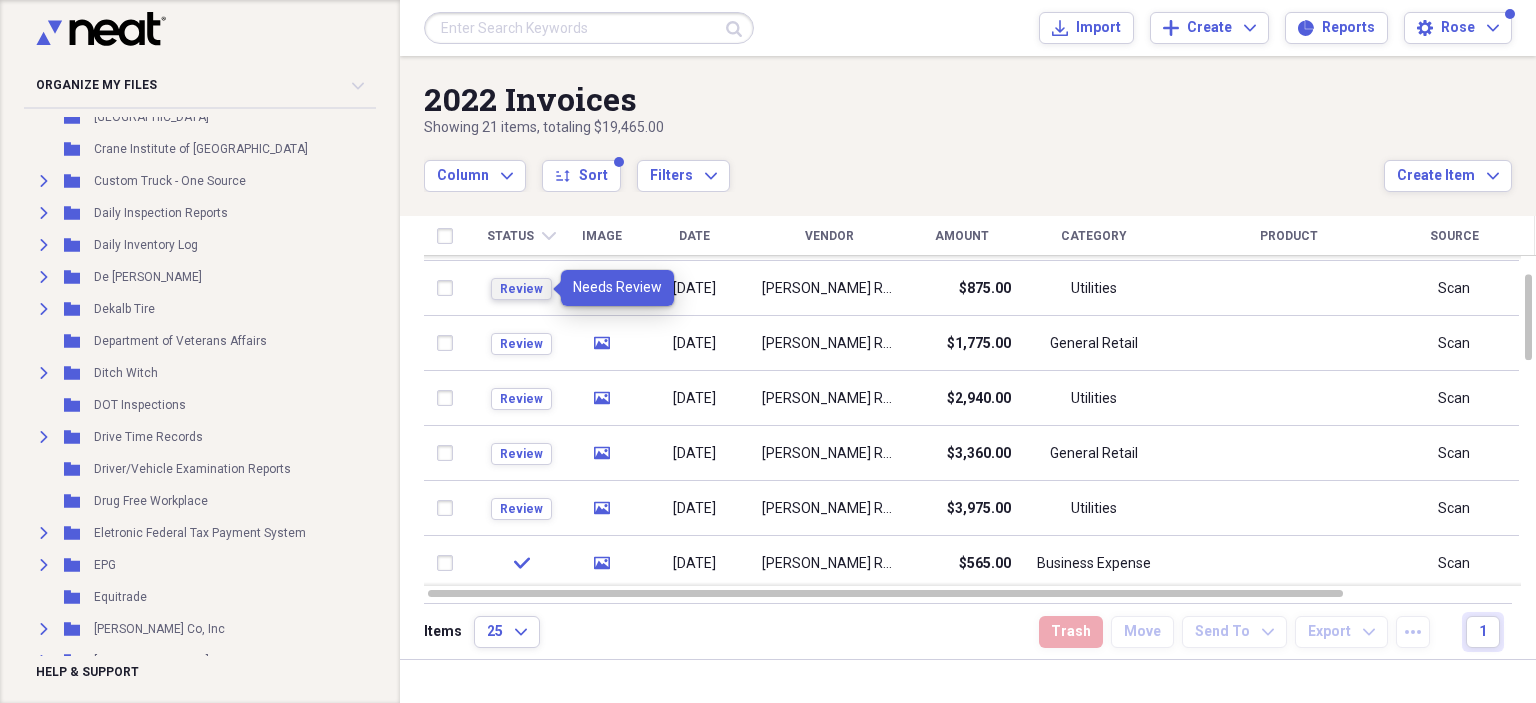 click on "Review" at bounding box center (521, 289) 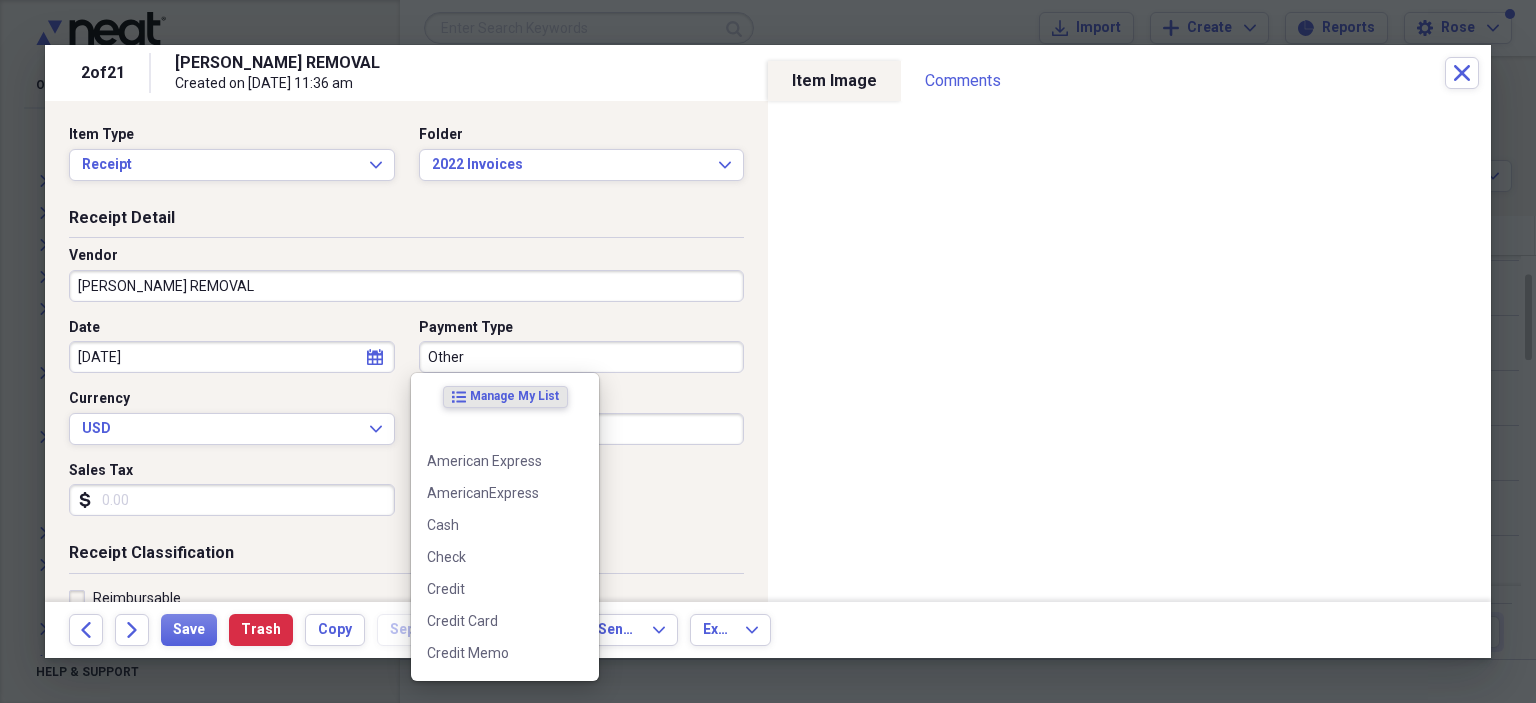 click on "Other" at bounding box center (582, 357) 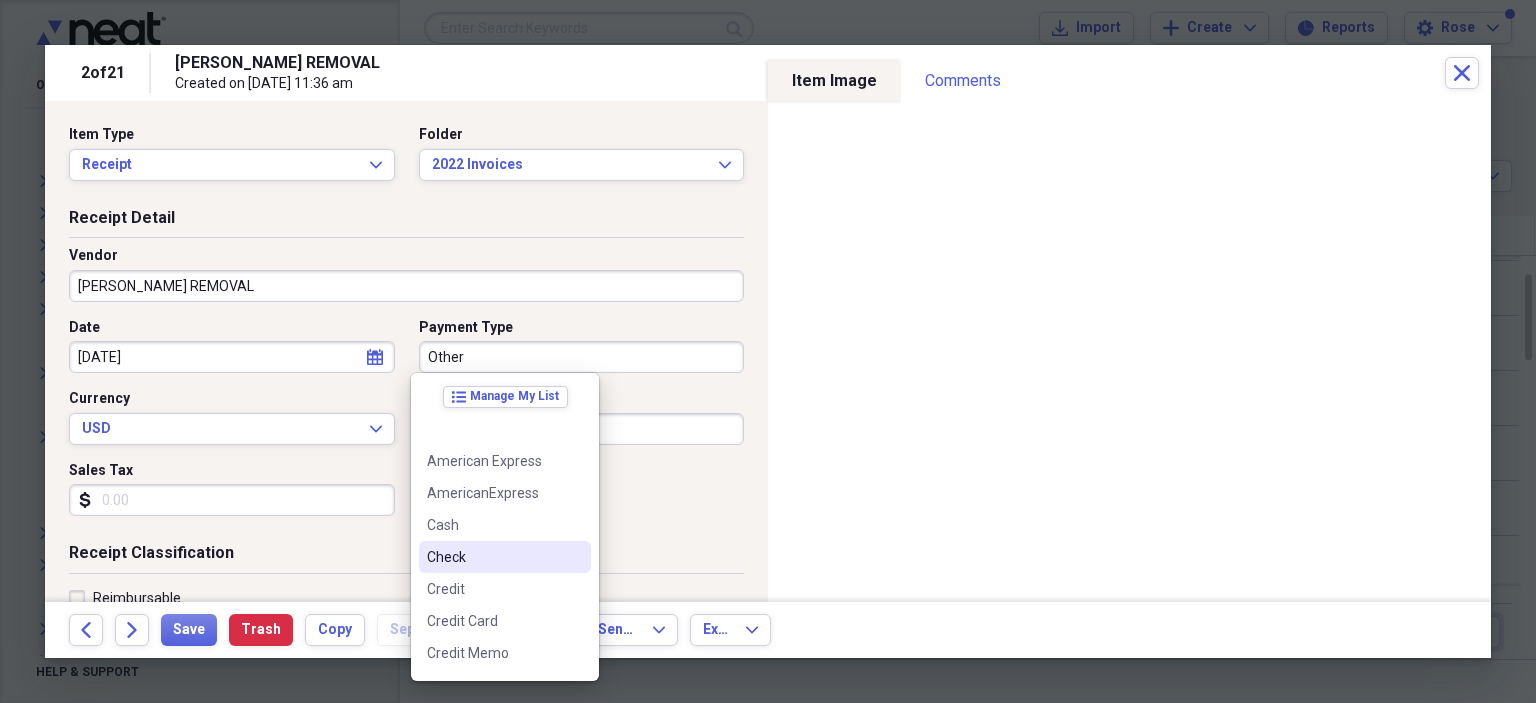 click on "Check" at bounding box center (493, 557) 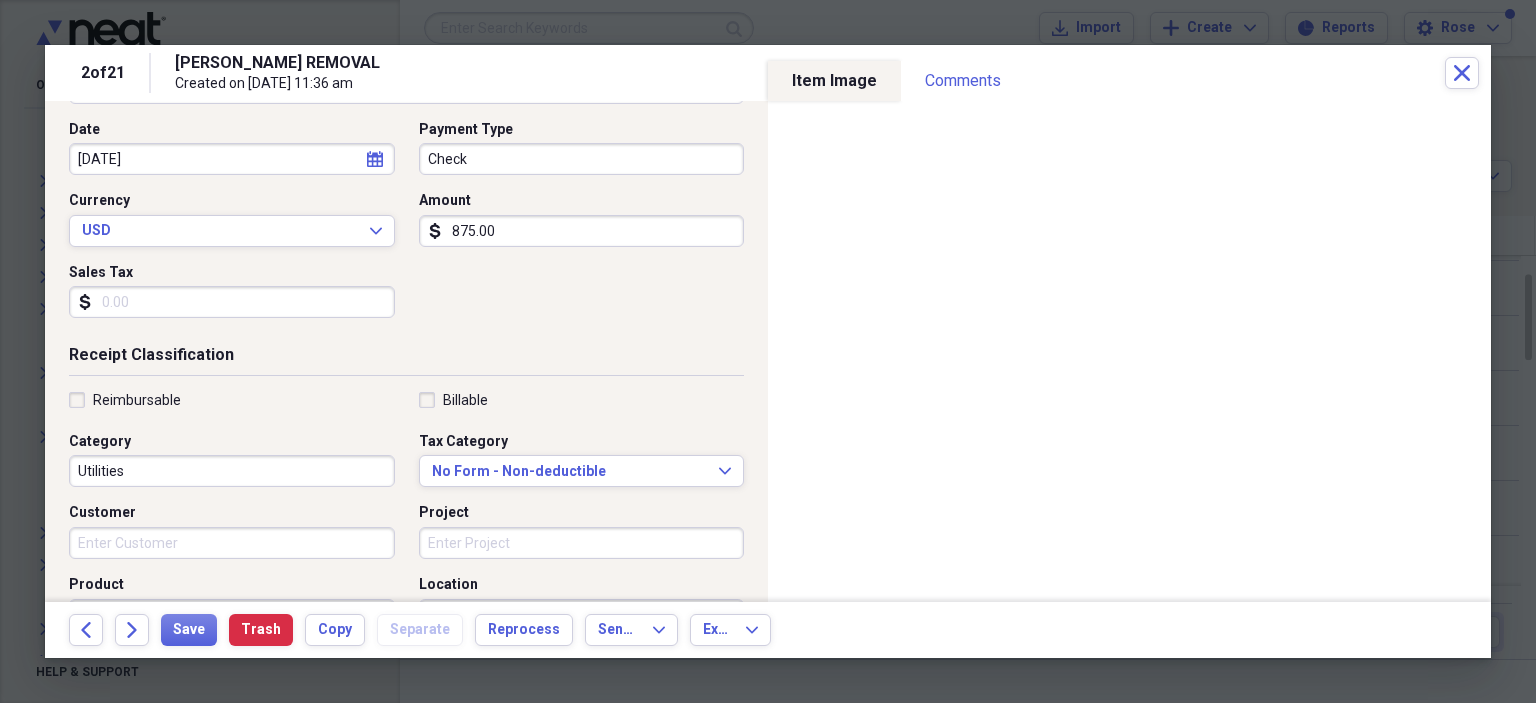 scroll, scrollTop: 200, scrollLeft: 0, axis: vertical 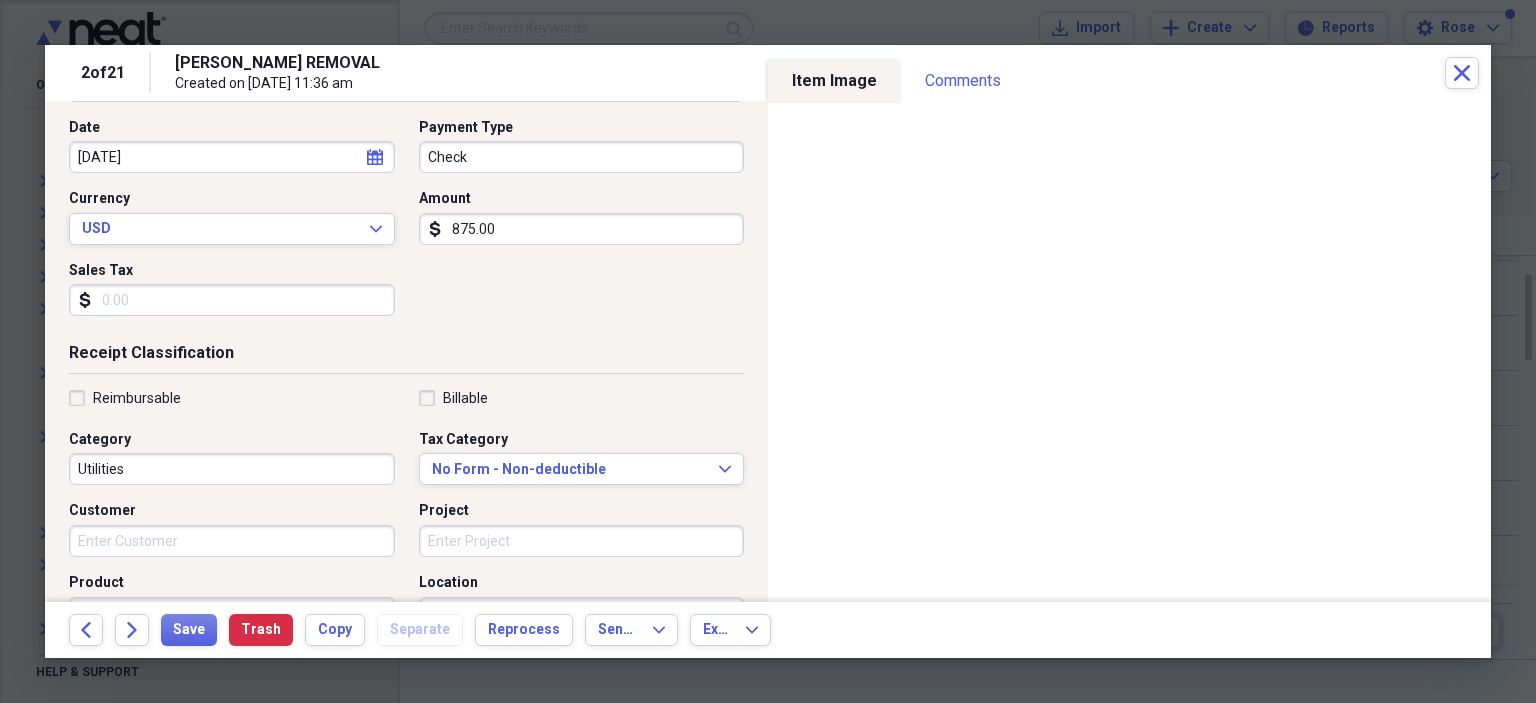 click on "Utilities" at bounding box center (232, 469) 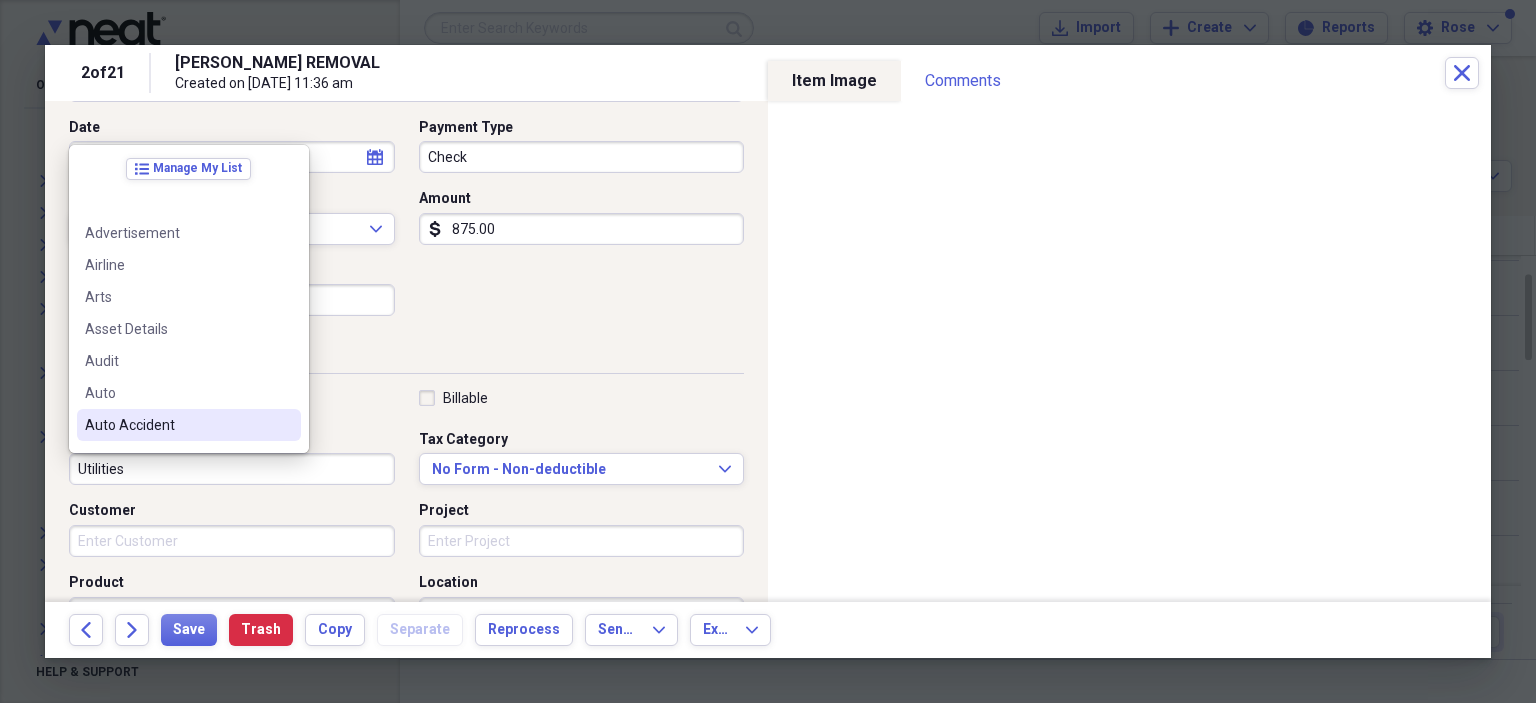 scroll, scrollTop: 200, scrollLeft: 0, axis: vertical 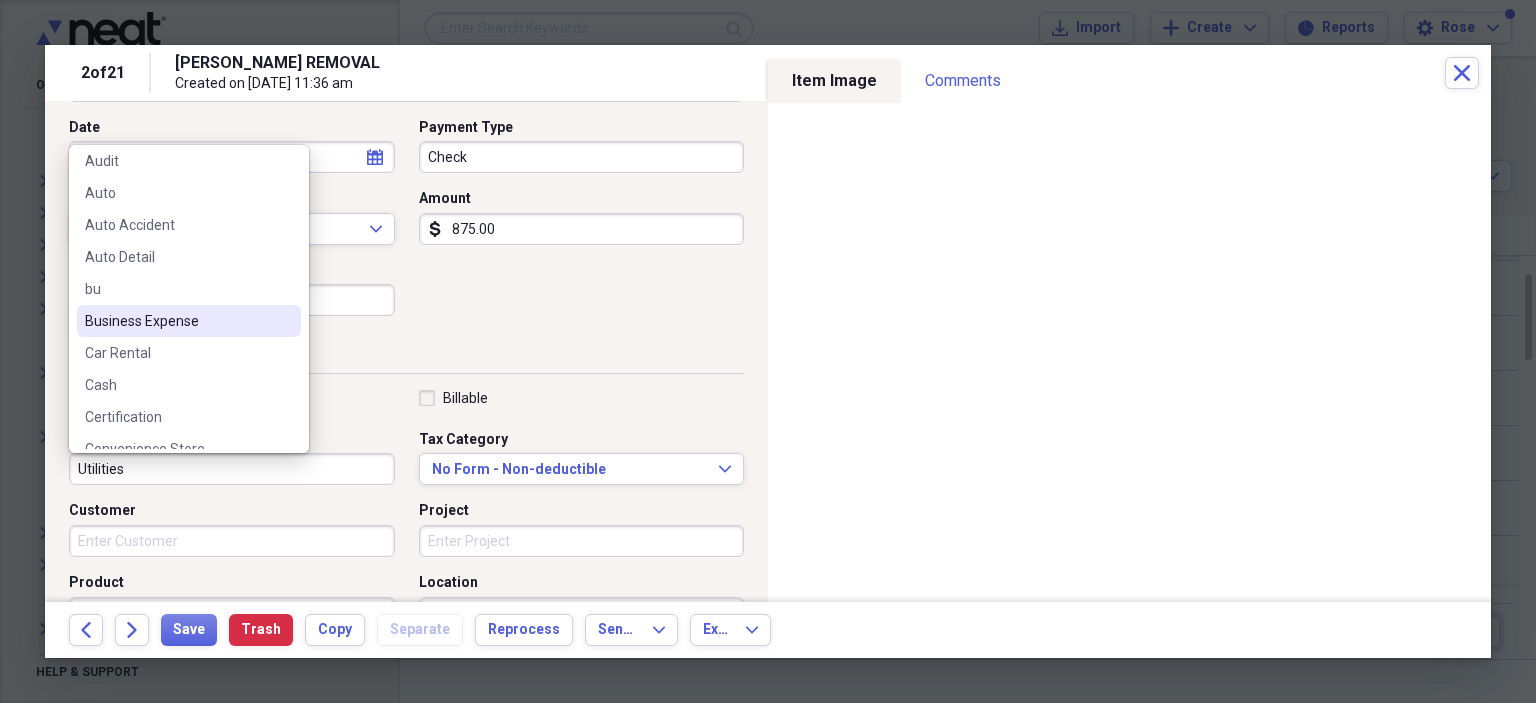 click on "Business Expense" at bounding box center [189, 321] 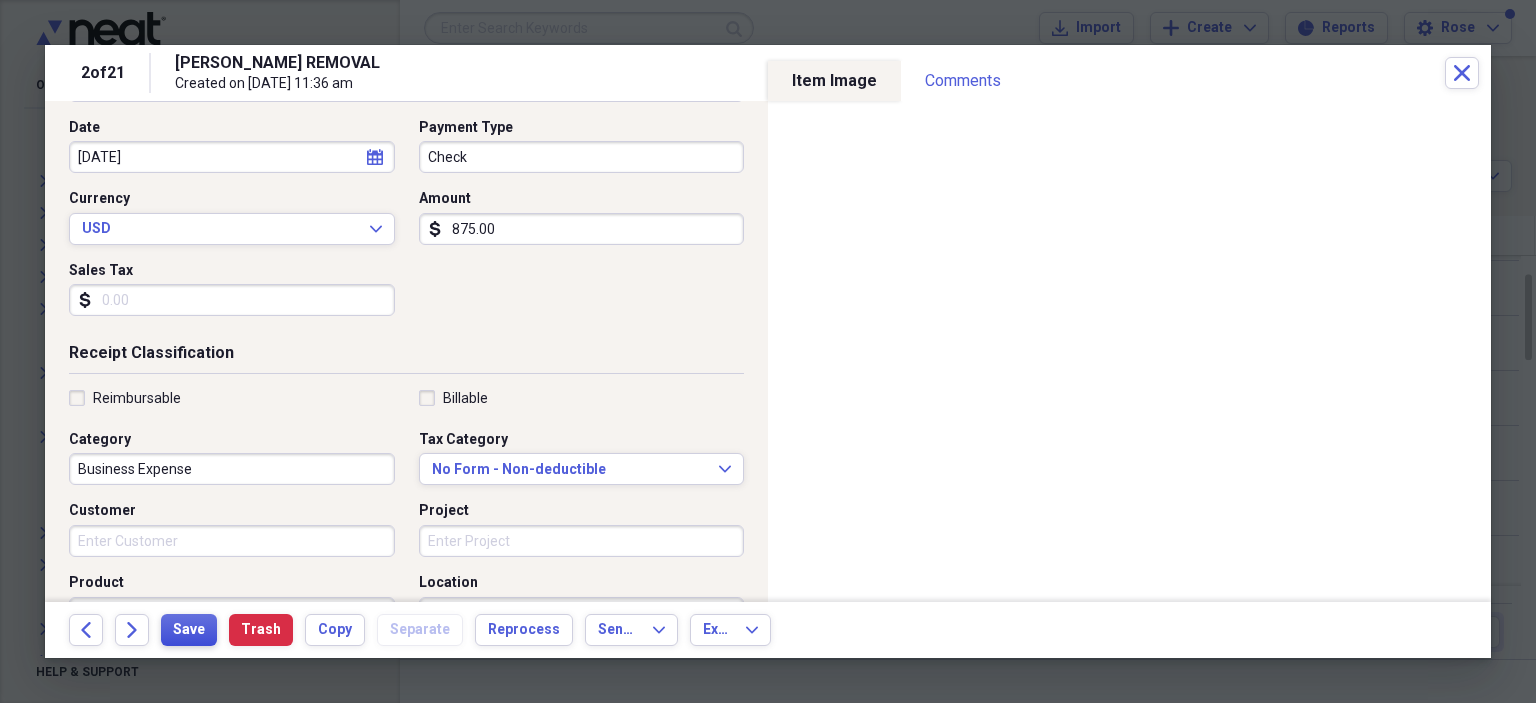 click on "Save" at bounding box center (189, 630) 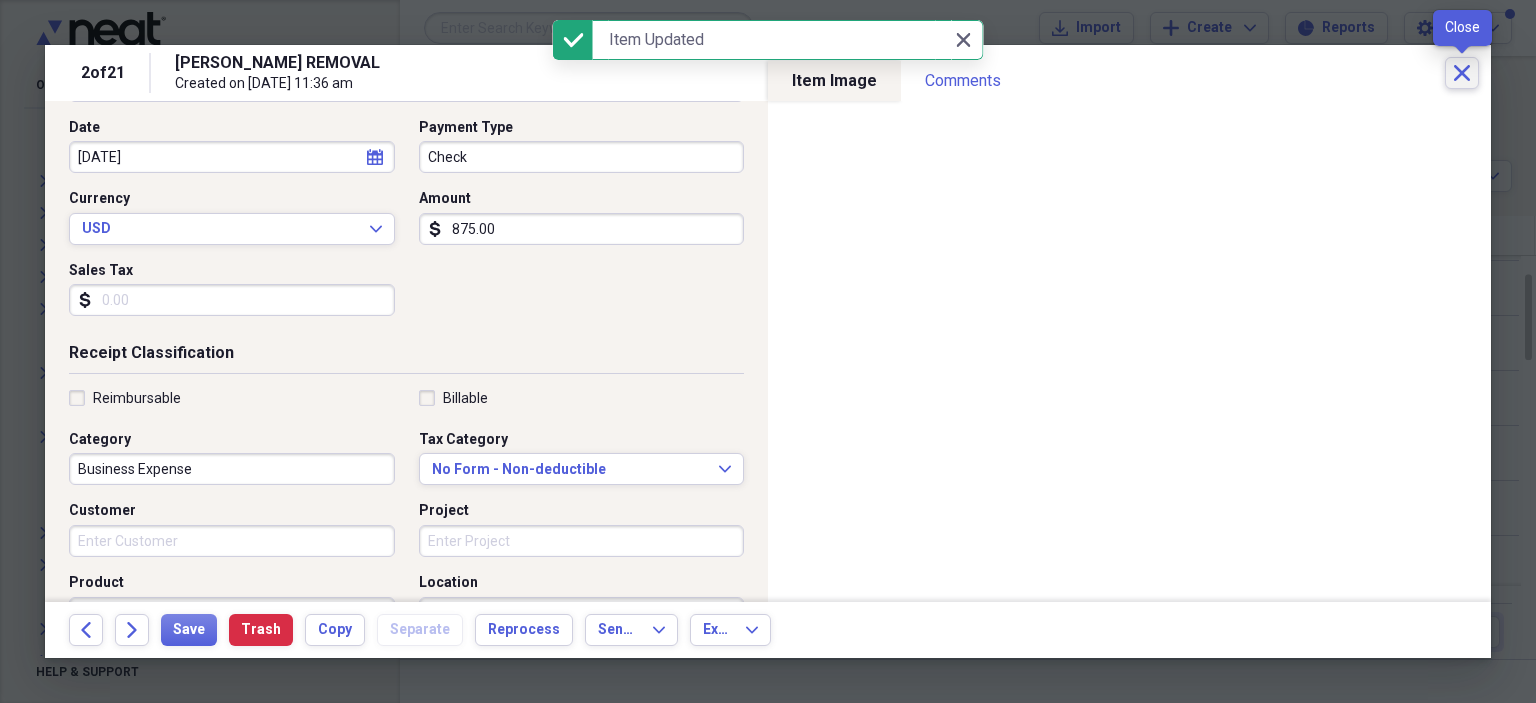 click 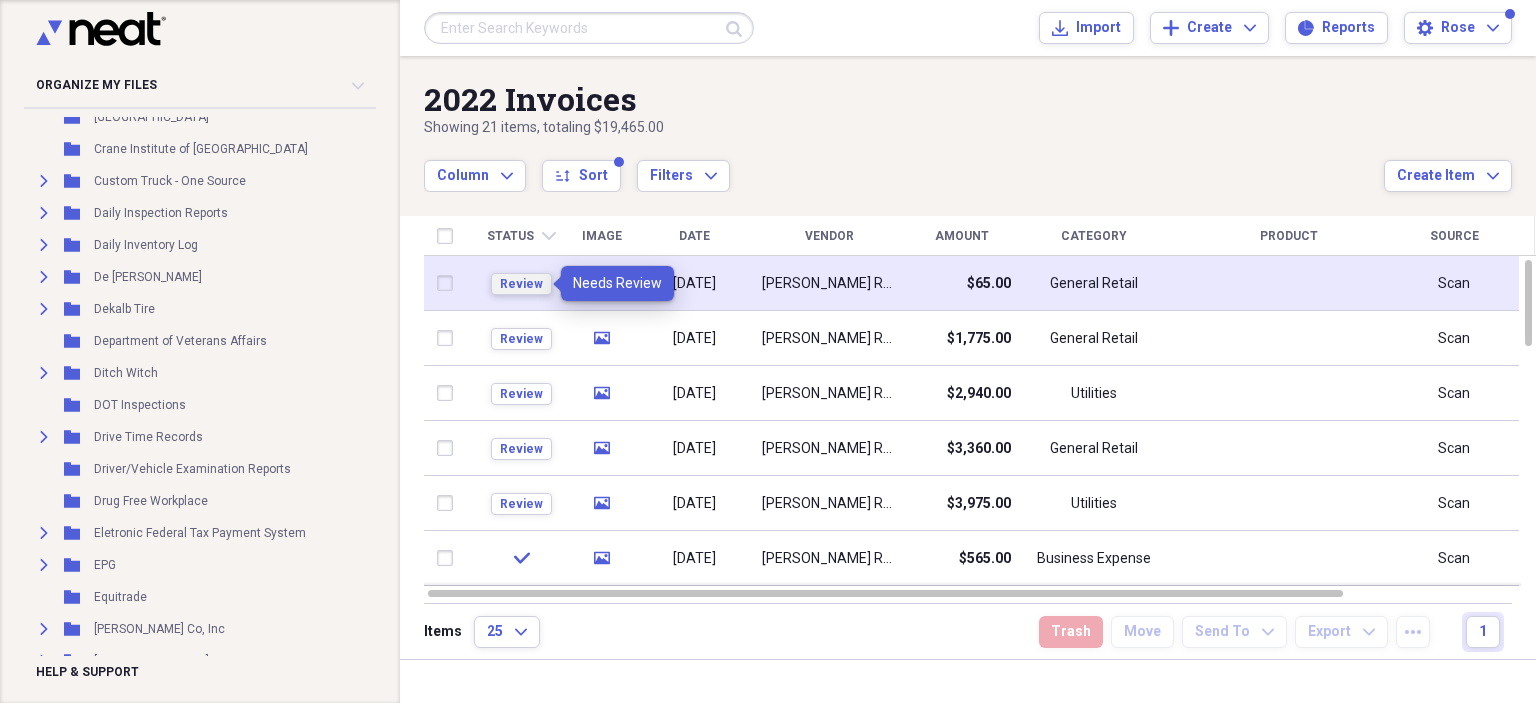 click on "Review" at bounding box center [521, 284] 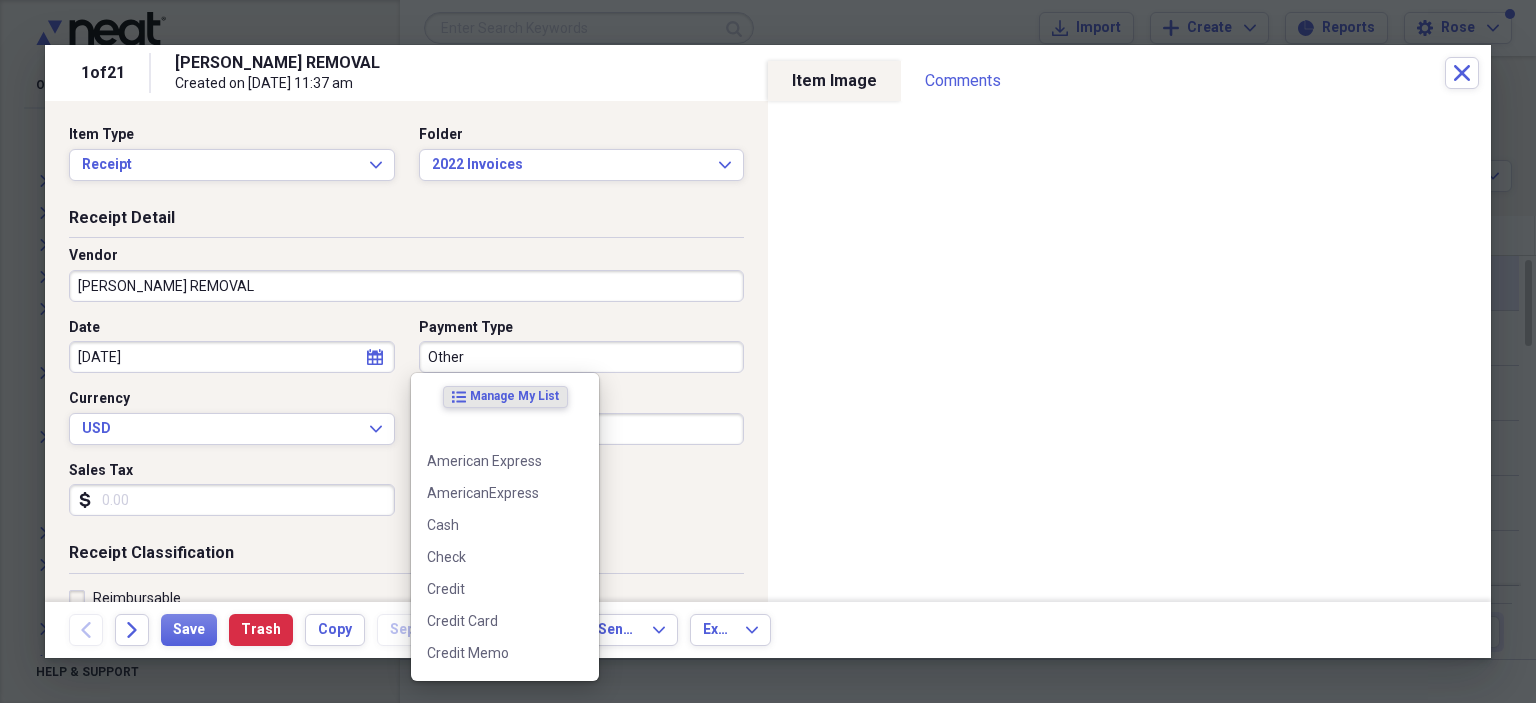 click on "Other" at bounding box center (582, 357) 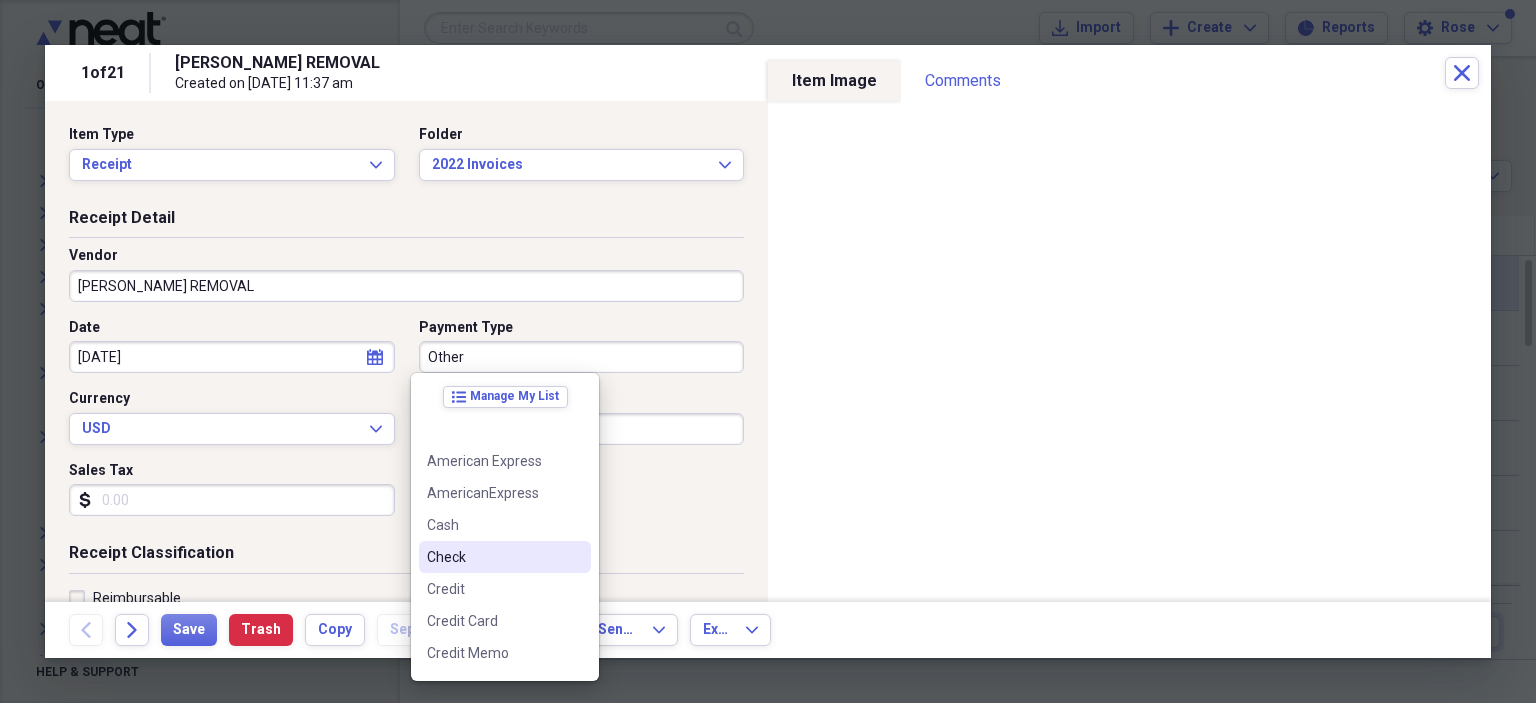 click on "Check" at bounding box center (493, 557) 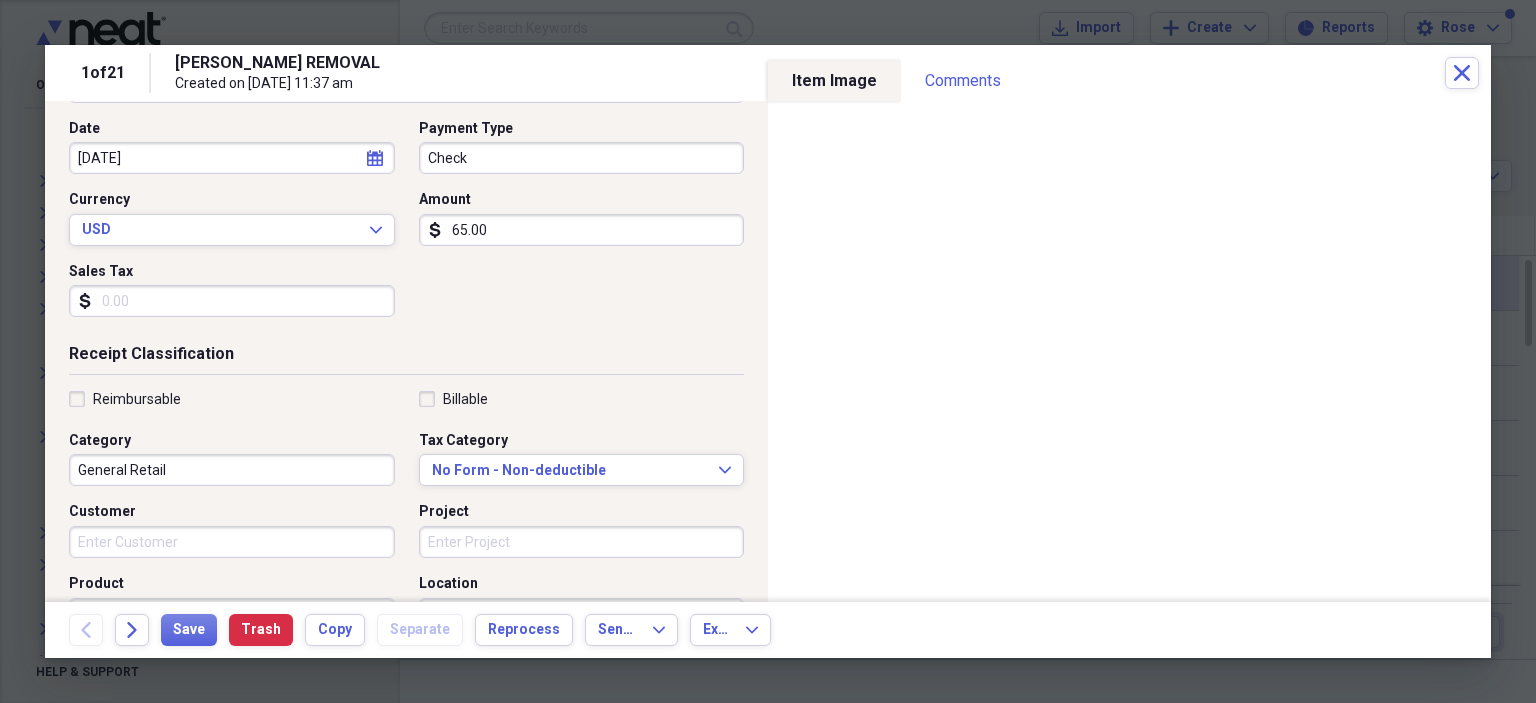 scroll, scrollTop: 200, scrollLeft: 0, axis: vertical 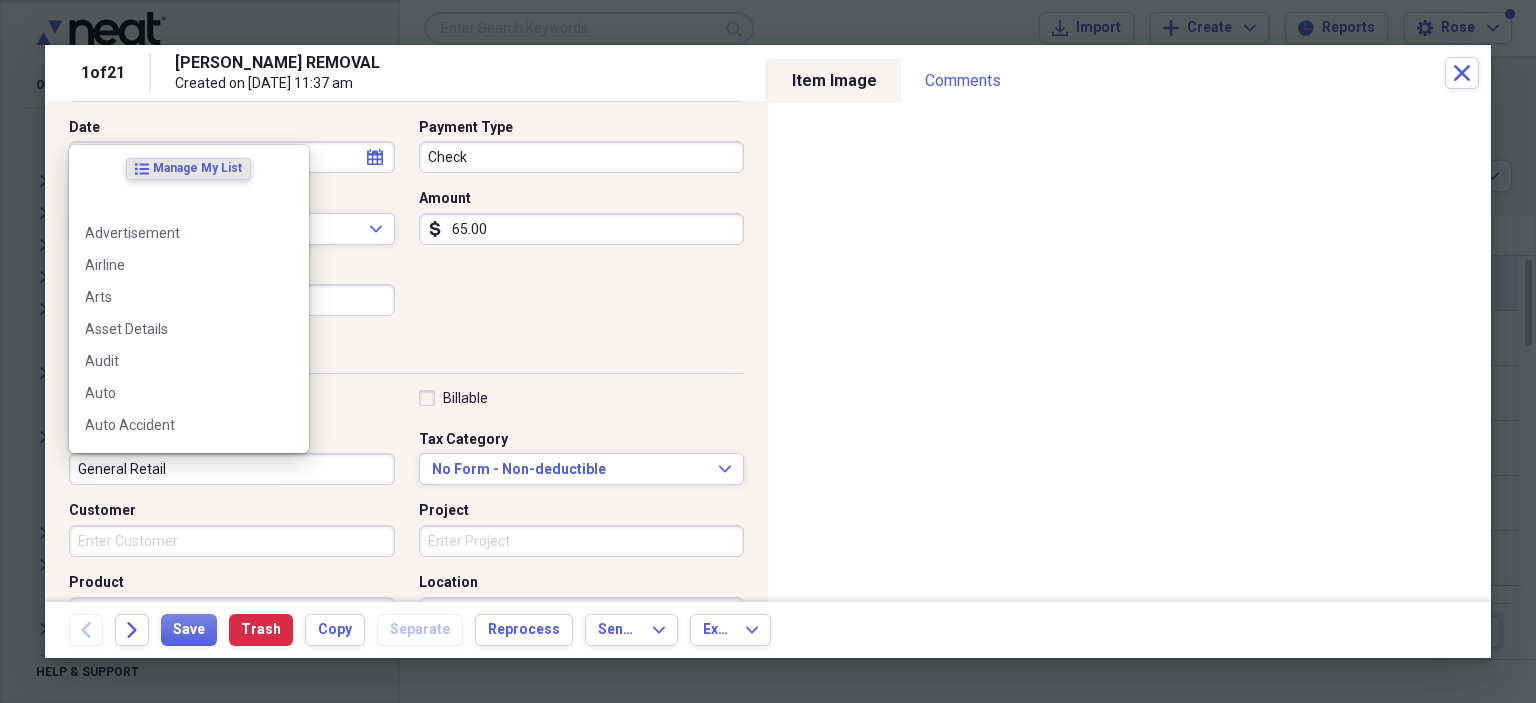 click on "General Retail" at bounding box center (232, 469) 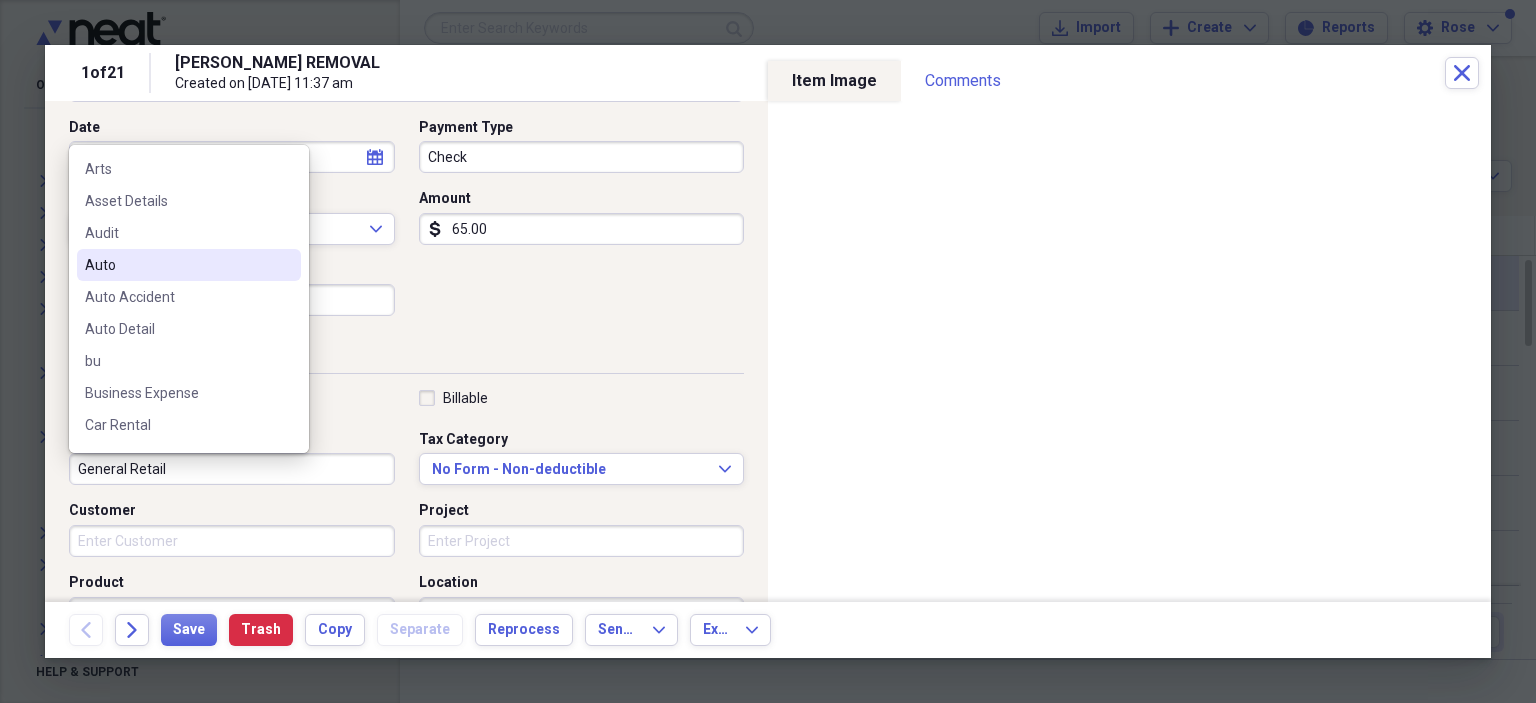 scroll, scrollTop: 200, scrollLeft: 0, axis: vertical 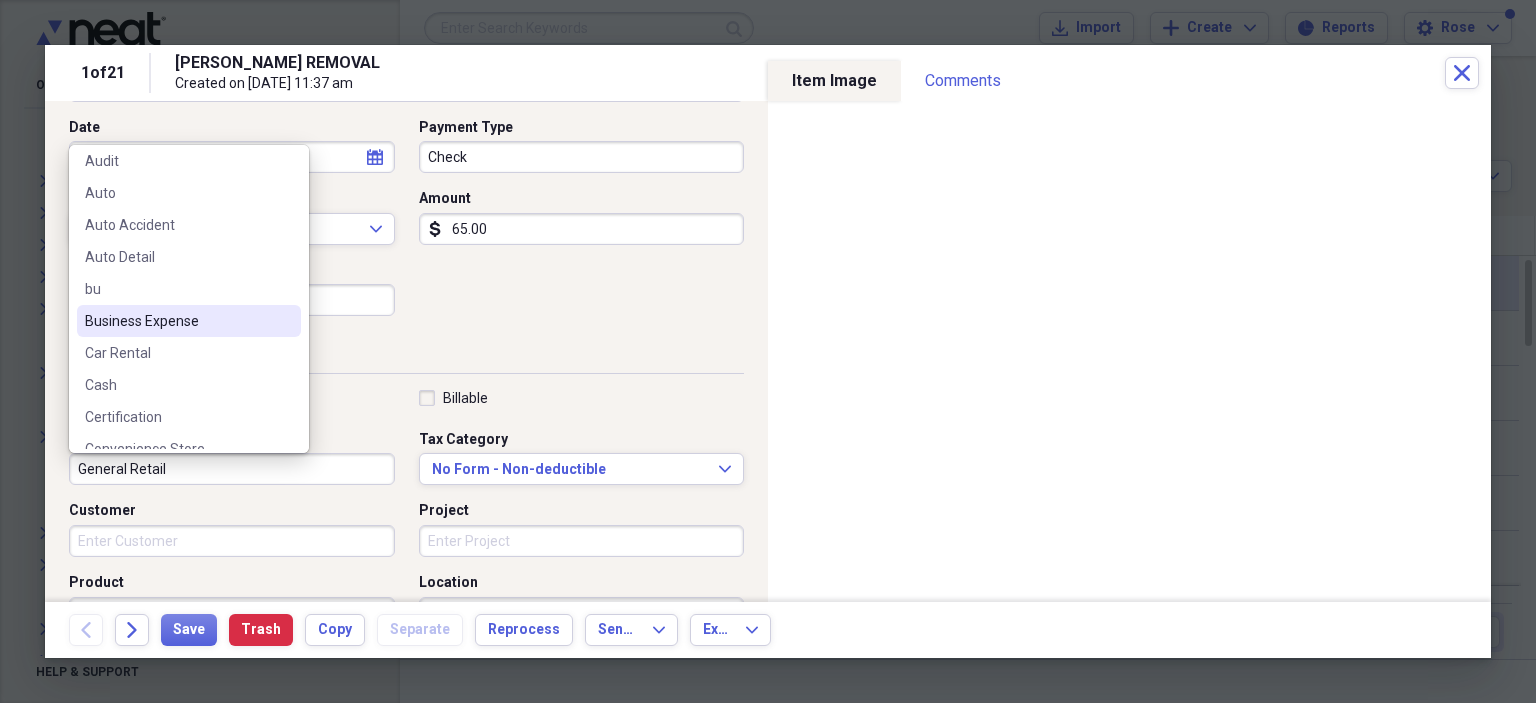 click on "Business Expense" at bounding box center (177, 321) 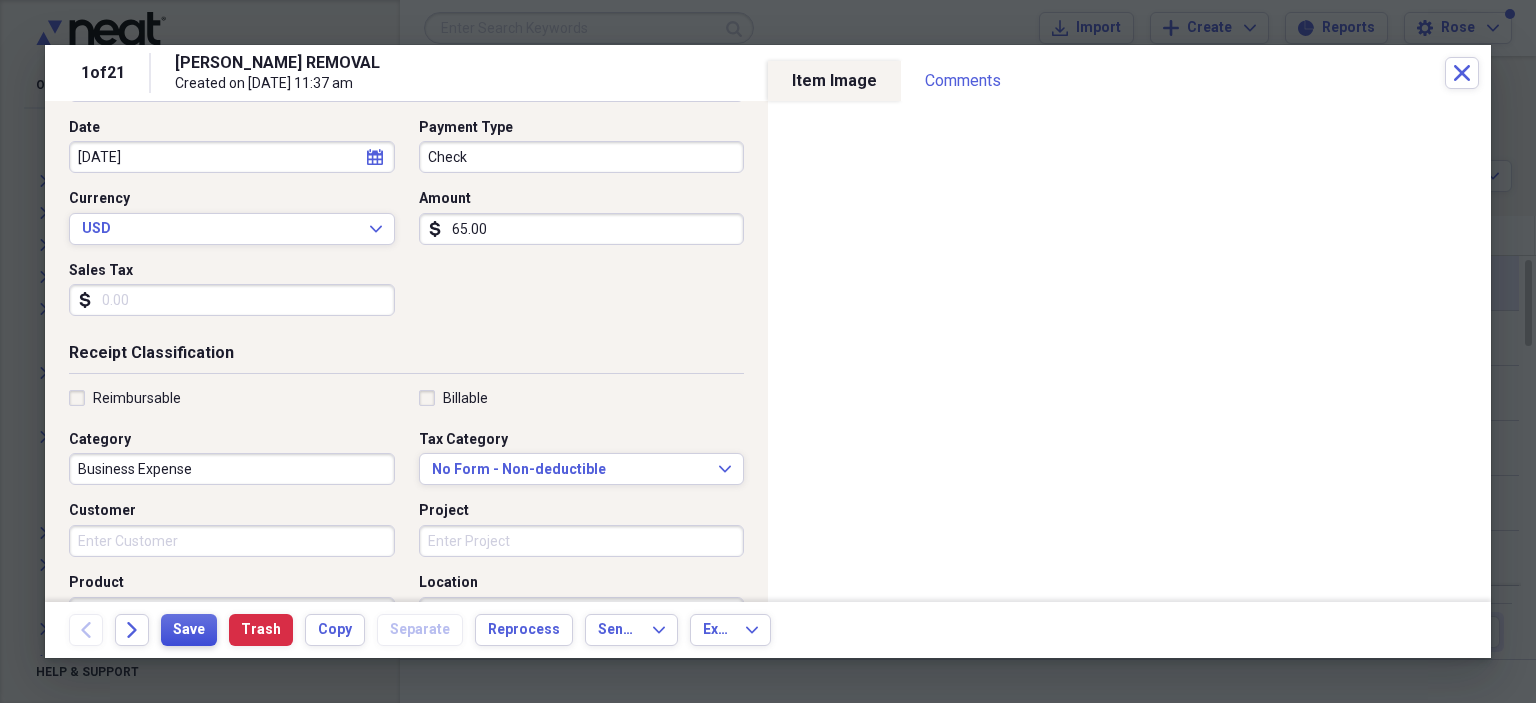 click on "Save" at bounding box center [189, 630] 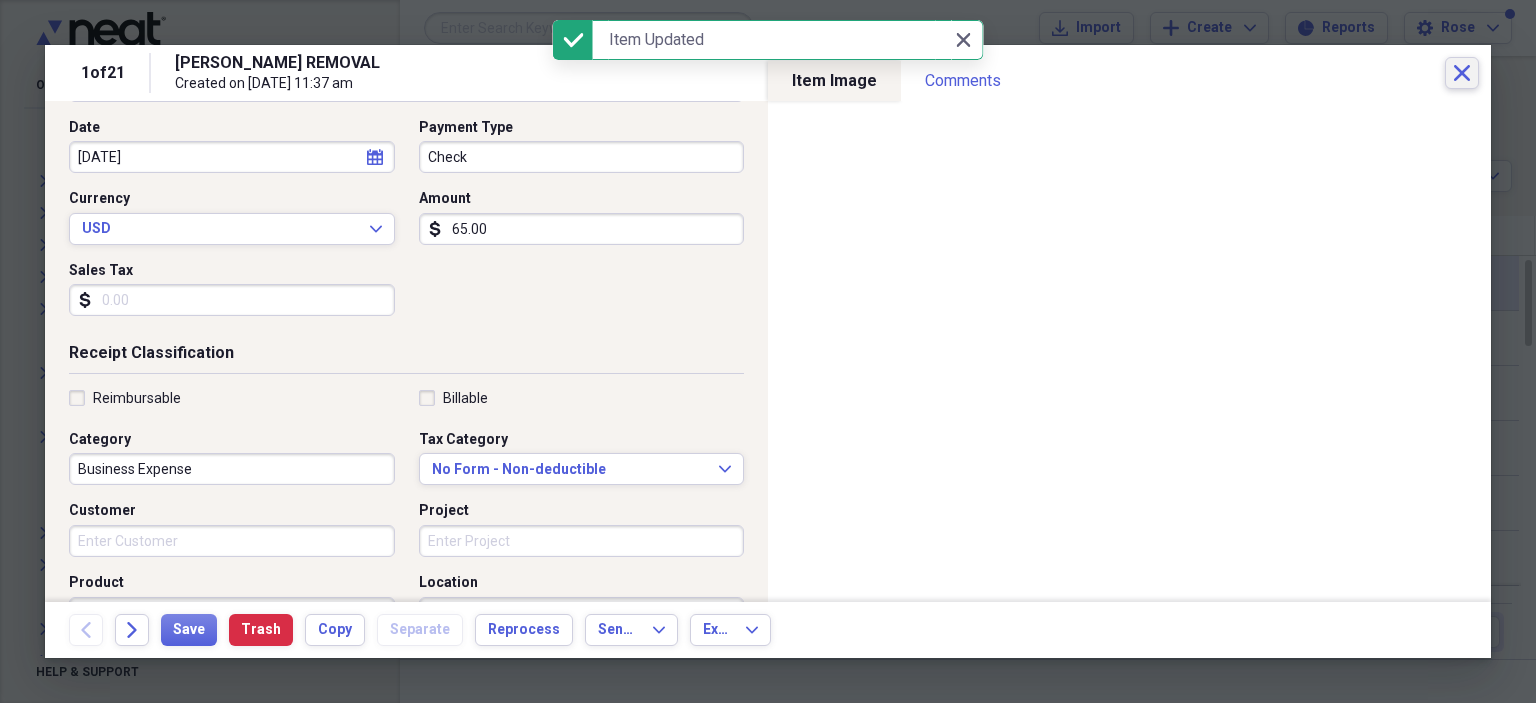 click on "Close" 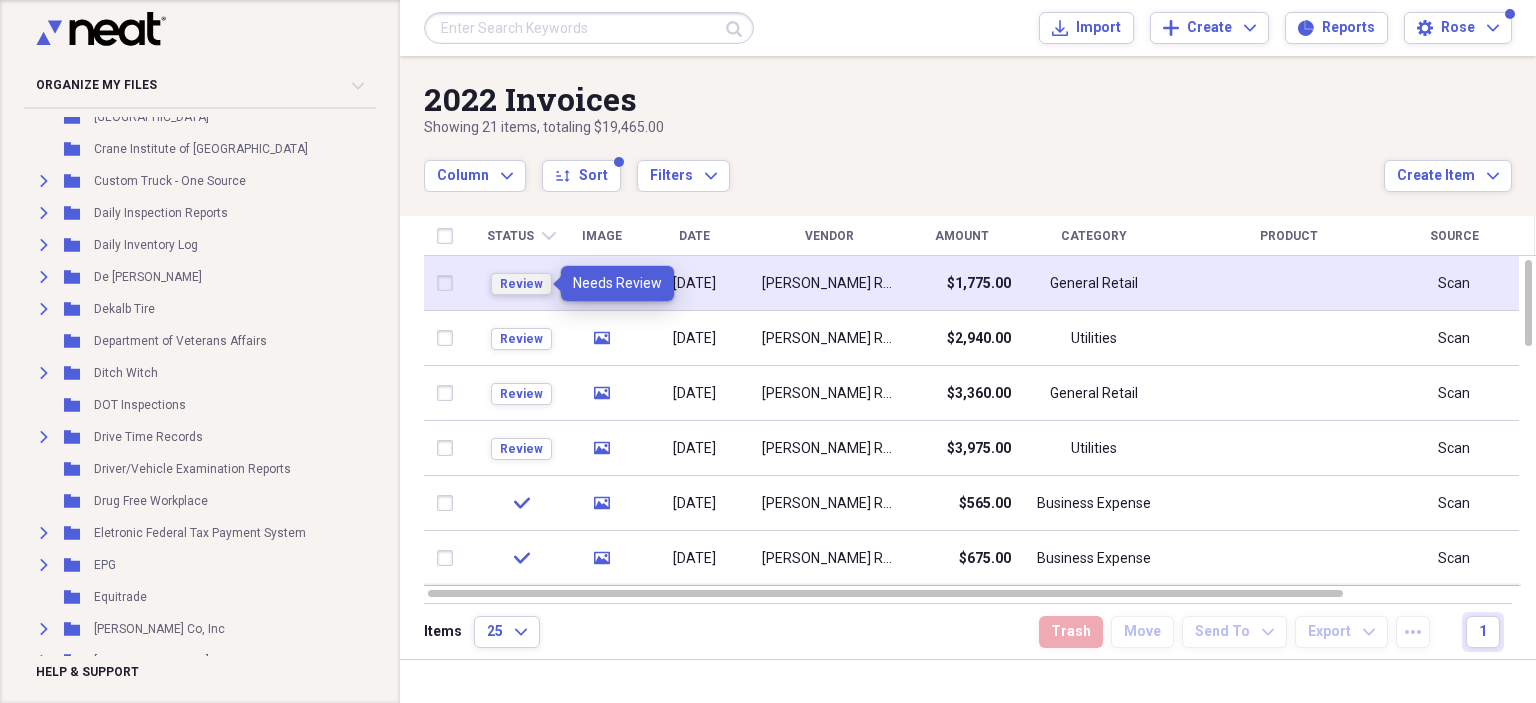 click on "Review" at bounding box center (521, 284) 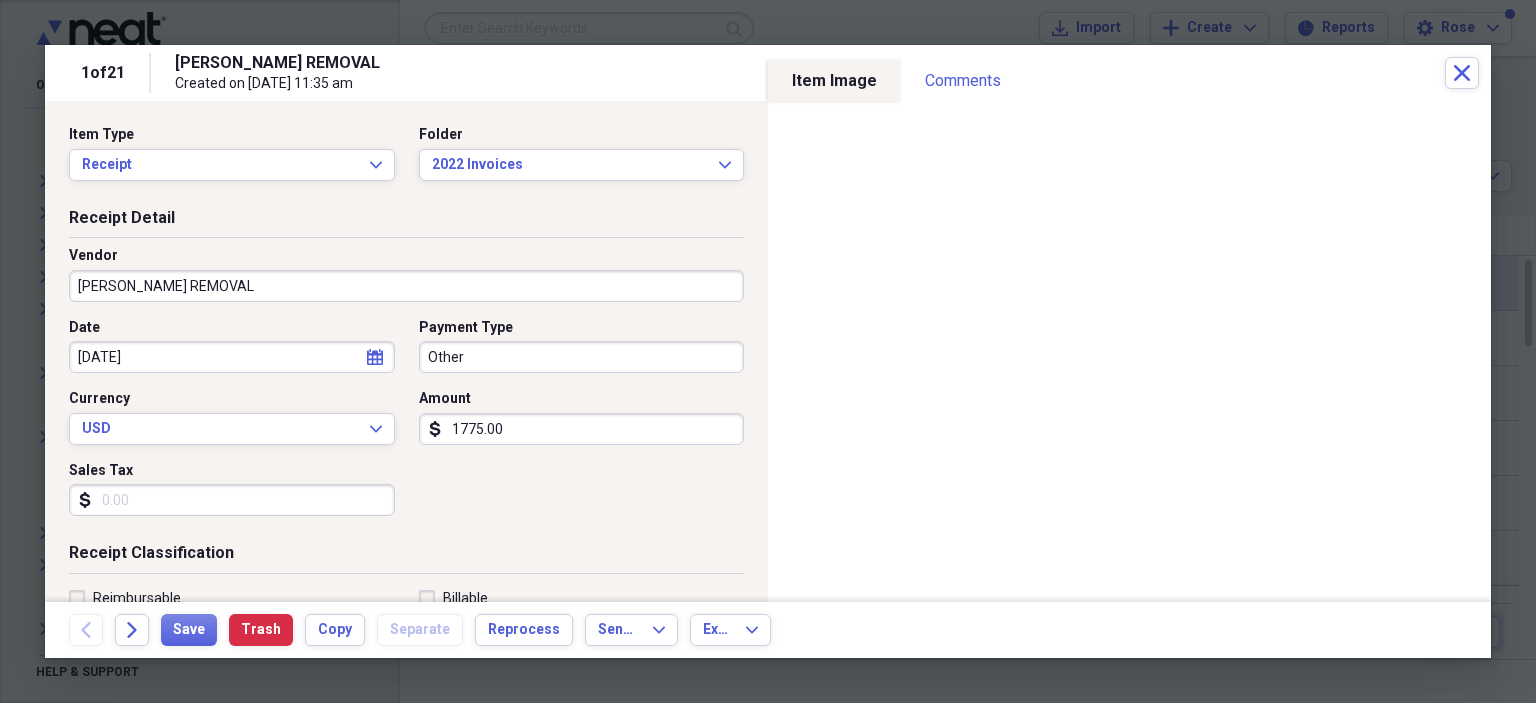 click on "Other" at bounding box center [582, 357] 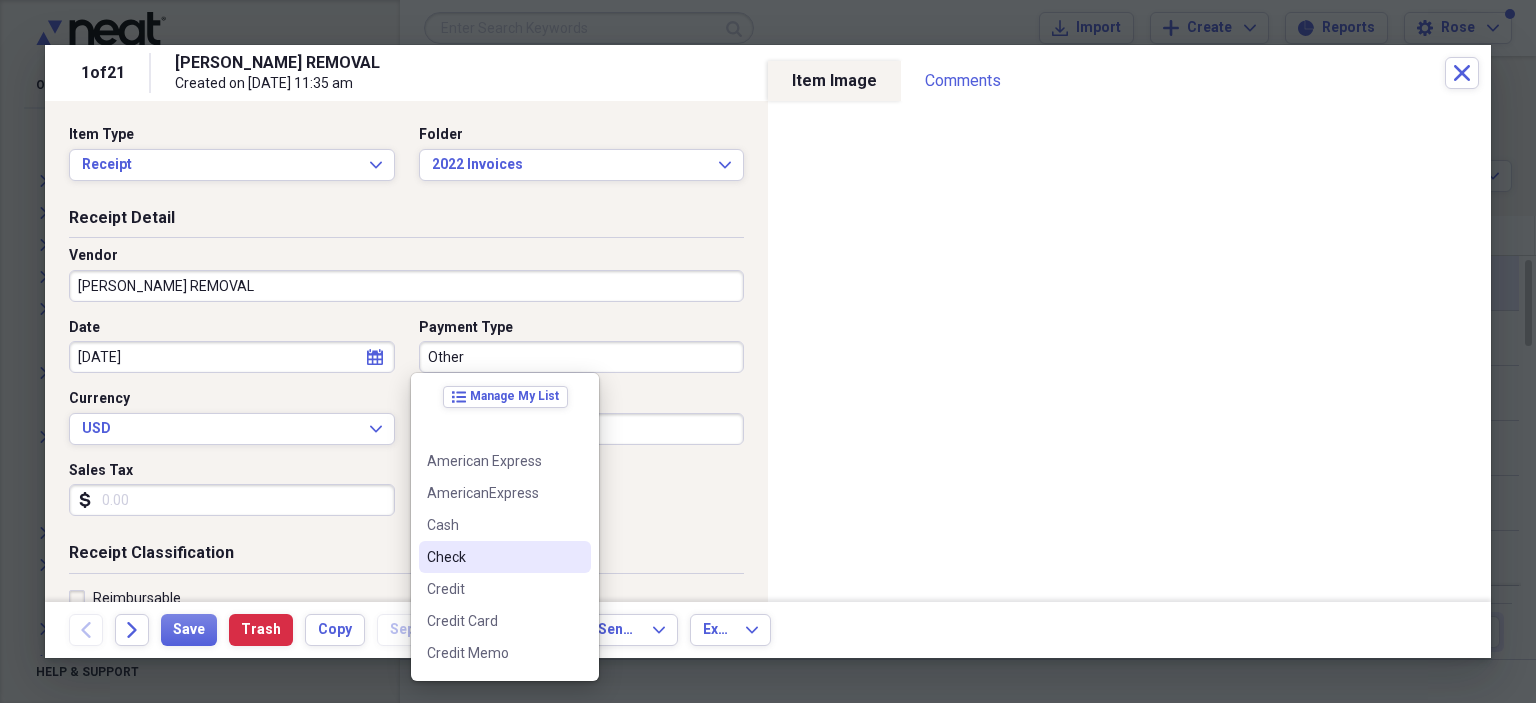 click on "Check" at bounding box center (493, 557) 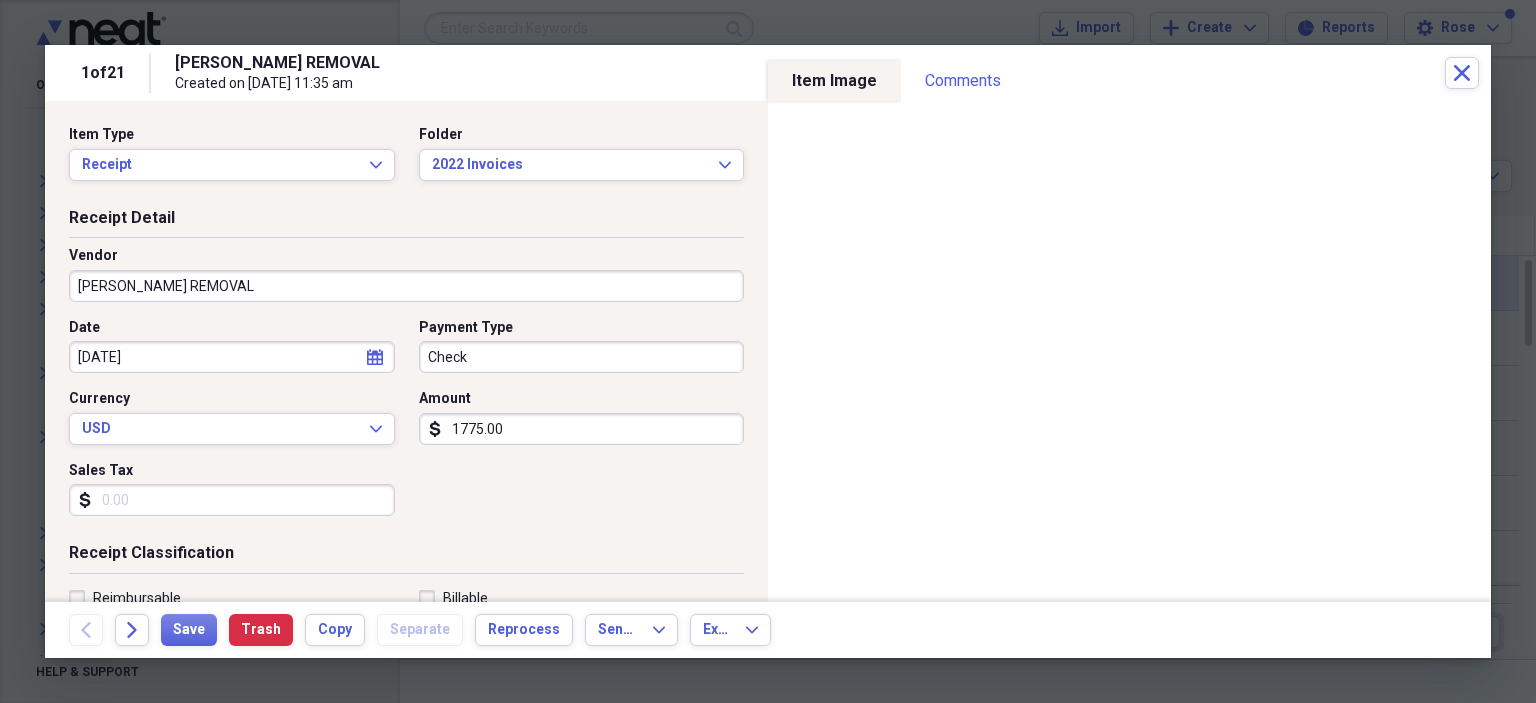 click on "Amount dollar-sign 1775.00" at bounding box center (576, 417) 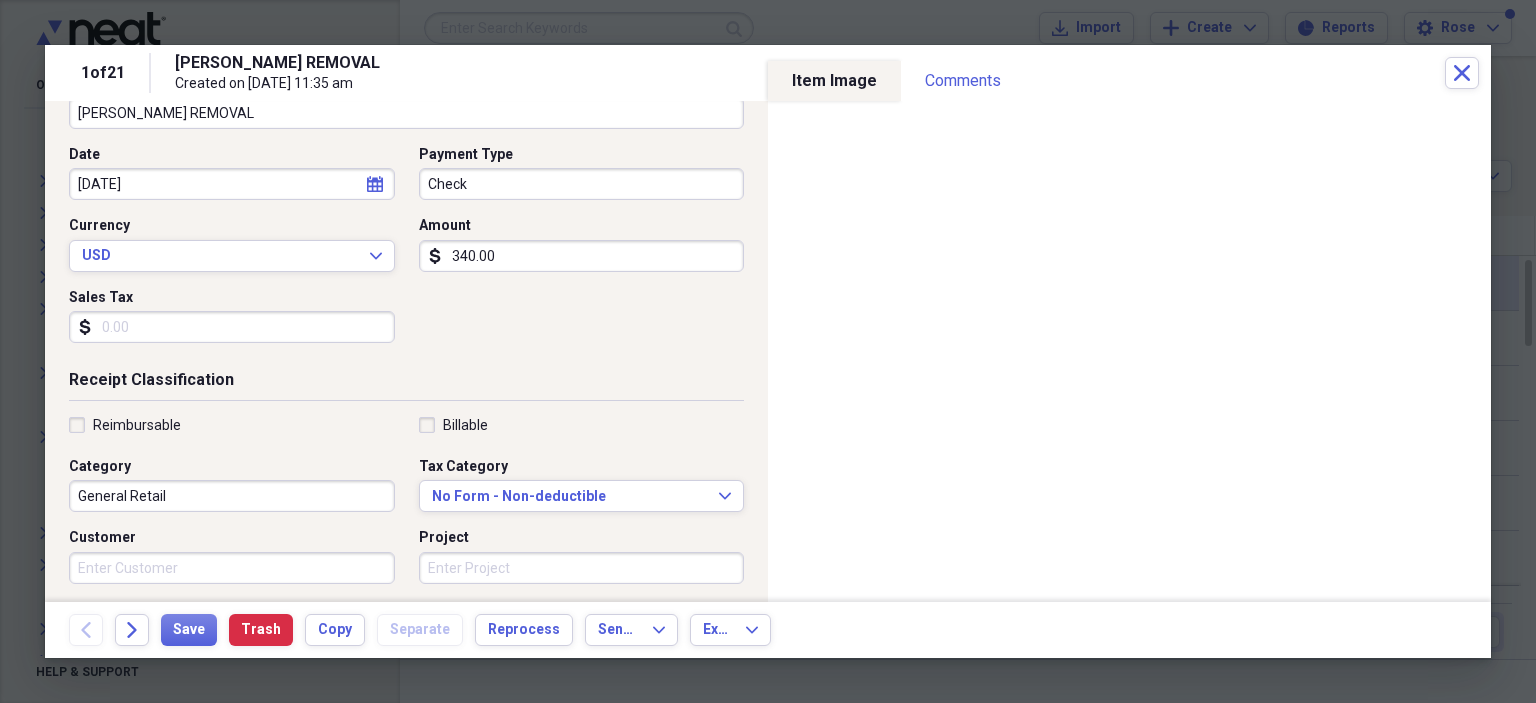 scroll, scrollTop: 200, scrollLeft: 0, axis: vertical 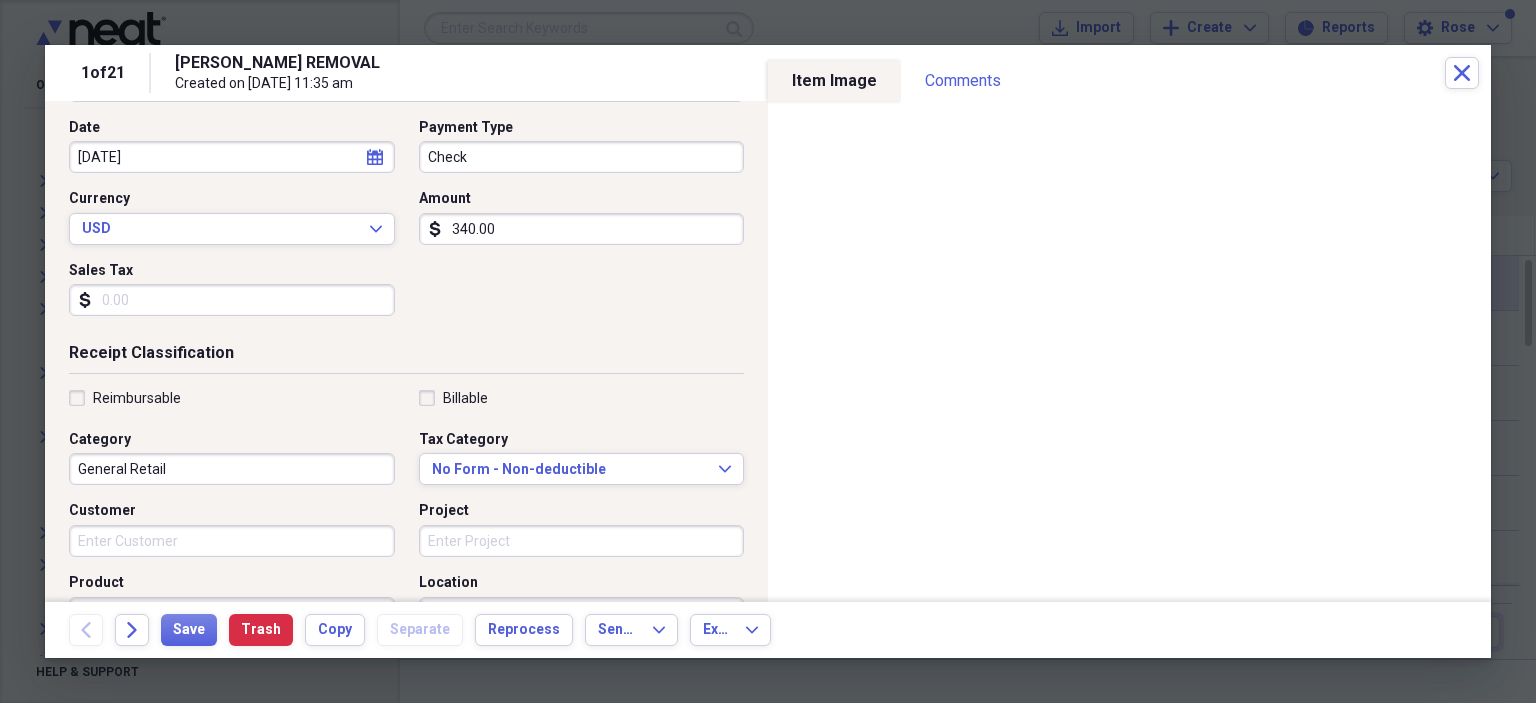 type on "340.00" 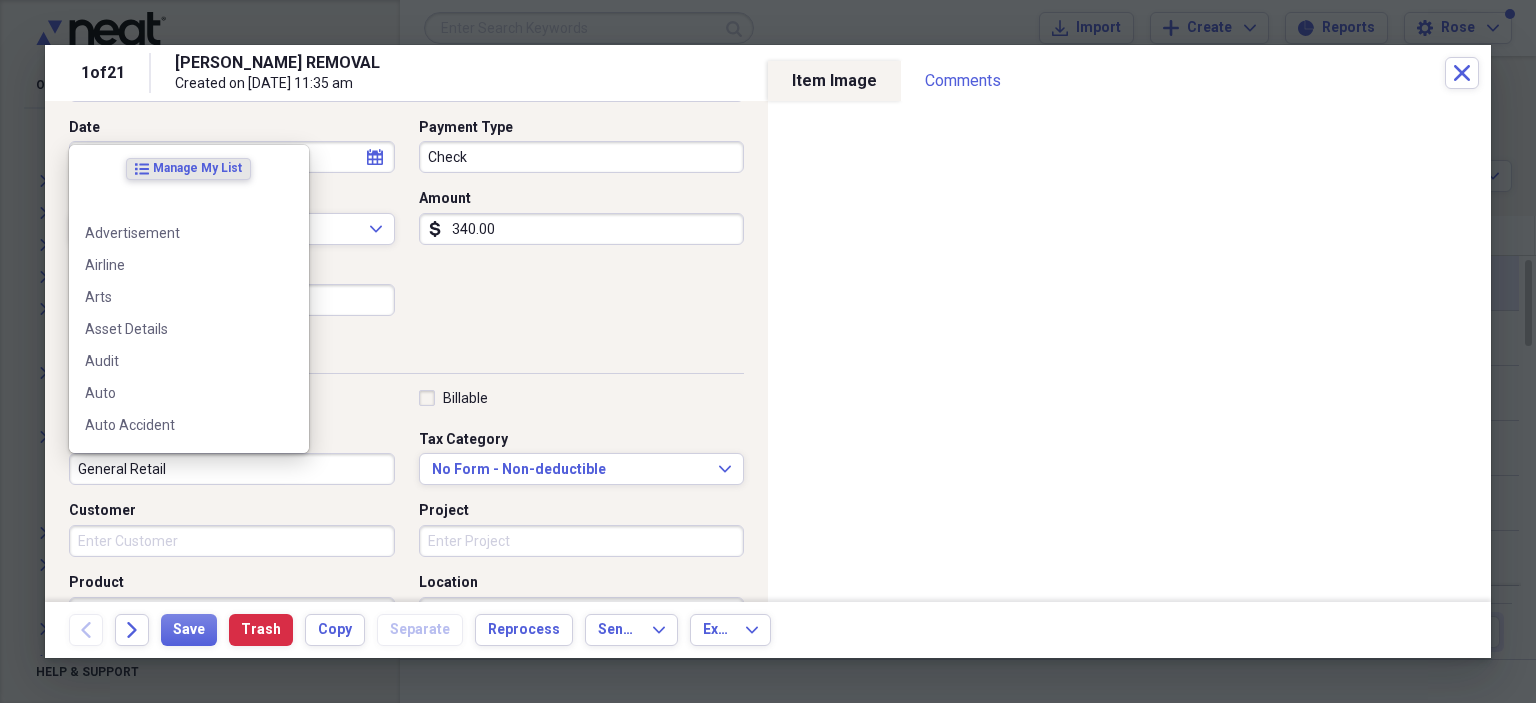 click on "General Retail" at bounding box center (232, 469) 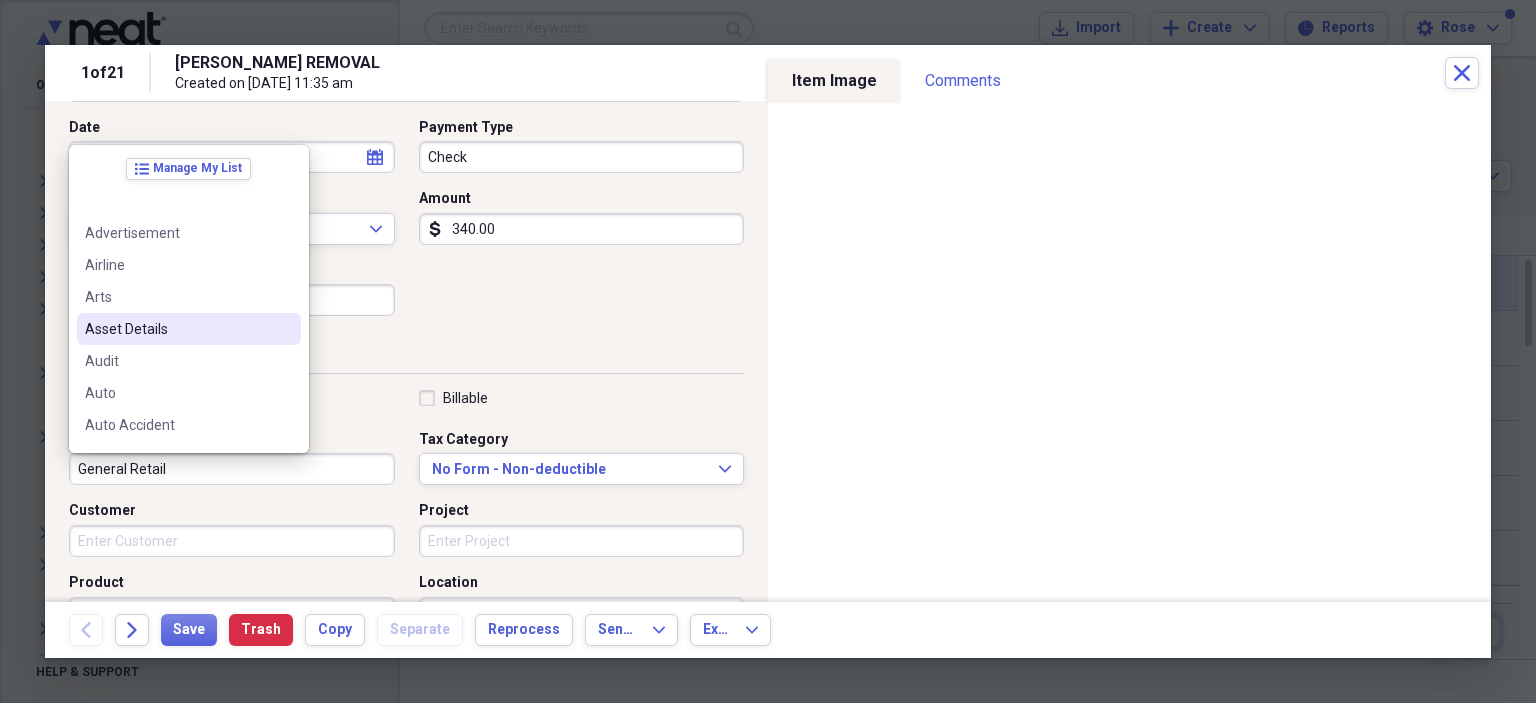 scroll, scrollTop: 100, scrollLeft: 0, axis: vertical 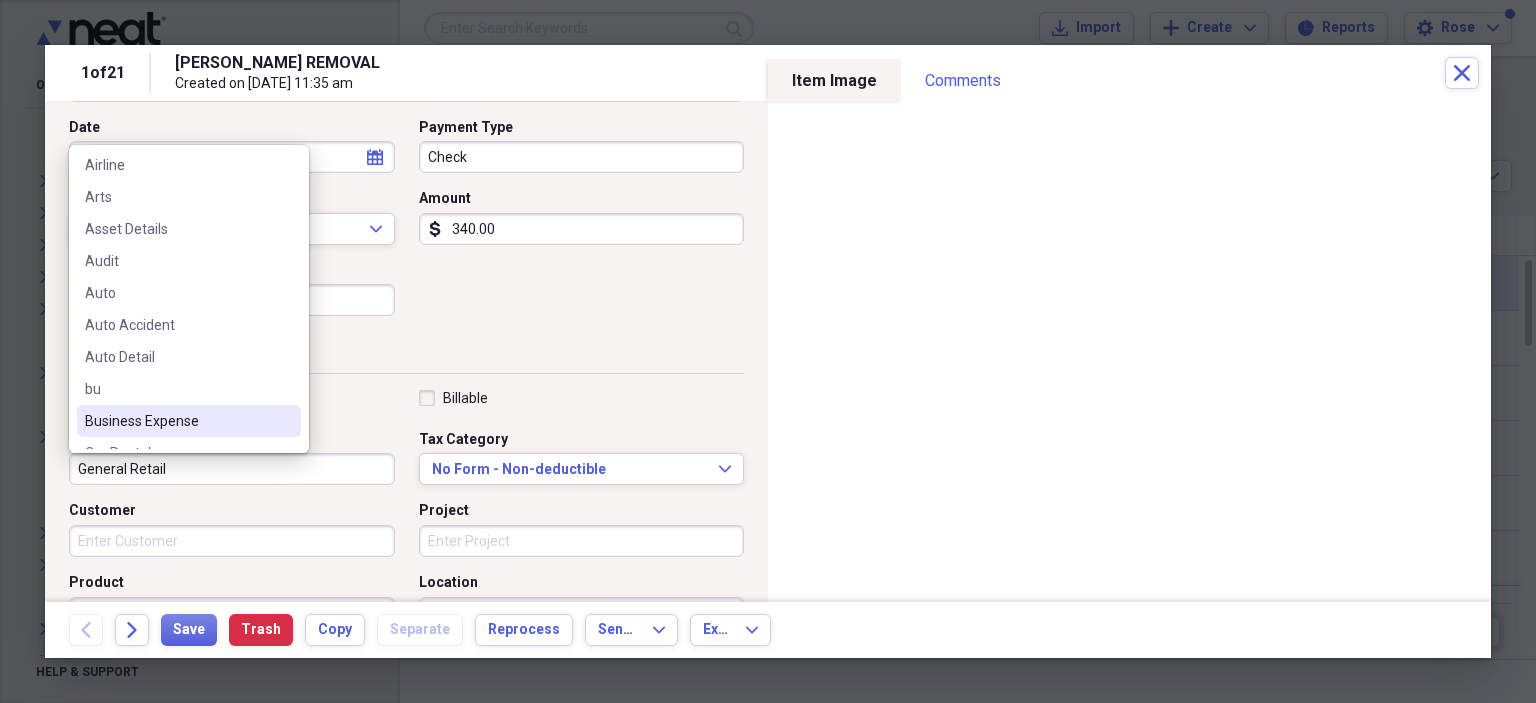 click on "Business Expense" at bounding box center [177, 421] 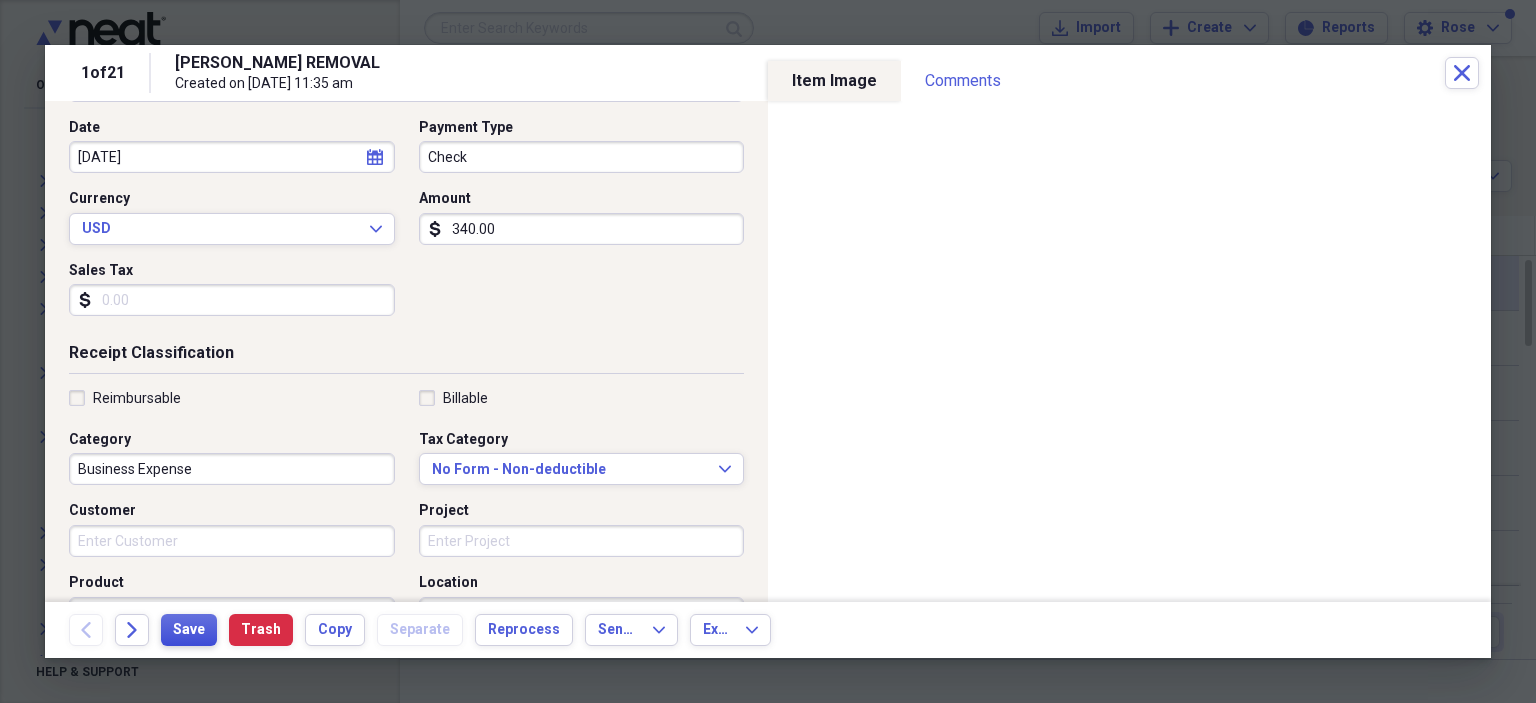 click on "Save" at bounding box center [189, 630] 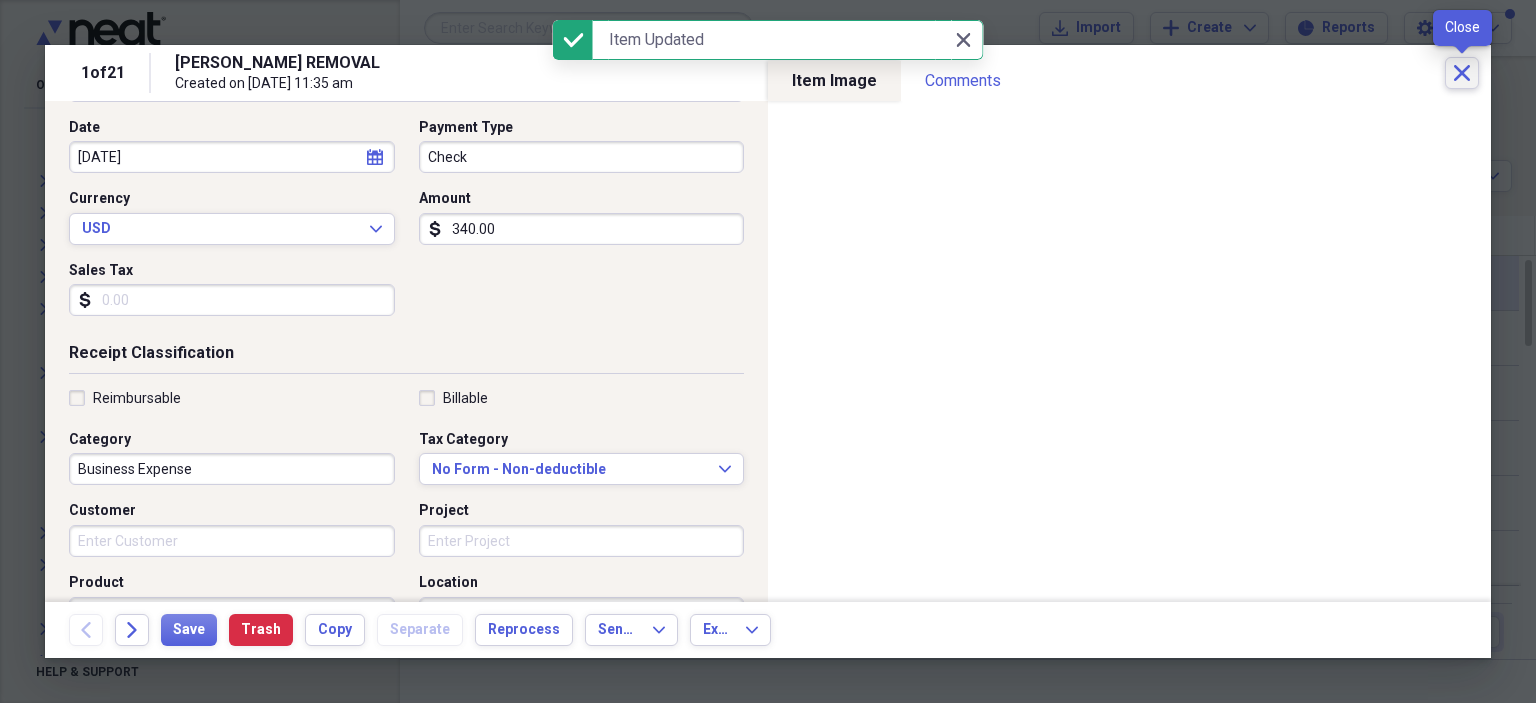 click on "Close" 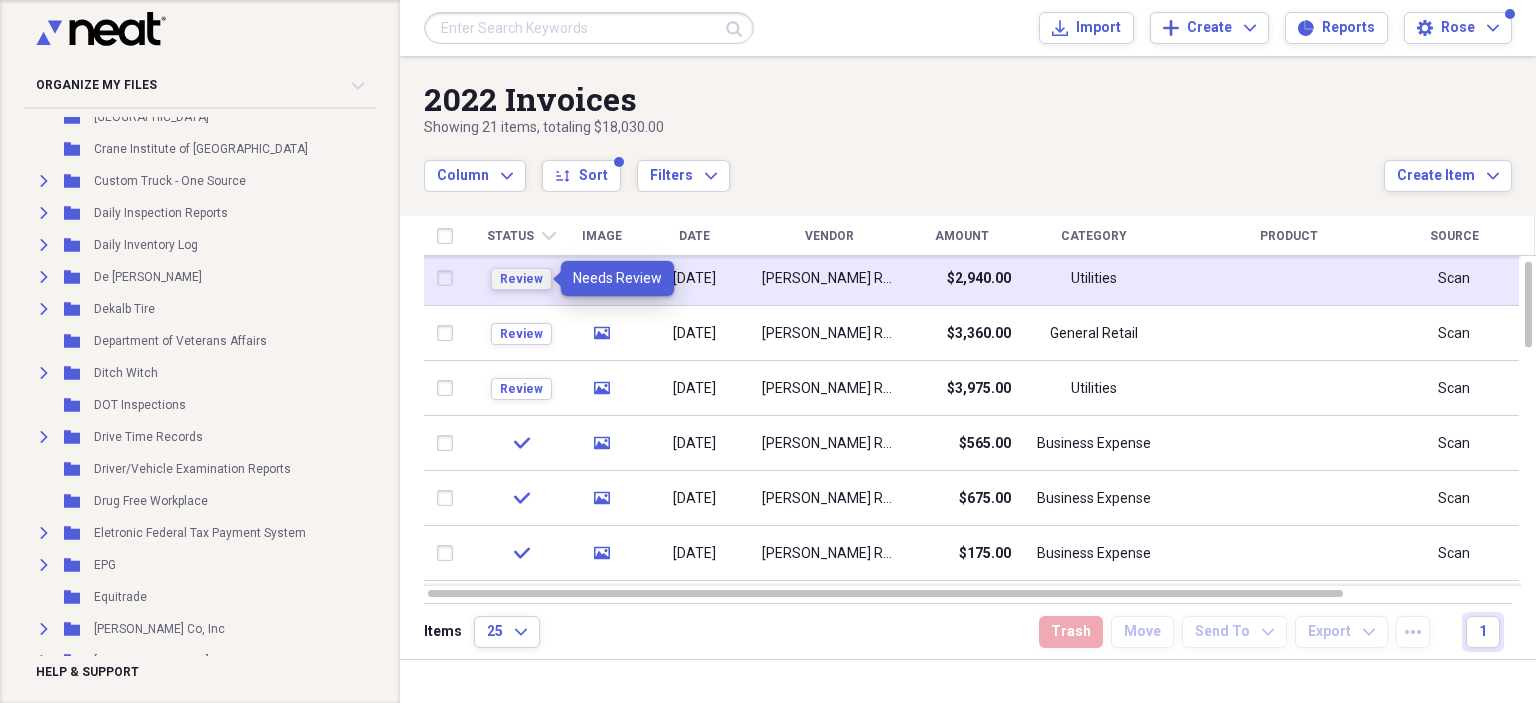 click on "Review" at bounding box center (521, 279) 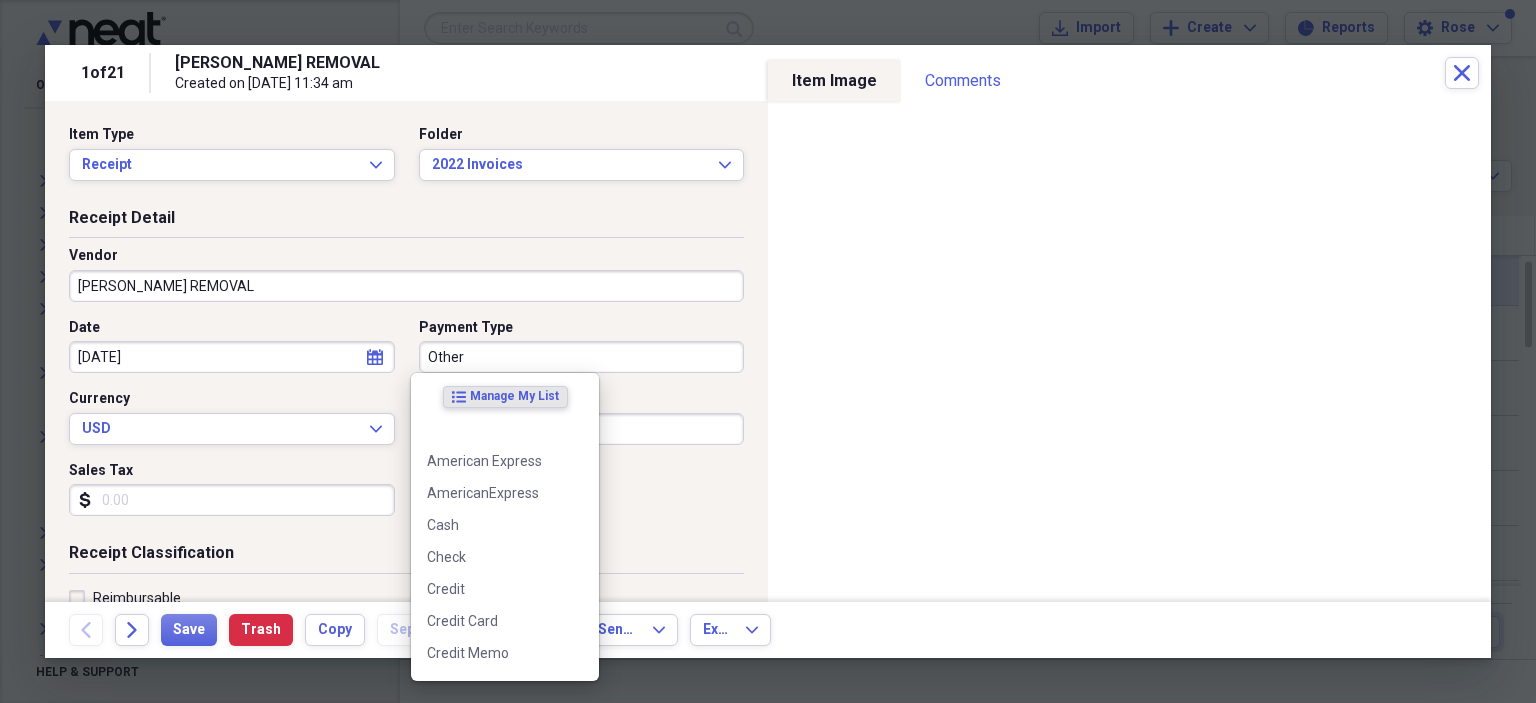 click on "Other" at bounding box center [582, 357] 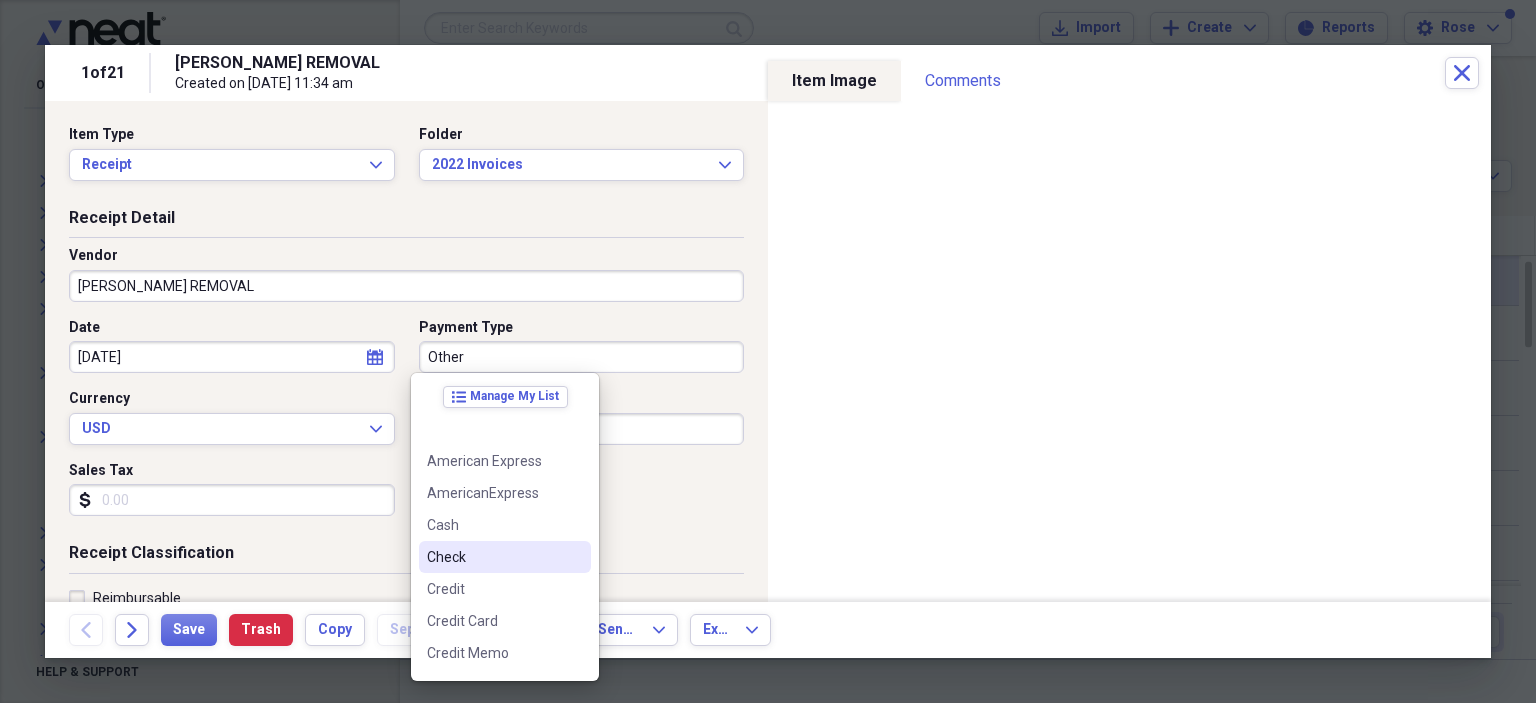 click on "Check" at bounding box center (505, 557) 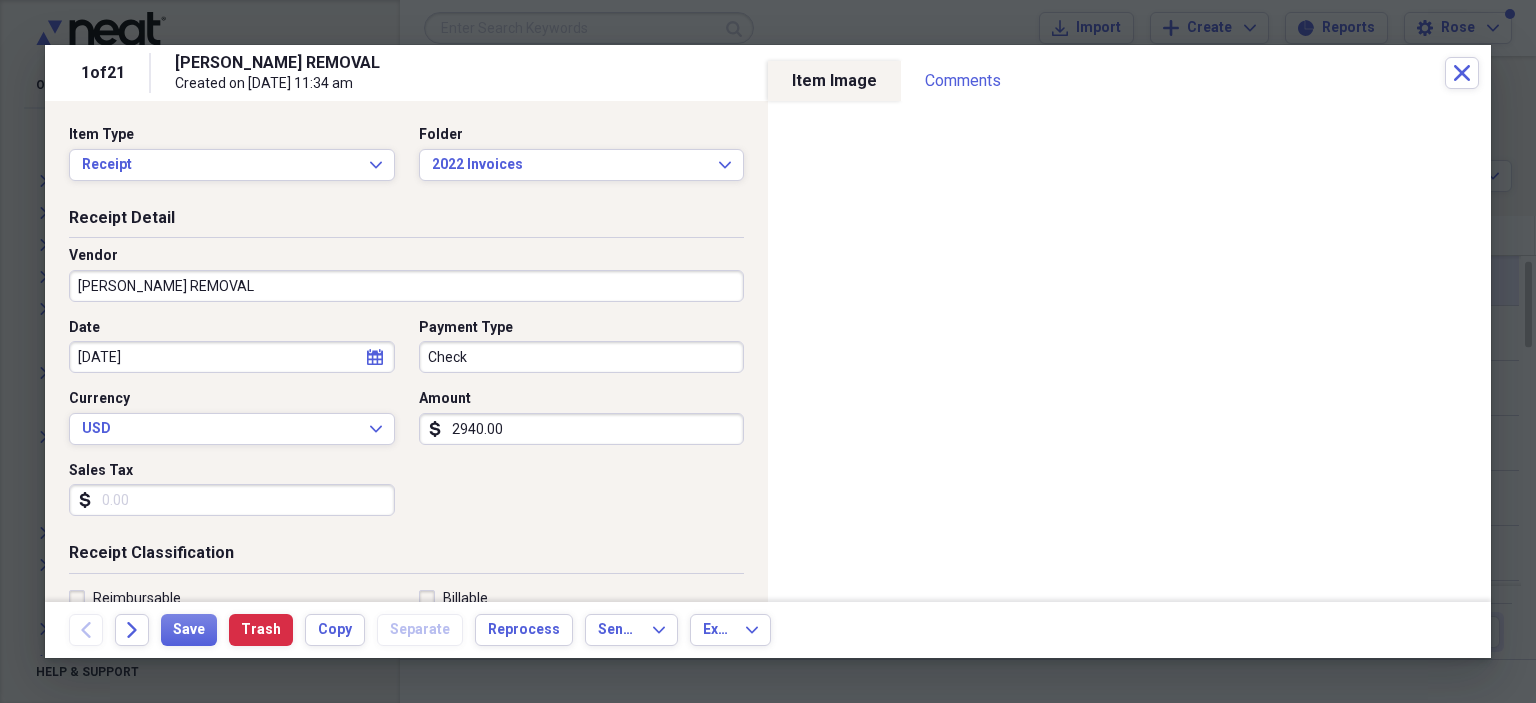 click on "2940.00" at bounding box center (582, 429) 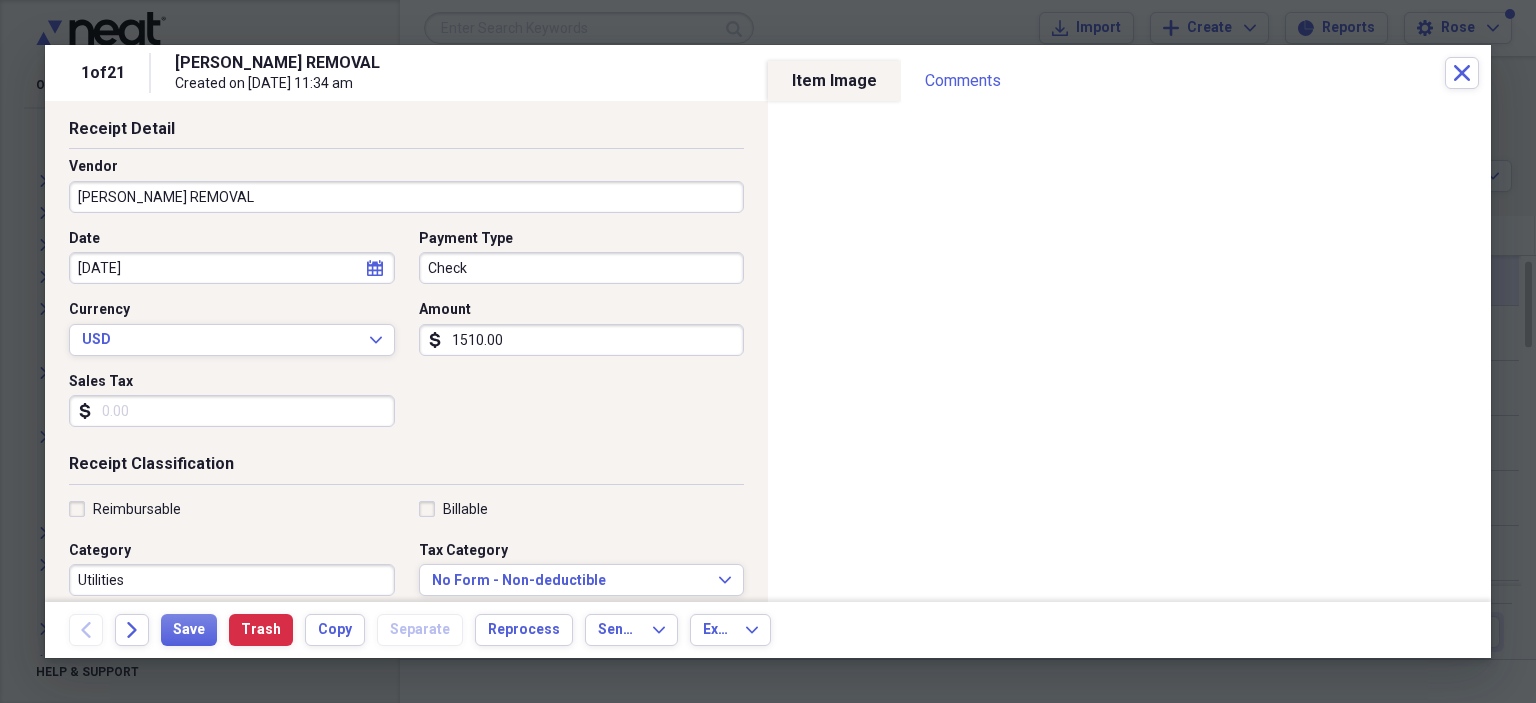 scroll, scrollTop: 200, scrollLeft: 0, axis: vertical 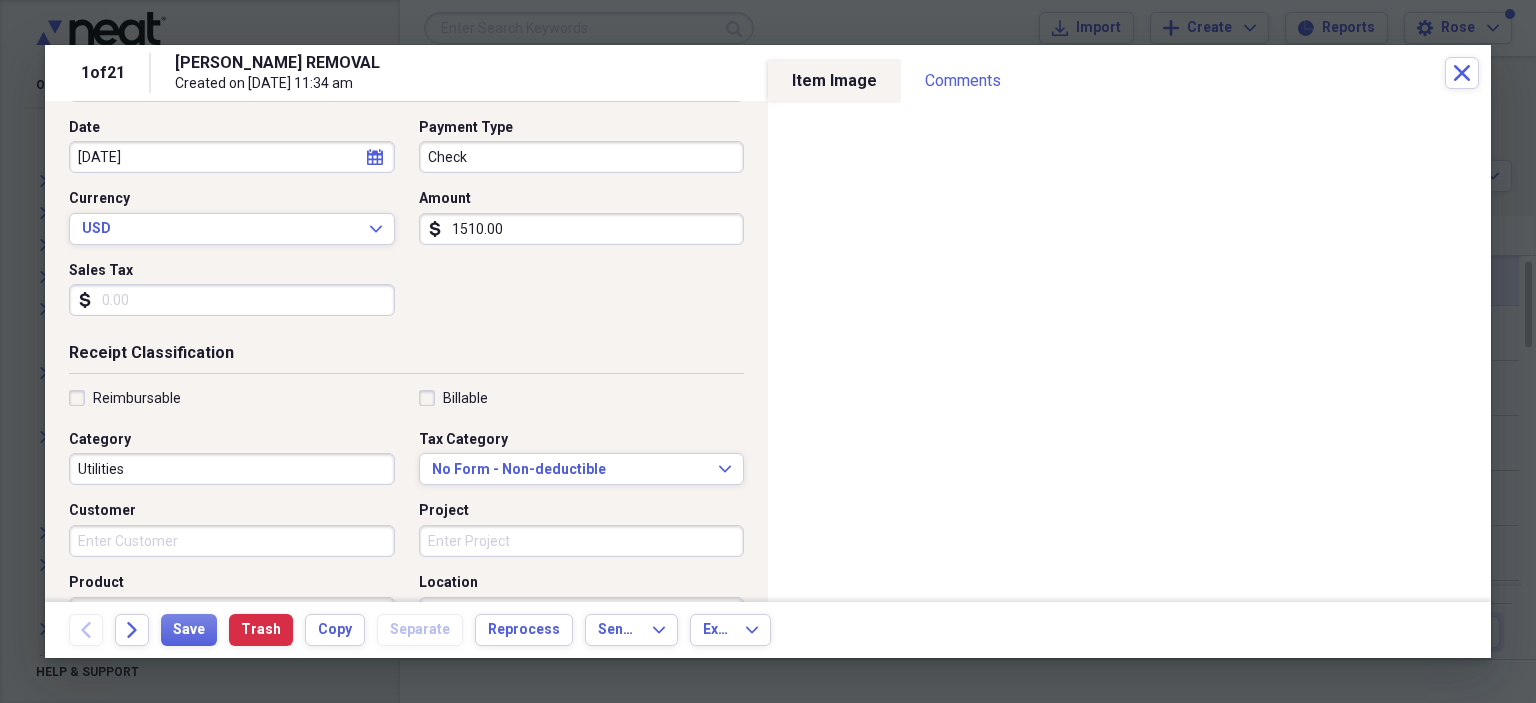 type on "1510.00" 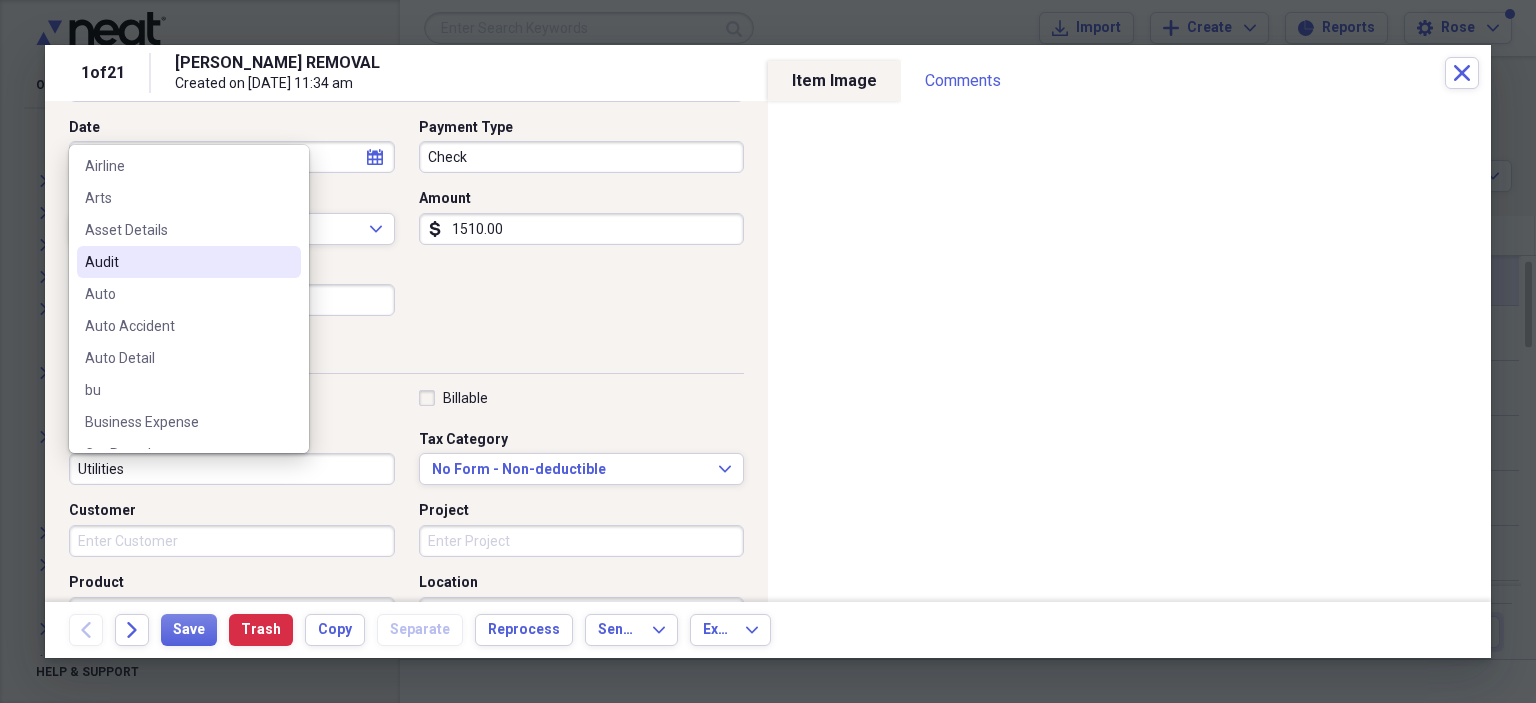 scroll, scrollTop: 100, scrollLeft: 0, axis: vertical 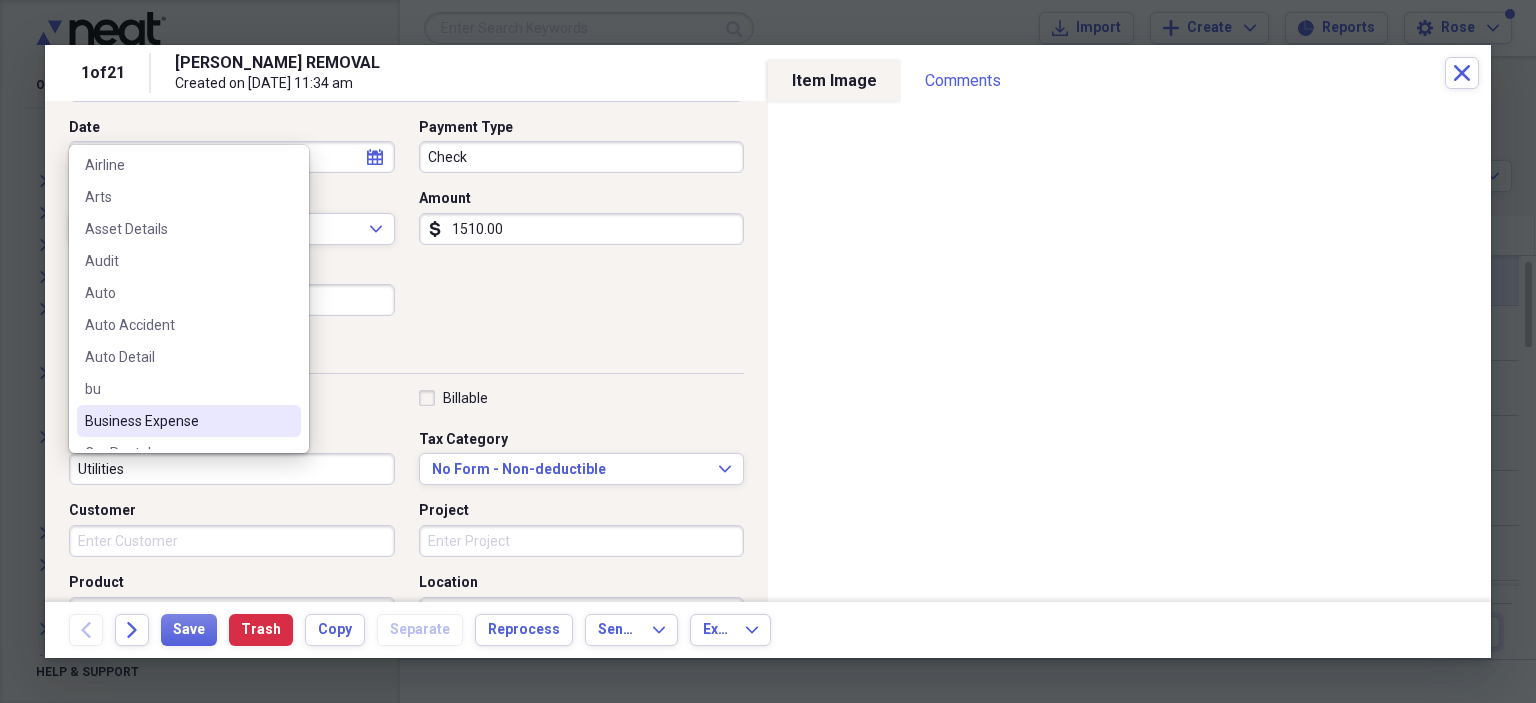 click on "Business Expense" at bounding box center (177, 421) 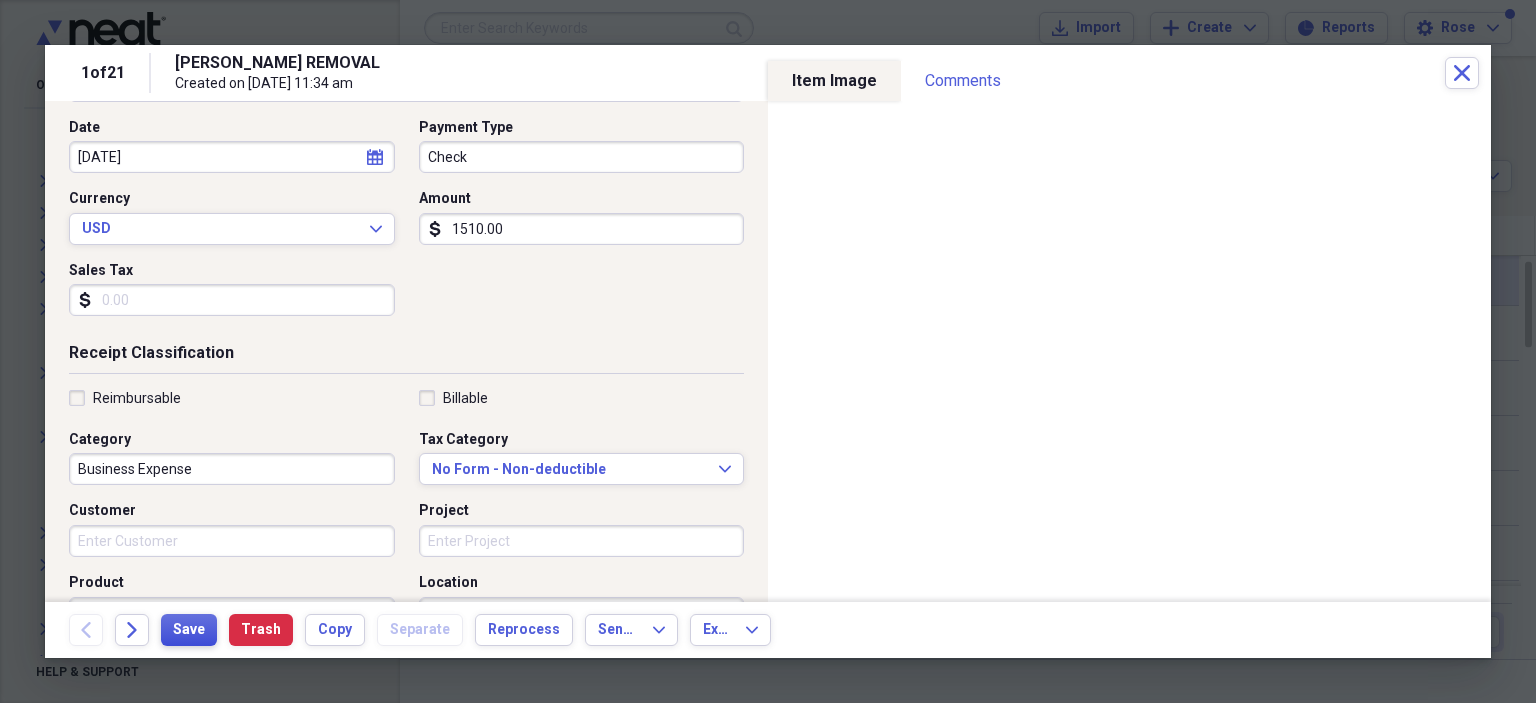 click on "Save" at bounding box center (189, 630) 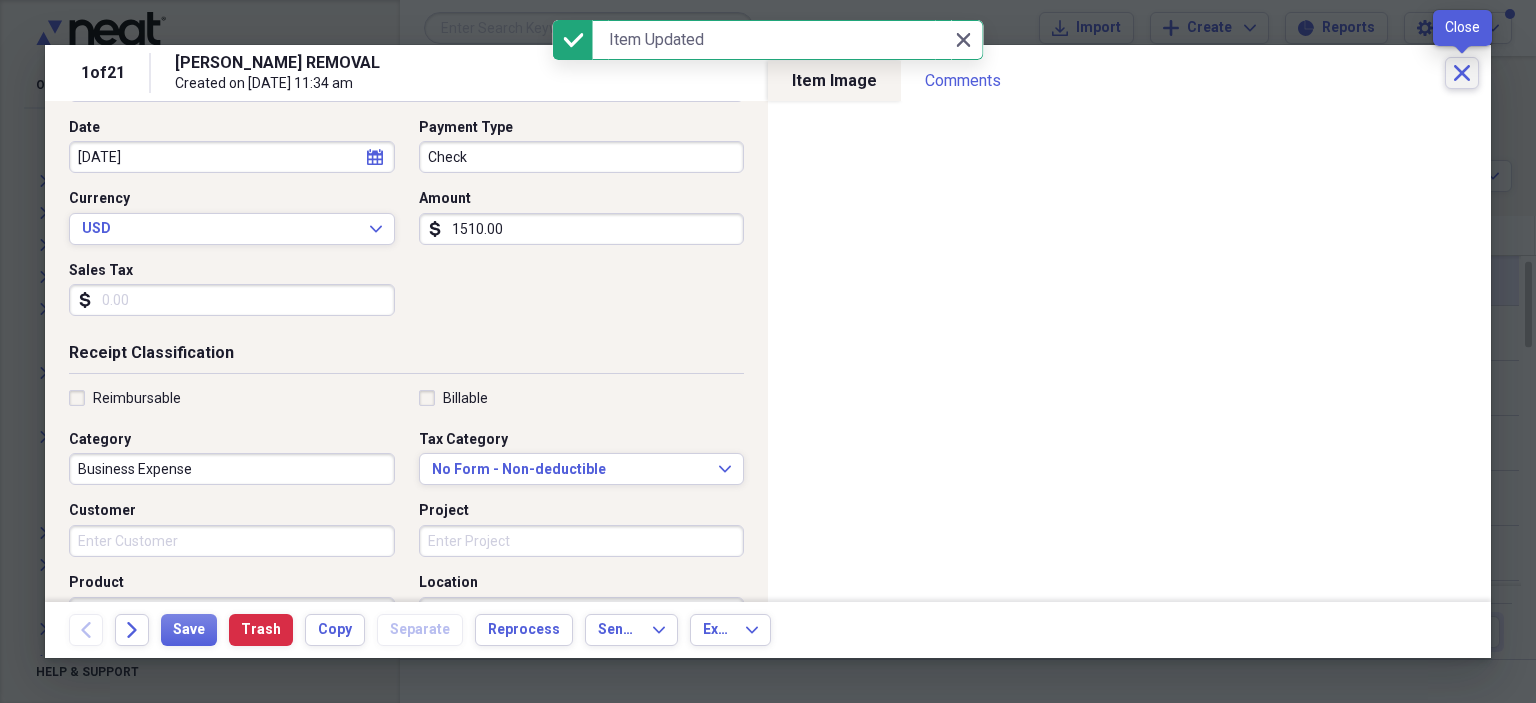 click on "Close" 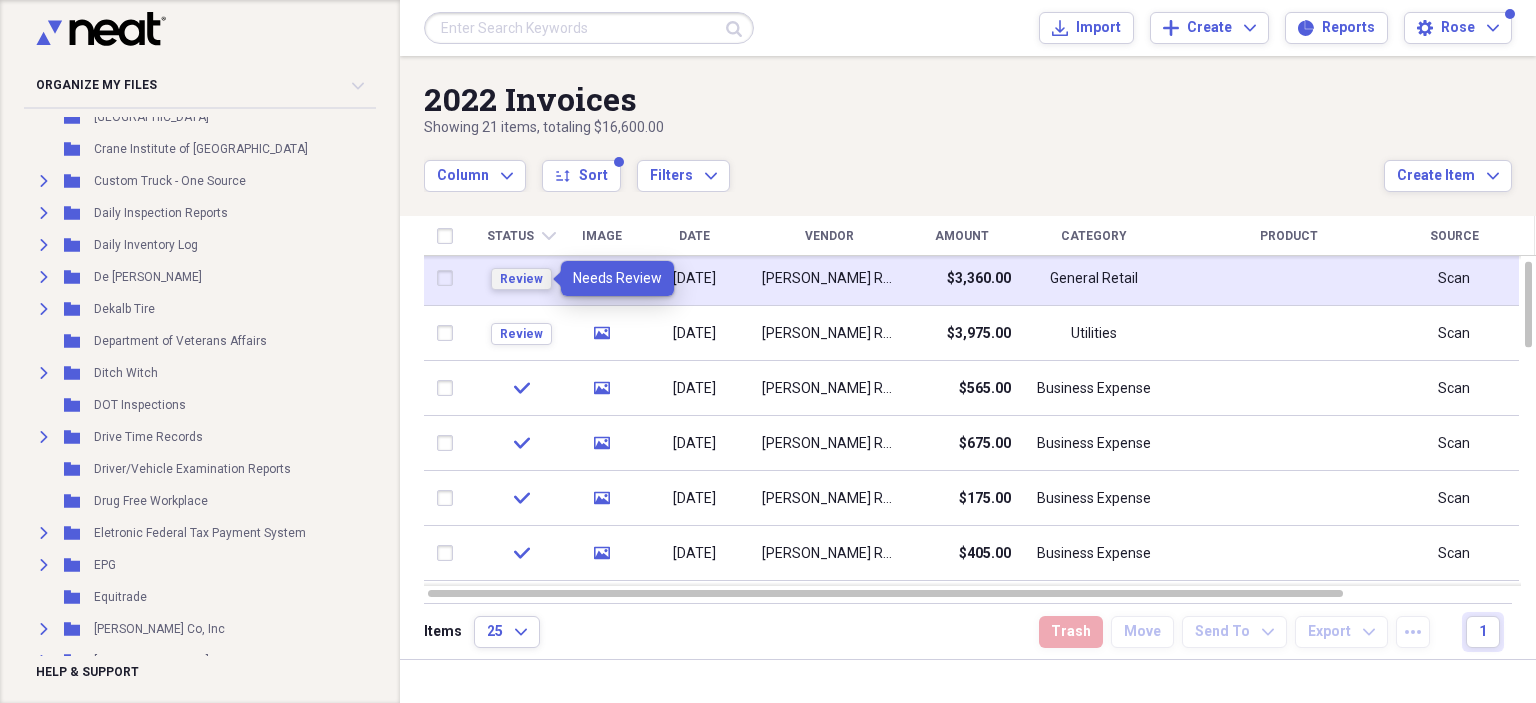 click on "Review" at bounding box center (521, 279) 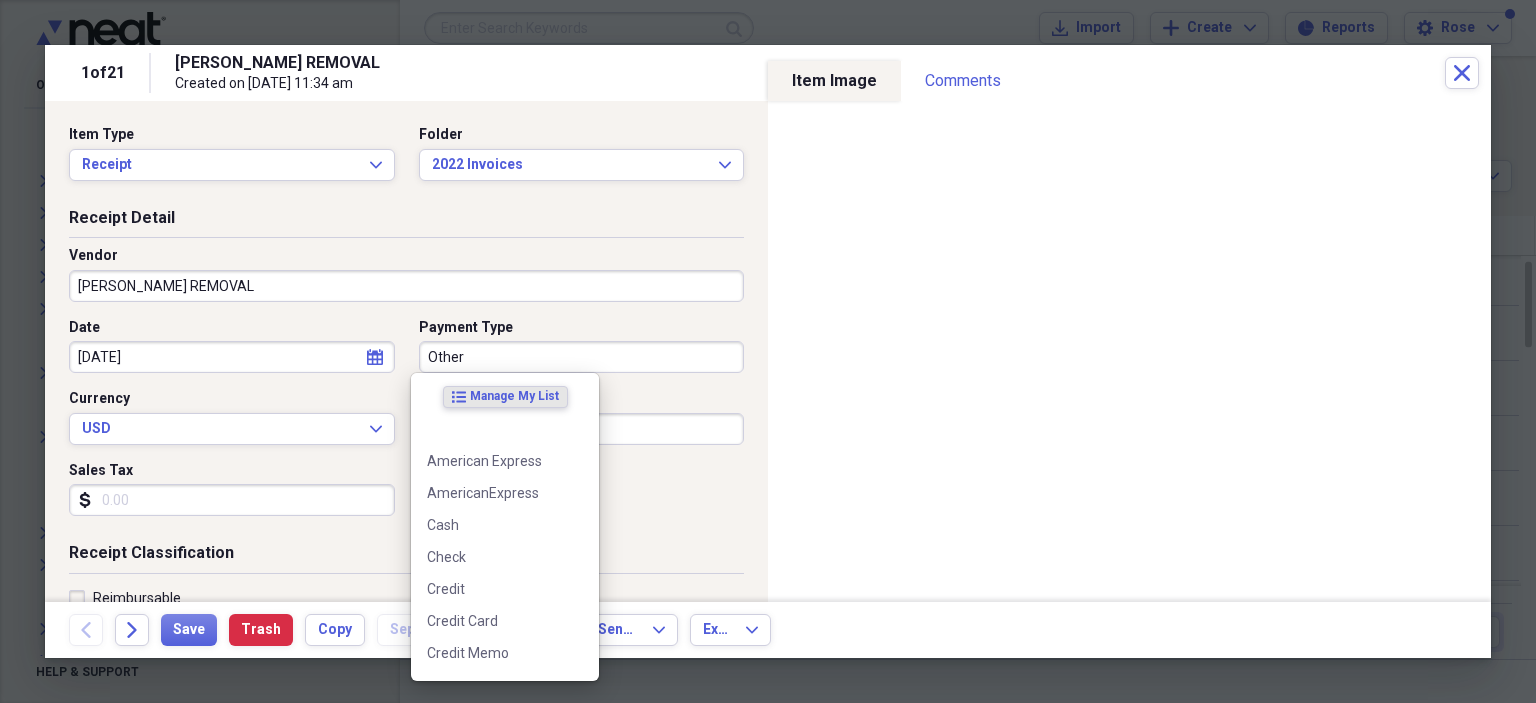 click on "Other" at bounding box center (582, 357) 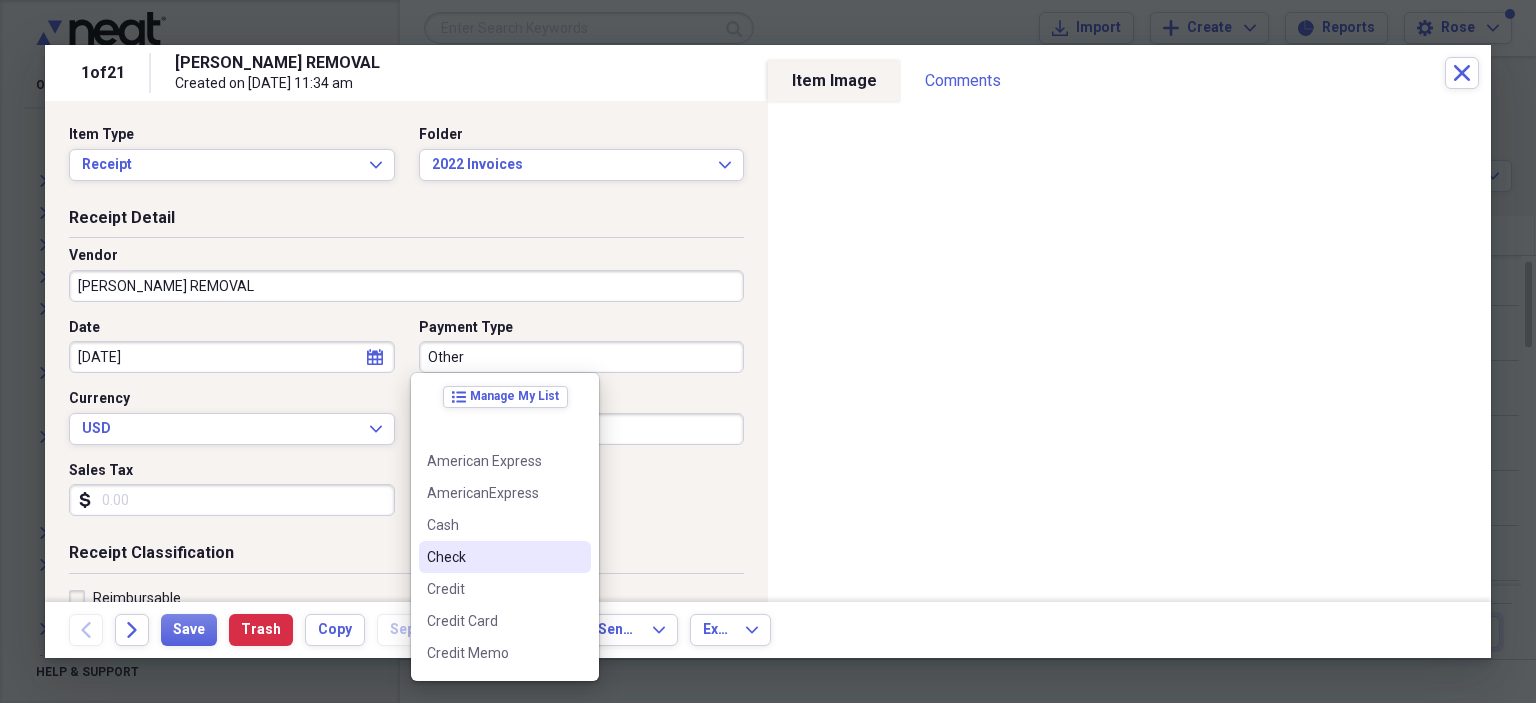 click on "Check" at bounding box center [493, 557] 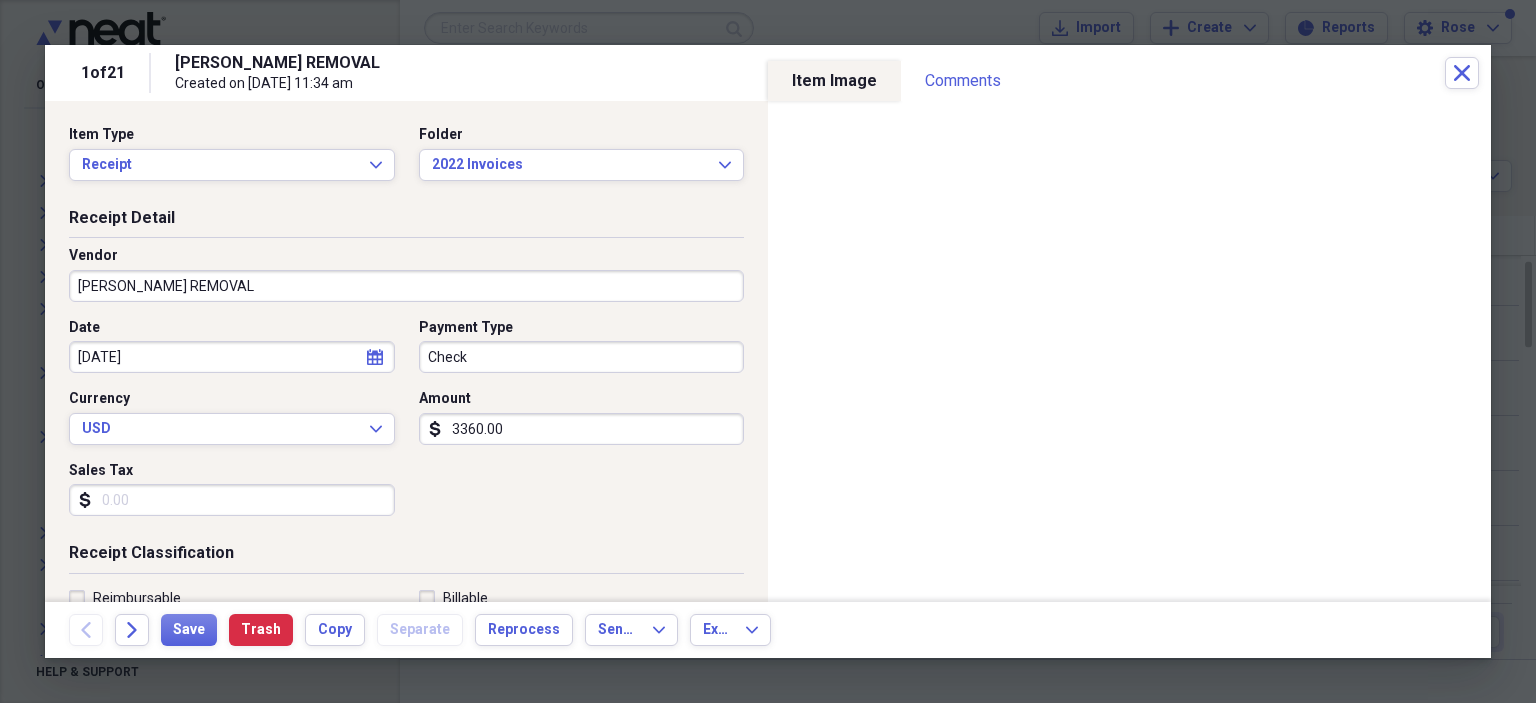 click on "3360.00" at bounding box center (582, 429) 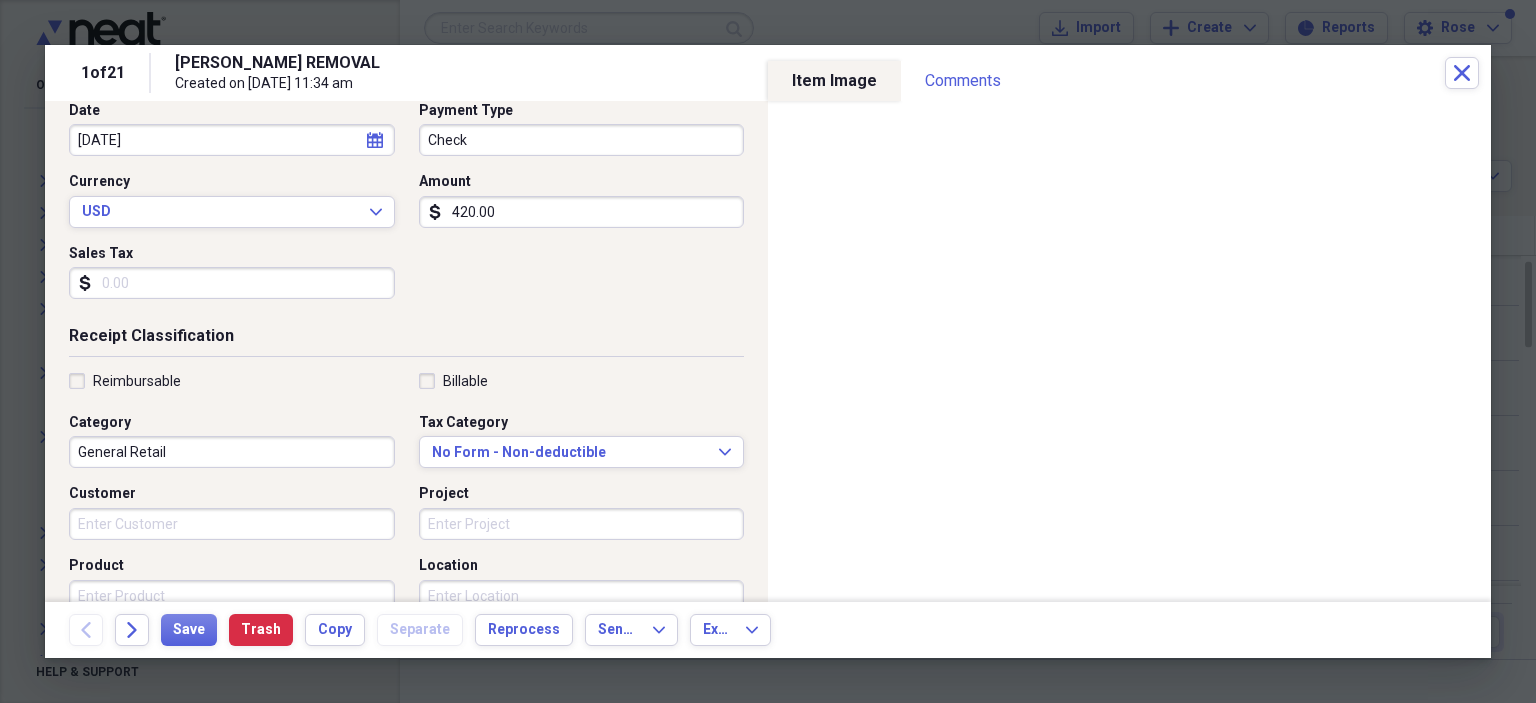 scroll, scrollTop: 300, scrollLeft: 0, axis: vertical 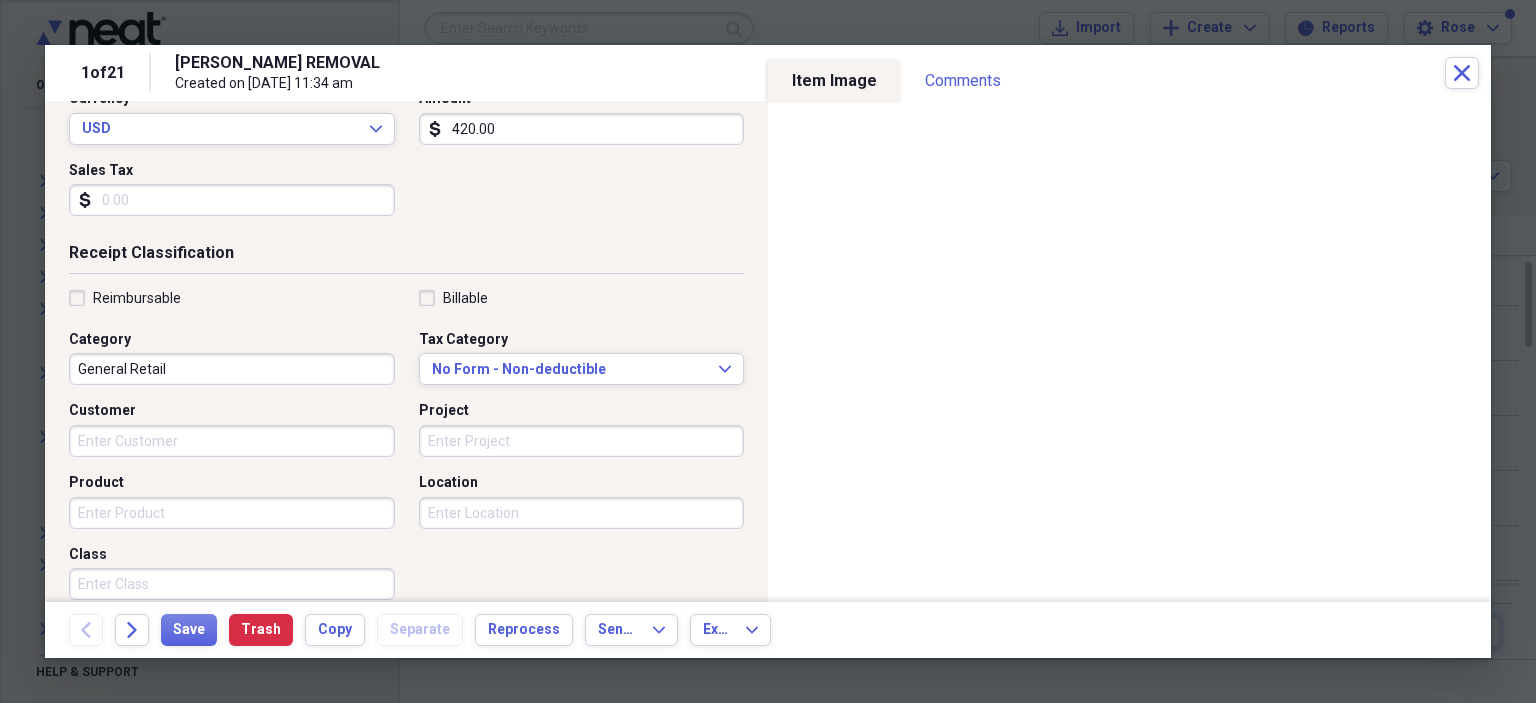 type on "420.00" 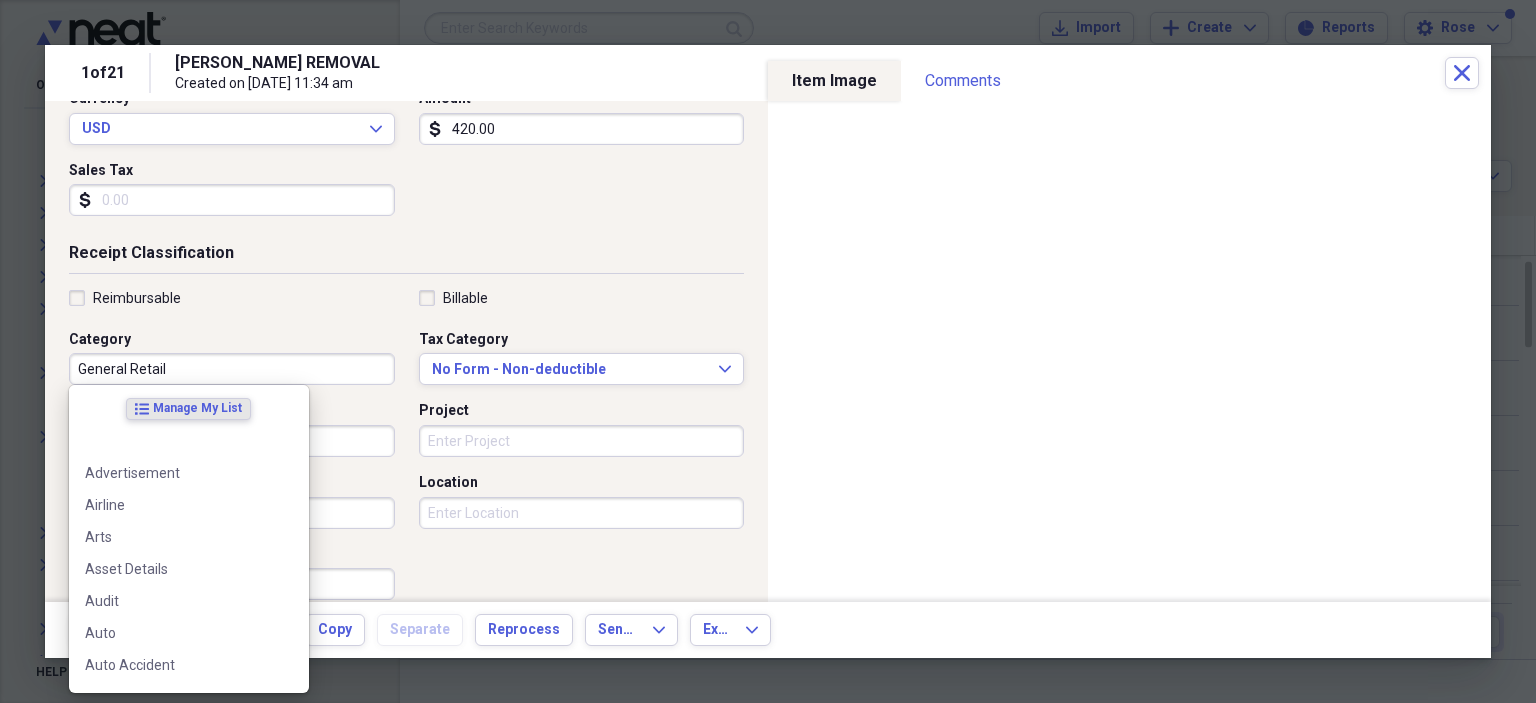 click on "General Retail" at bounding box center [232, 369] 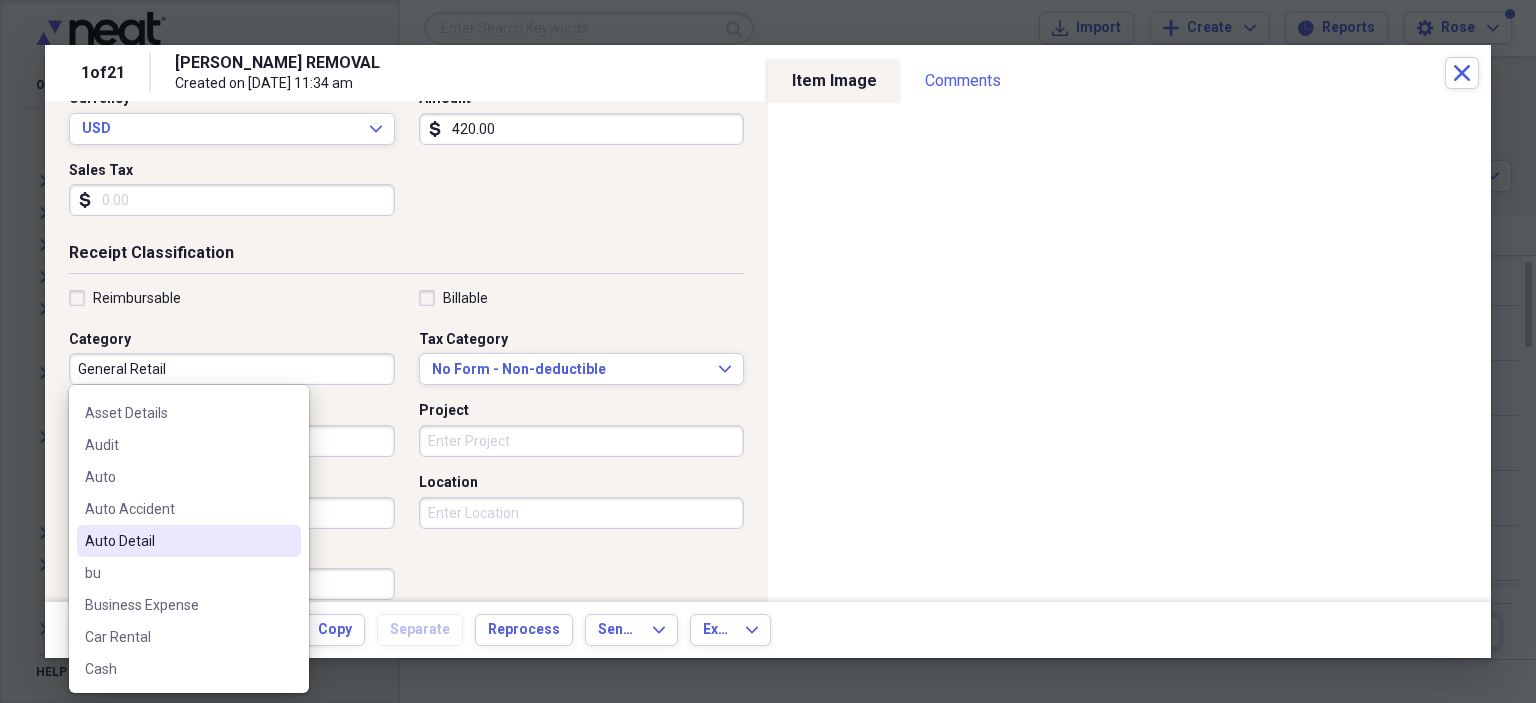 scroll, scrollTop: 200, scrollLeft: 0, axis: vertical 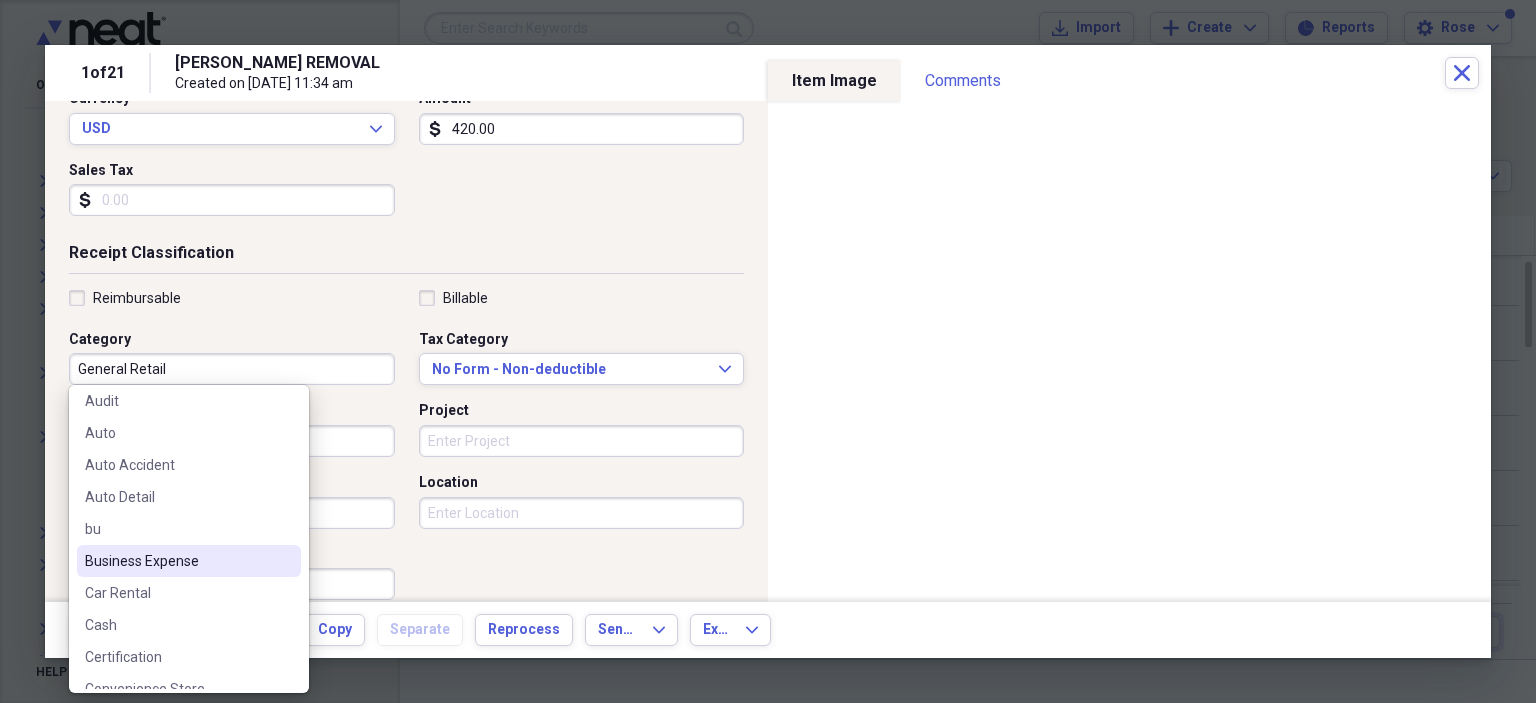 click on "Business Expense" at bounding box center [177, 561] 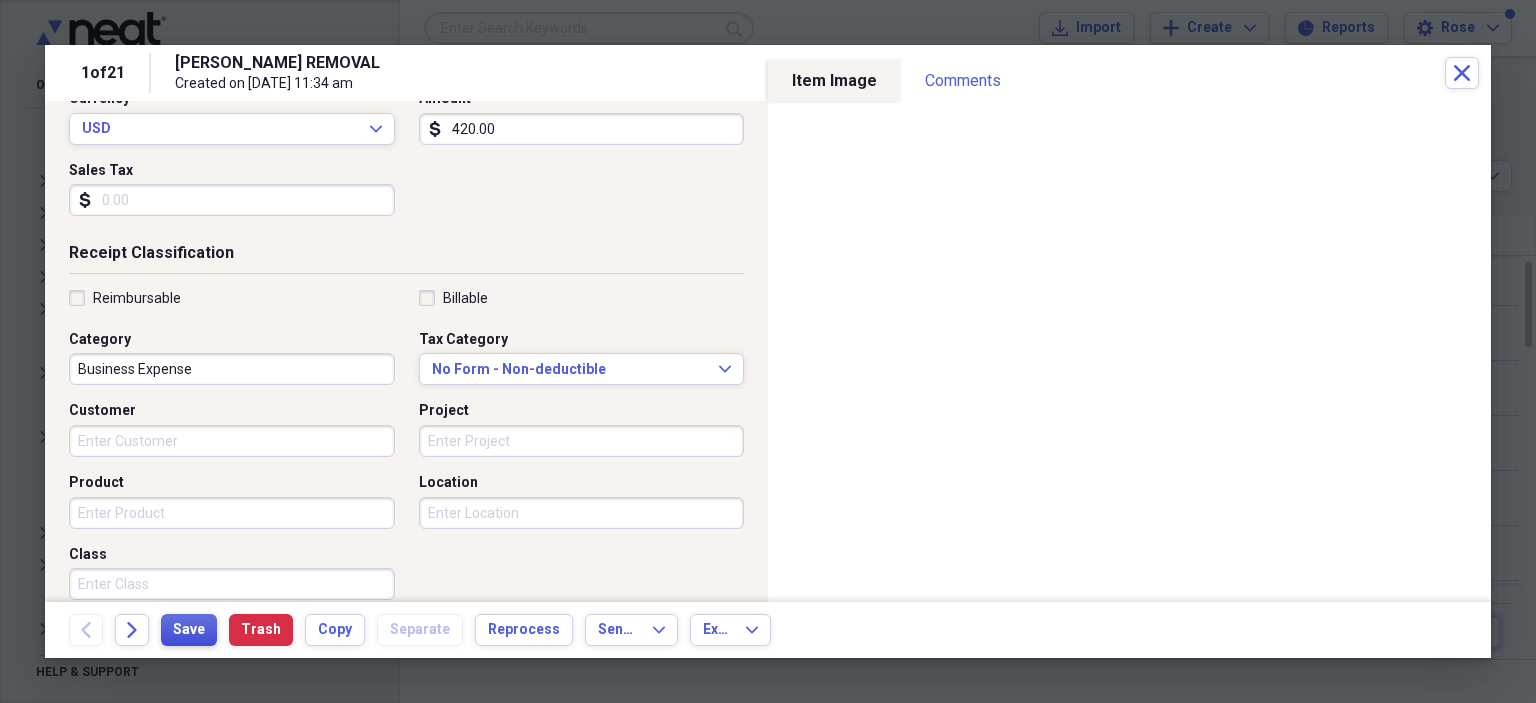 click on "Save" at bounding box center [189, 630] 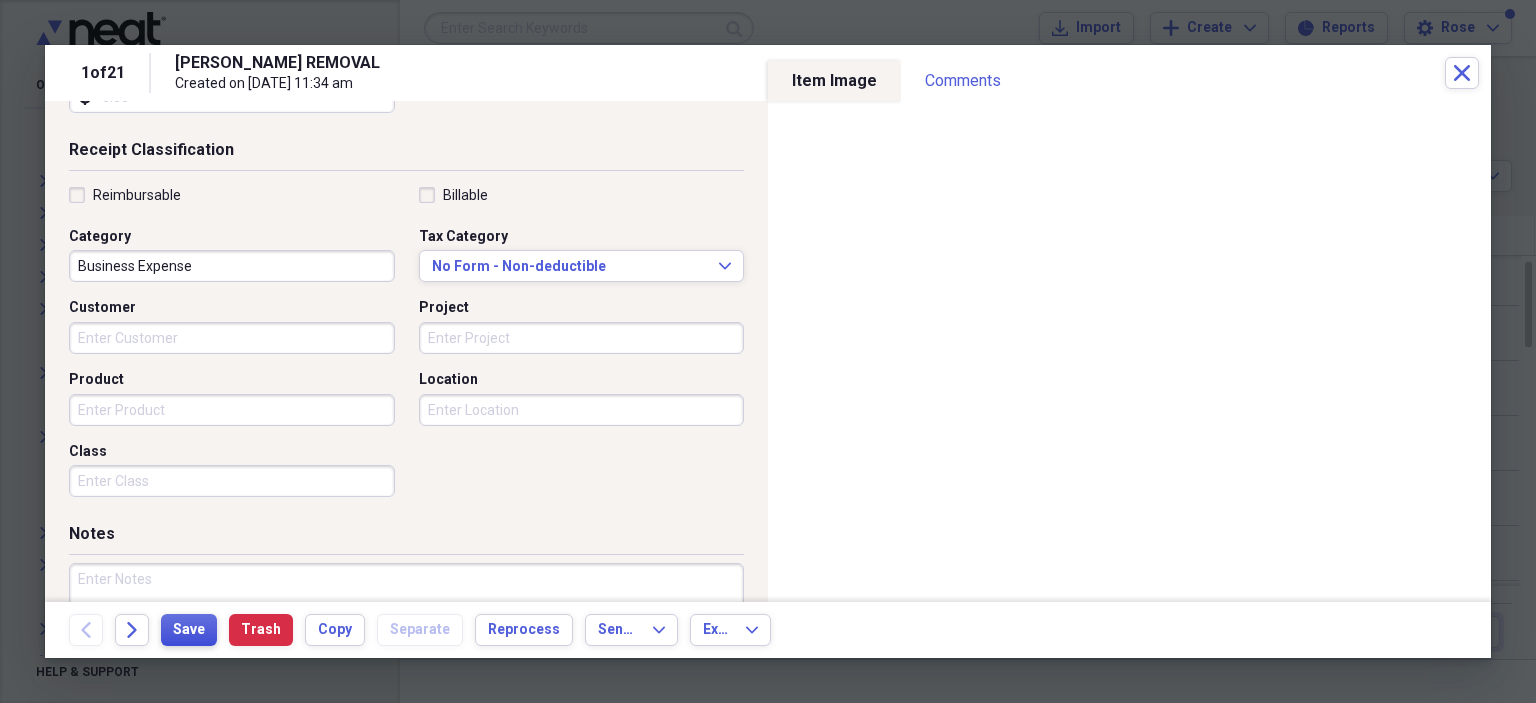 scroll, scrollTop: 518, scrollLeft: 0, axis: vertical 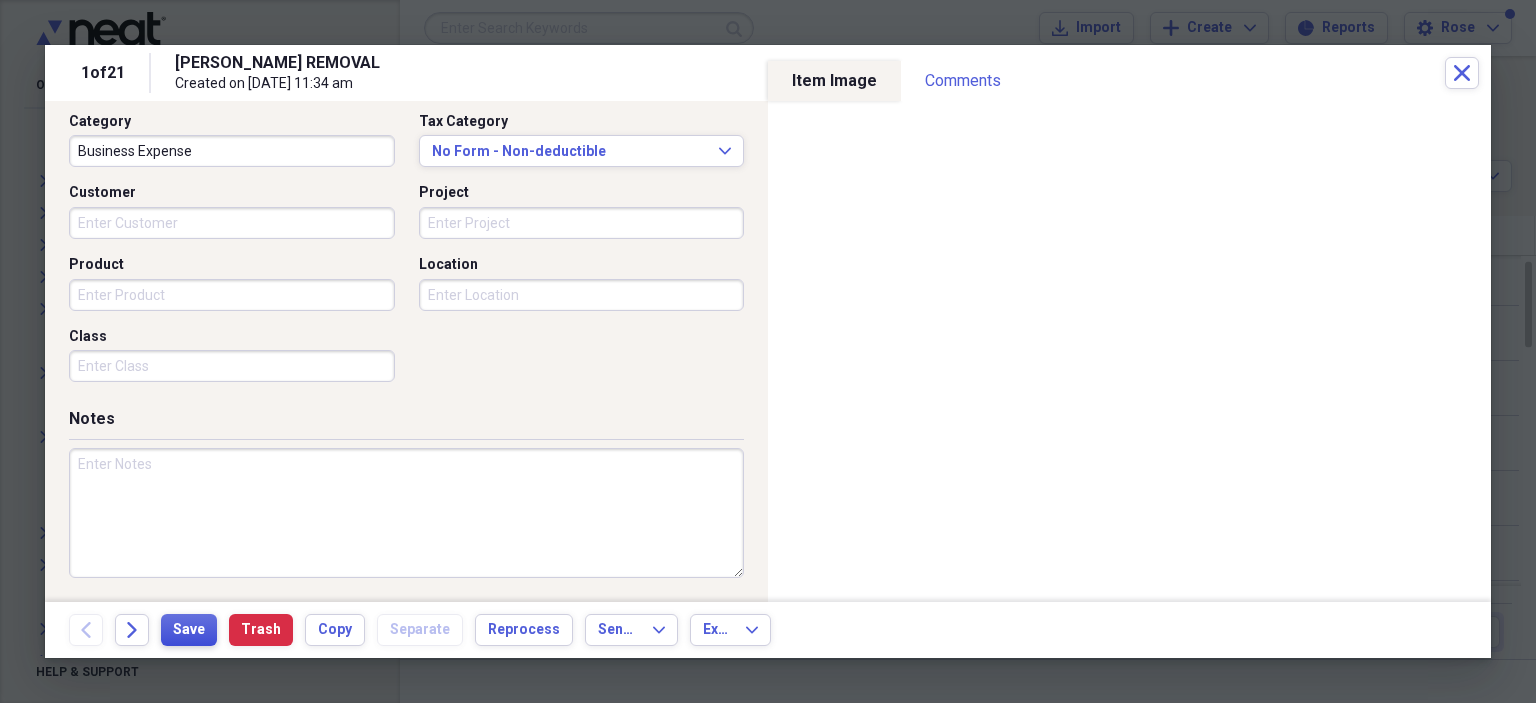 click on "Save" at bounding box center (189, 630) 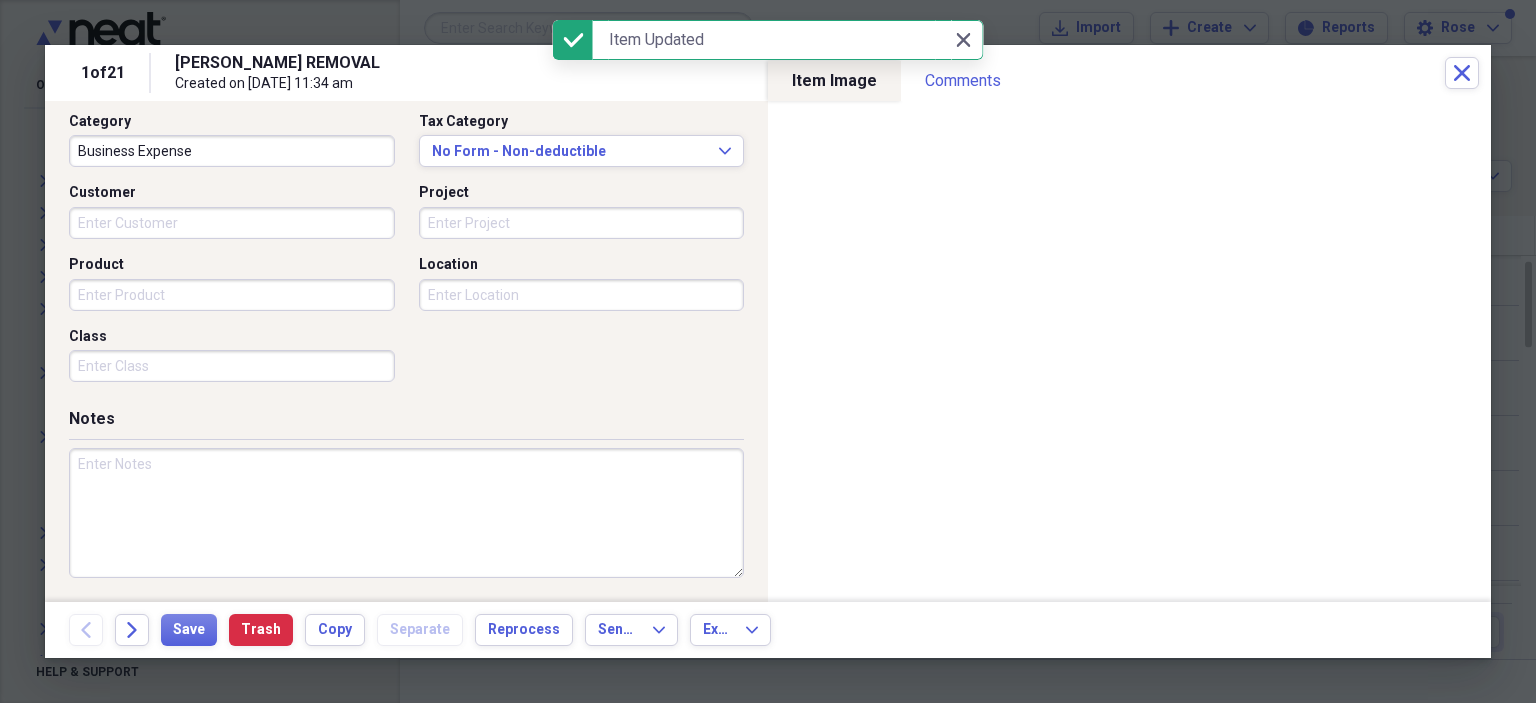 click on "1  of  21 [PERSON_NAME] REMOVAL Created on [DATE] 11:34 am Close" at bounding box center [768, 73] 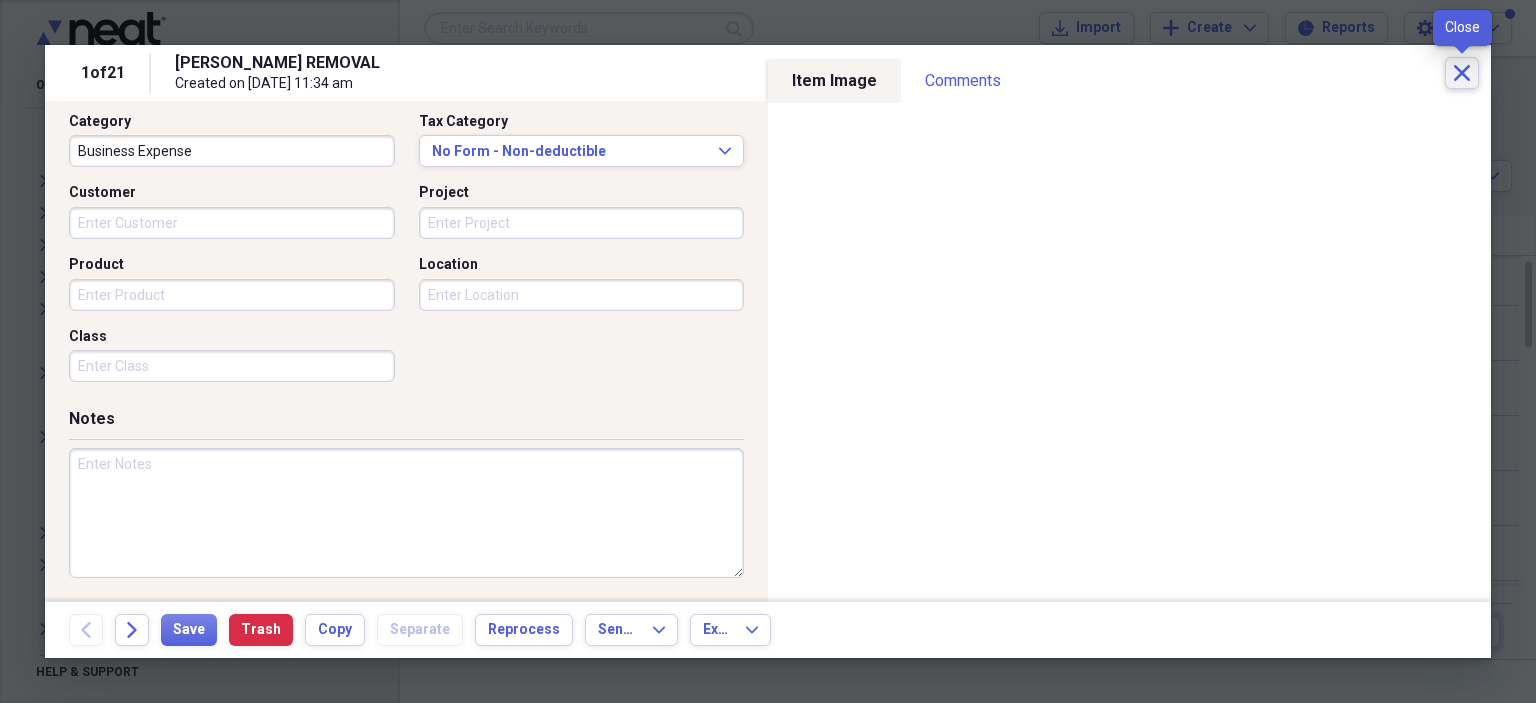 click 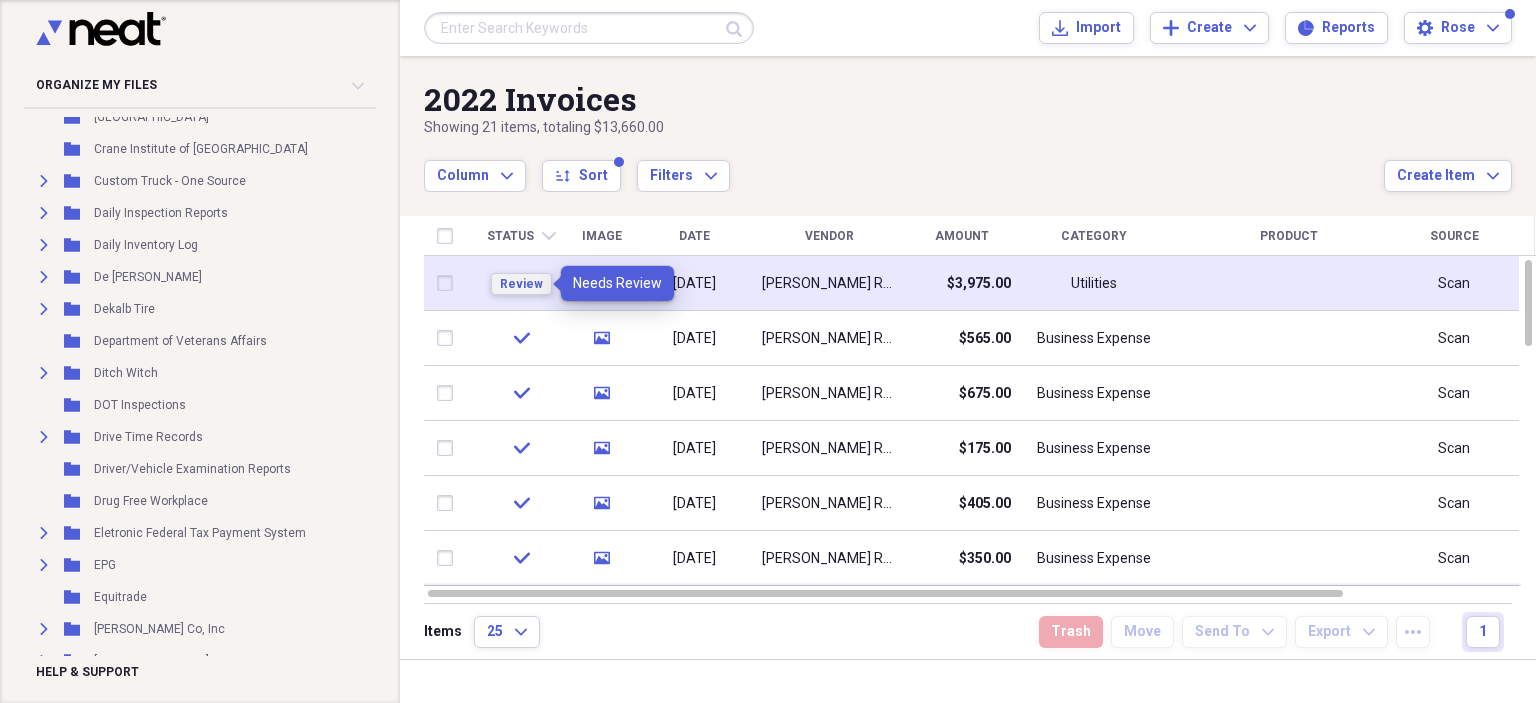 click on "Review" at bounding box center (521, 284) 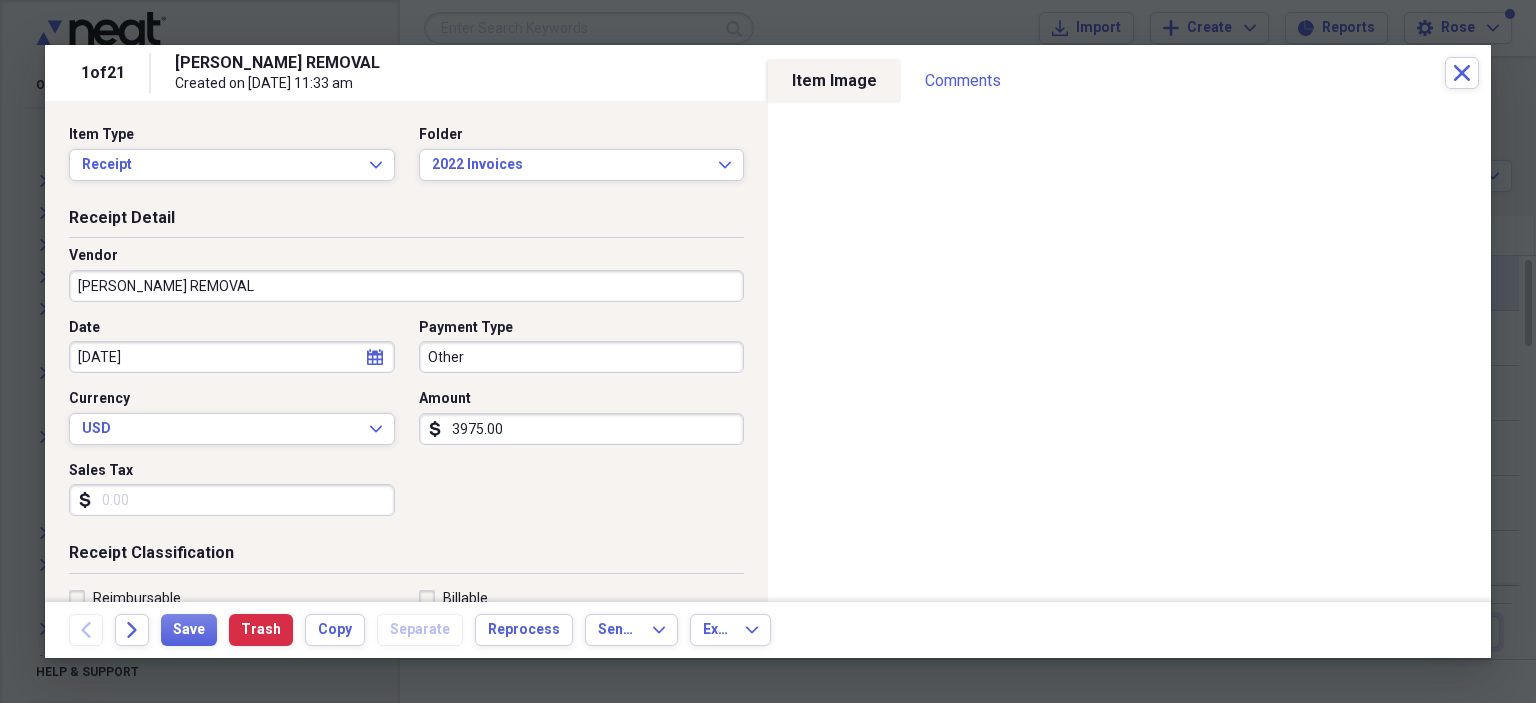 click on "Other" at bounding box center [582, 357] 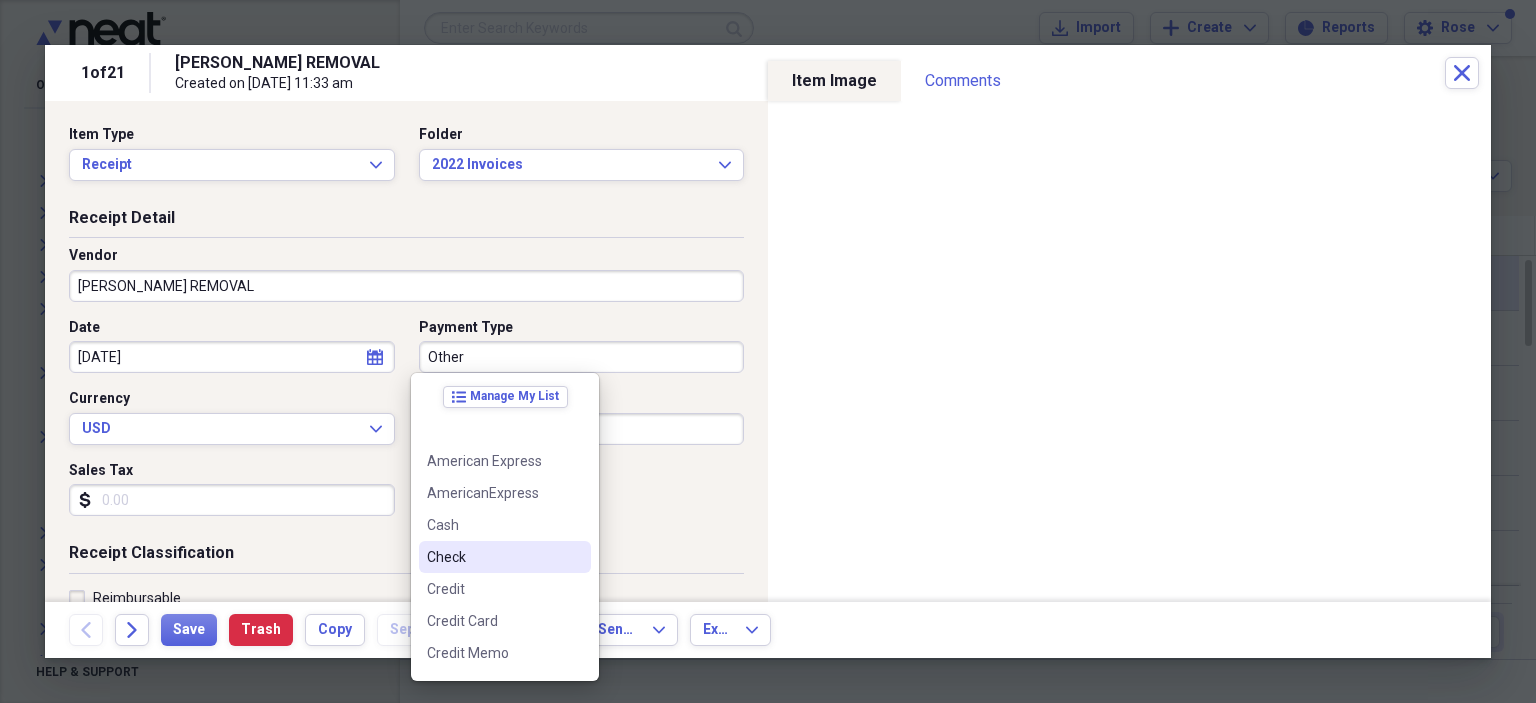 click on "Check" at bounding box center [493, 557] 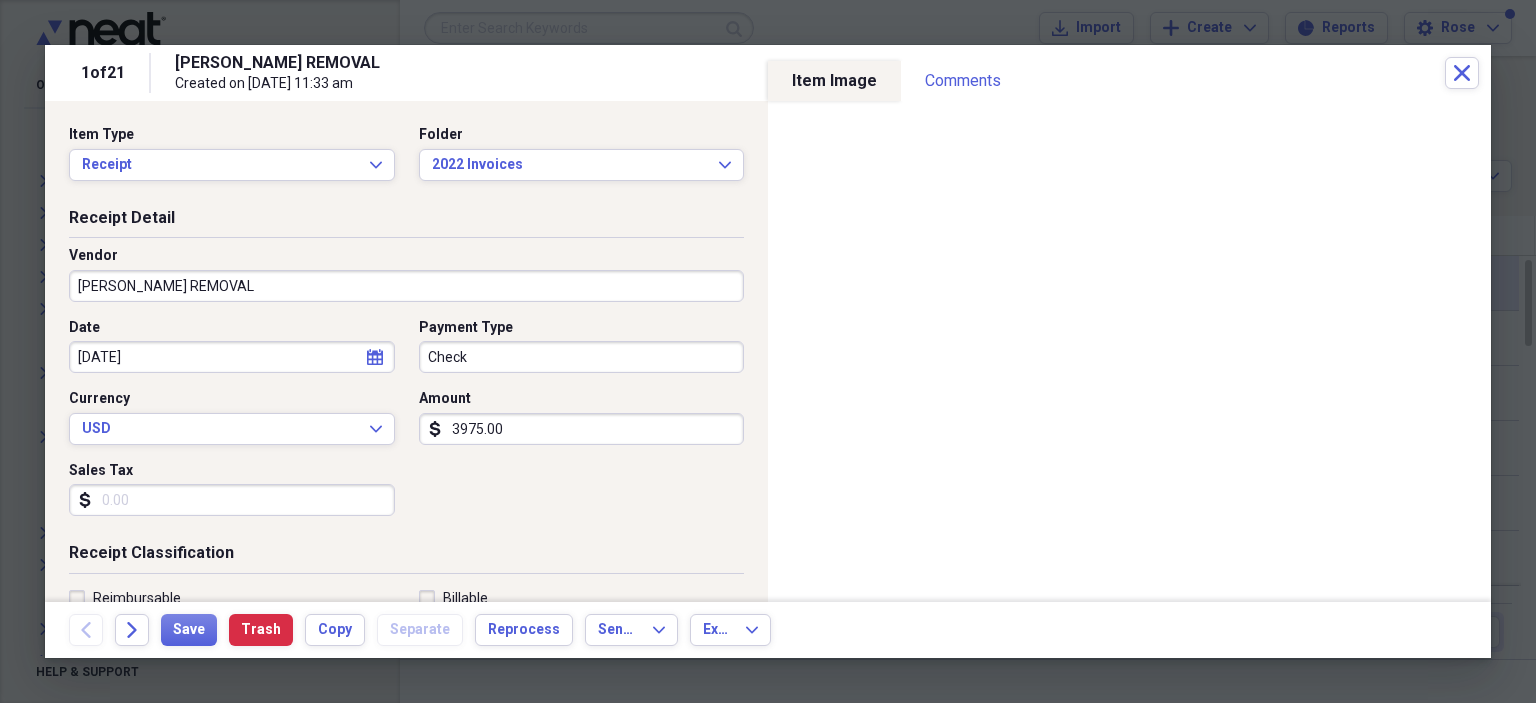 click on "3975.00" at bounding box center [582, 429] 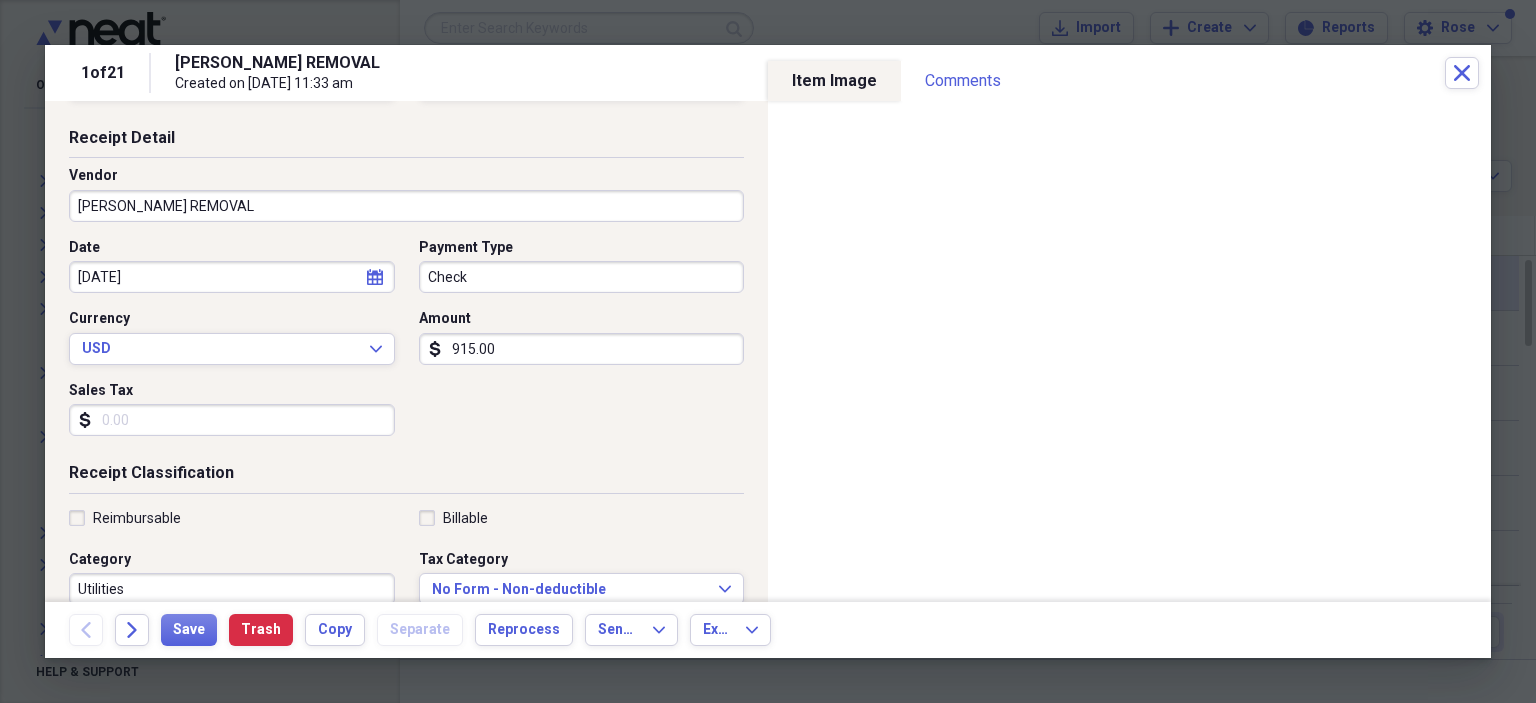 scroll, scrollTop: 200, scrollLeft: 0, axis: vertical 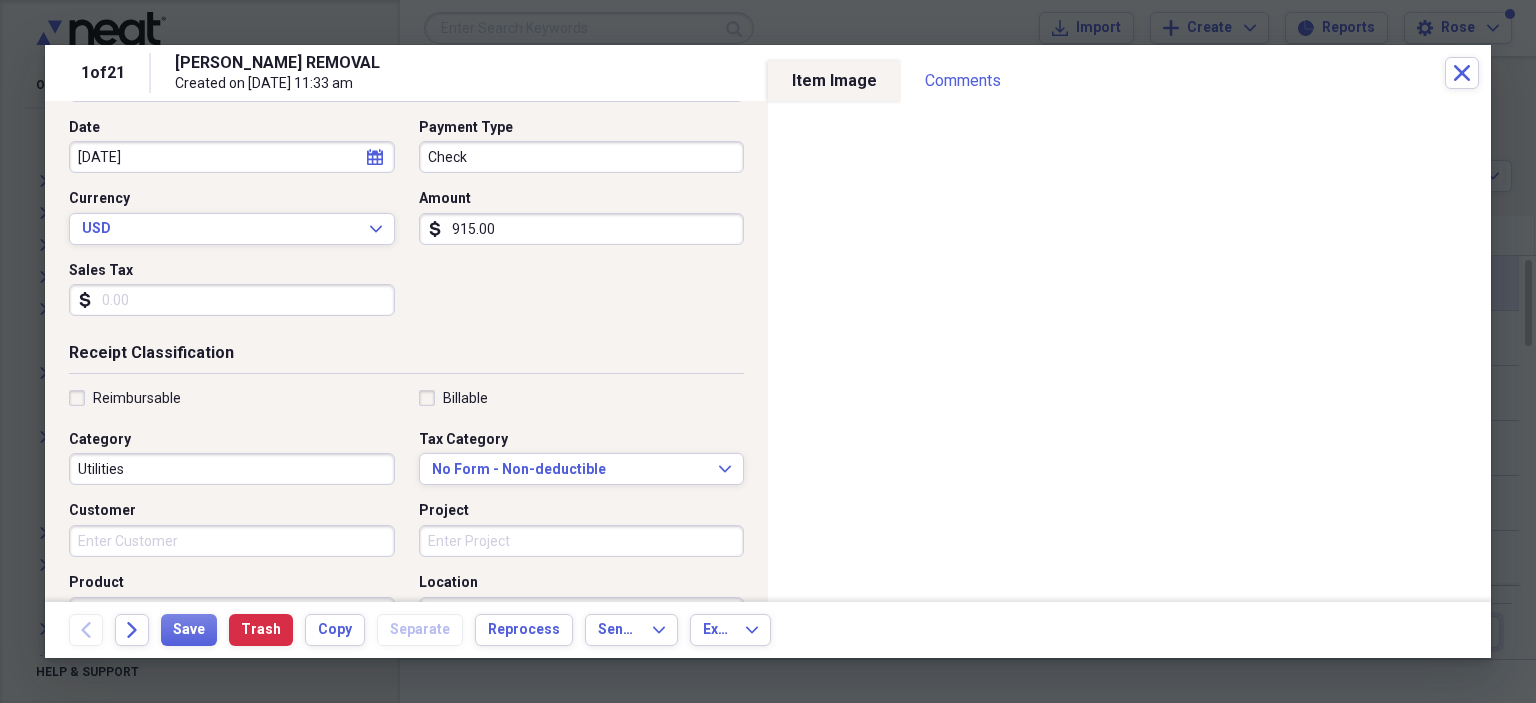 type on "915.00" 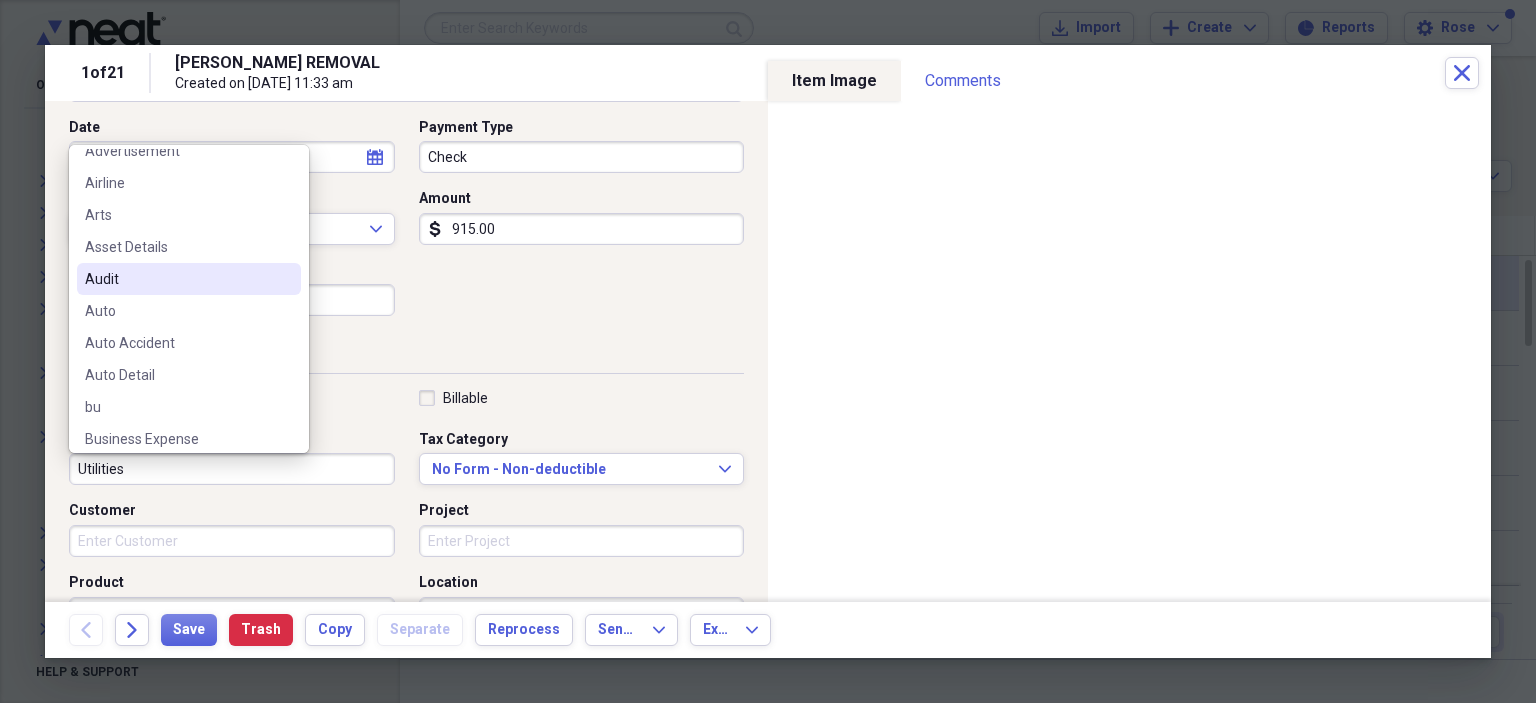 scroll, scrollTop: 200, scrollLeft: 0, axis: vertical 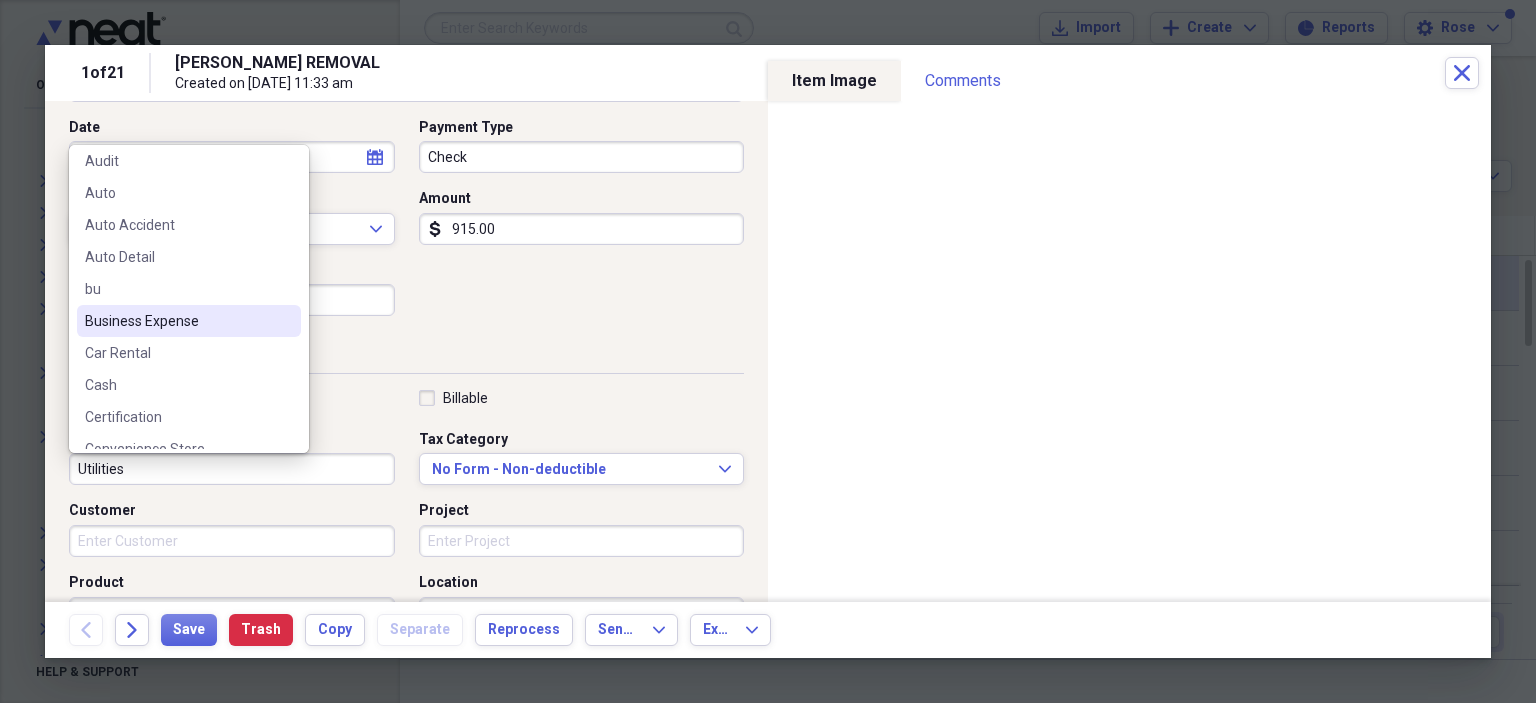 click on "Business Expense" at bounding box center (177, 321) 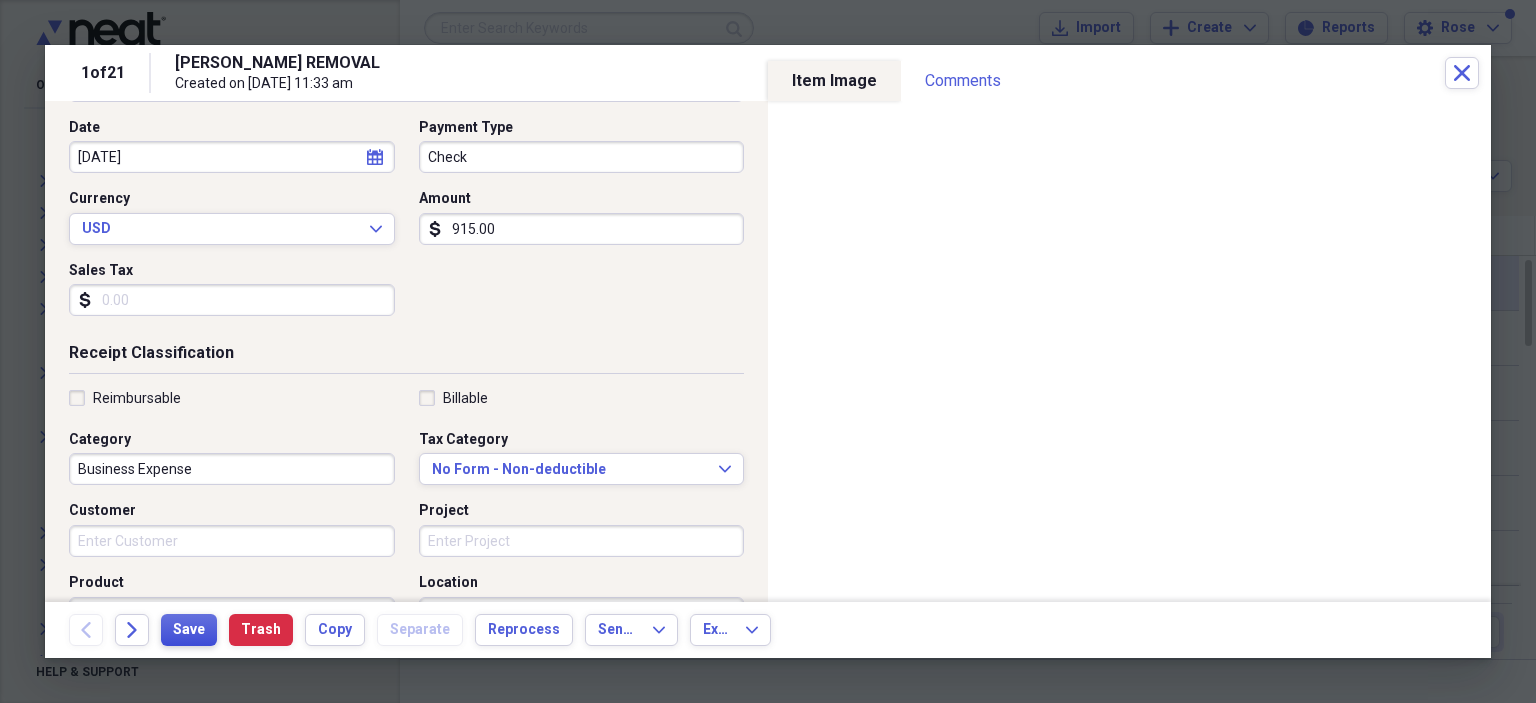click on "Save" at bounding box center (189, 630) 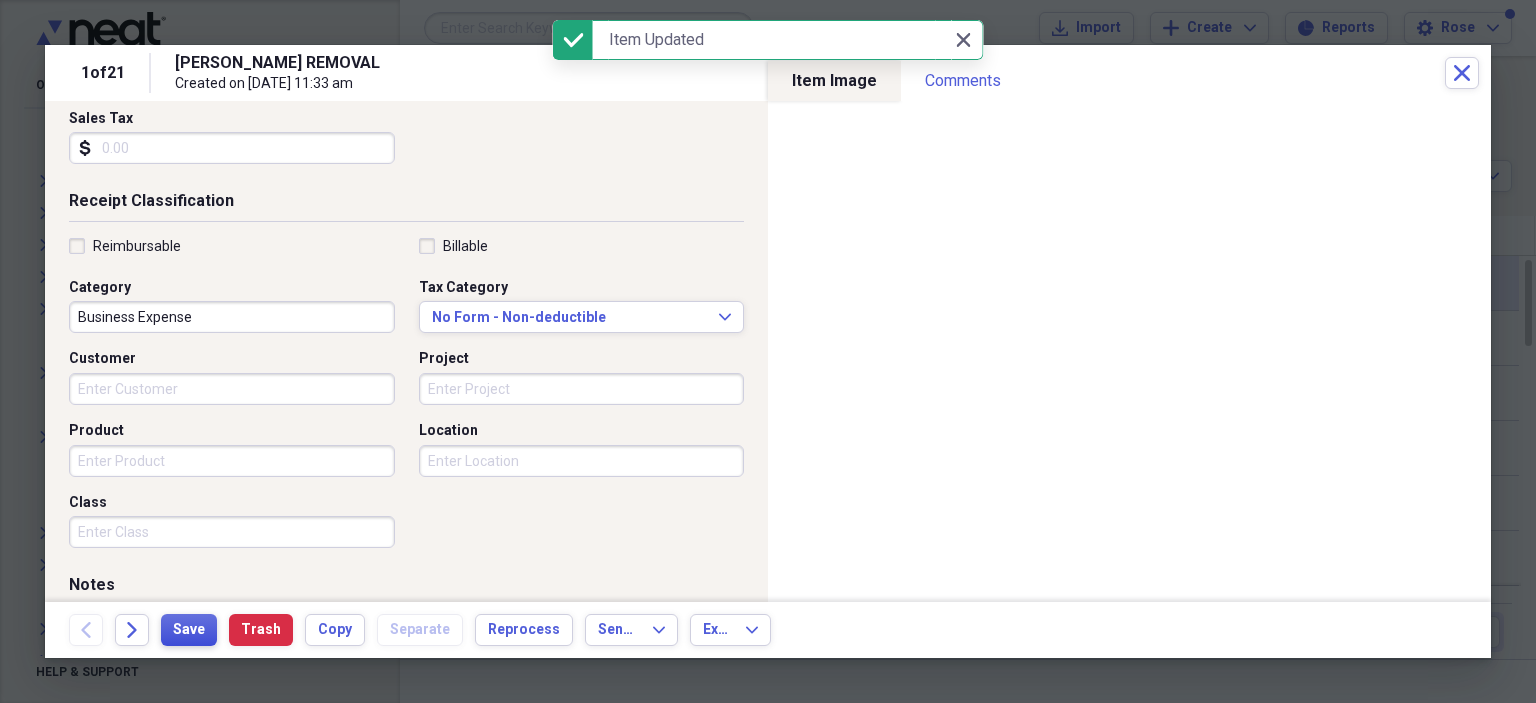 scroll, scrollTop: 500, scrollLeft: 0, axis: vertical 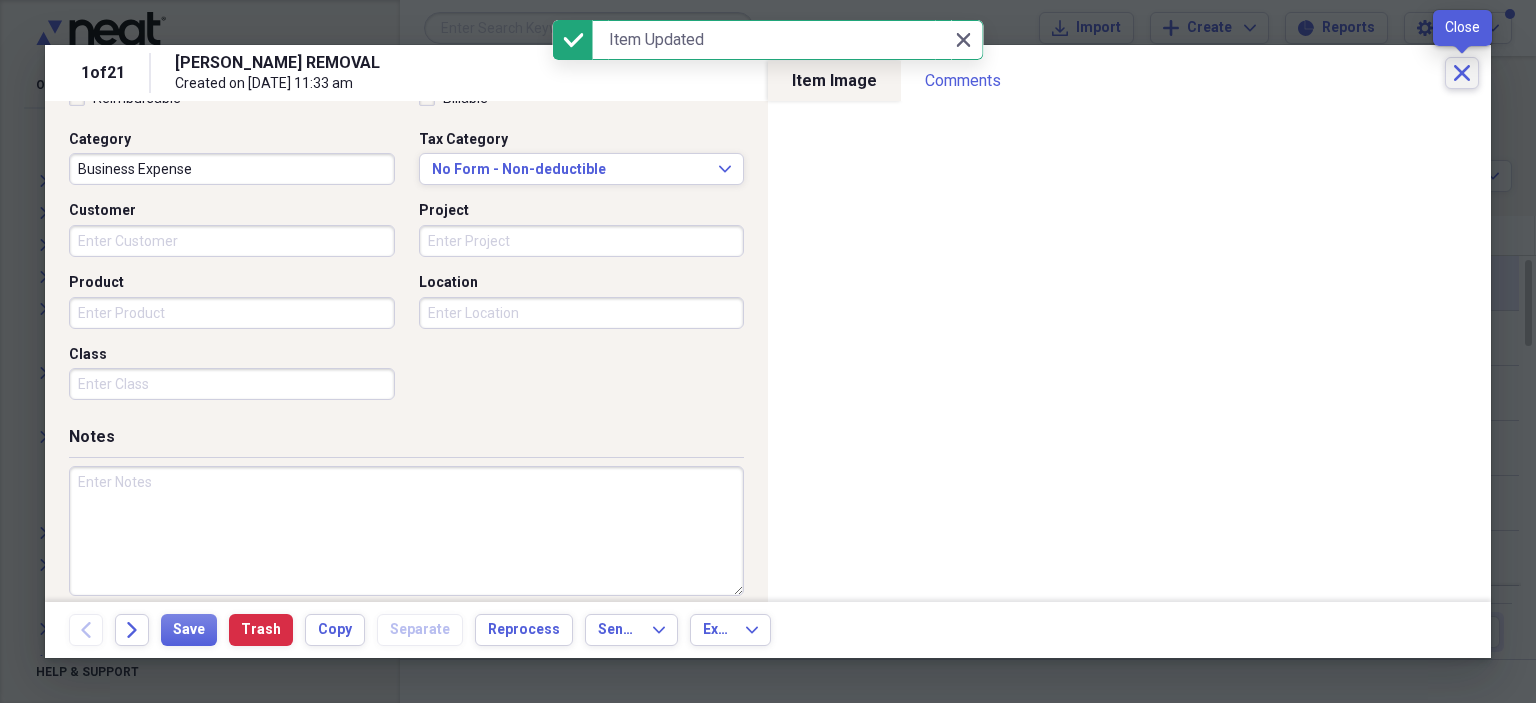 click 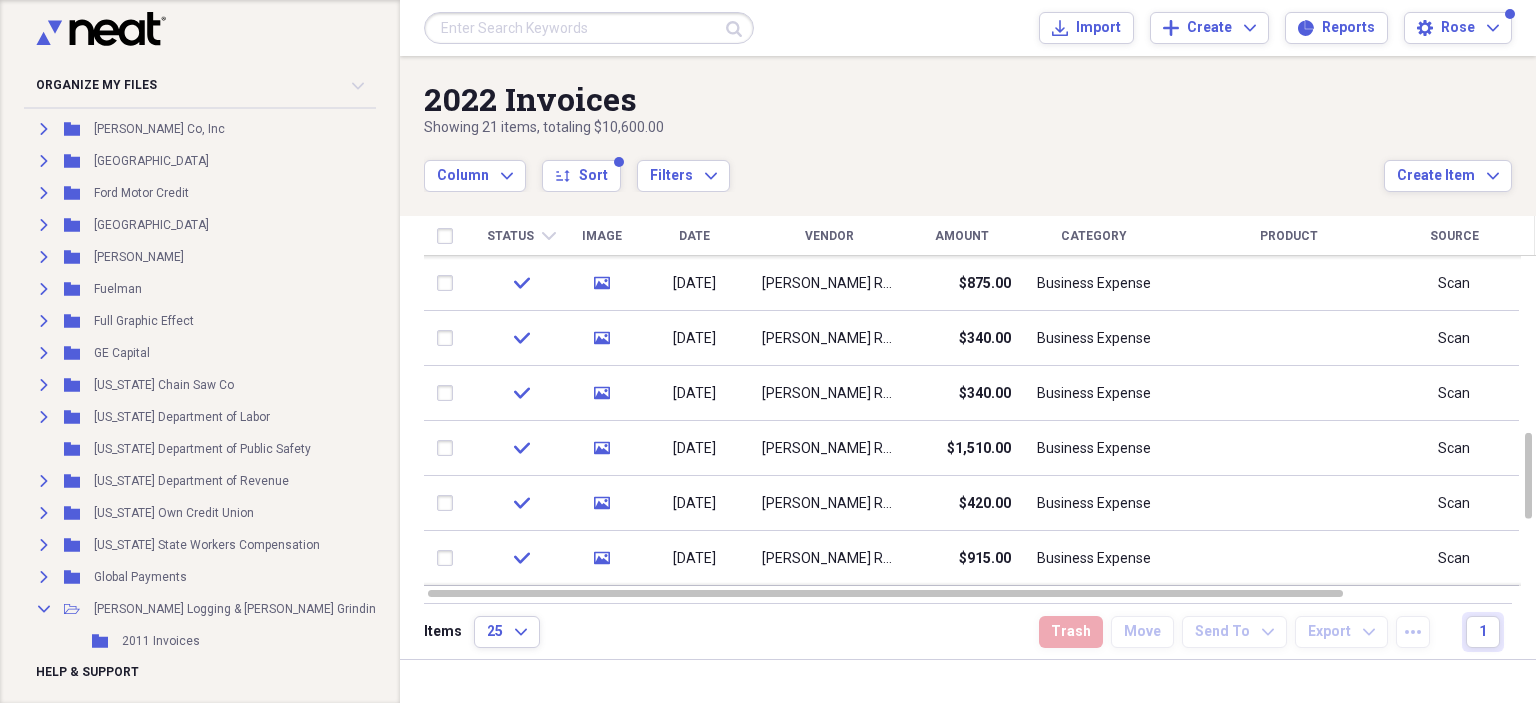 scroll, scrollTop: 2900, scrollLeft: 0, axis: vertical 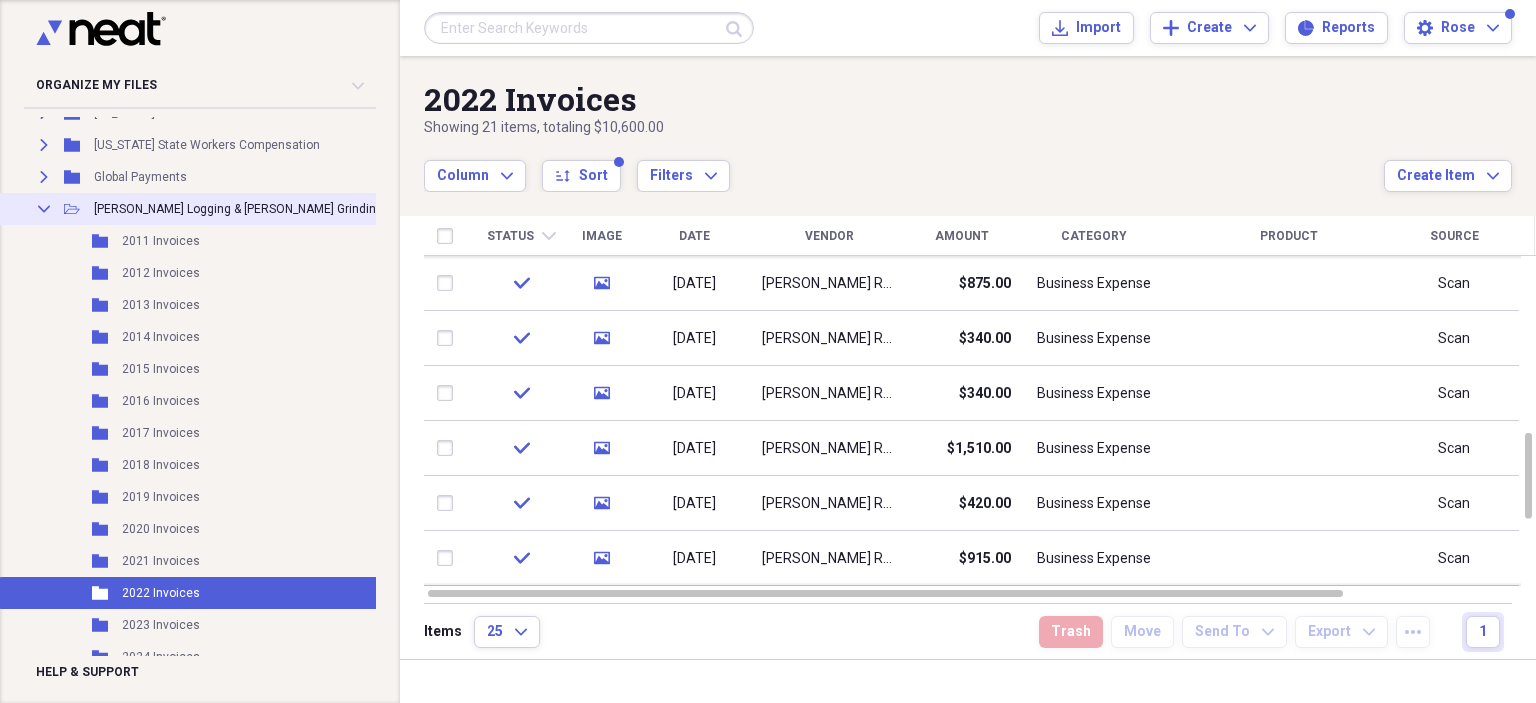 click 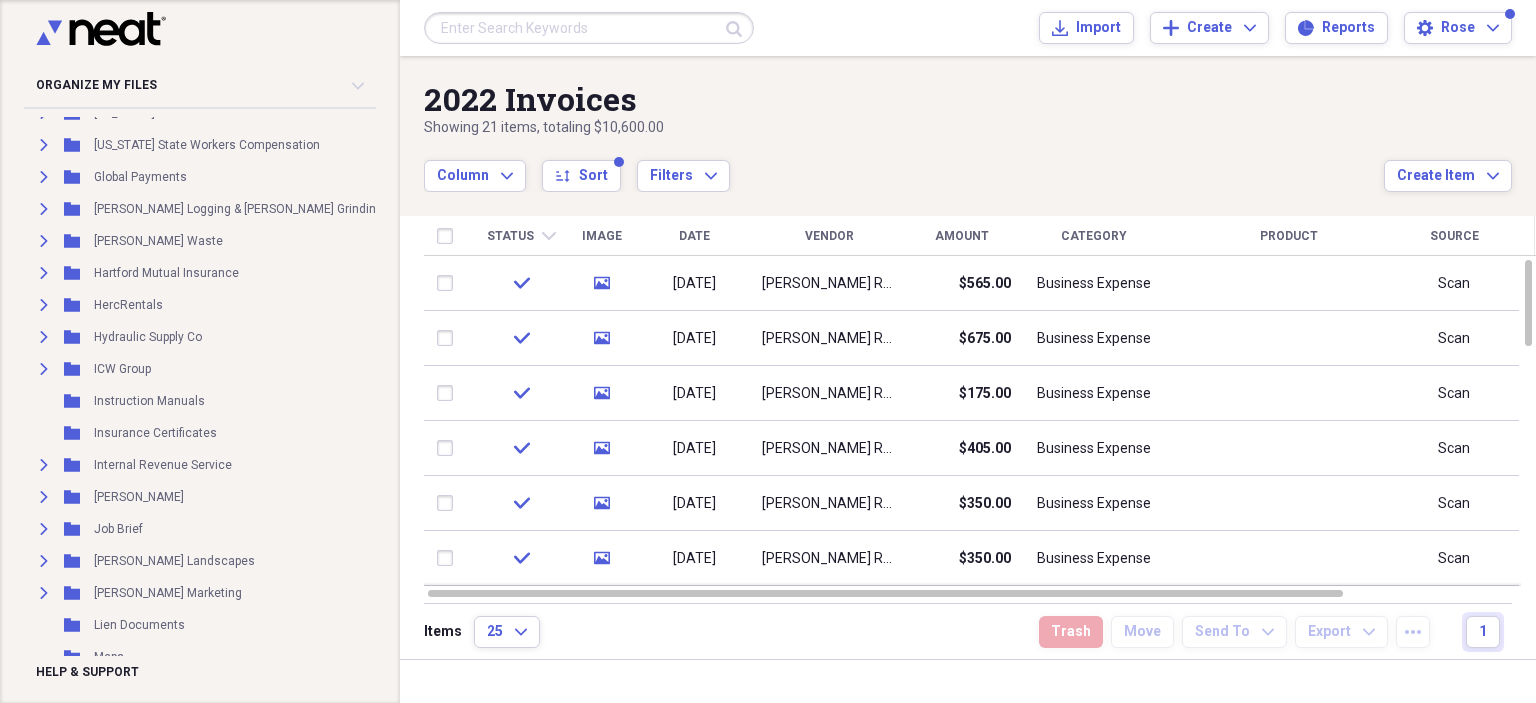 click on "Status" at bounding box center [510, 236] 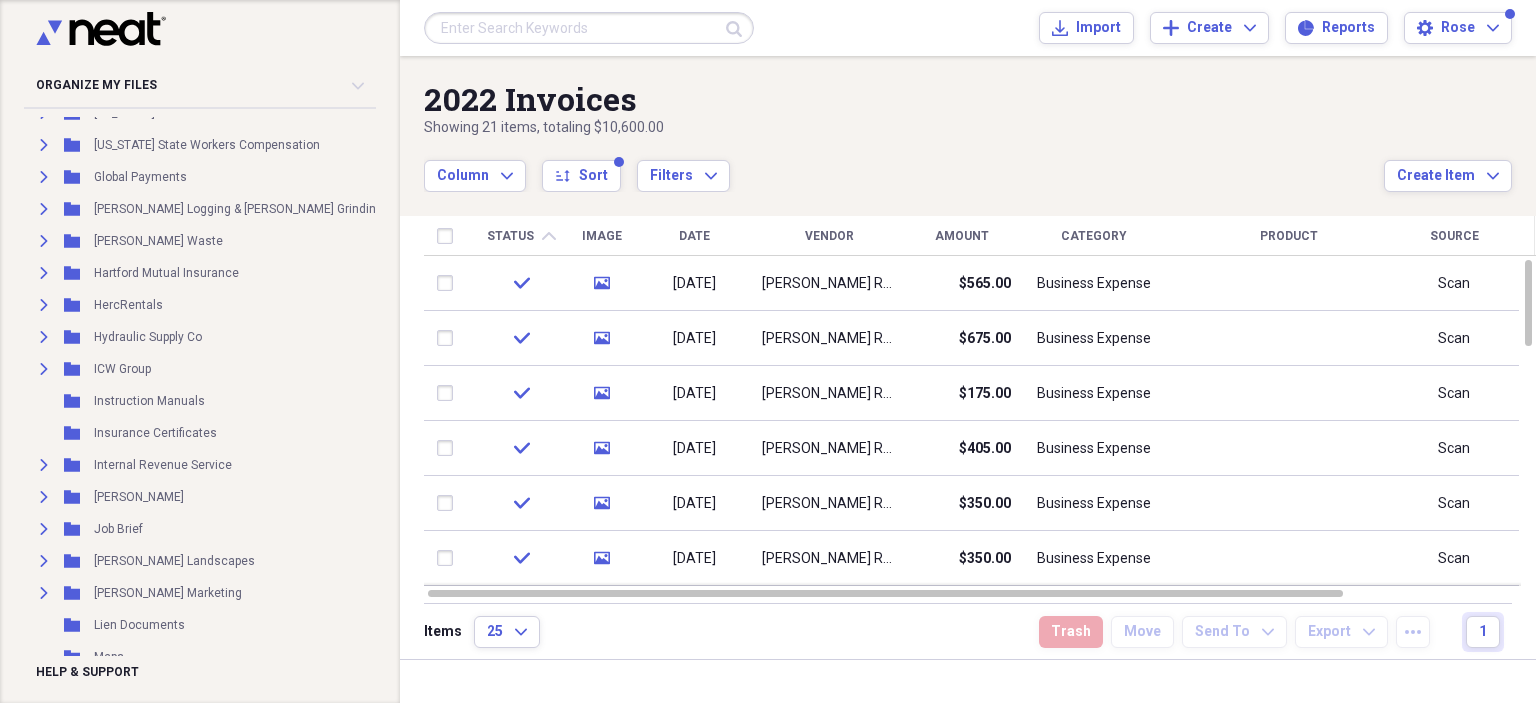 click on "Status" at bounding box center (510, 236) 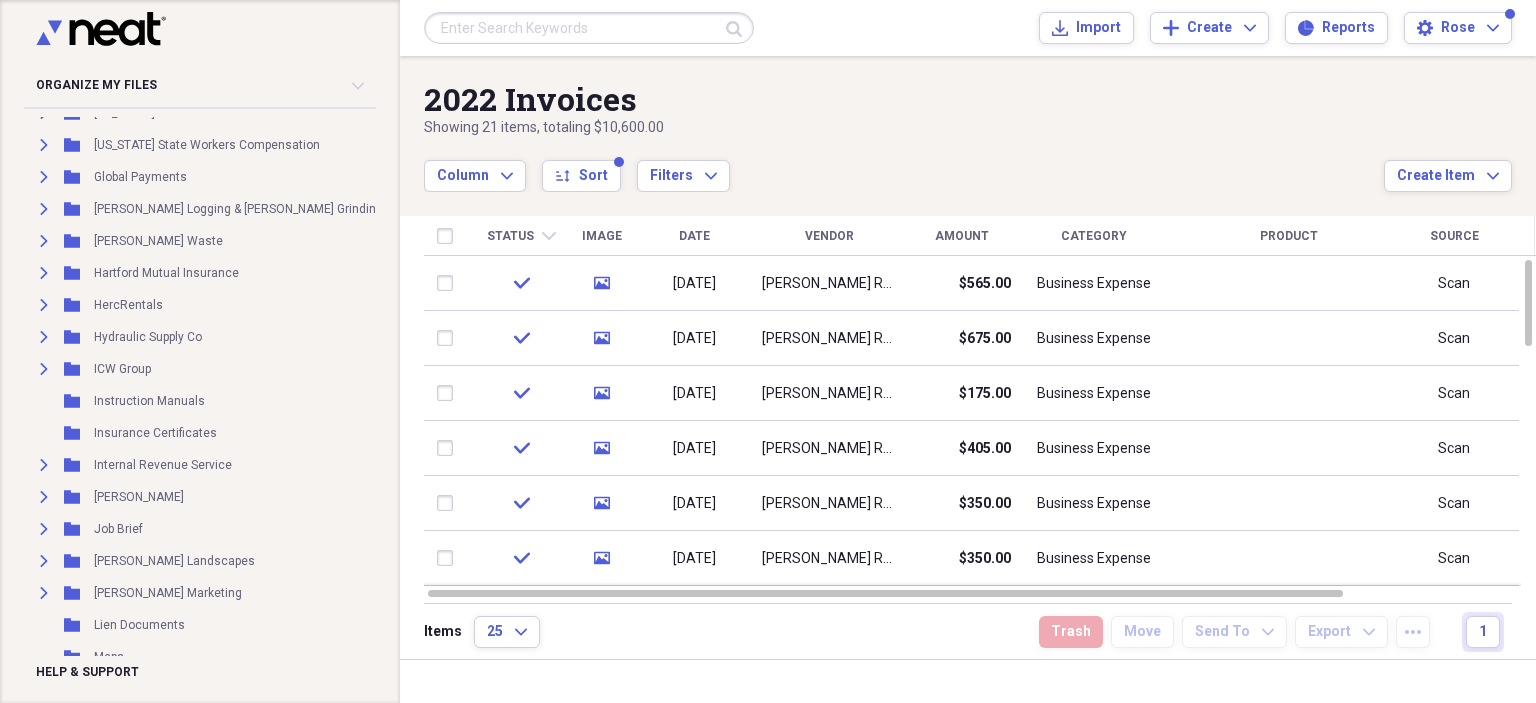 click on "Date" at bounding box center [694, 236] 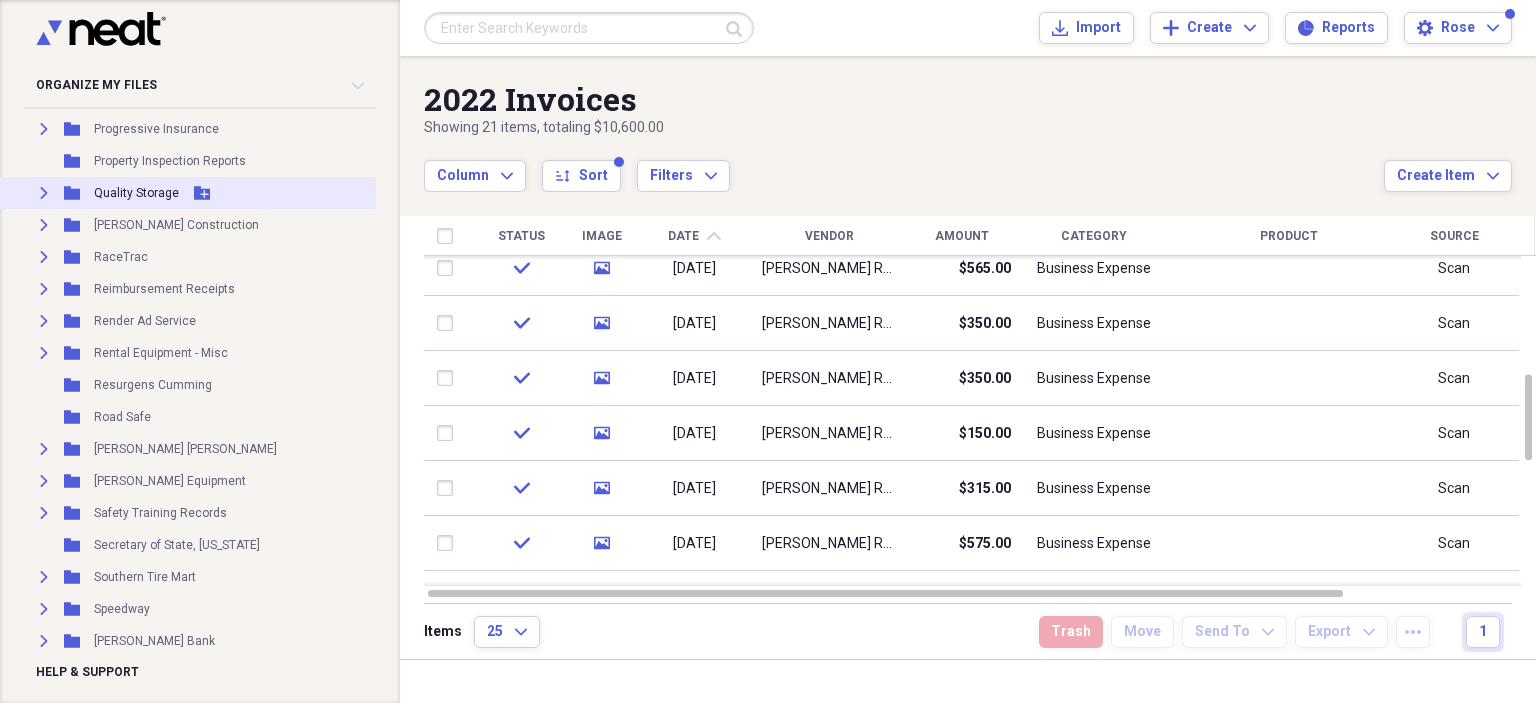 scroll, scrollTop: 3900, scrollLeft: 0, axis: vertical 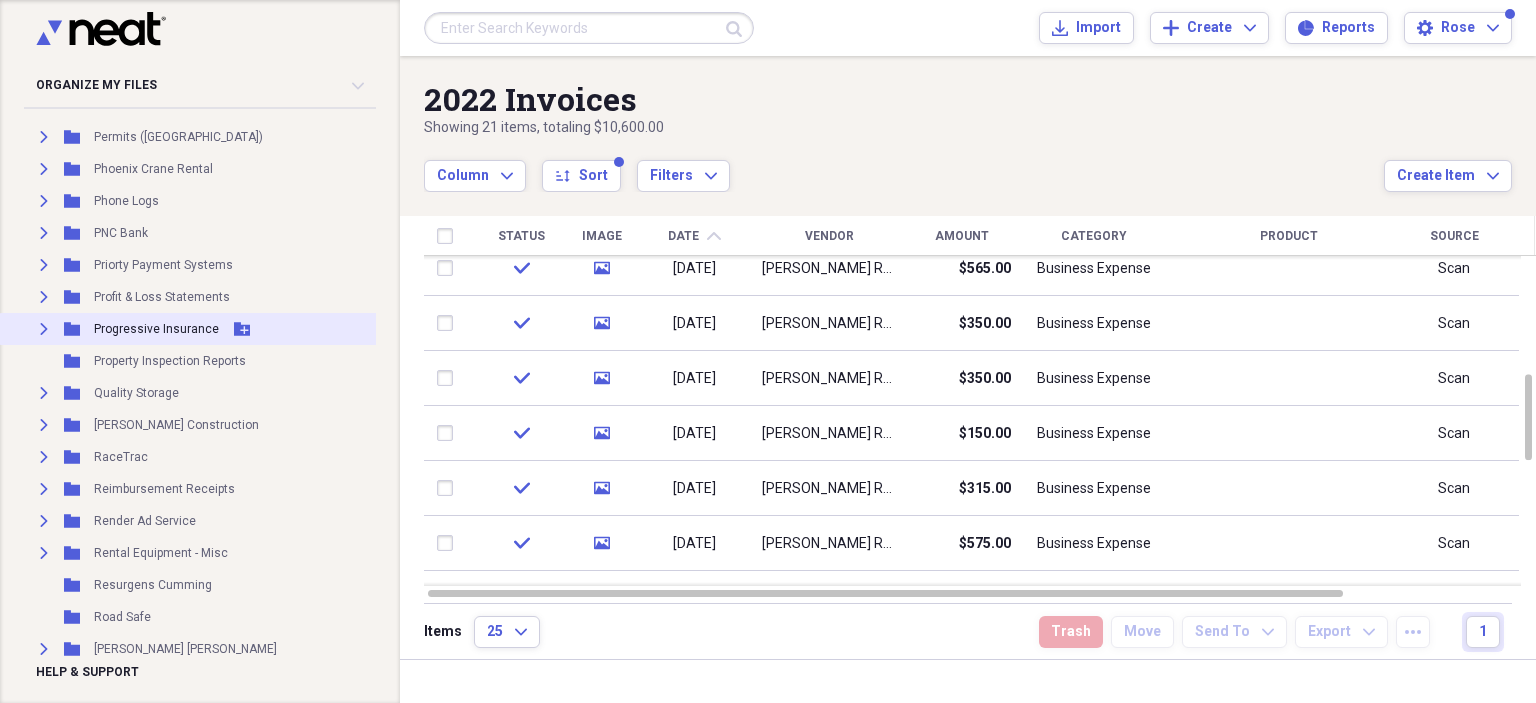 click on "Expand" 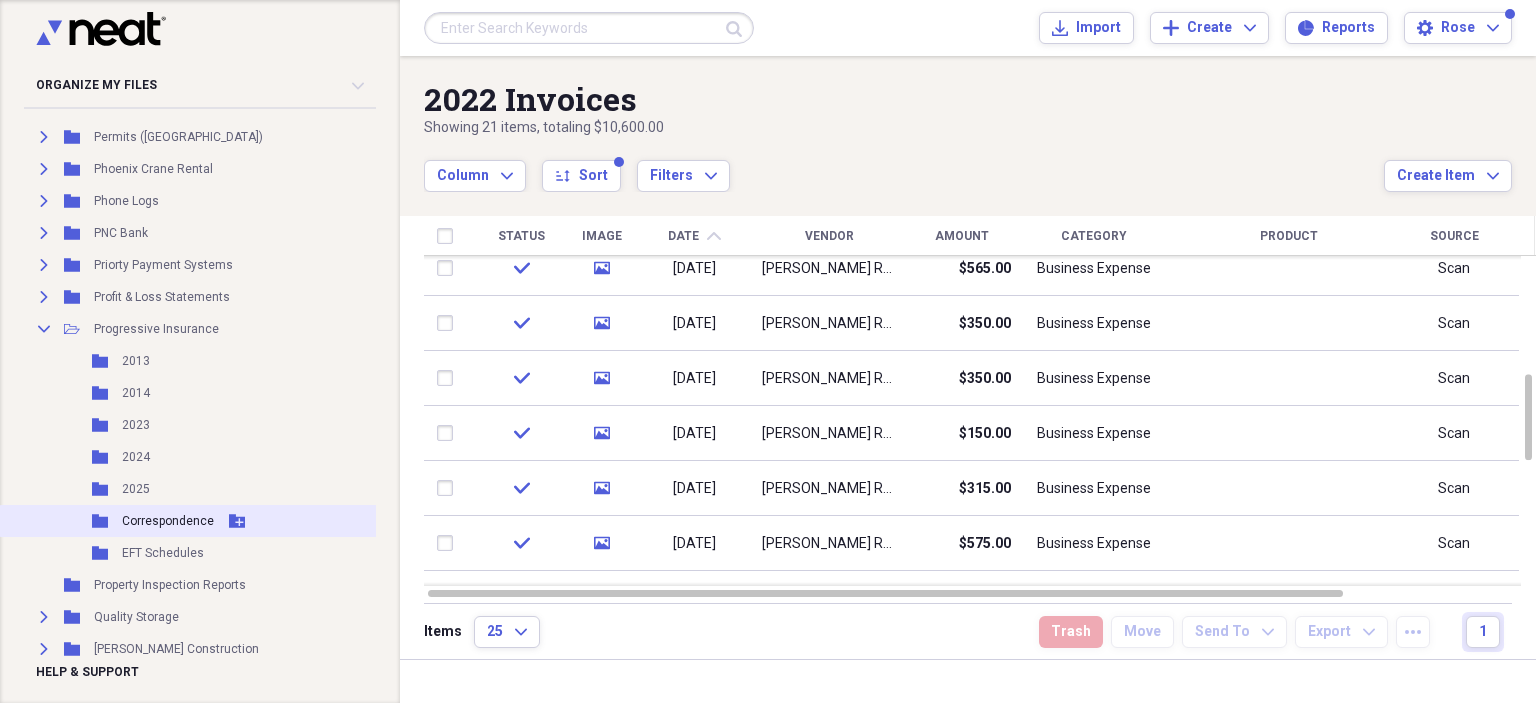 click on "Folder Correspondence Add Folder" at bounding box center (226, 521) 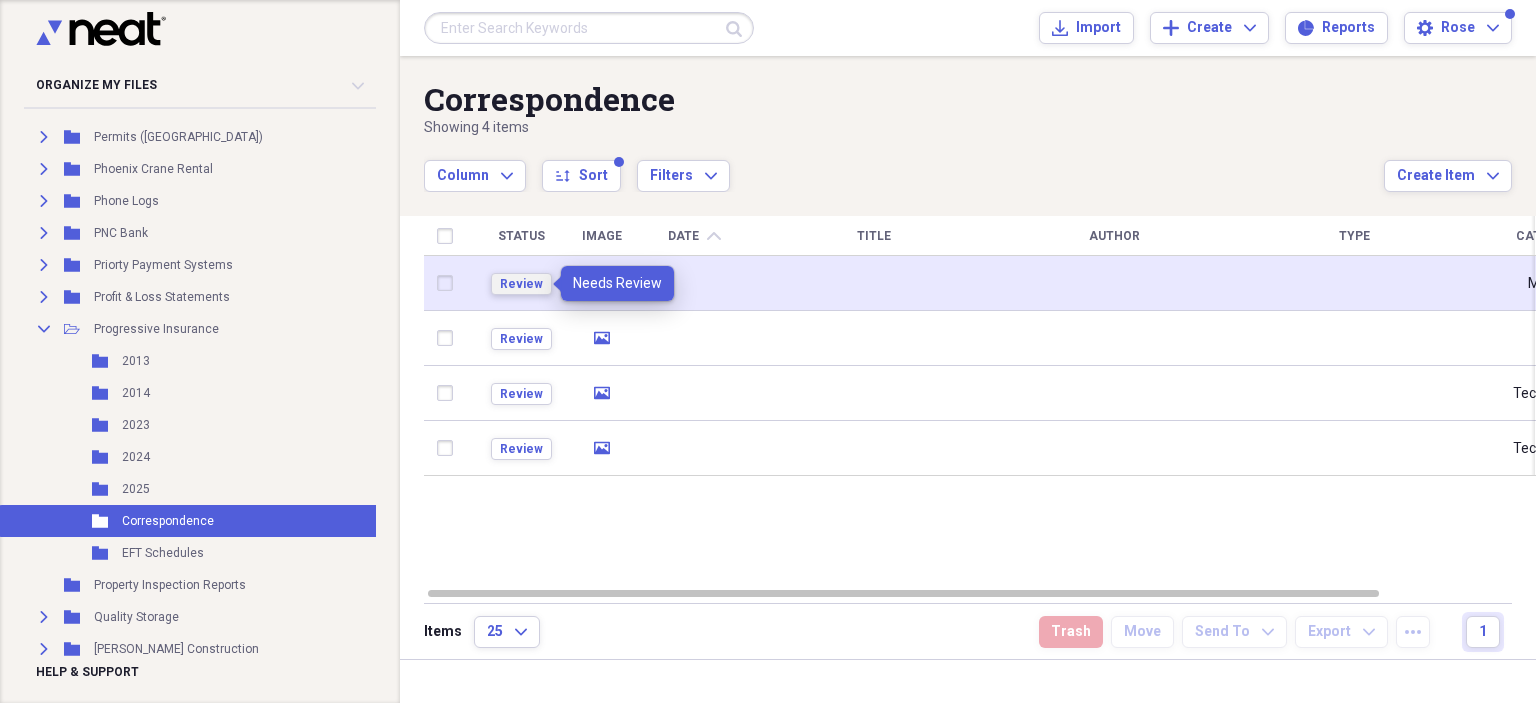 click on "Review" at bounding box center [521, 284] 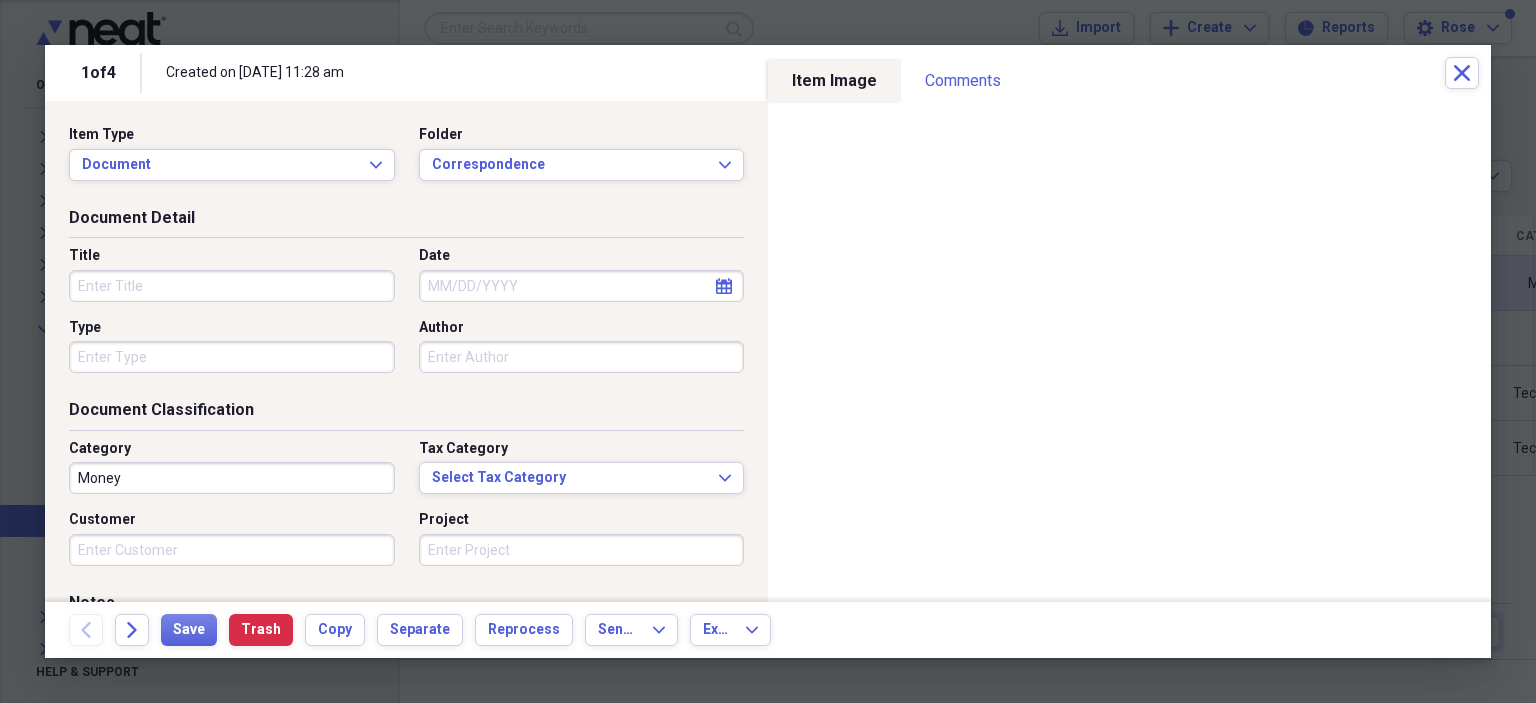click on "Date" at bounding box center (582, 286) 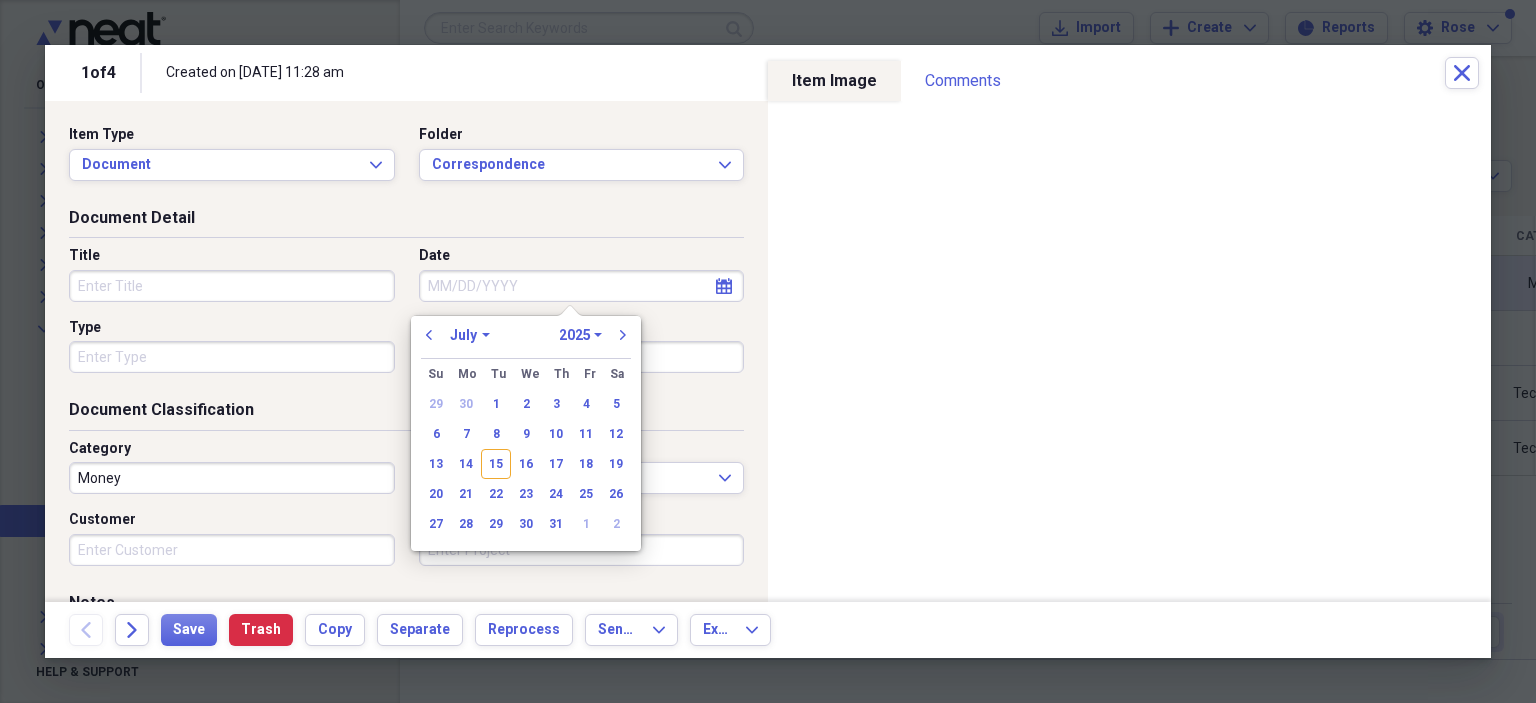 click on "Date" at bounding box center (582, 286) 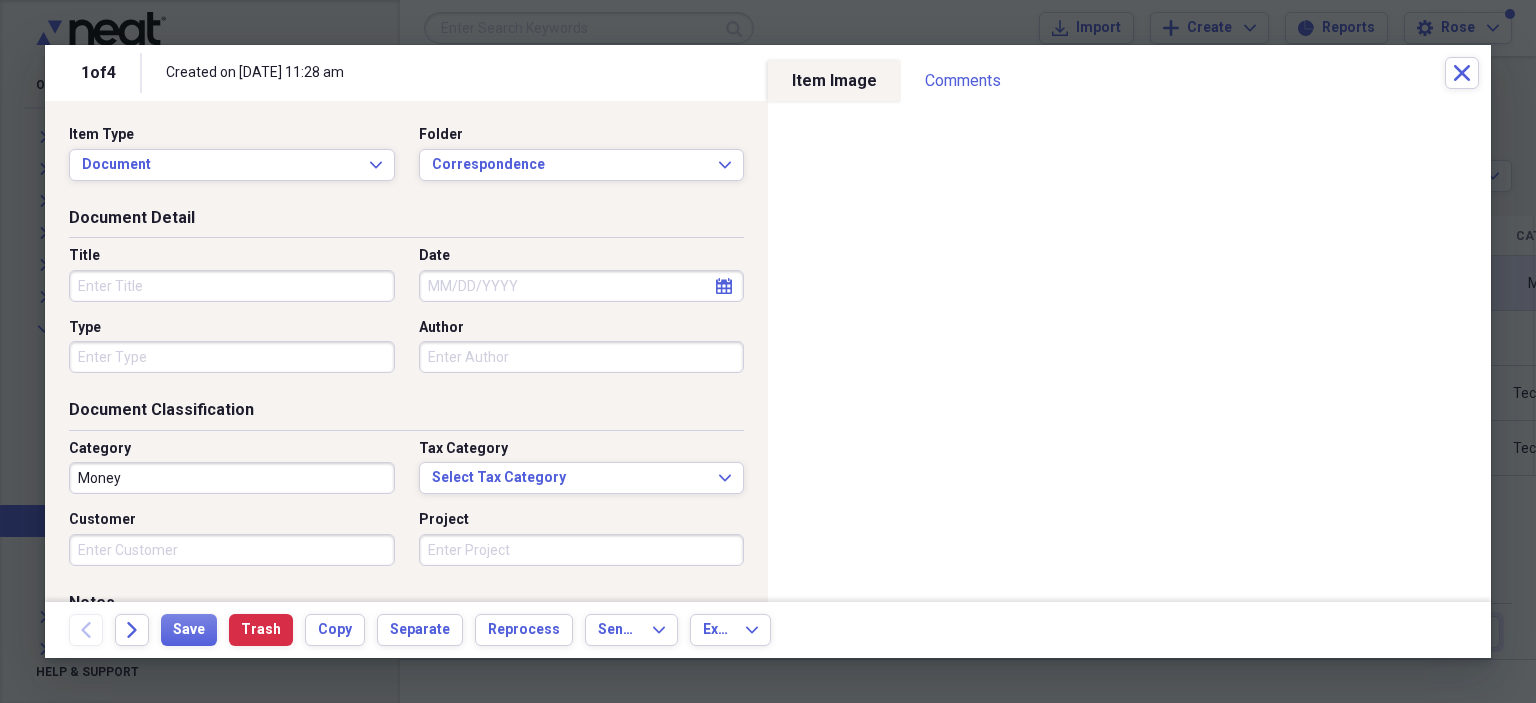 click on "Title" at bounding box center (232, 286) 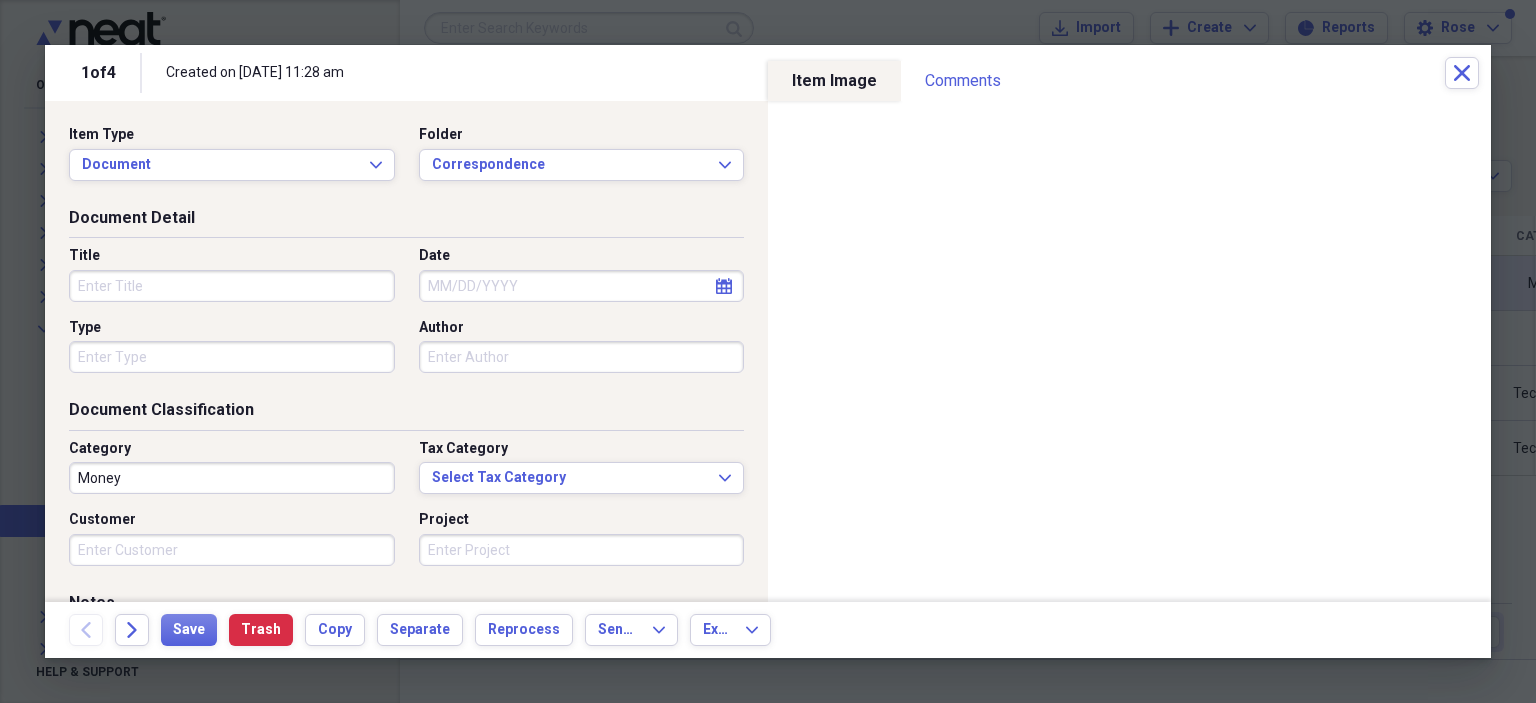 click on "Title" at bounding box center (232, 286) 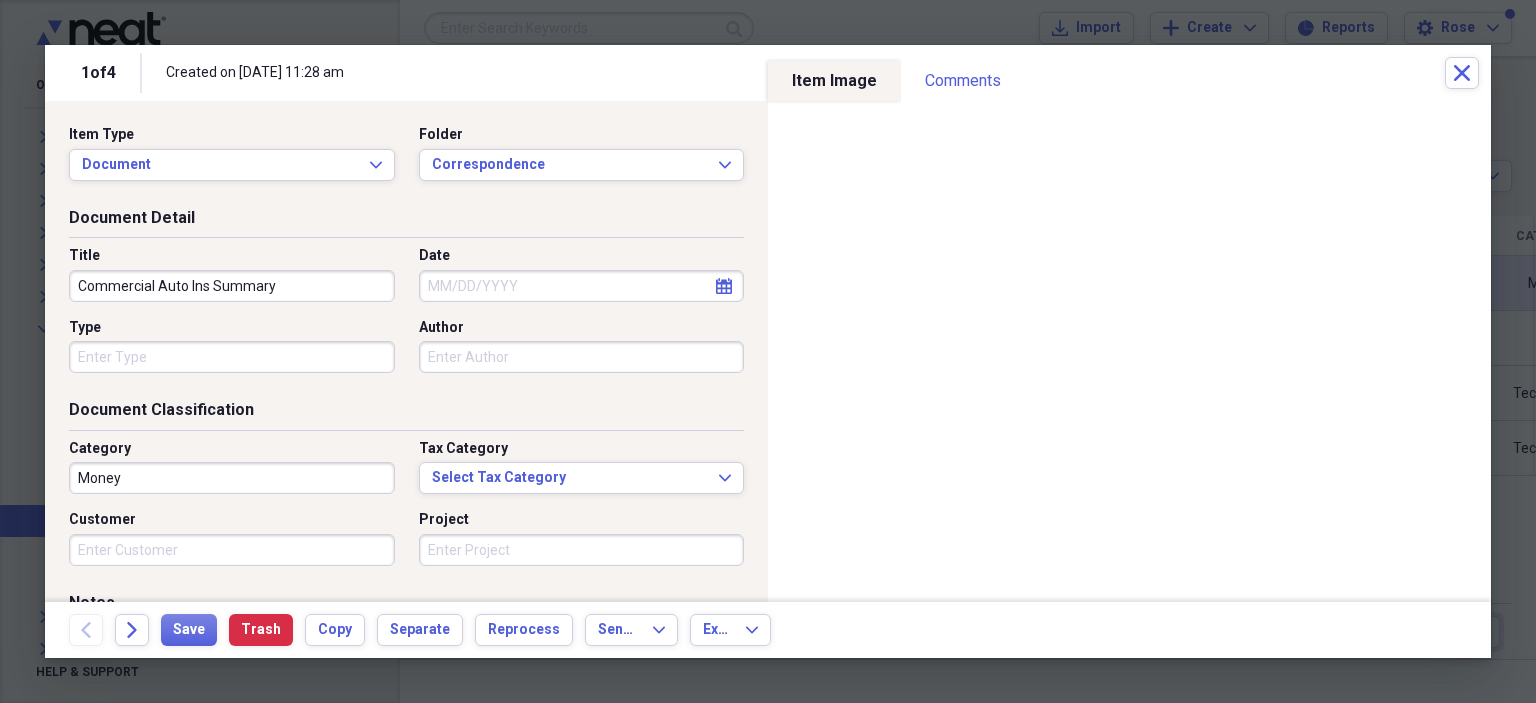 type on "Commercial Auto Ins Summary" 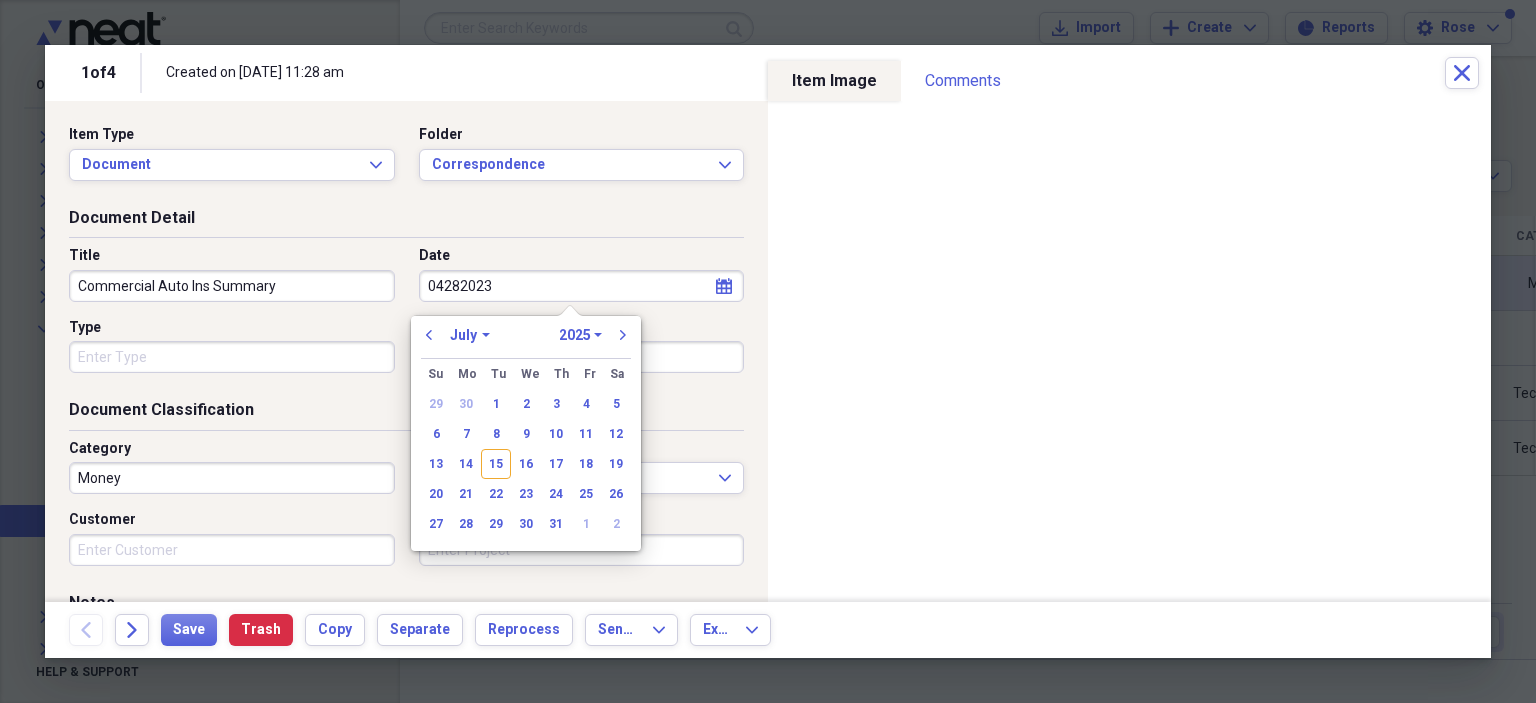 type on "04282023" 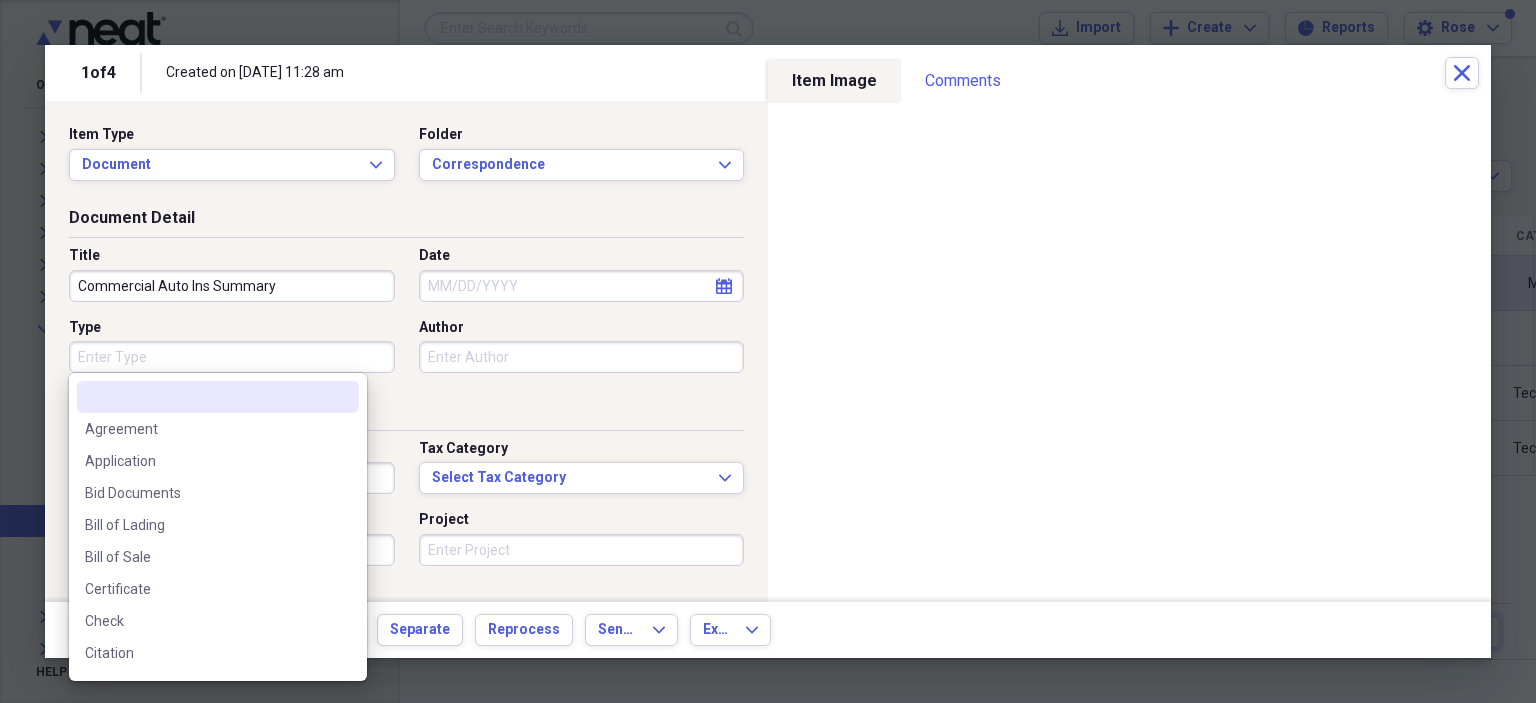 select on "6" 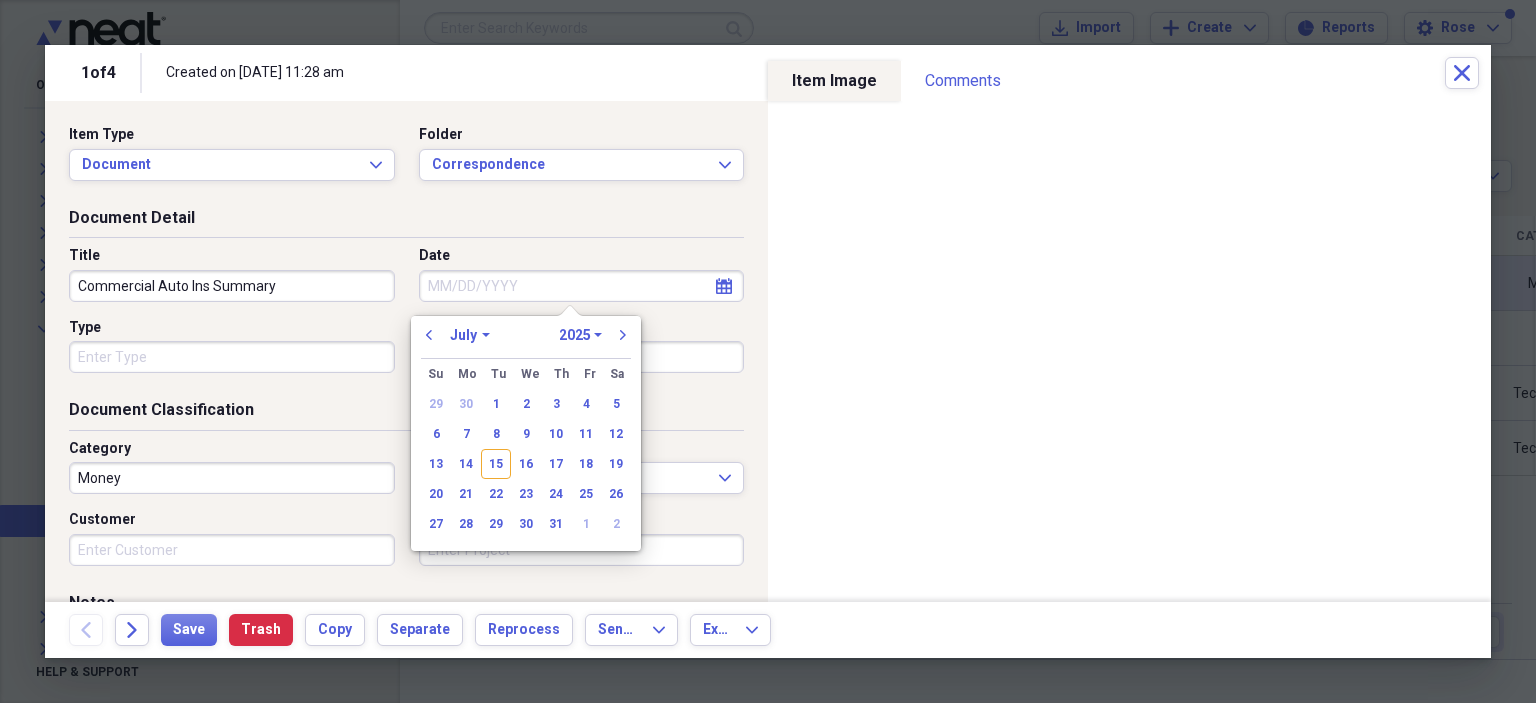 click on "Date" at bounding box center [582, 286] 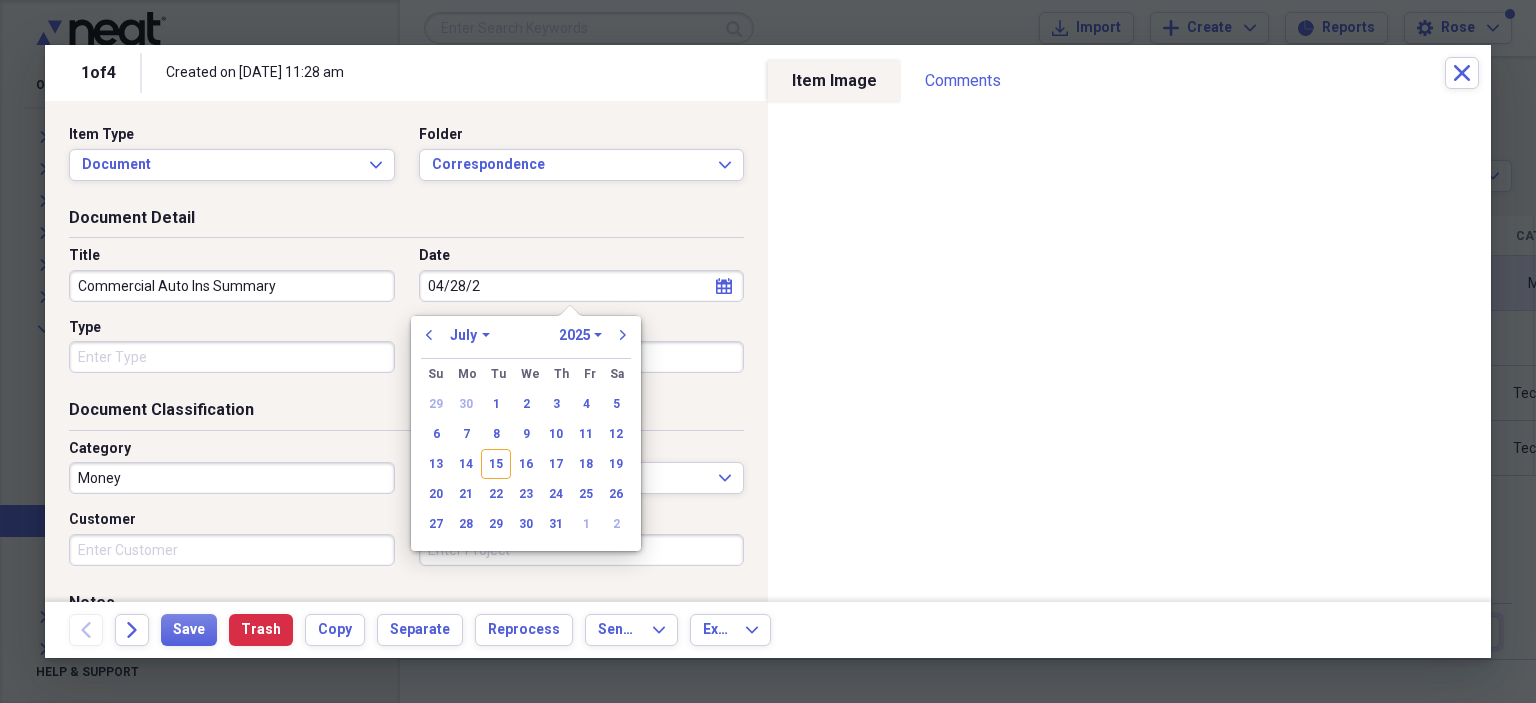 type on "[DATE]" 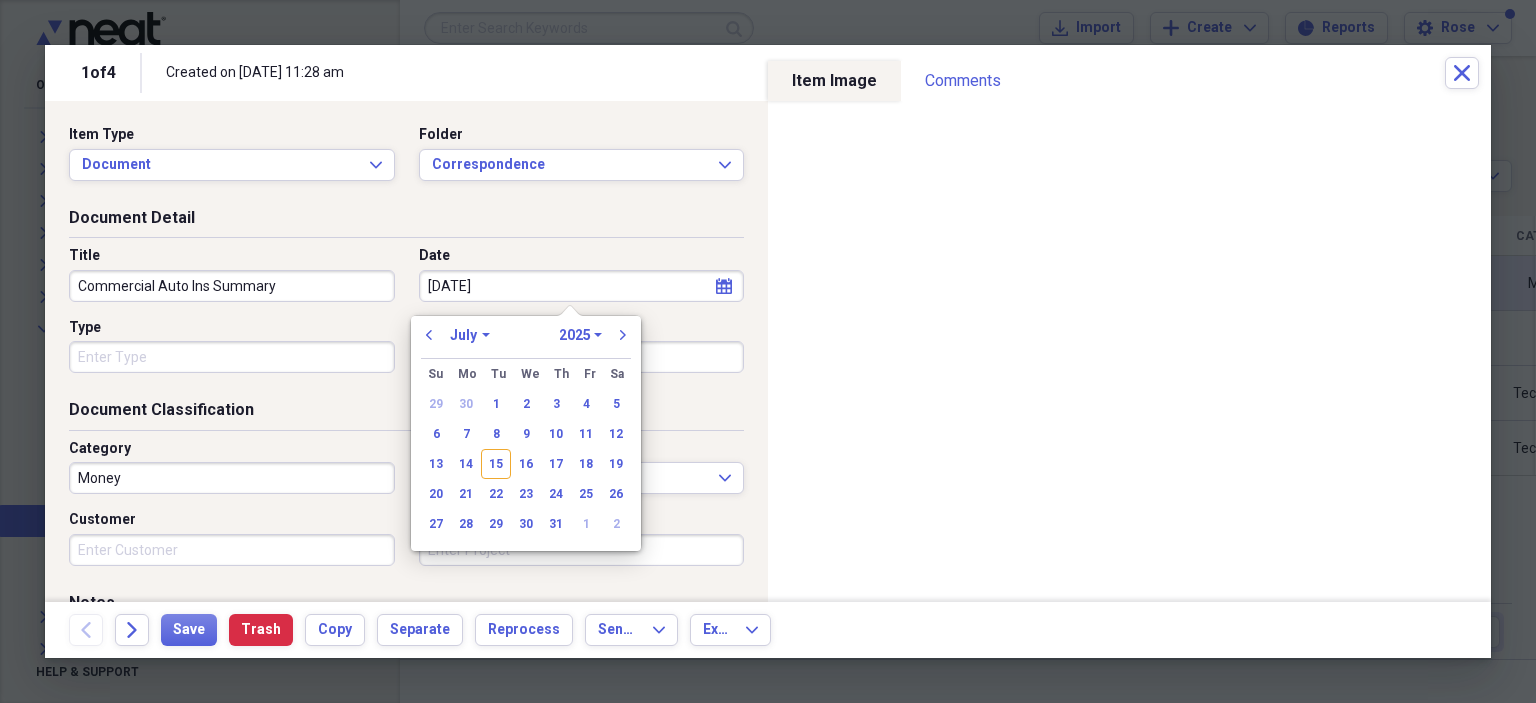 select on "3" 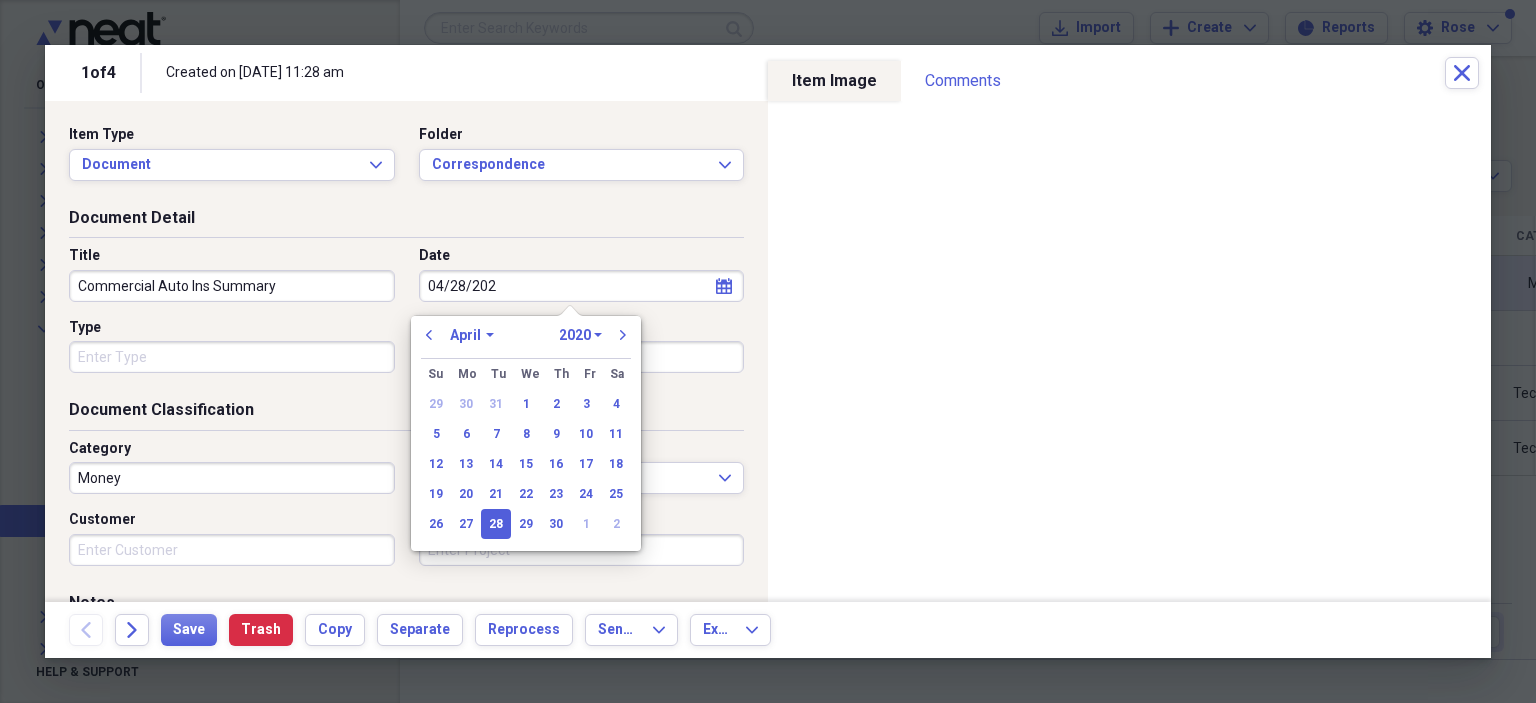 type on "[DATE]" 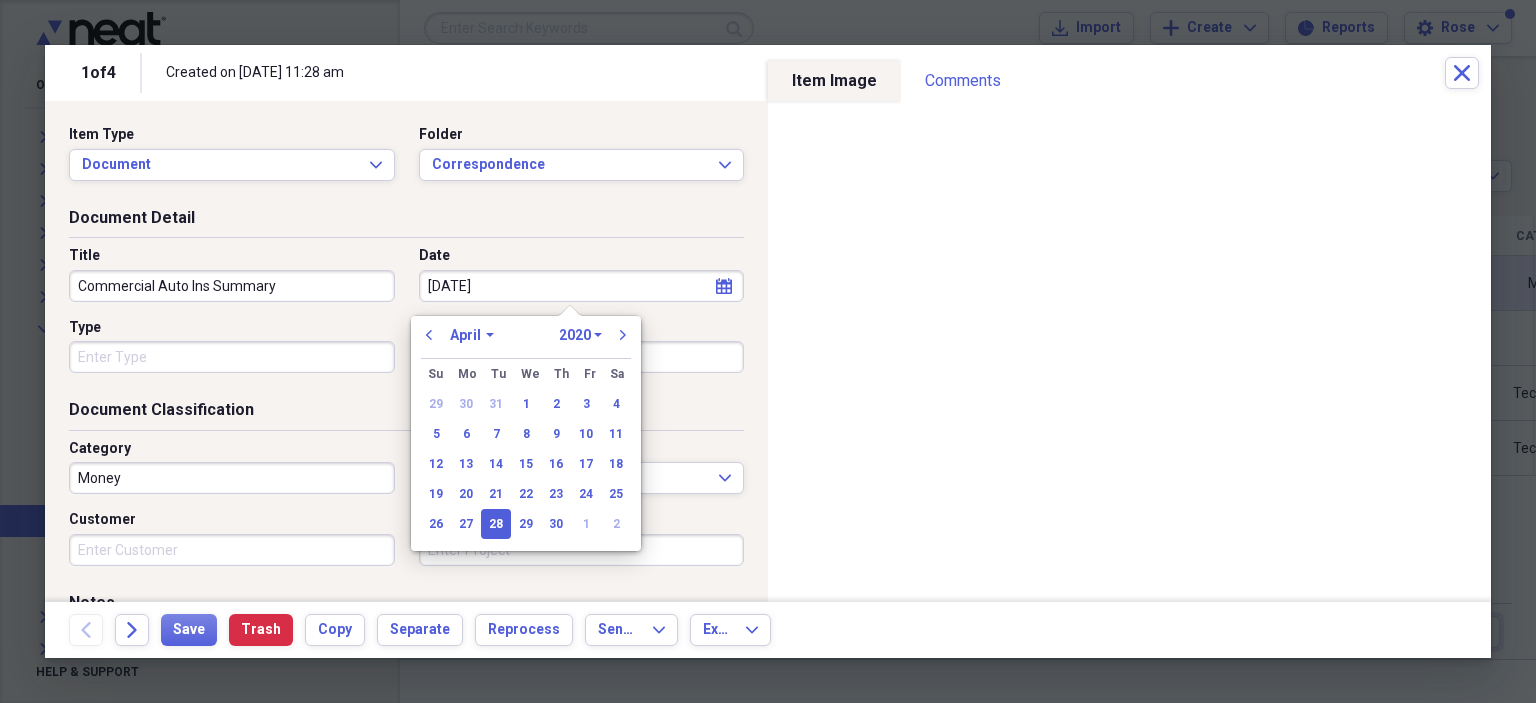 select on "2023" 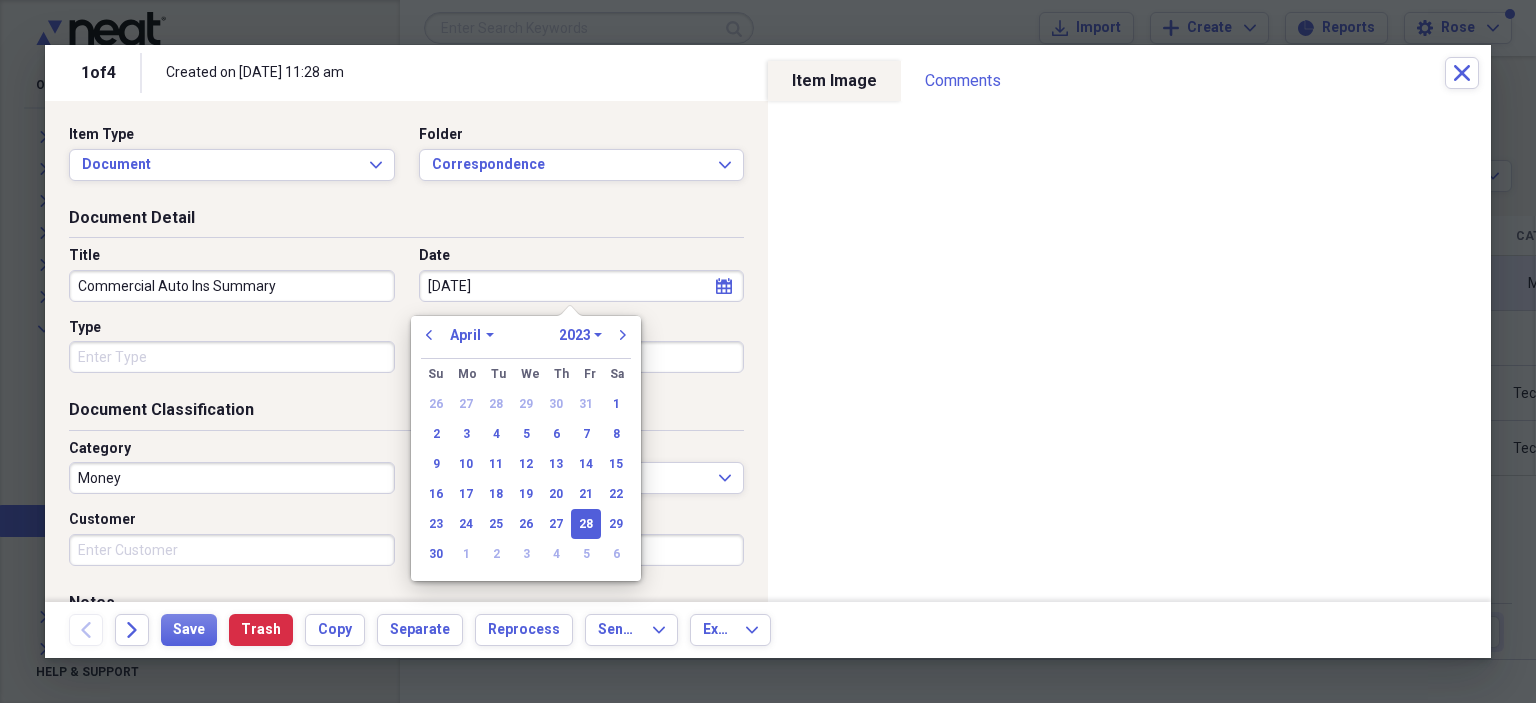 type on "[DATE]" 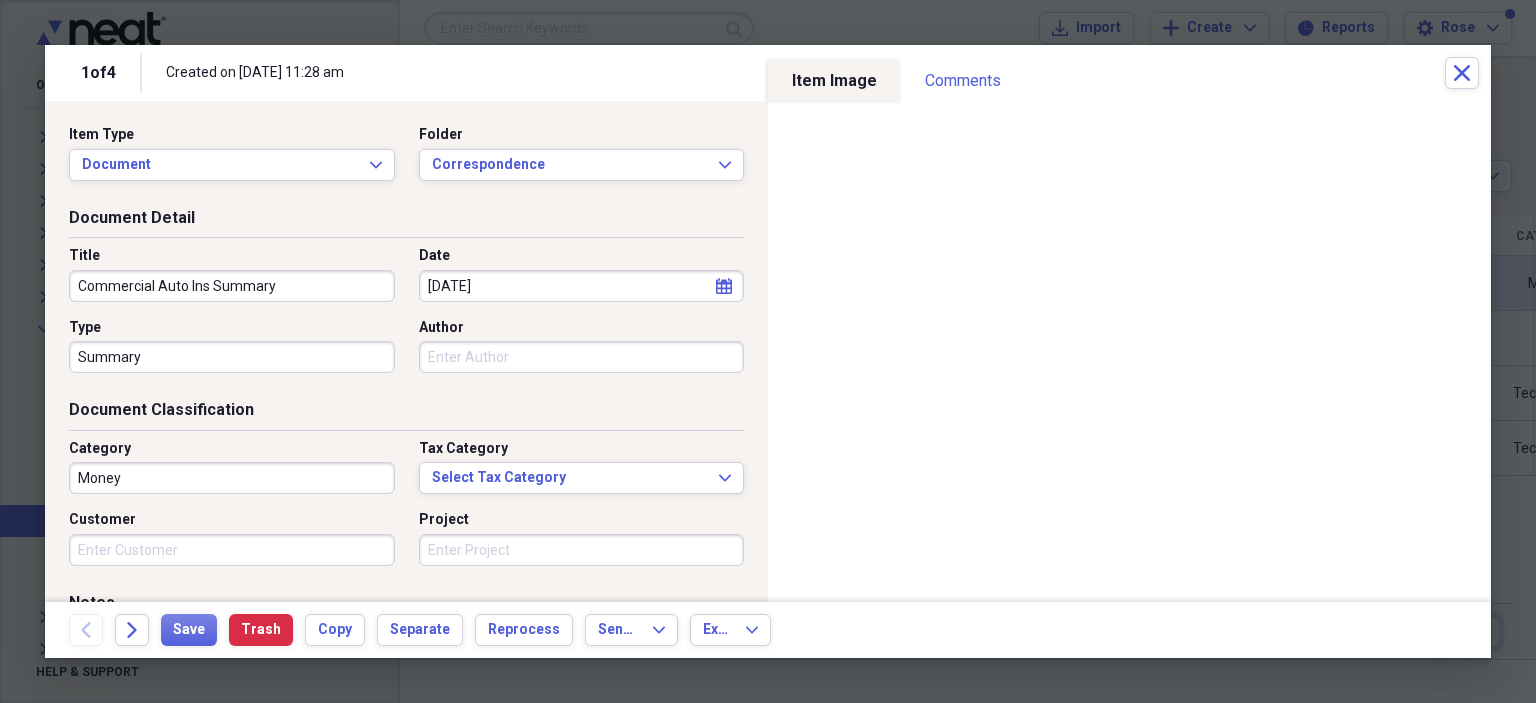 scroll, scrollTop: 100, scrollLeft: 0, axis: vertical 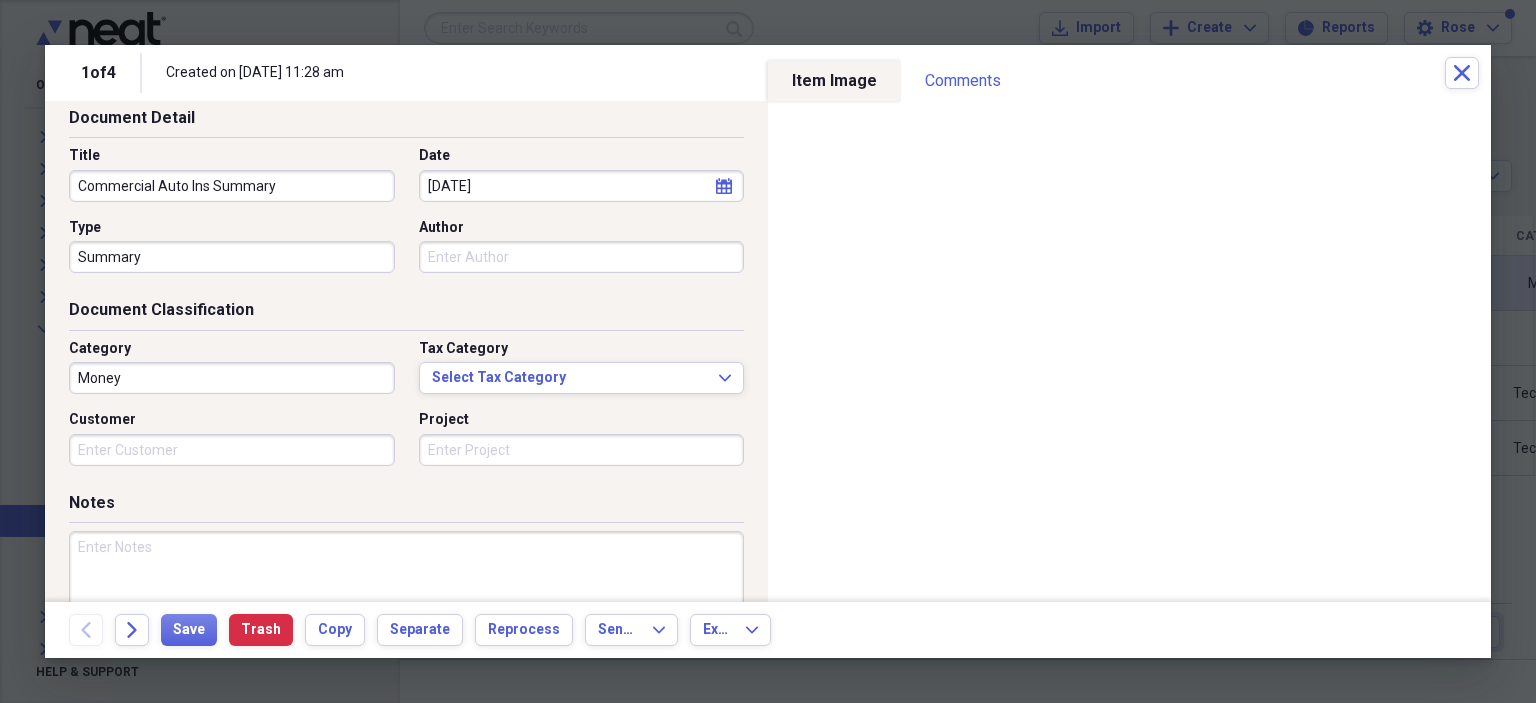 type on "Summary" 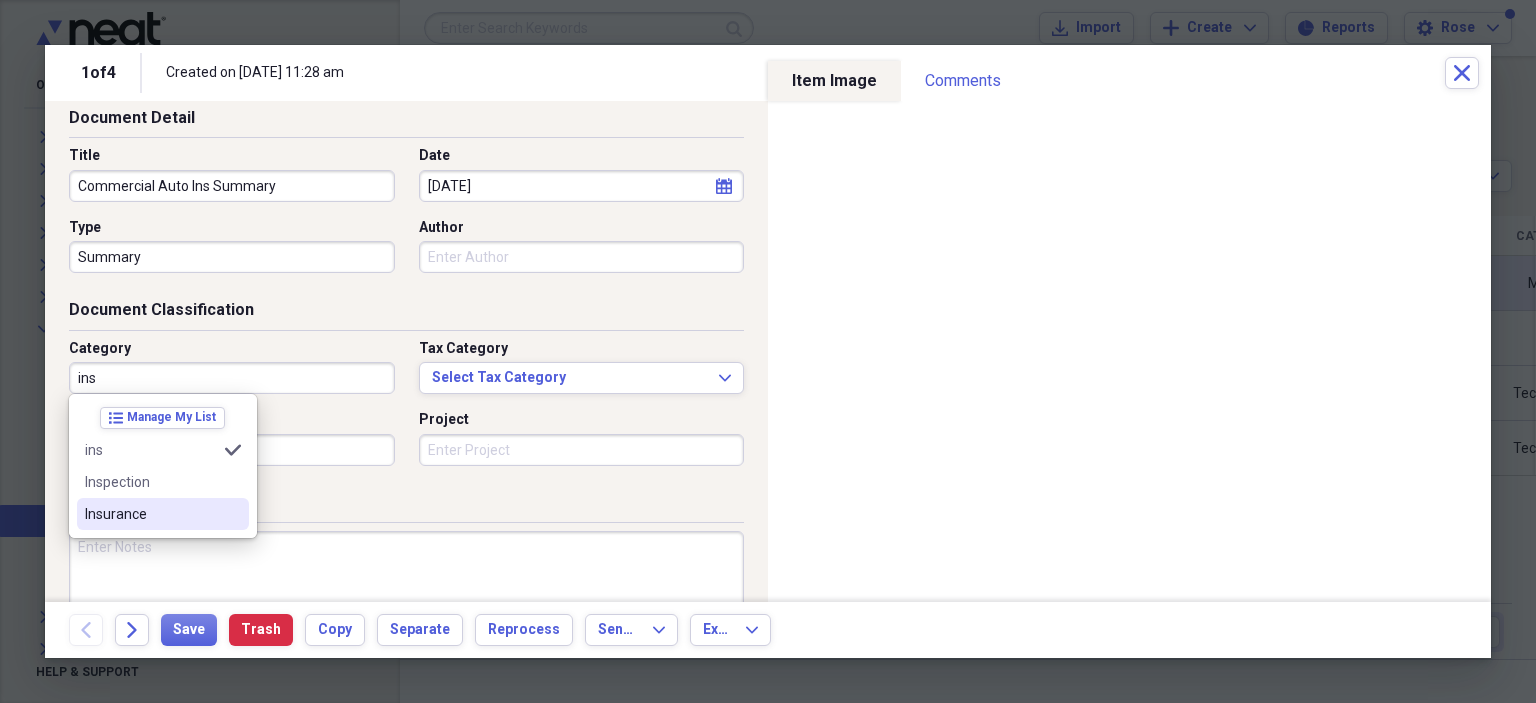 click on "Insurance" at bounding box center (163, 514) 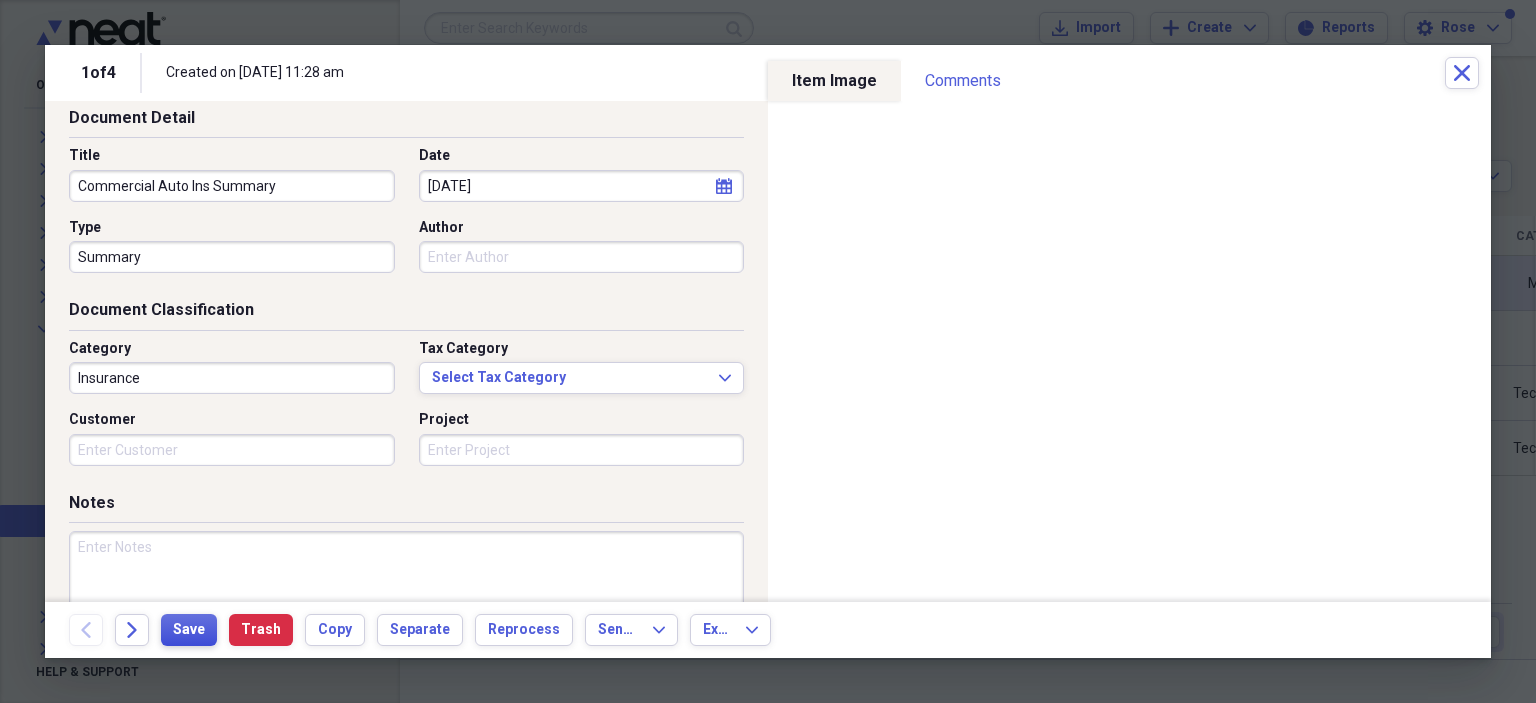 click on "Save" at bounding box center [189, 630] 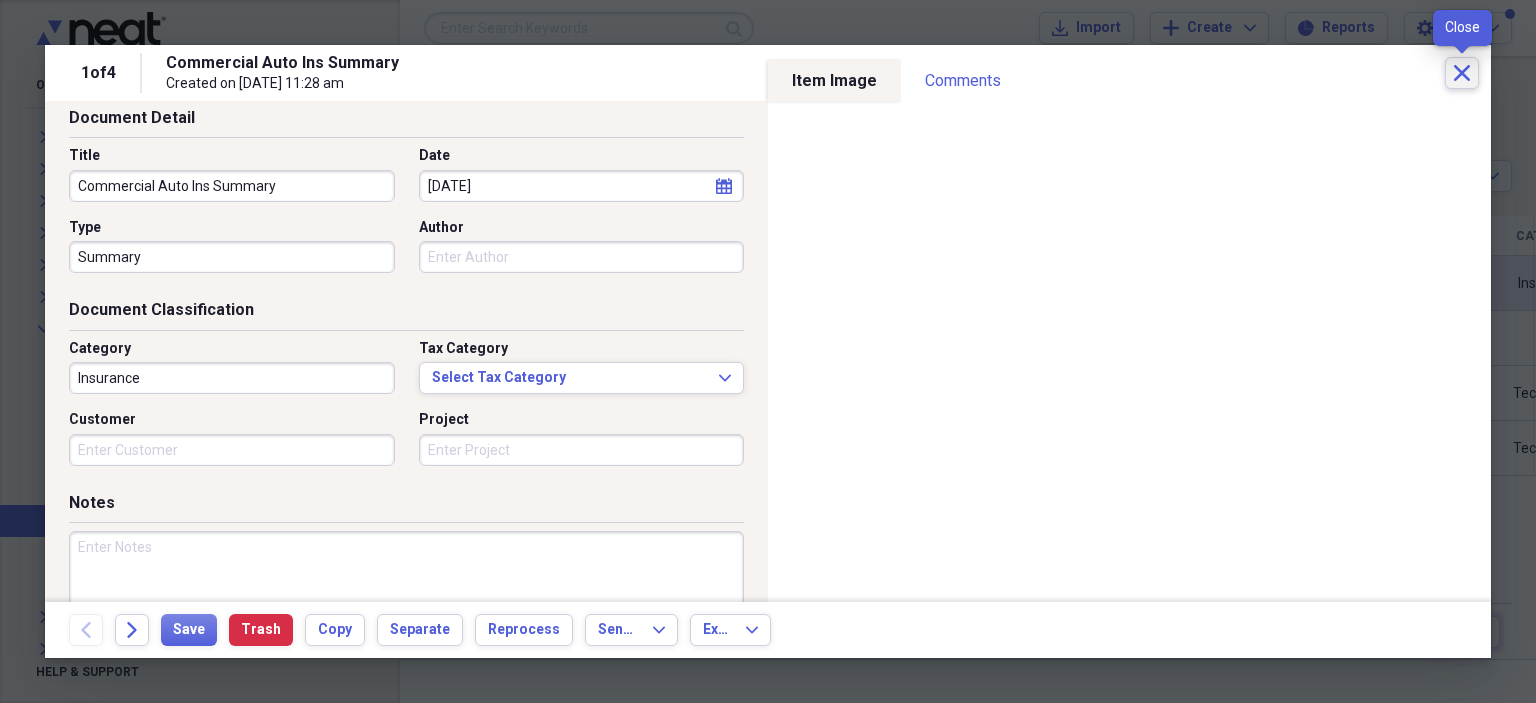 click on "Close" at bounding box center [1462, 73] 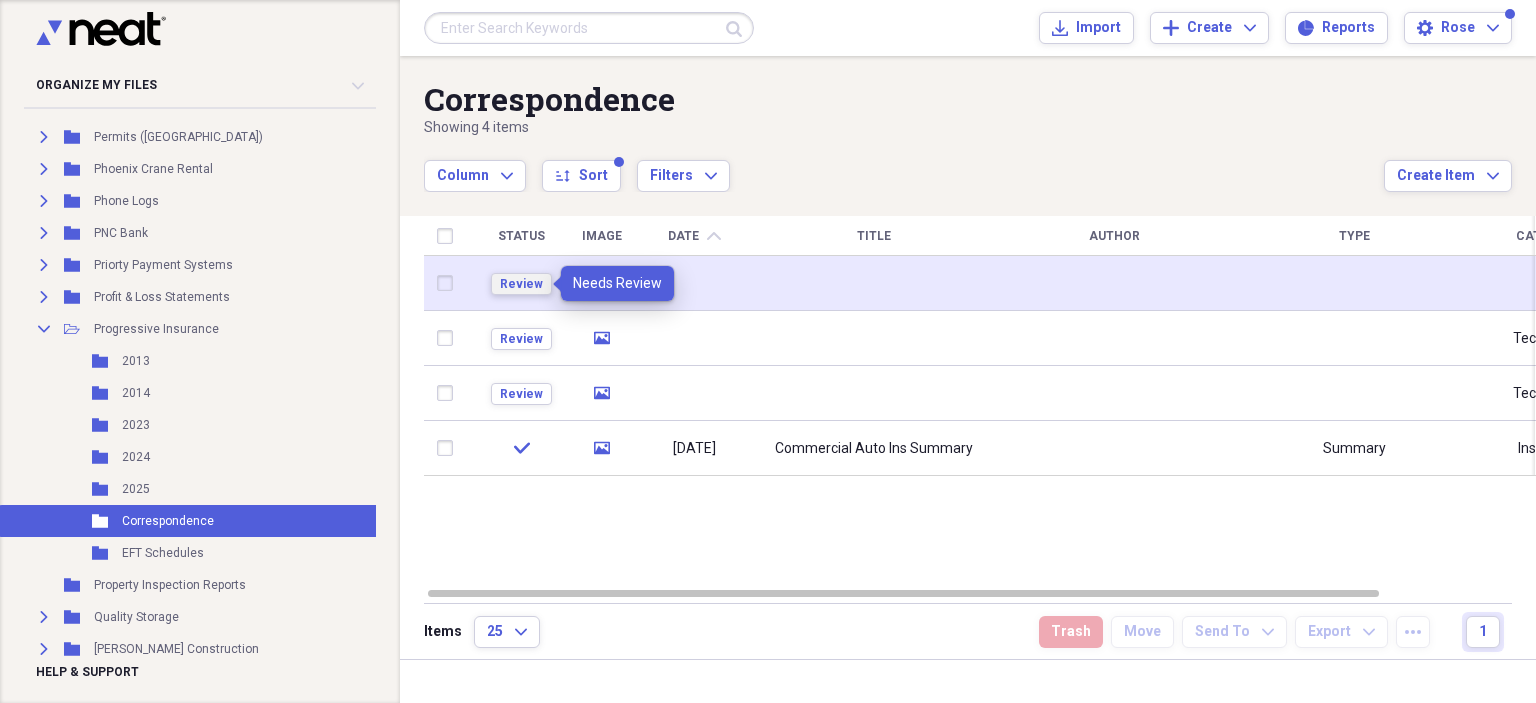 click on "Review" at bounding box center [521, 284] 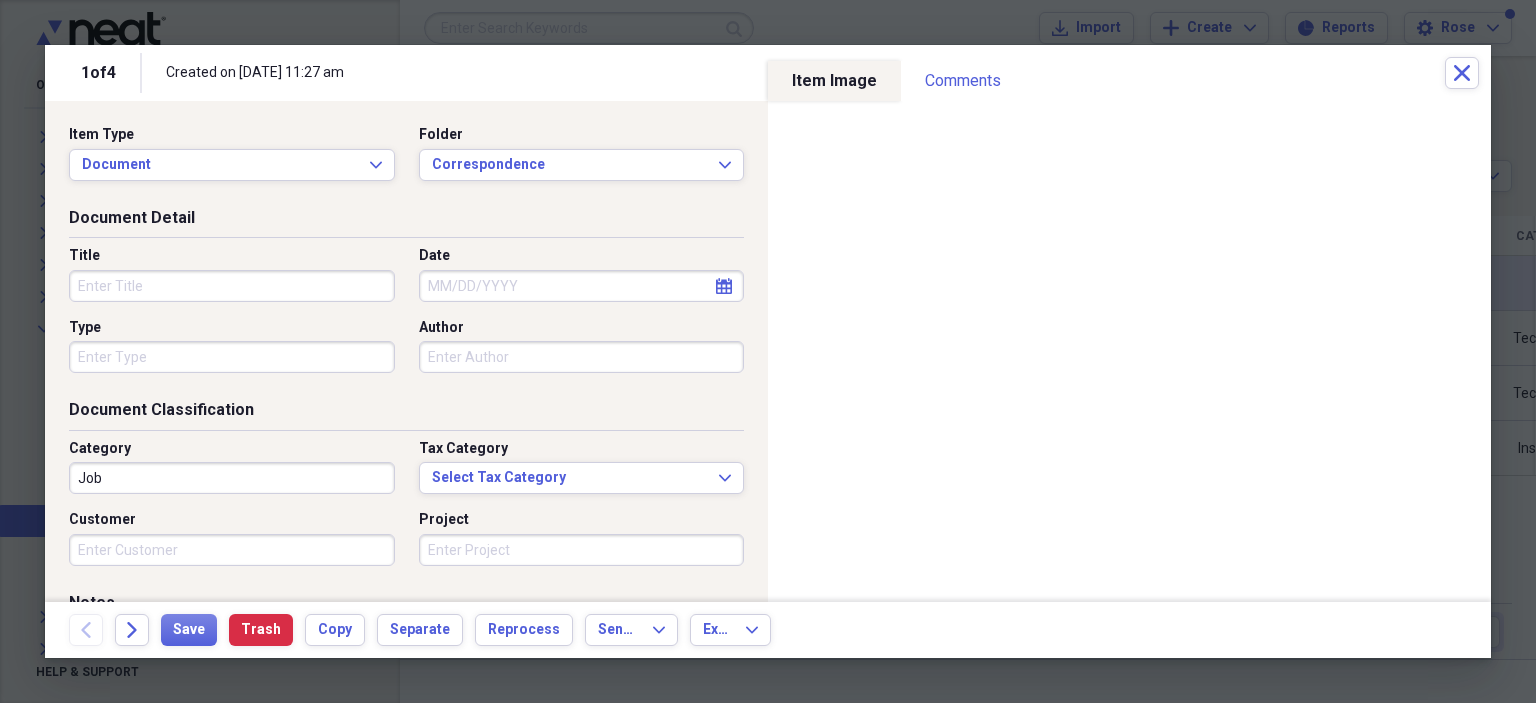 click on "Title" at bounding box center [232, 286] 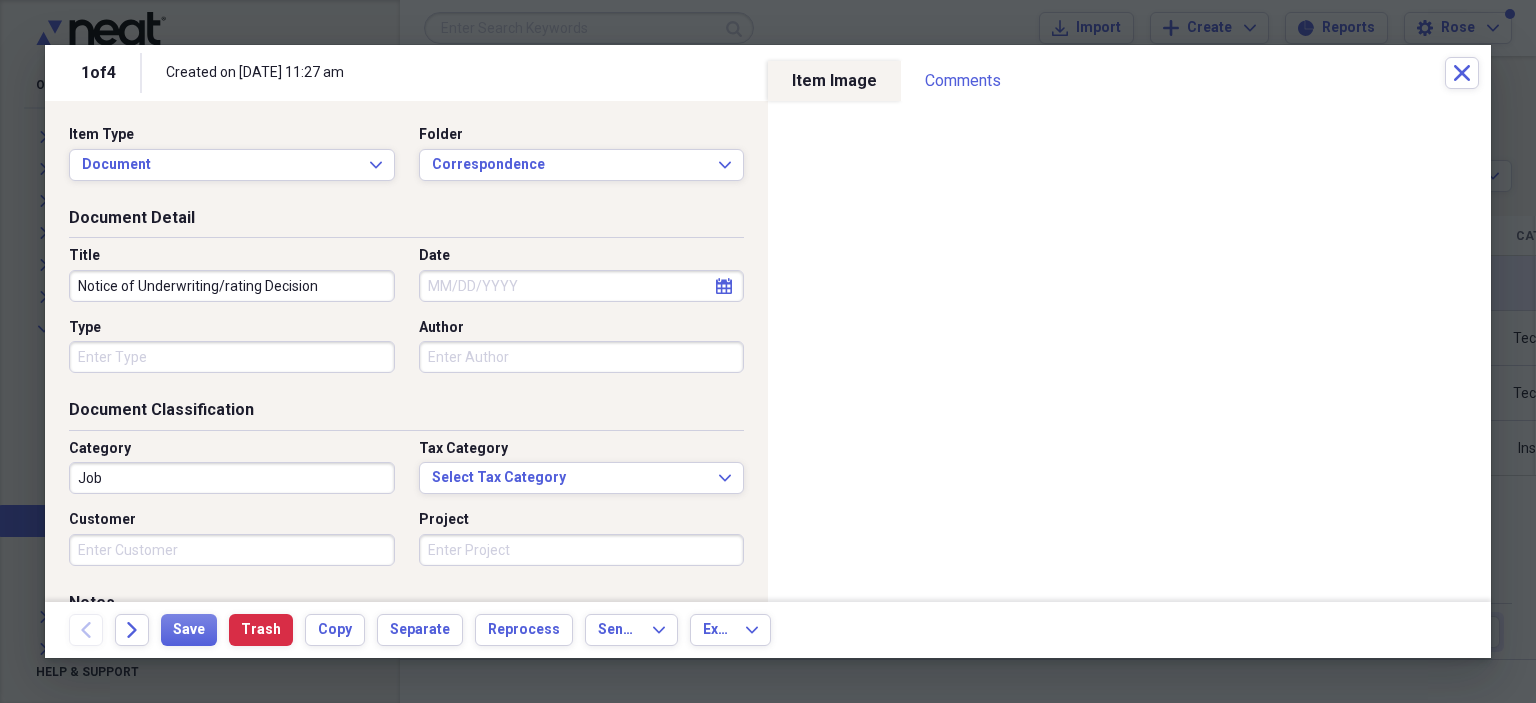 type on "Notice of Underwriting/rating Decision" 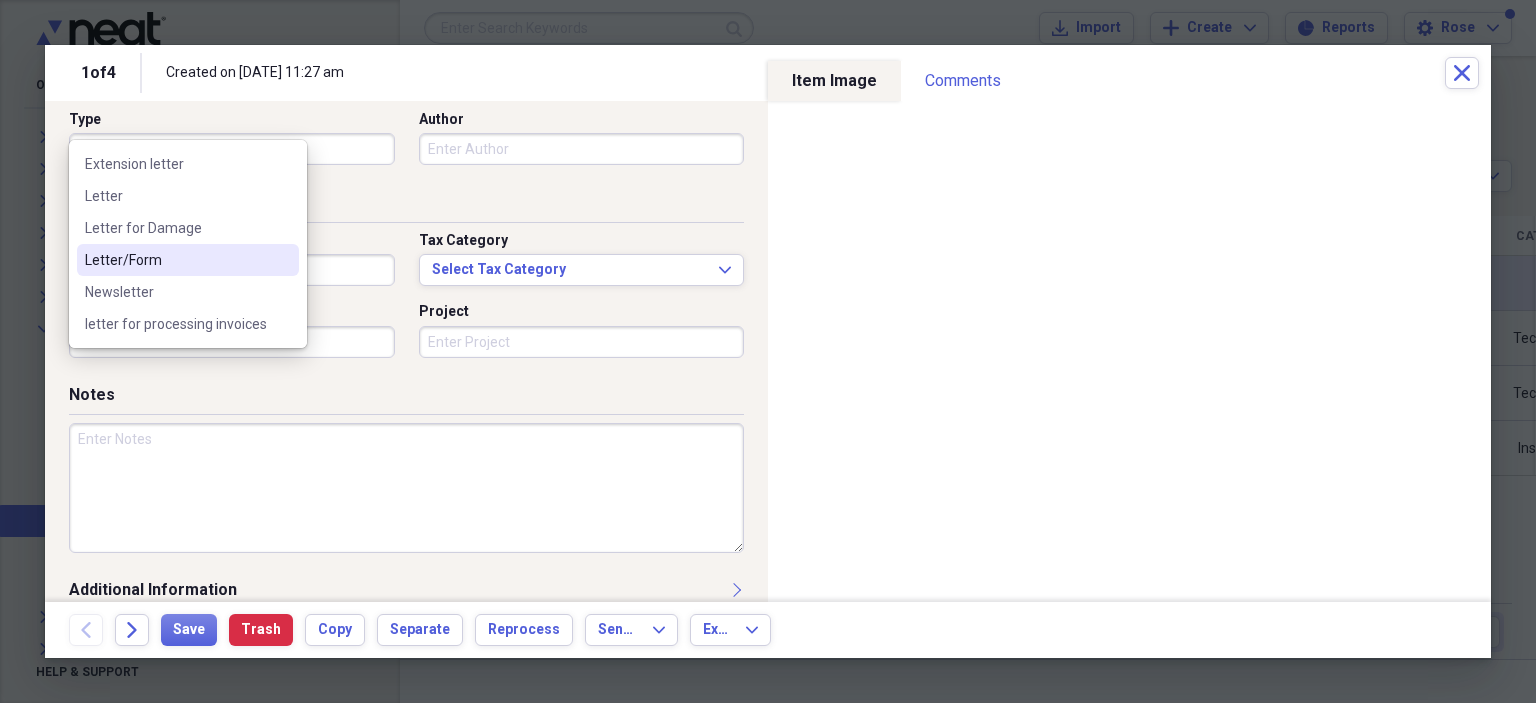 scroll, scrollTop: 232, scrollLeft: 0, axis: vertical 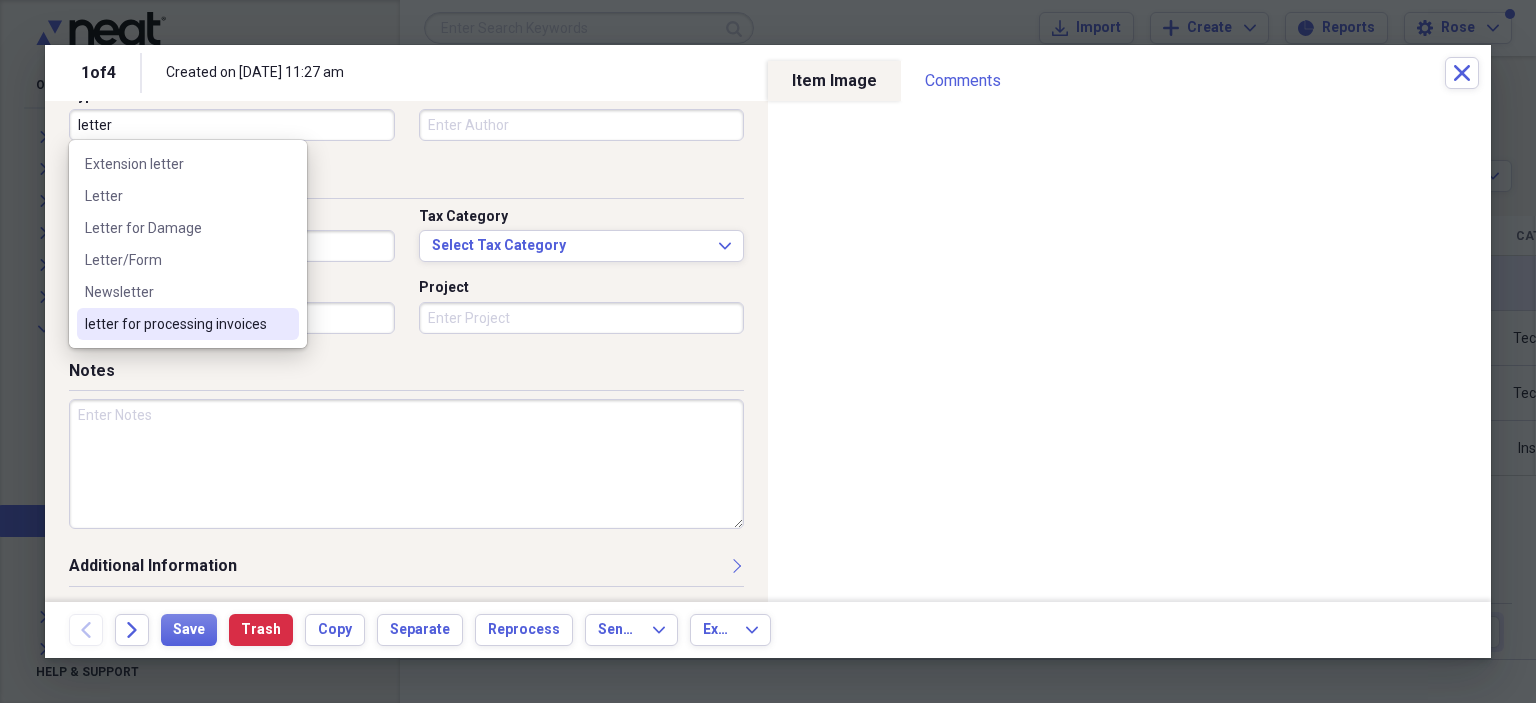 type on "letter" 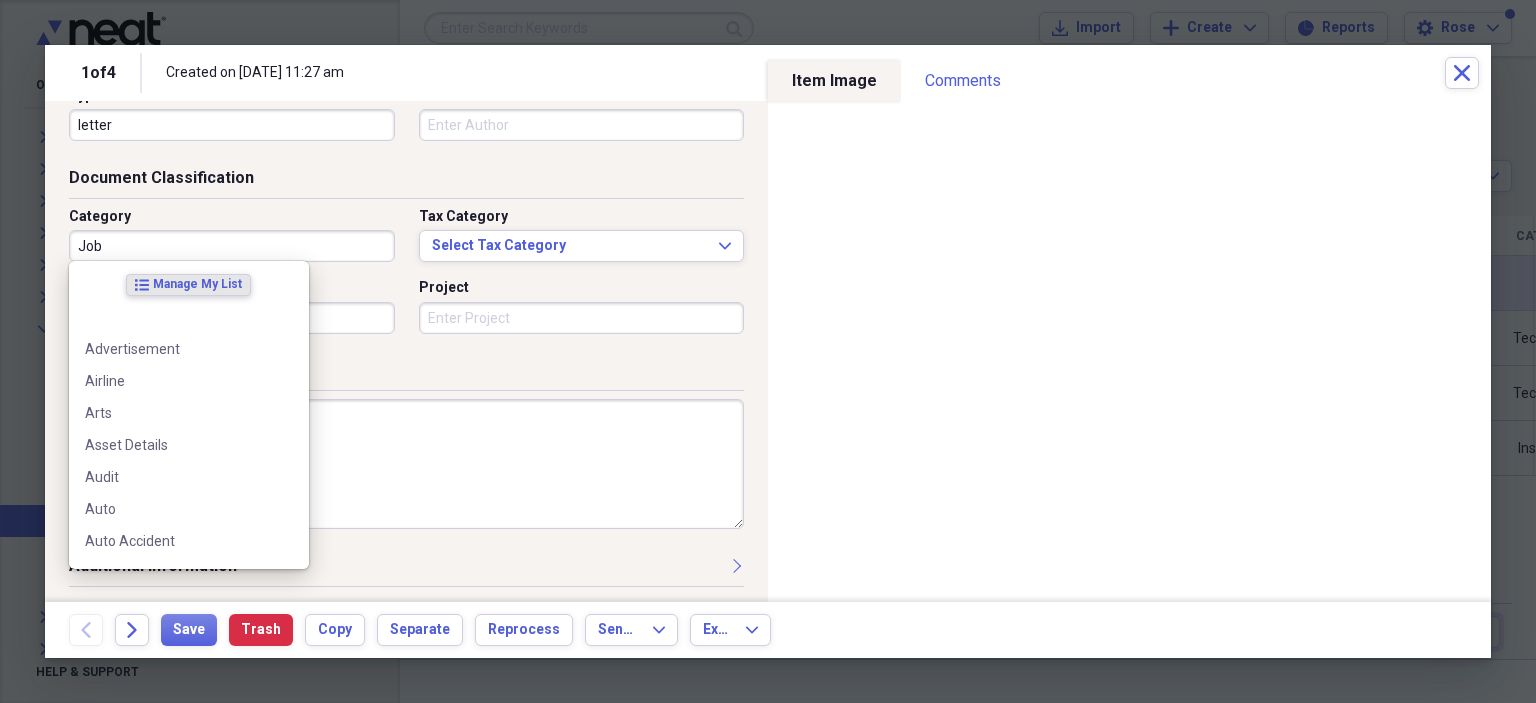 click on "Job" at bounding box center (232, 246) 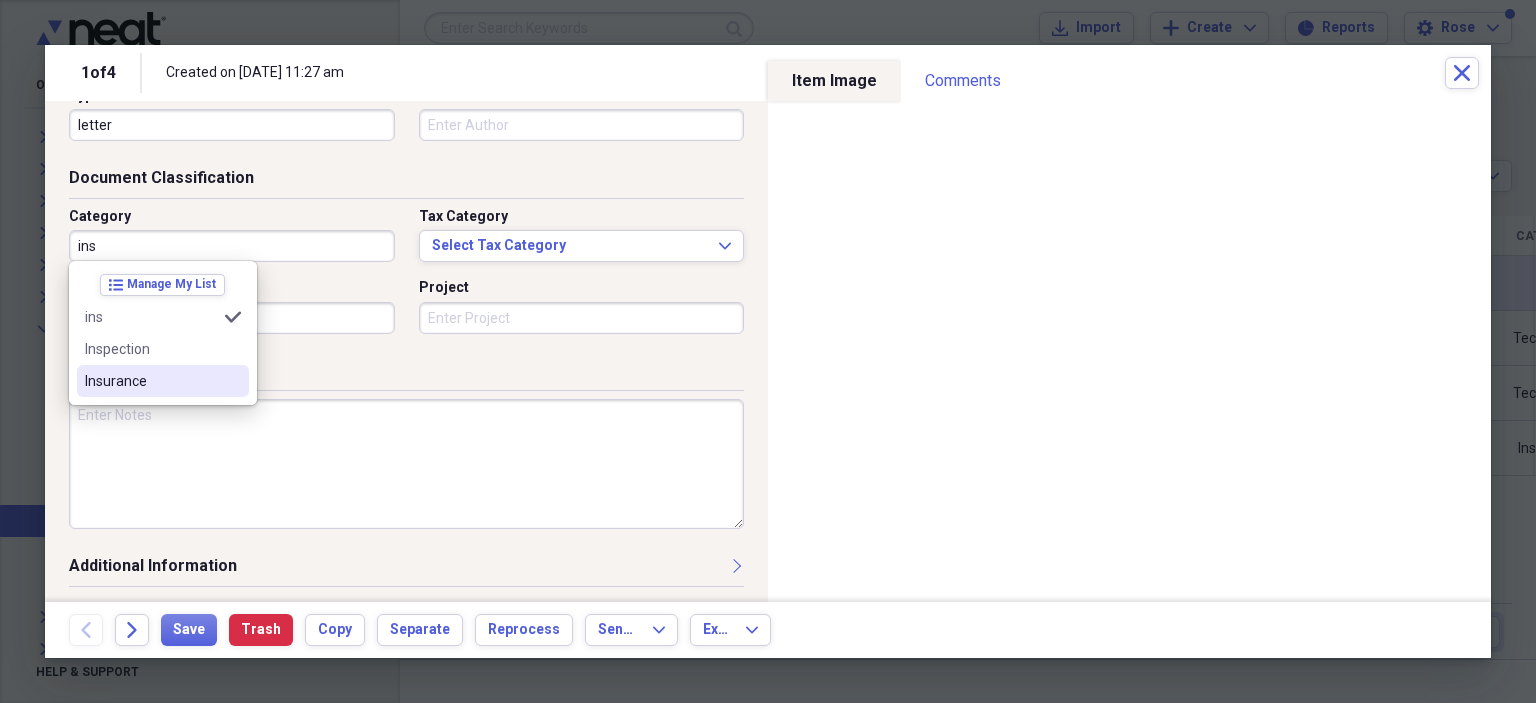 click on "Insurance" at bounding box center (151, 381) 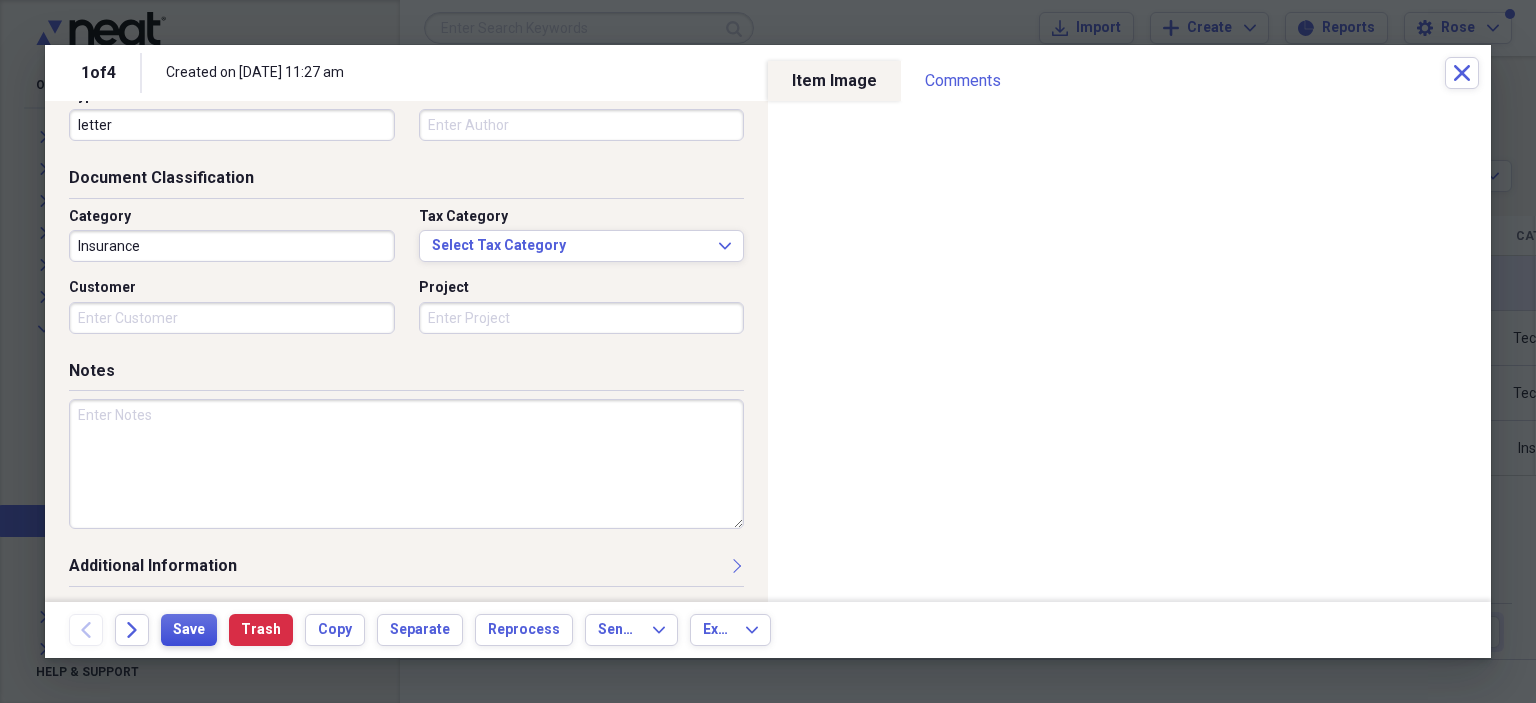 click on "Save" at bounding box center (189, 630) 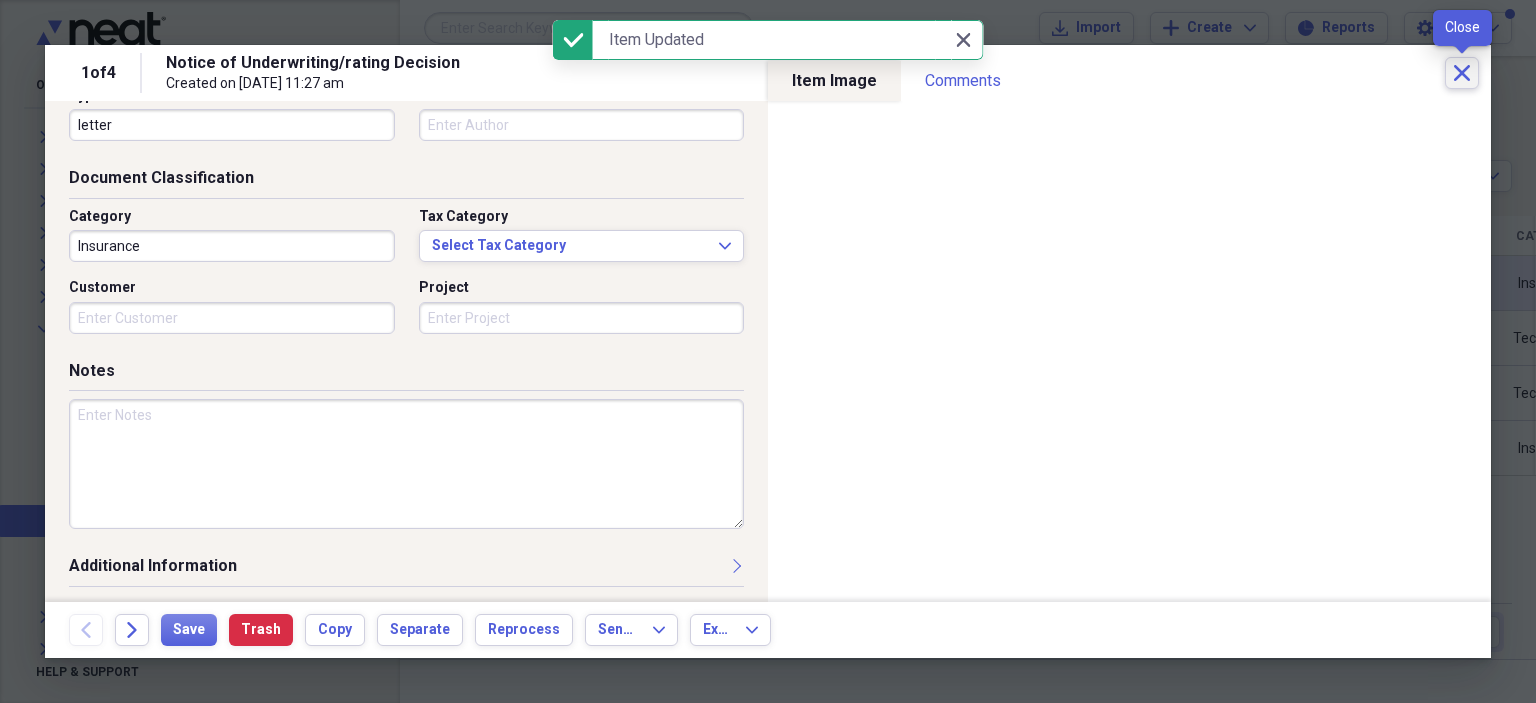 click 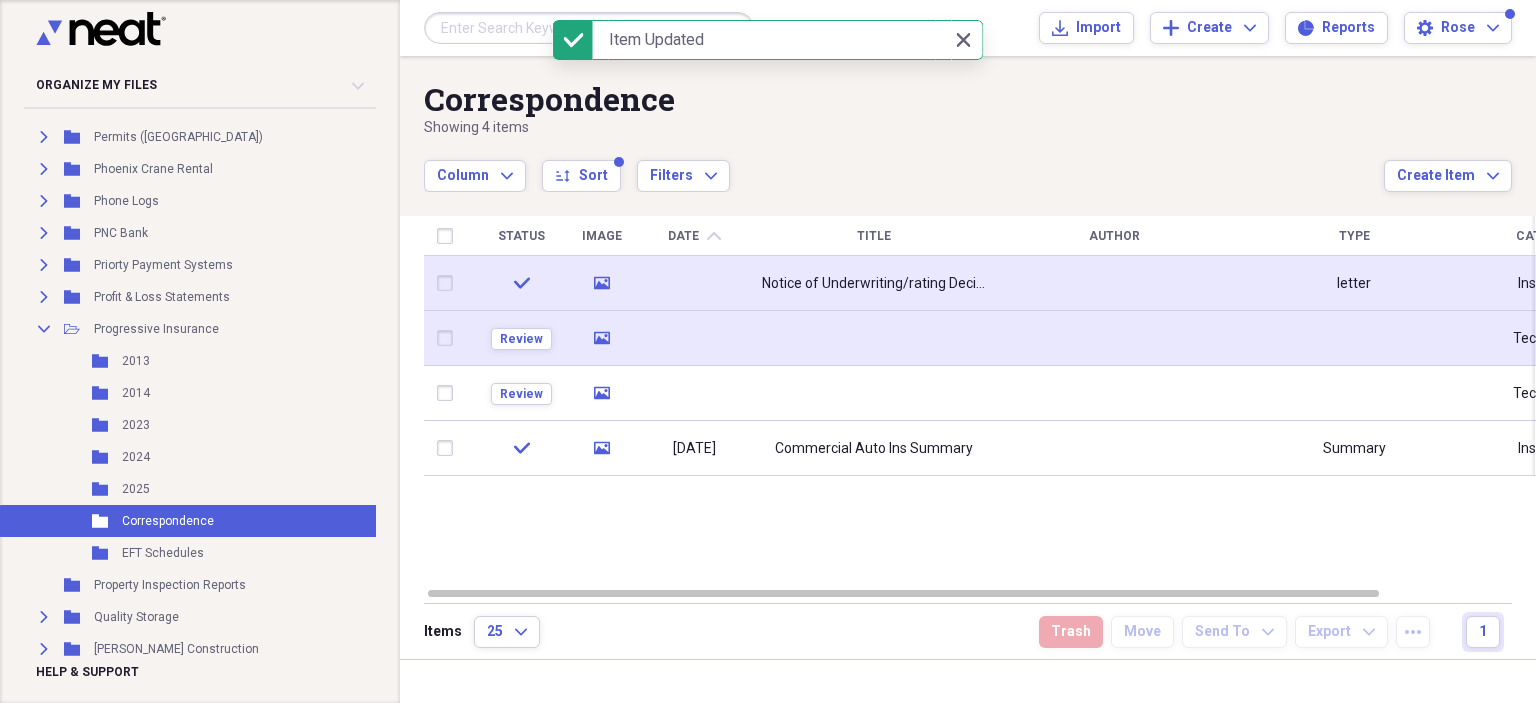 click on "Review" at bounding box center (521, 338) 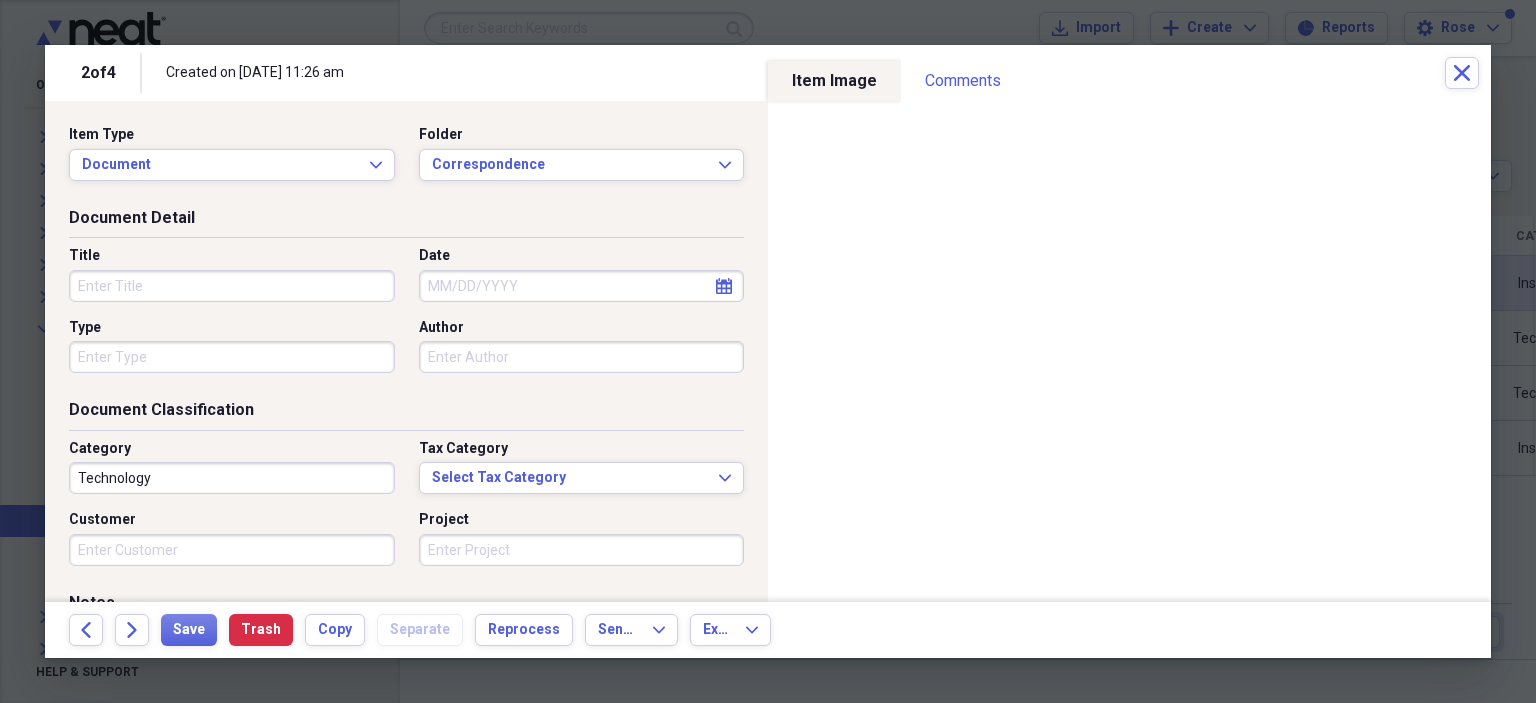 click on "Title" at bounding box center [232, 286] 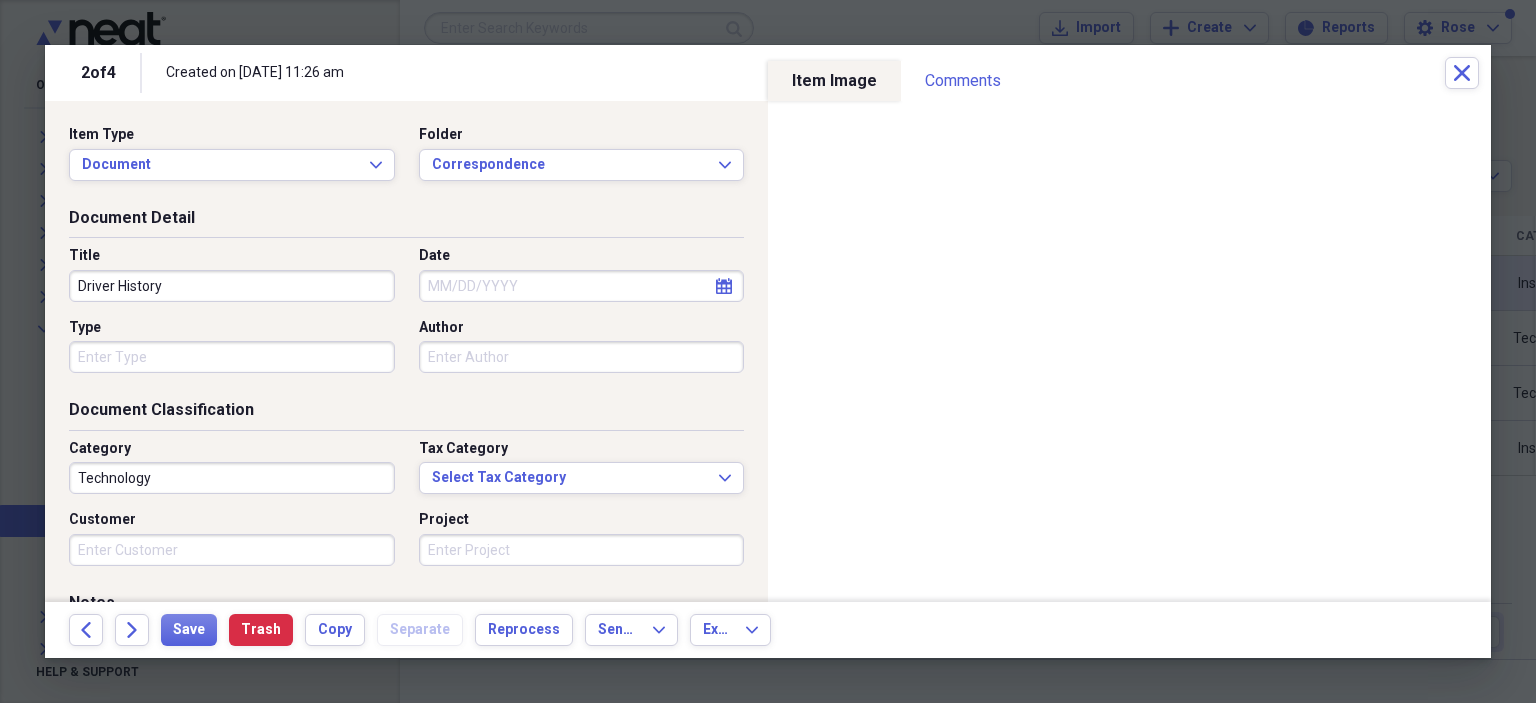 type on "Driver History" 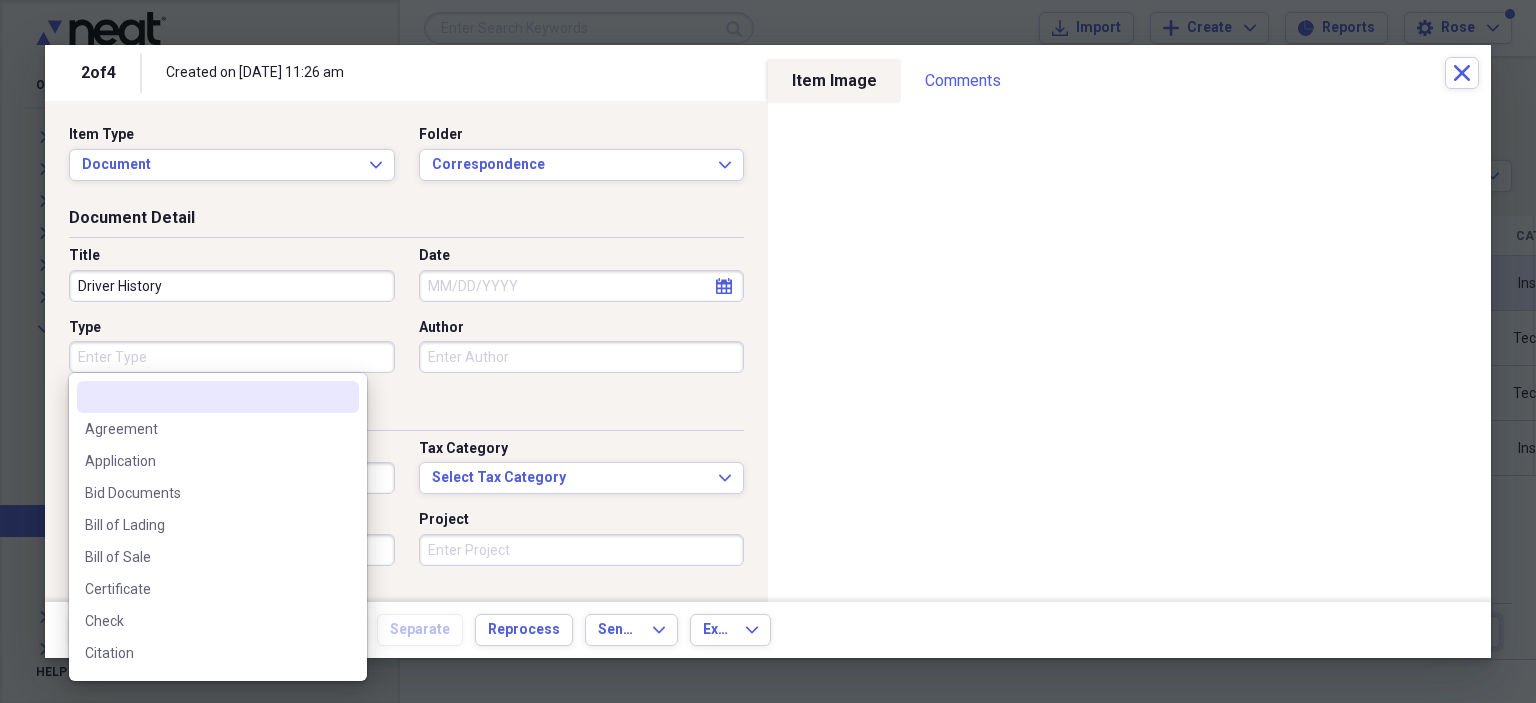 click on "Document Classification" at bounding box center (406, 414) 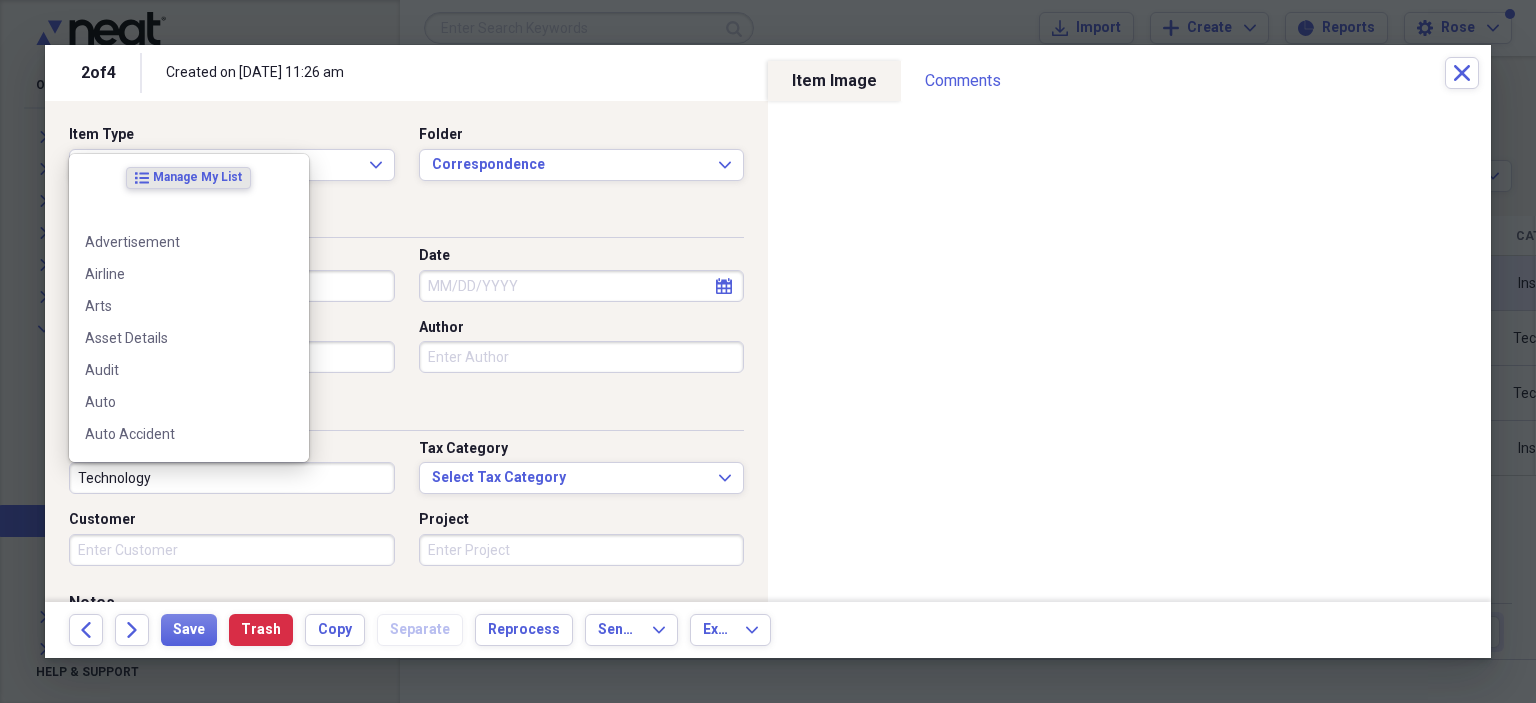 click on "Technology" at bounding box center (232, 478) 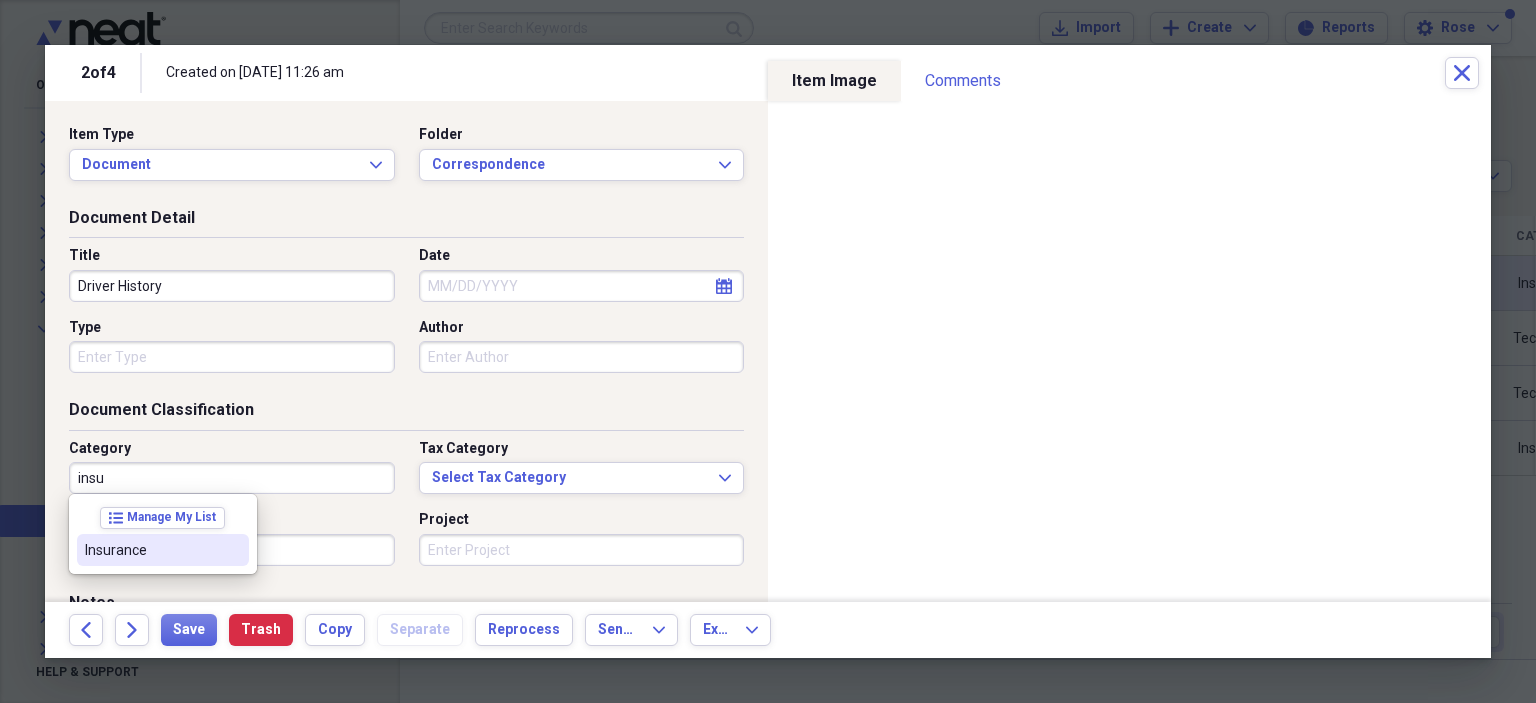 click on "Insurance" at bounding box center (163, 550) 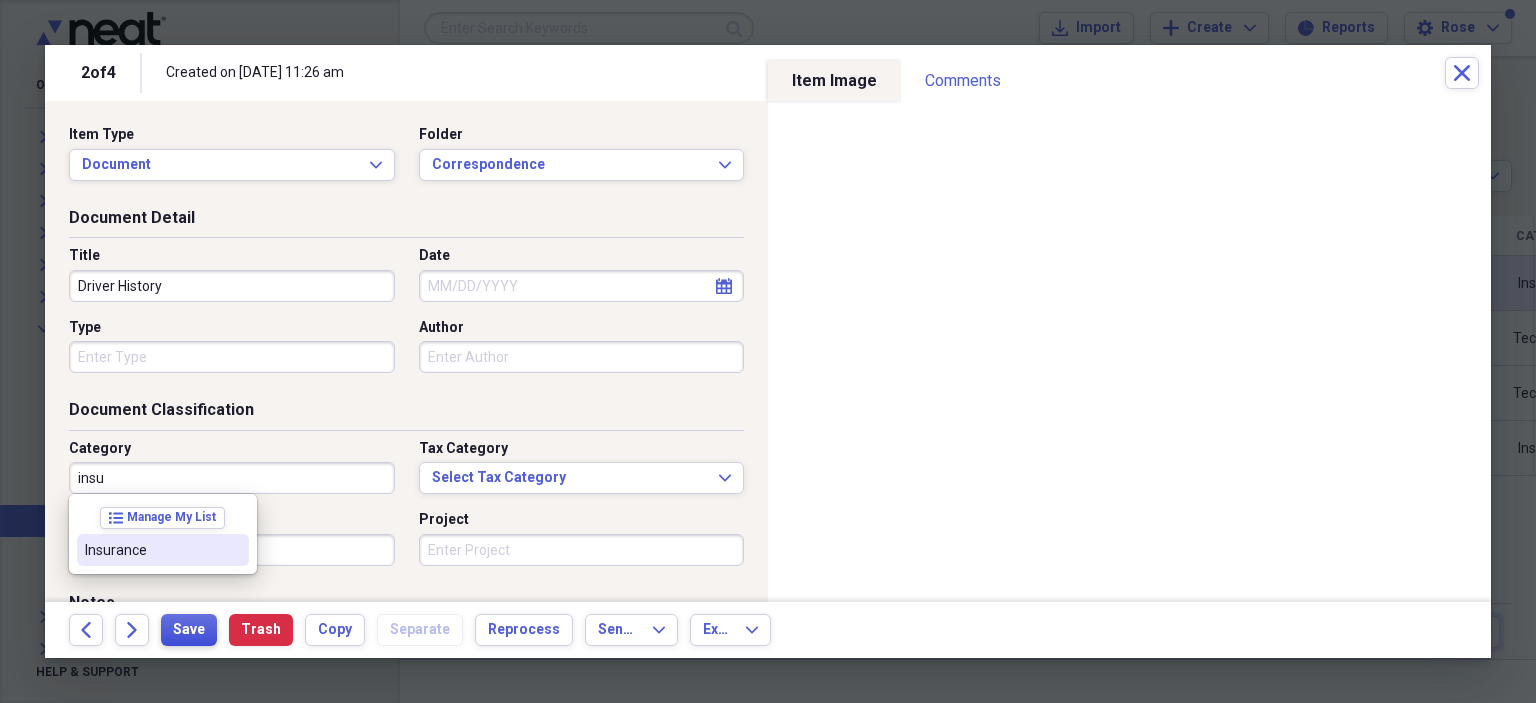 type on "Insurance" 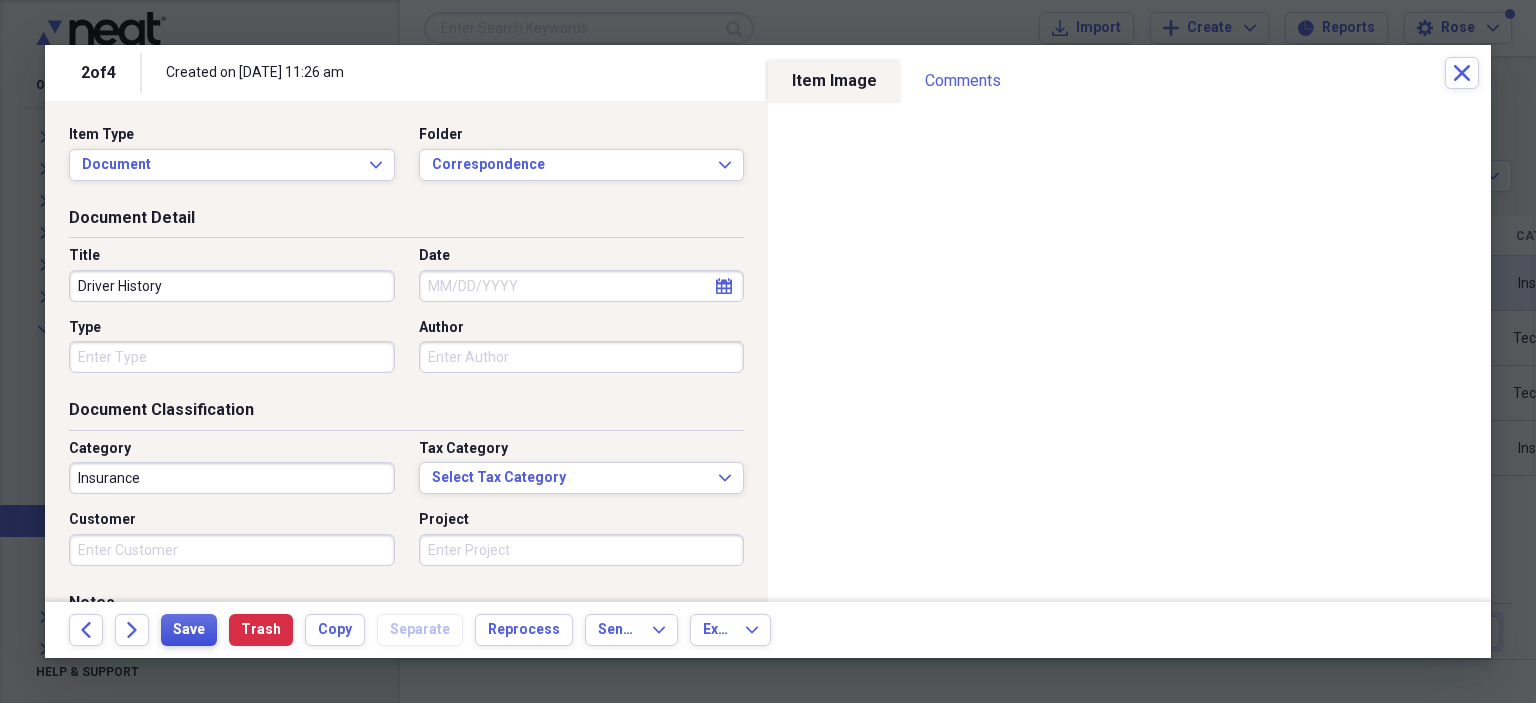 click on "Save" at bounding box center [189, 630] 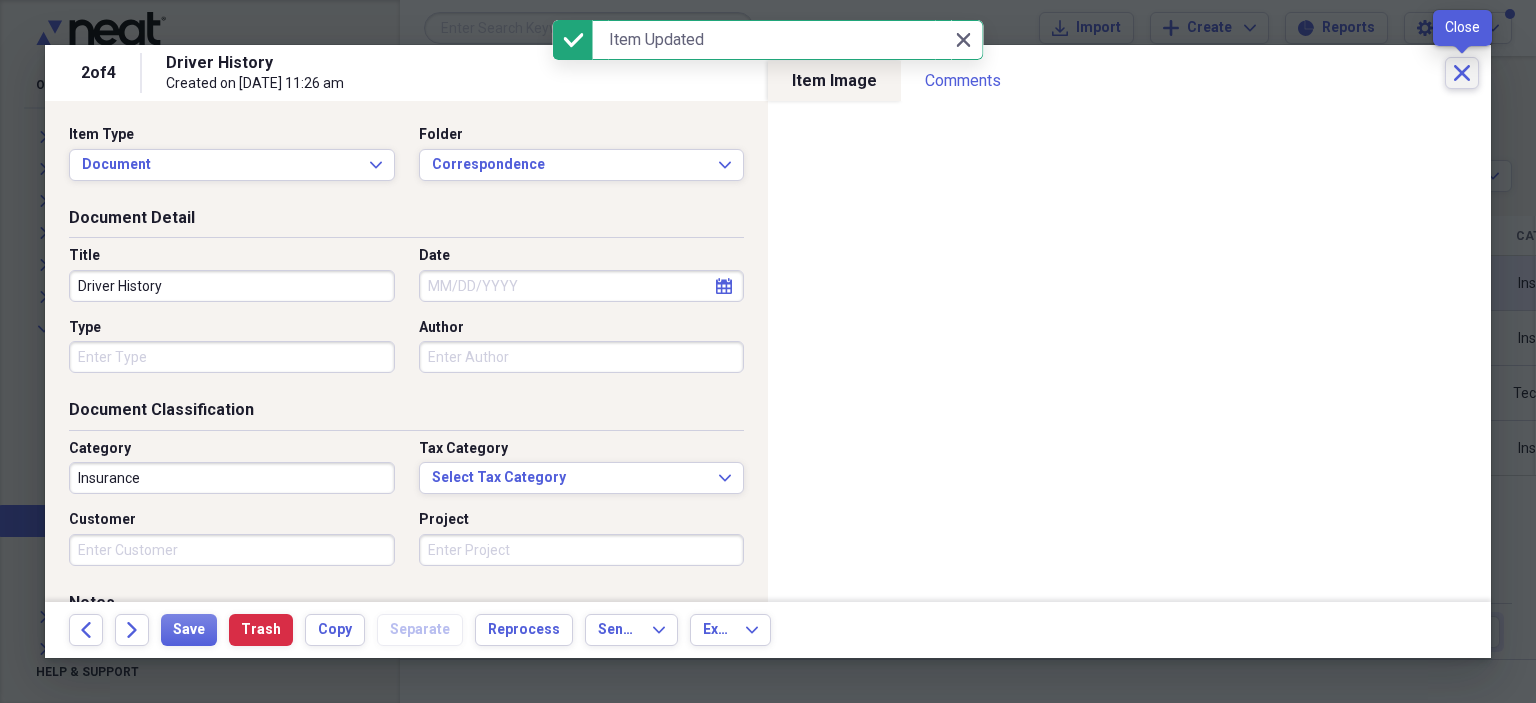 click 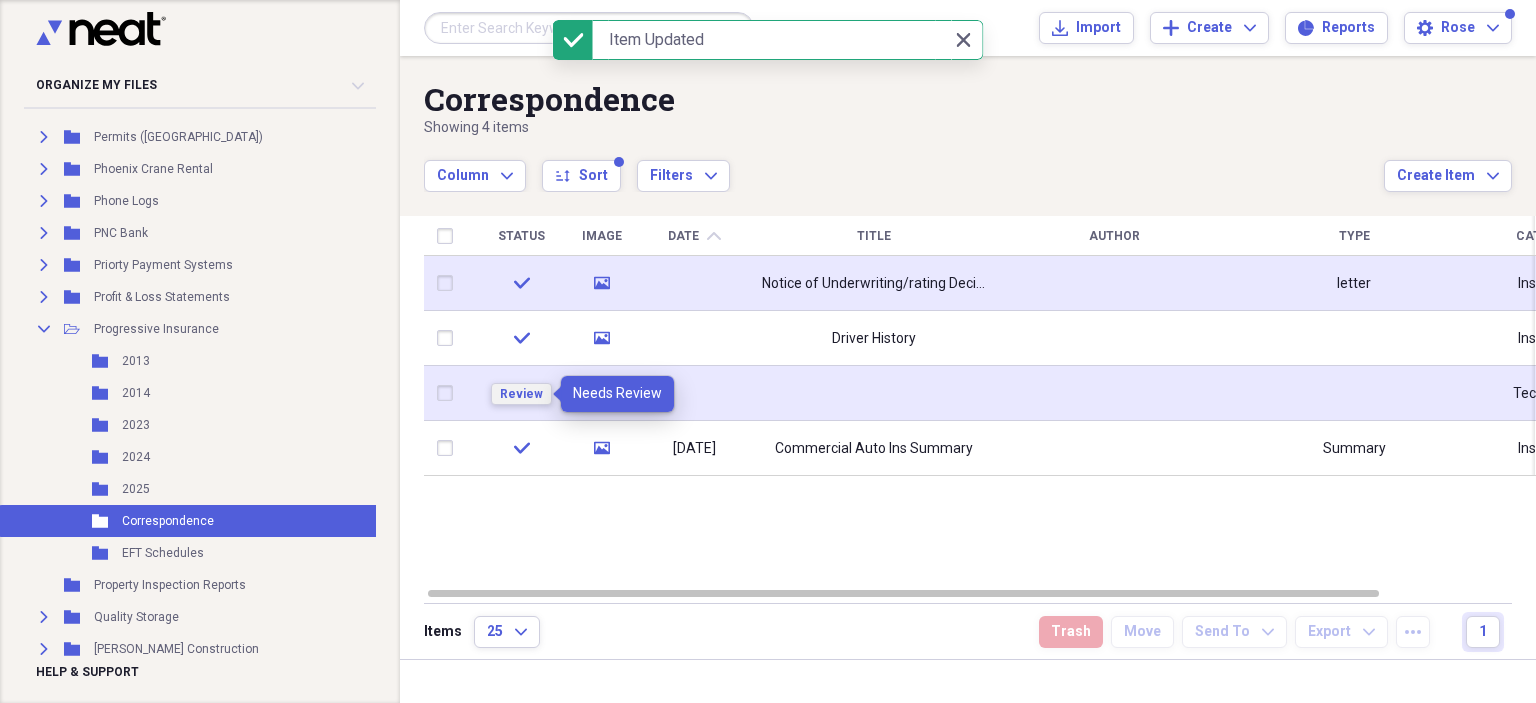 click on "Review" at bounding box center (521, 394) 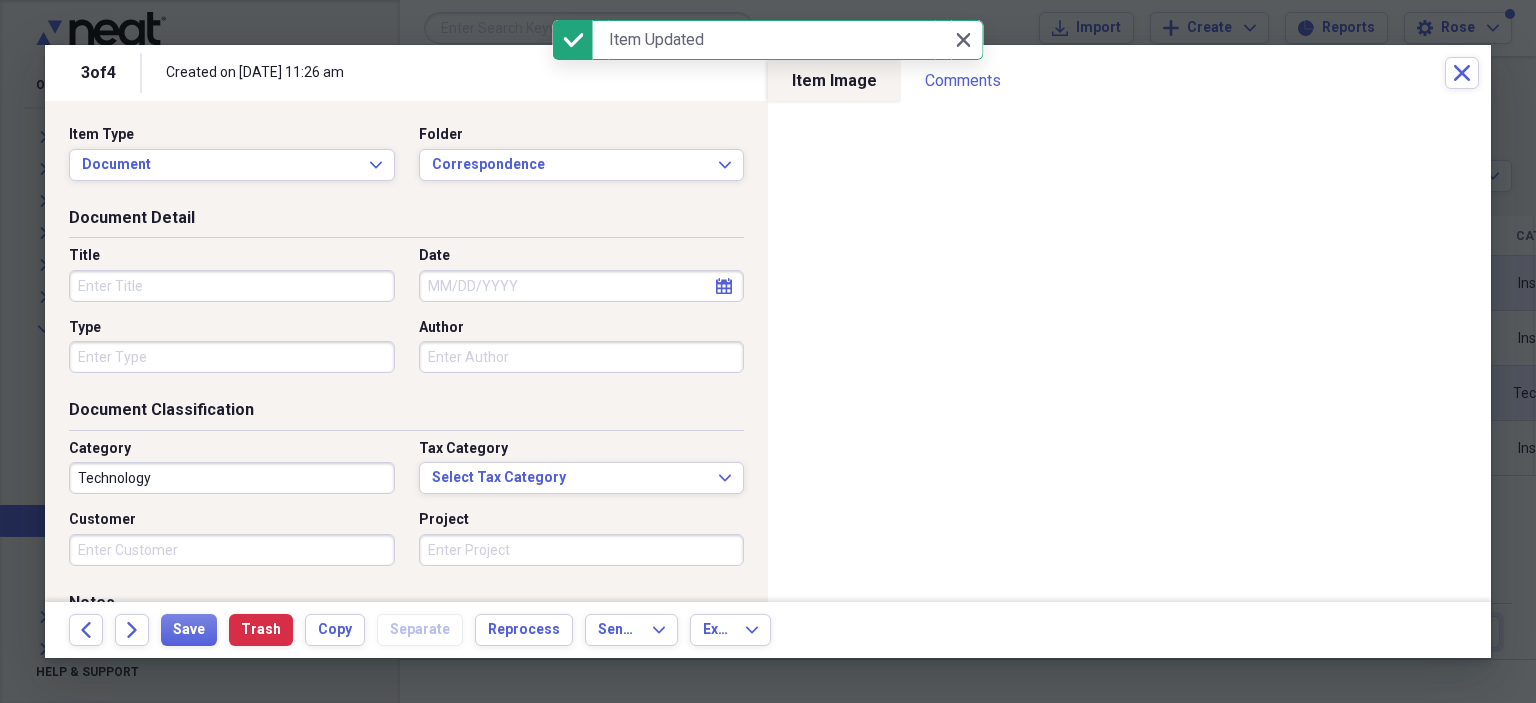 click on "Title" at bounding box center [232, 286] 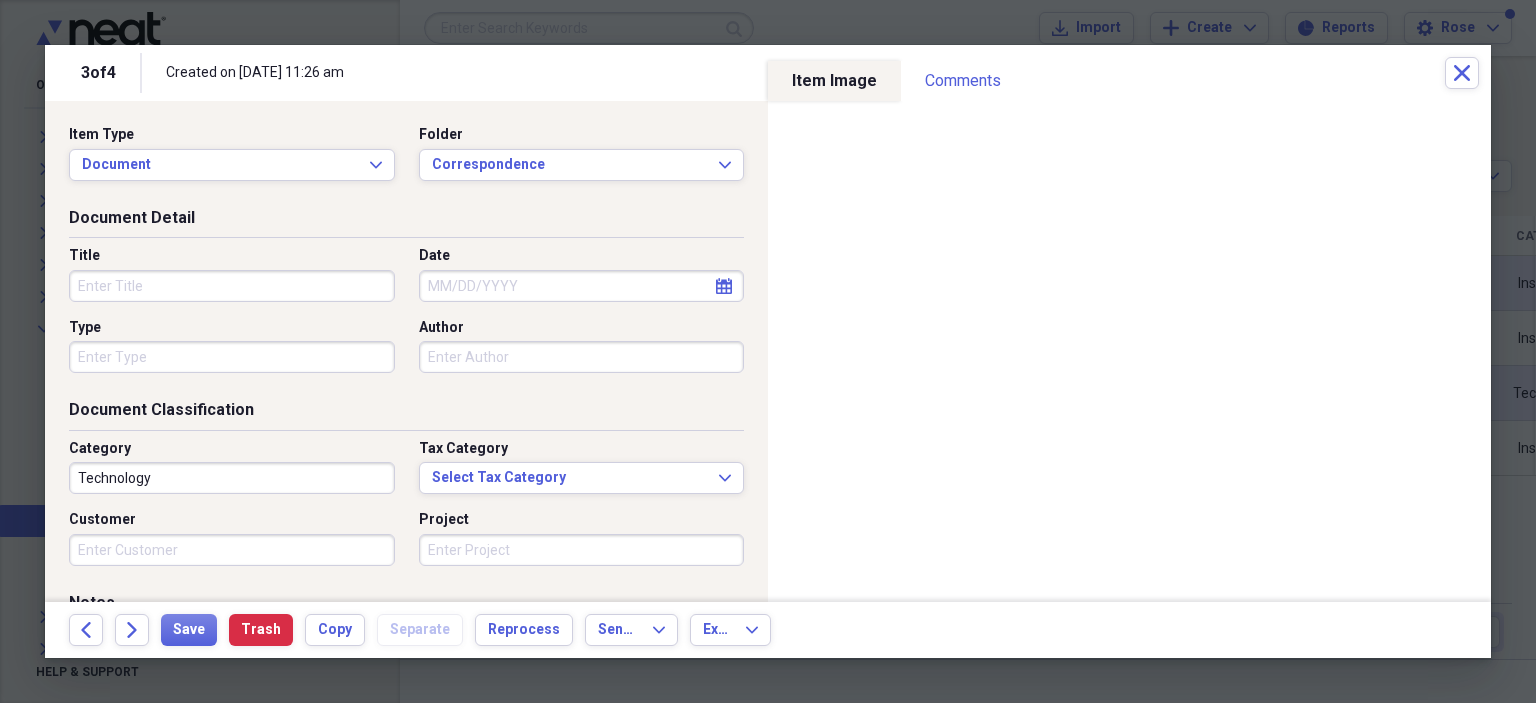 click on "Title" at bounding box center [232, 286] 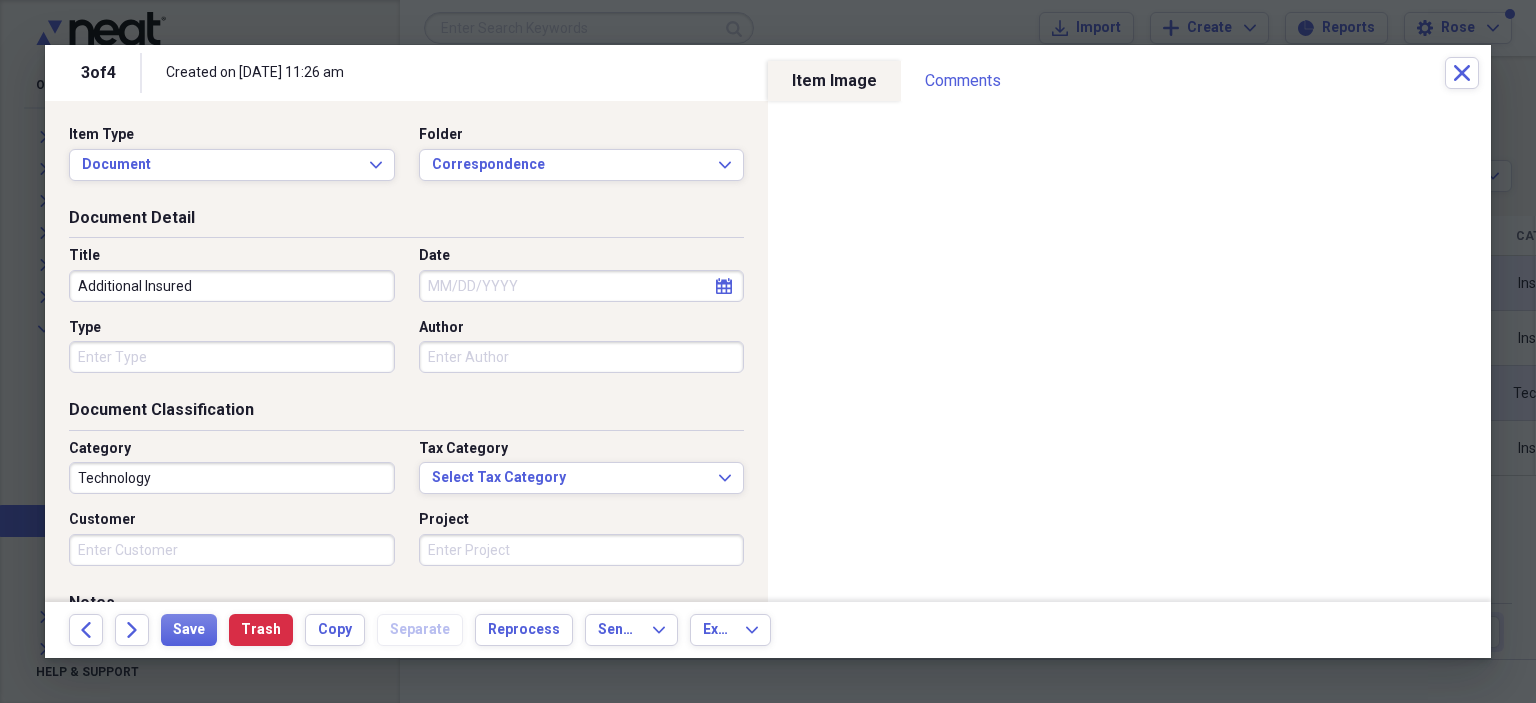 type on "Additional Insured" 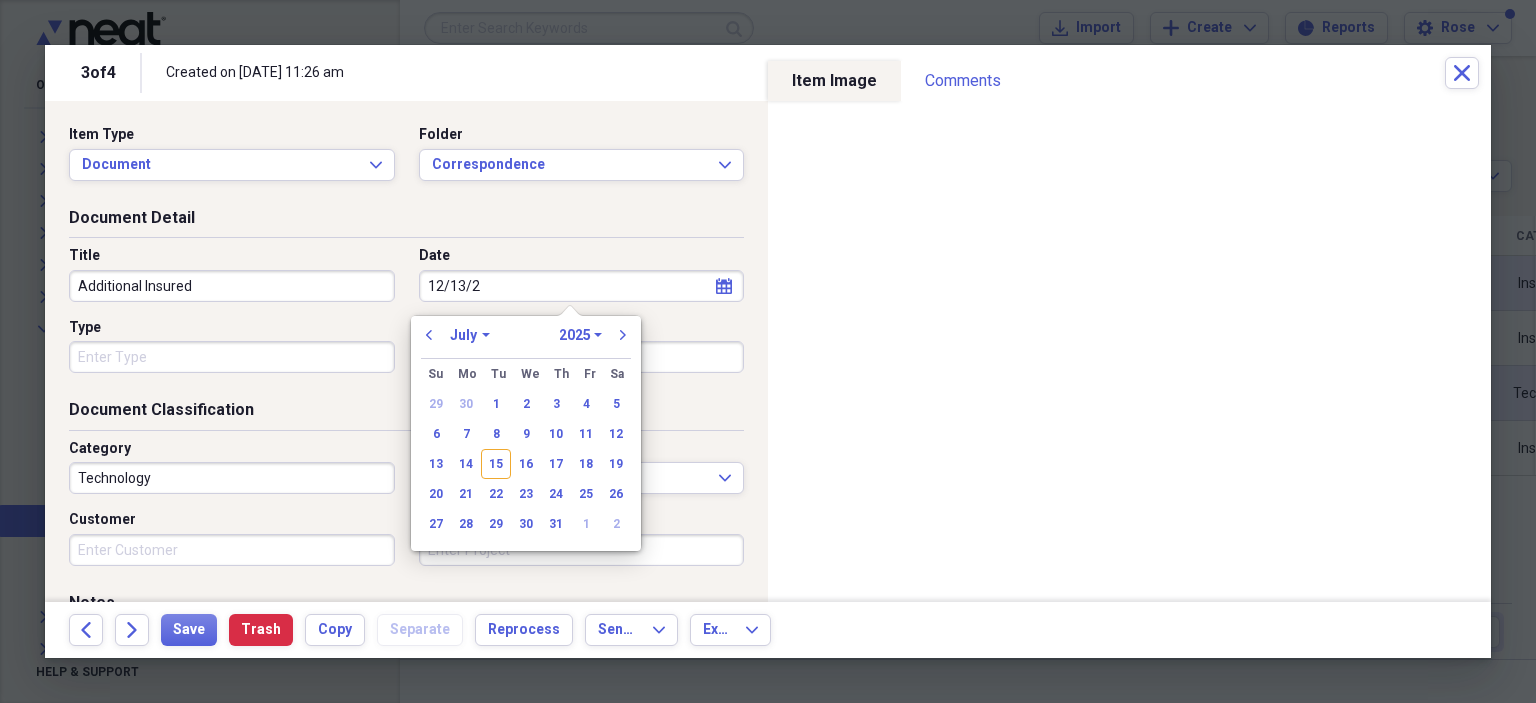type on "[DATE]" 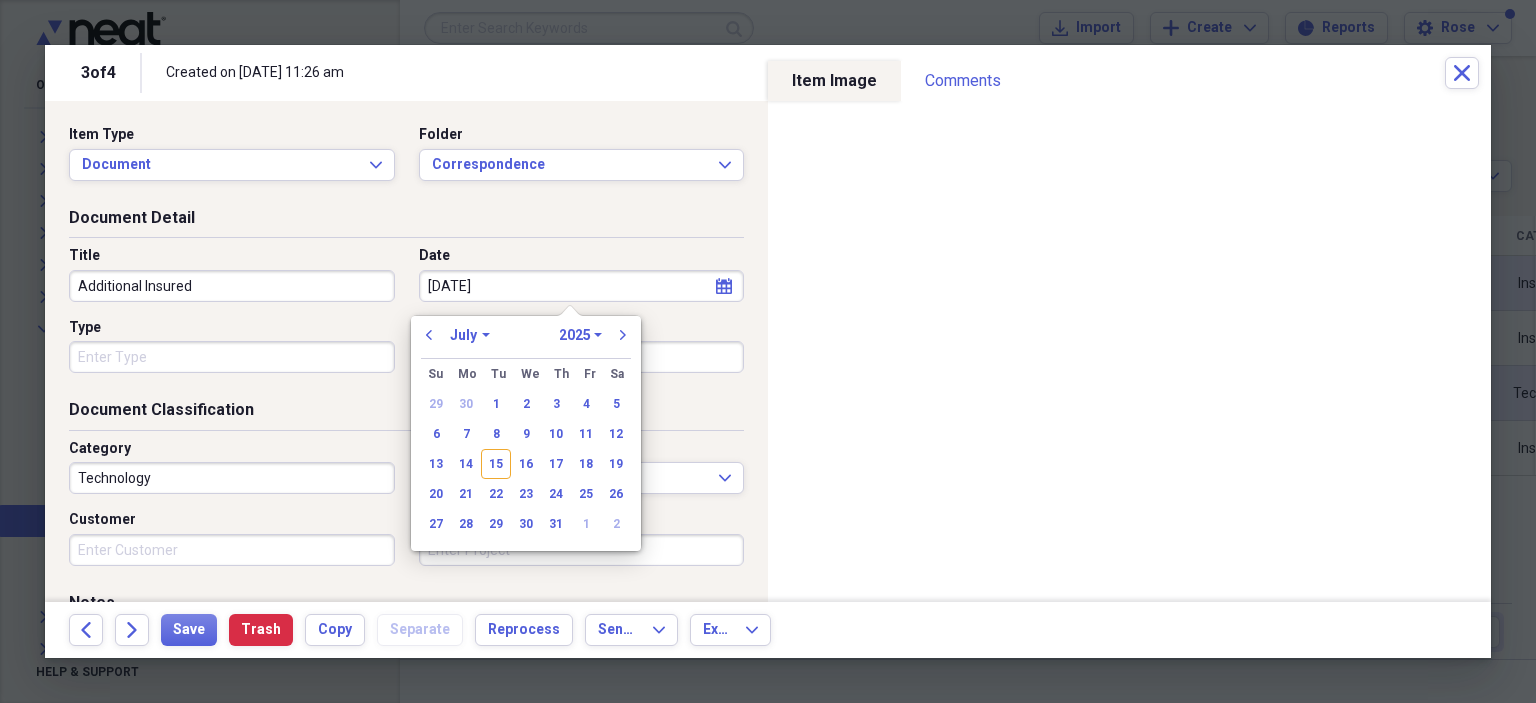 select on "11" 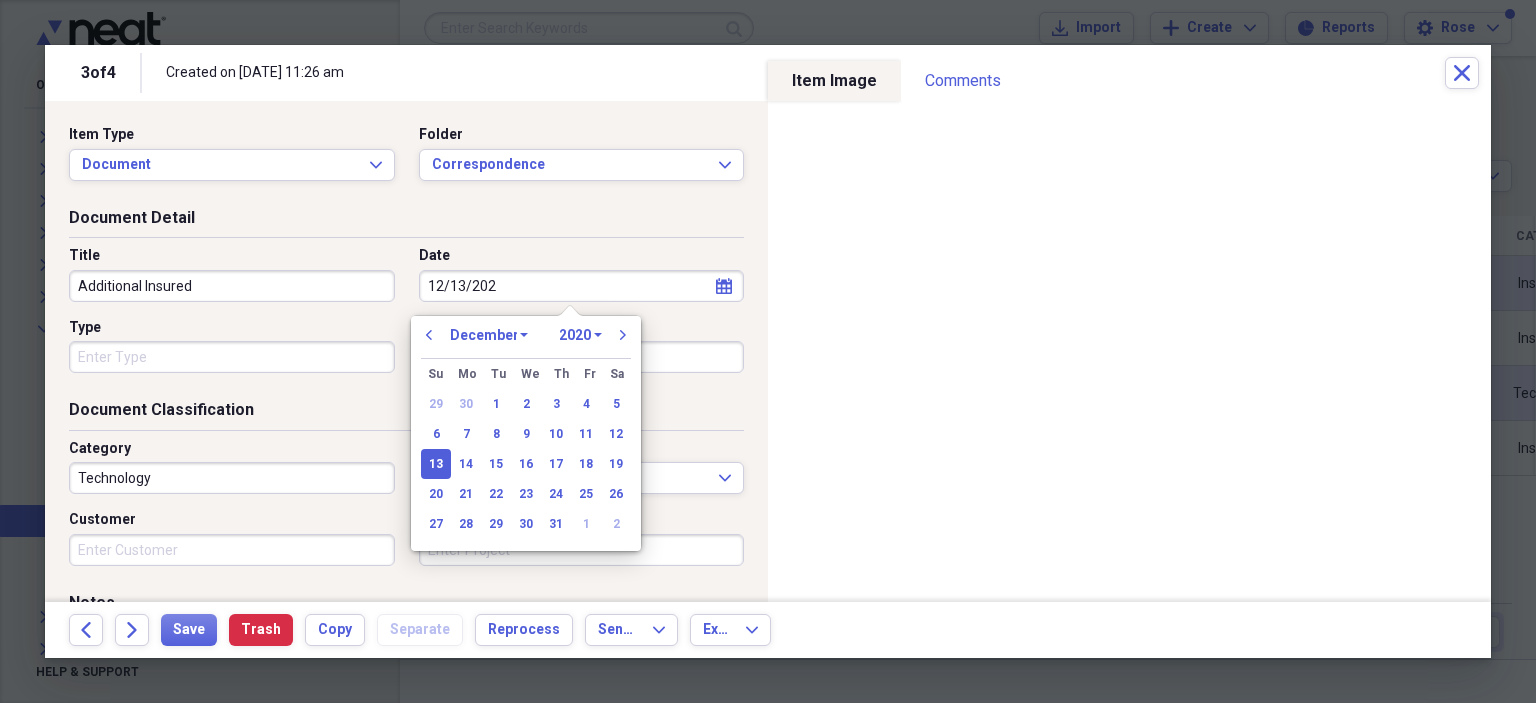type on "[DATE]" 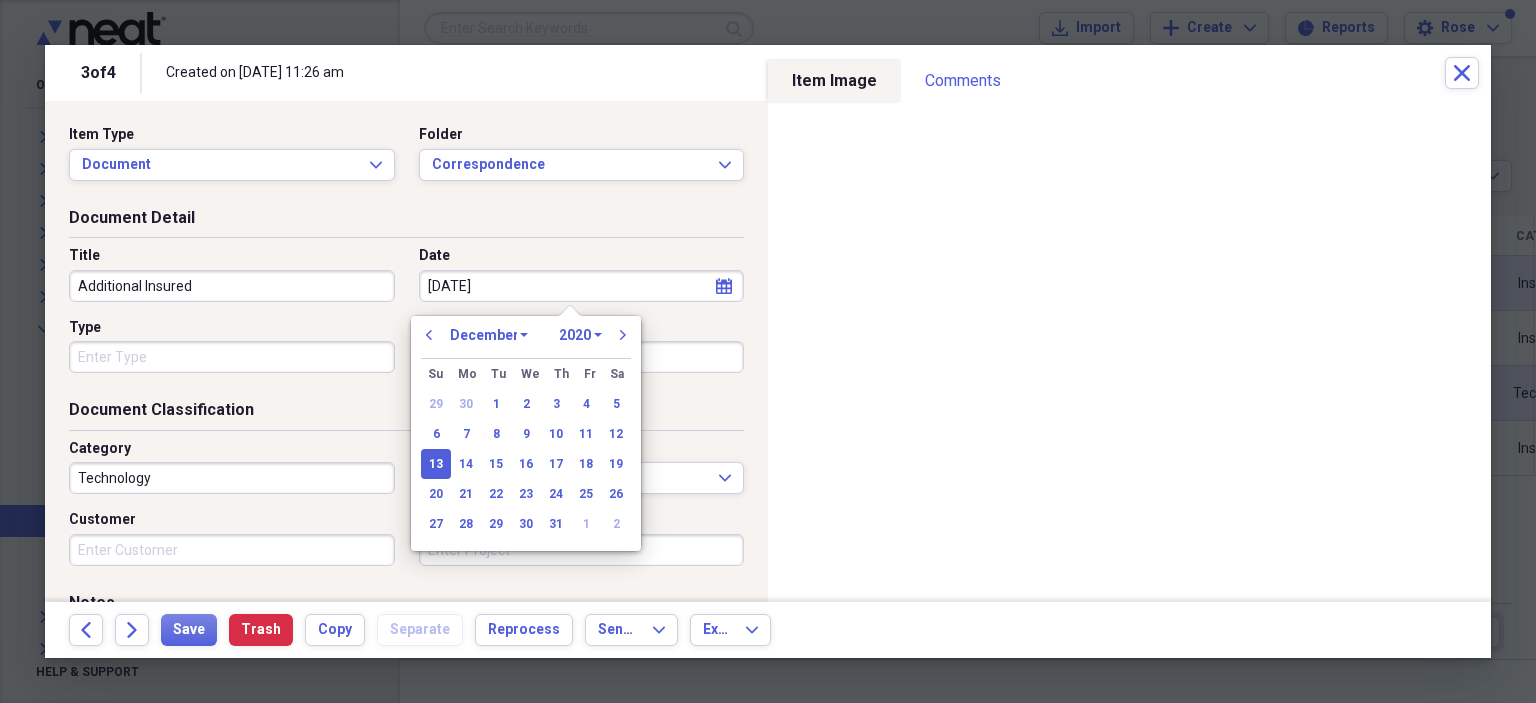 select on "2023" 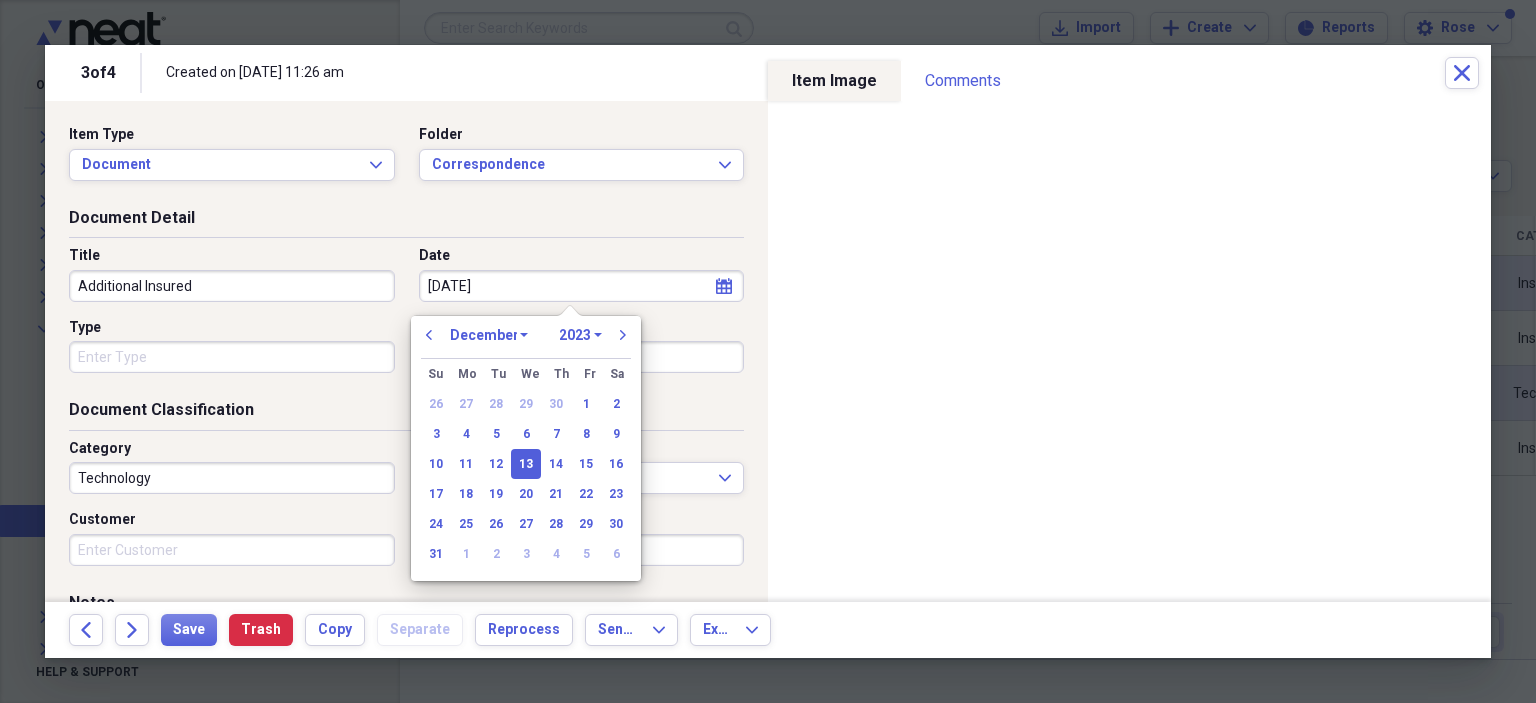 type on "[DATE]" 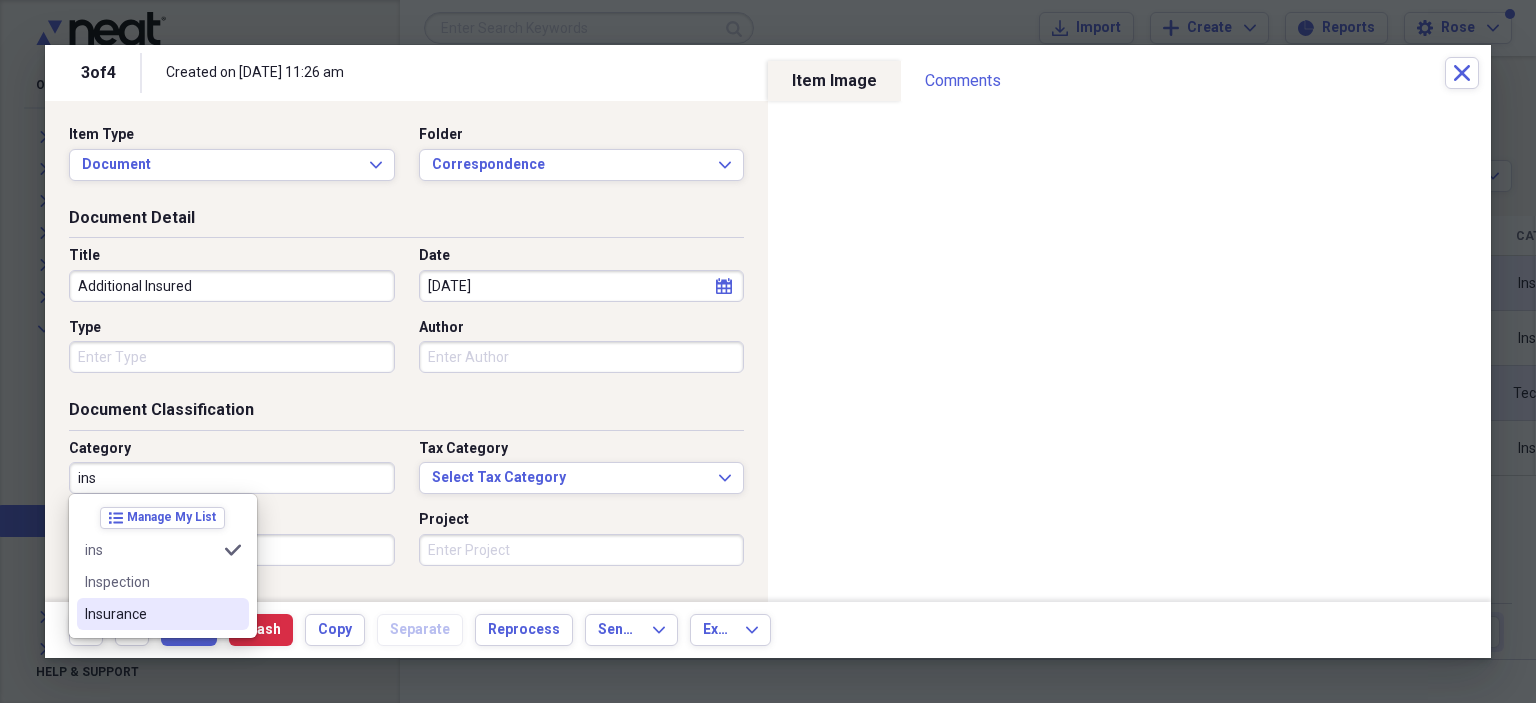 click on "Insurance" at bounding box center [151, 614] 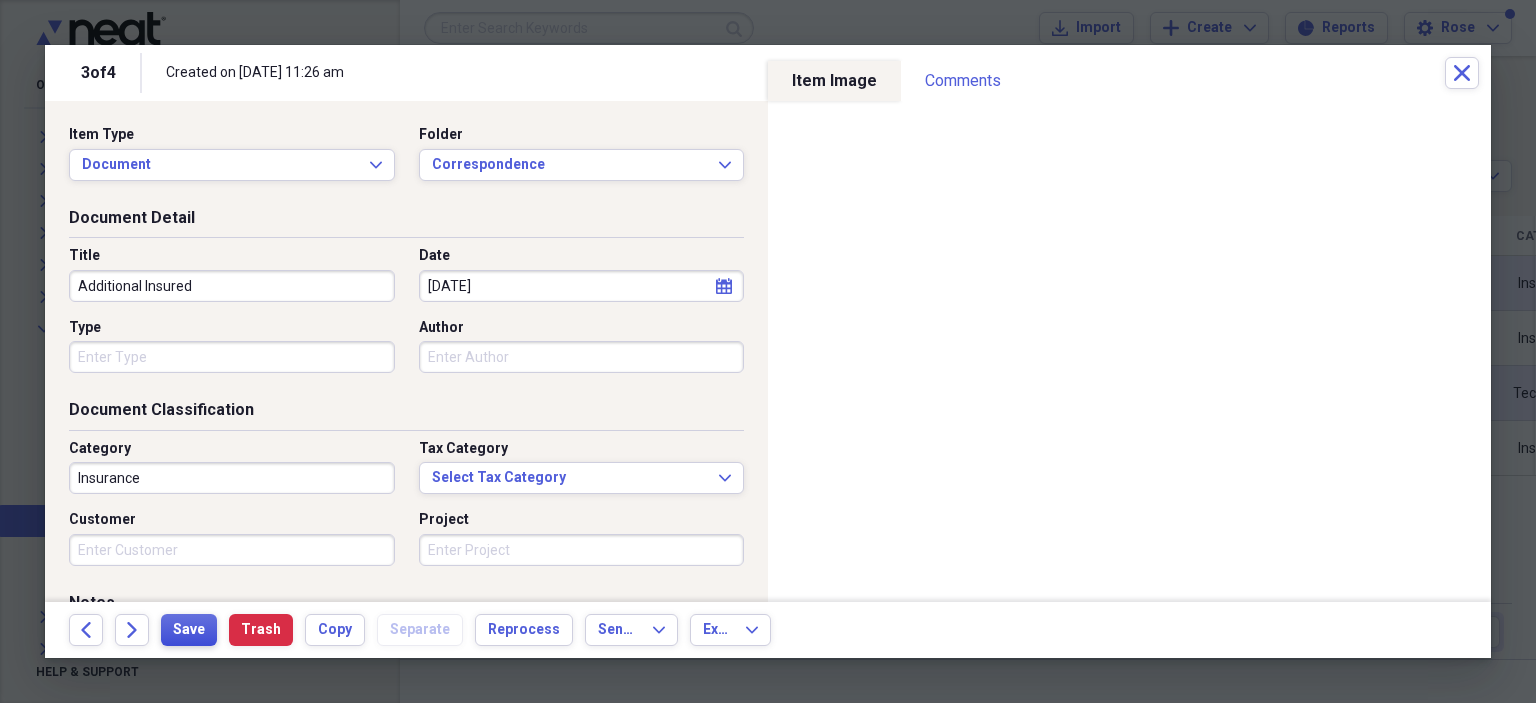 click on "Save" at bounding box center [189, 630] 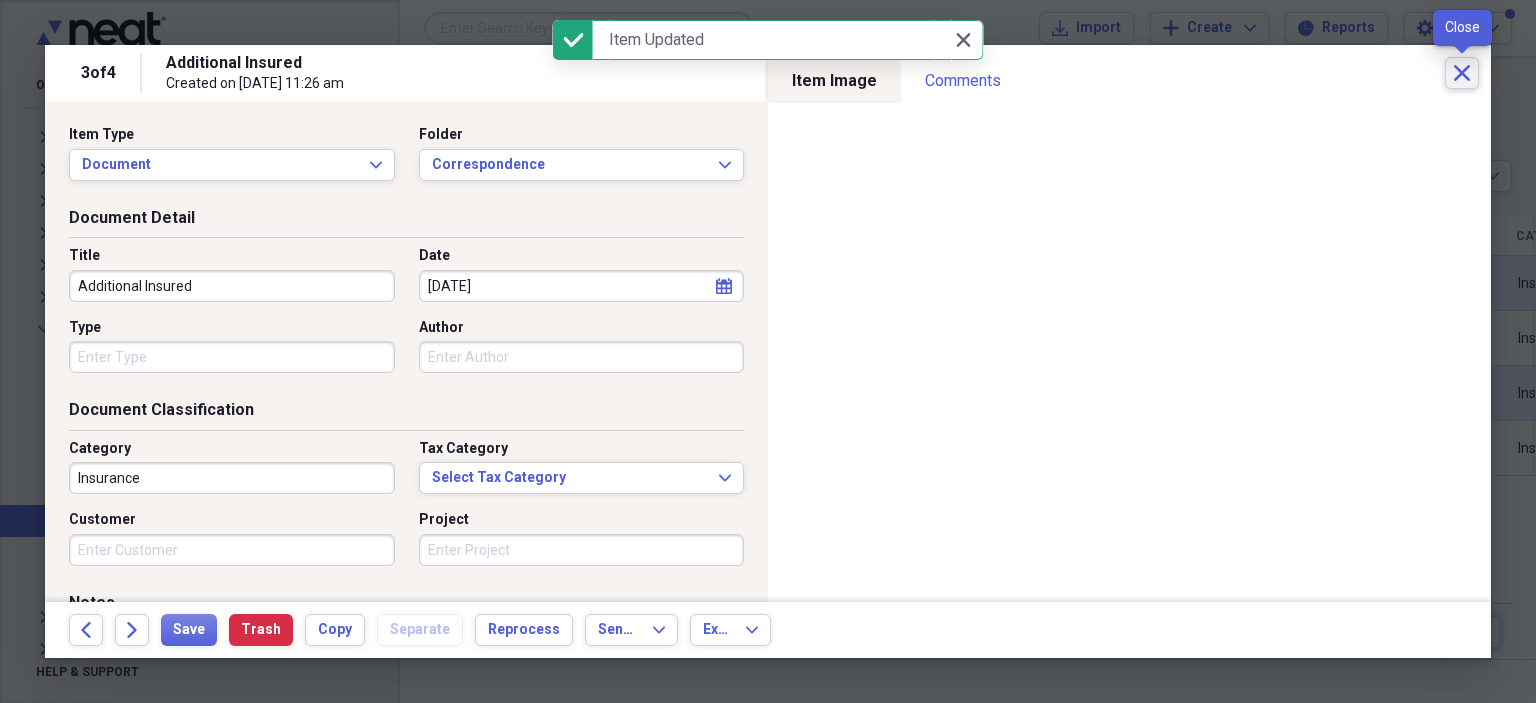 click 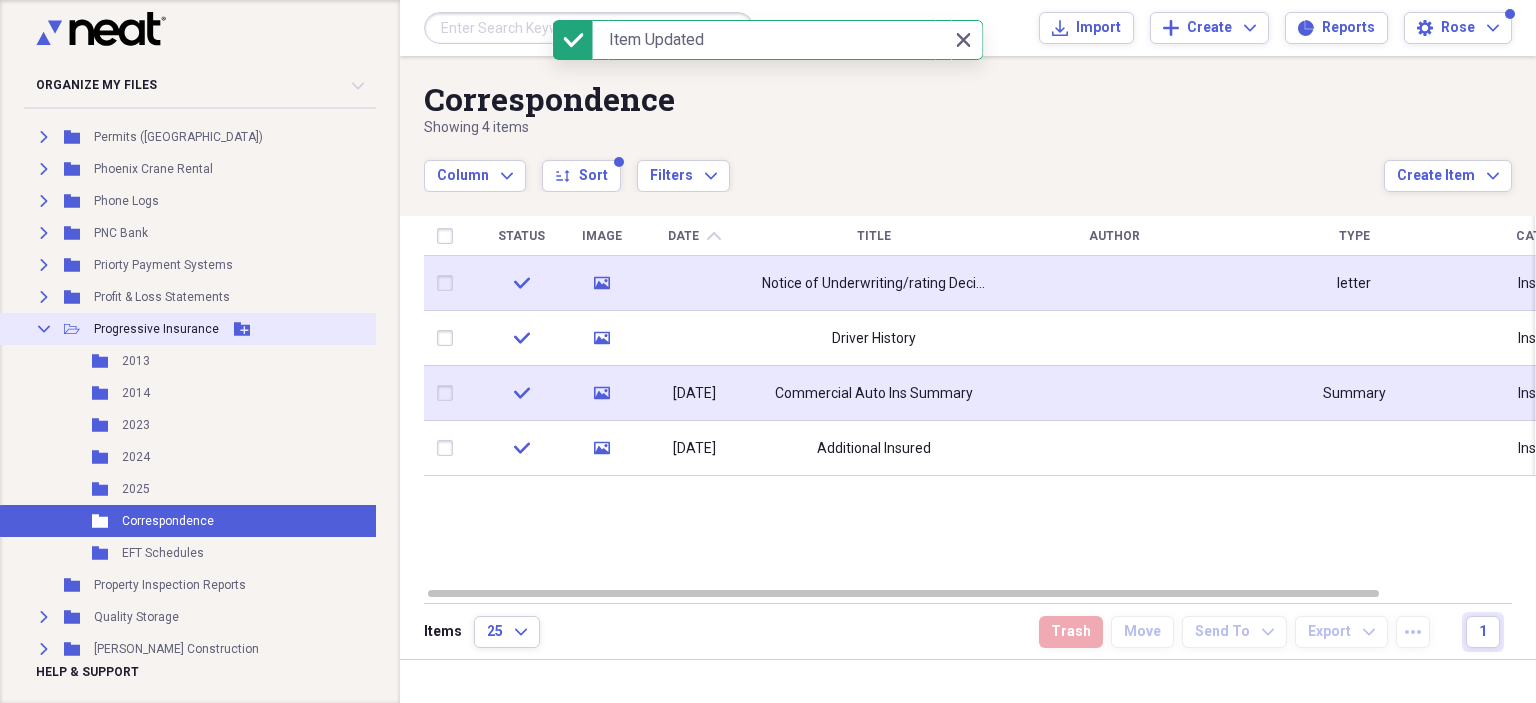 click on "Collapse" 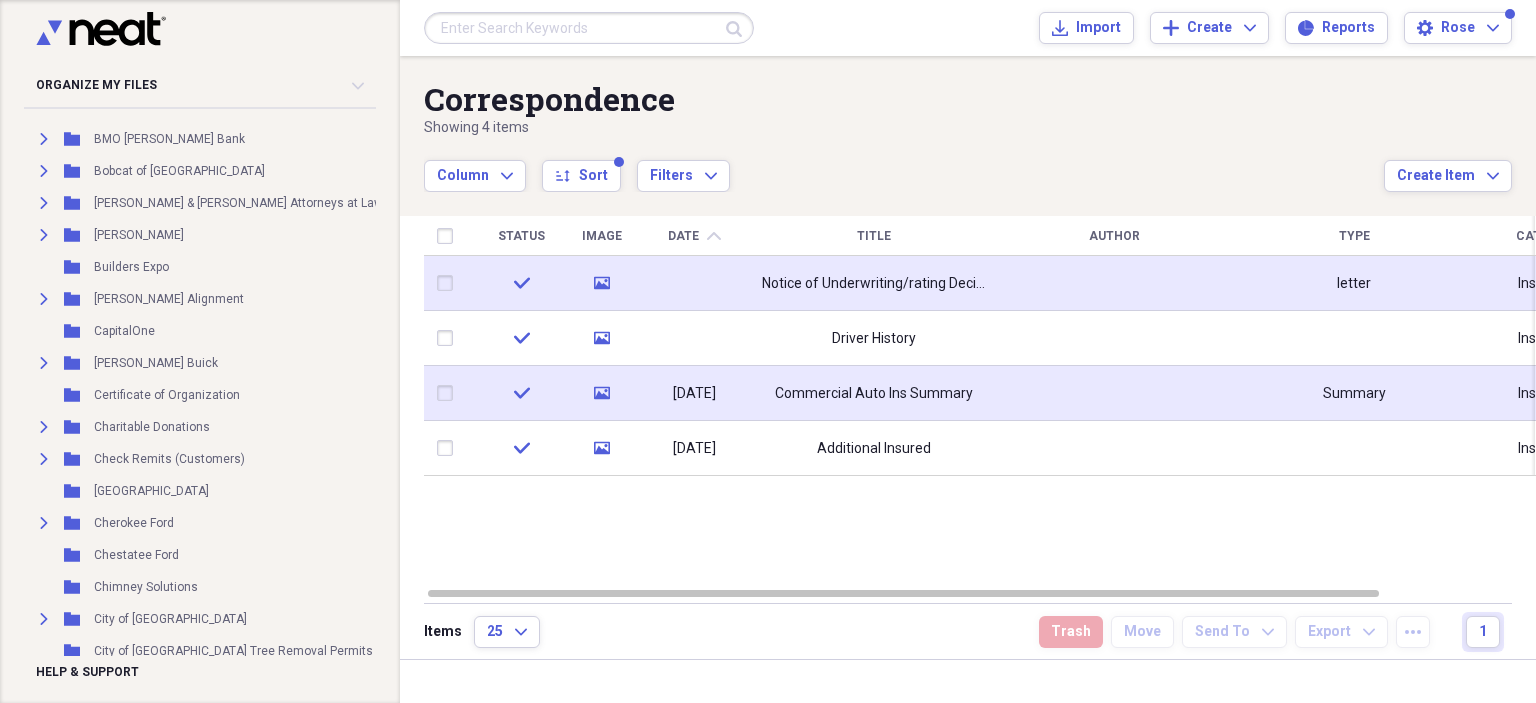 scroll, scrollTop: 950, scrollLeft: 0, axis: vertical 